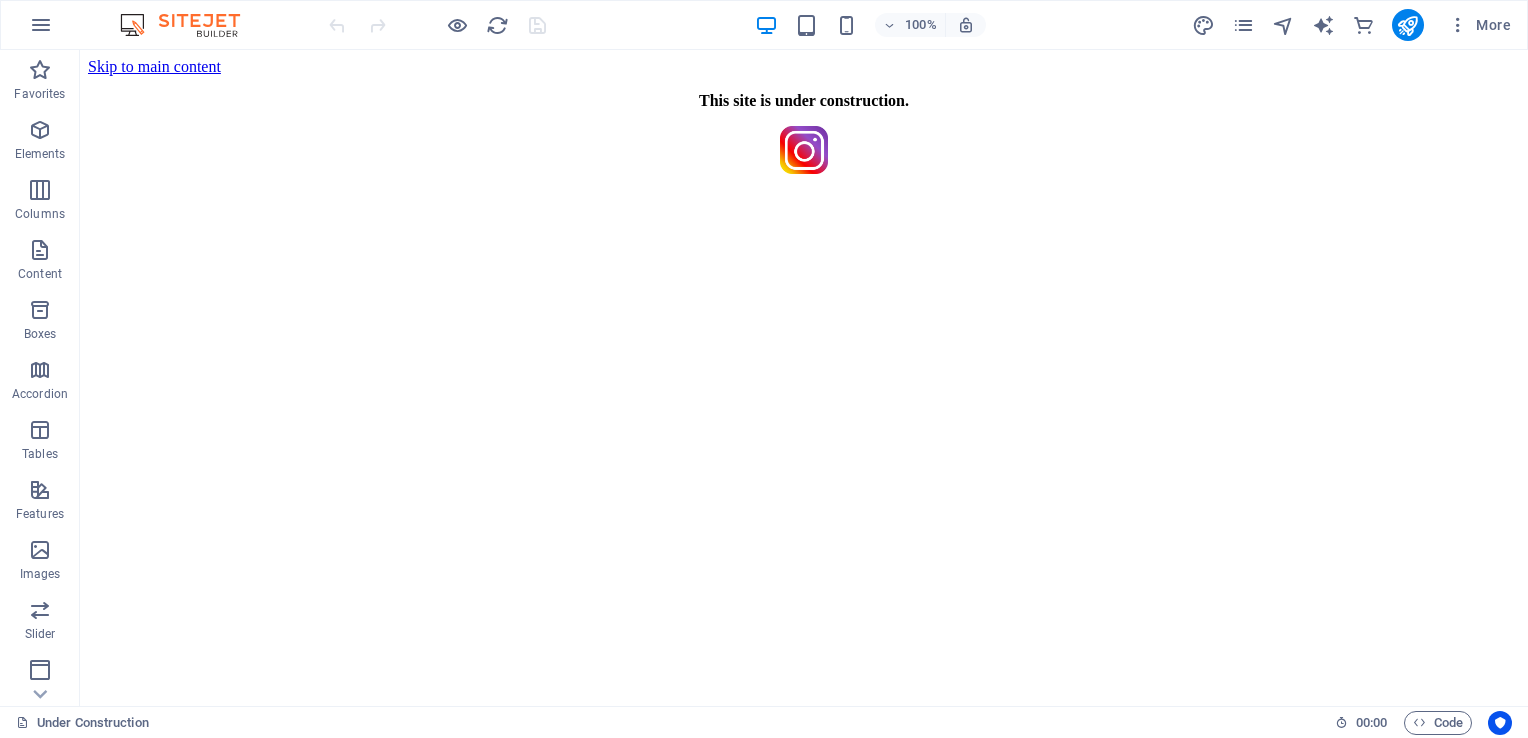 scroll, scrollTop: 0, scrollLeft: 0, axis: both 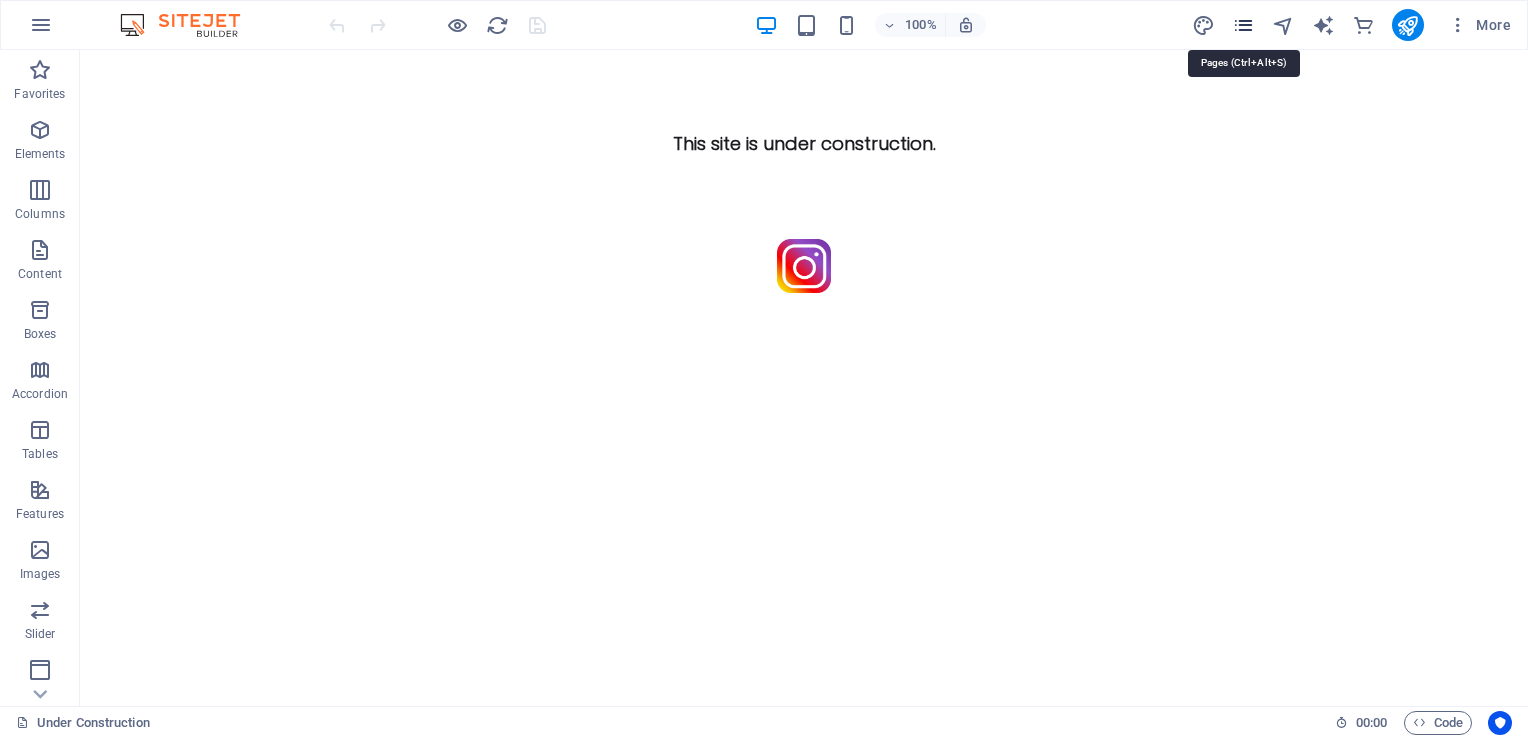 click at bounding box center [1243, 25] 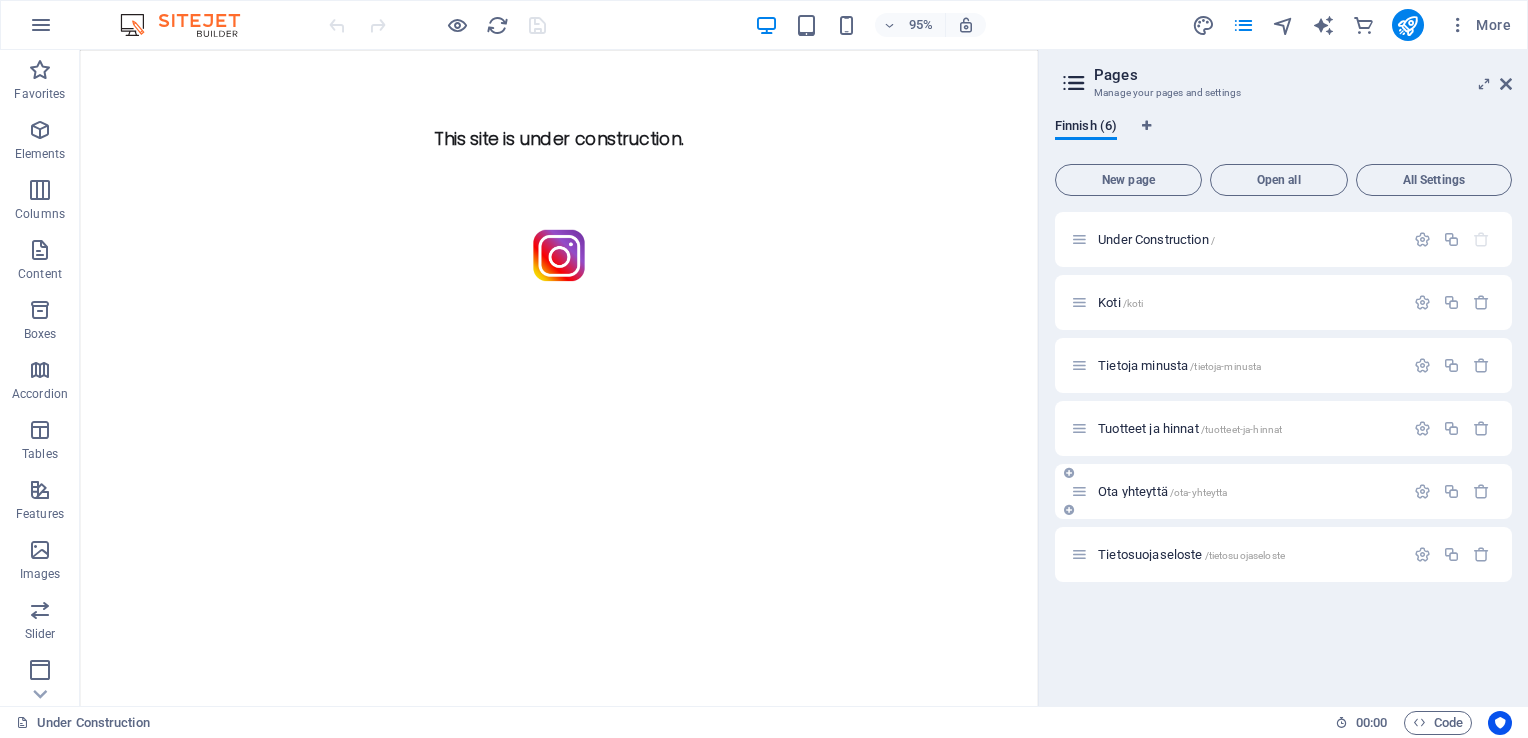 click on "Ota yhteyttä /ota-yhteytta" at bounding box center (1162, 491) 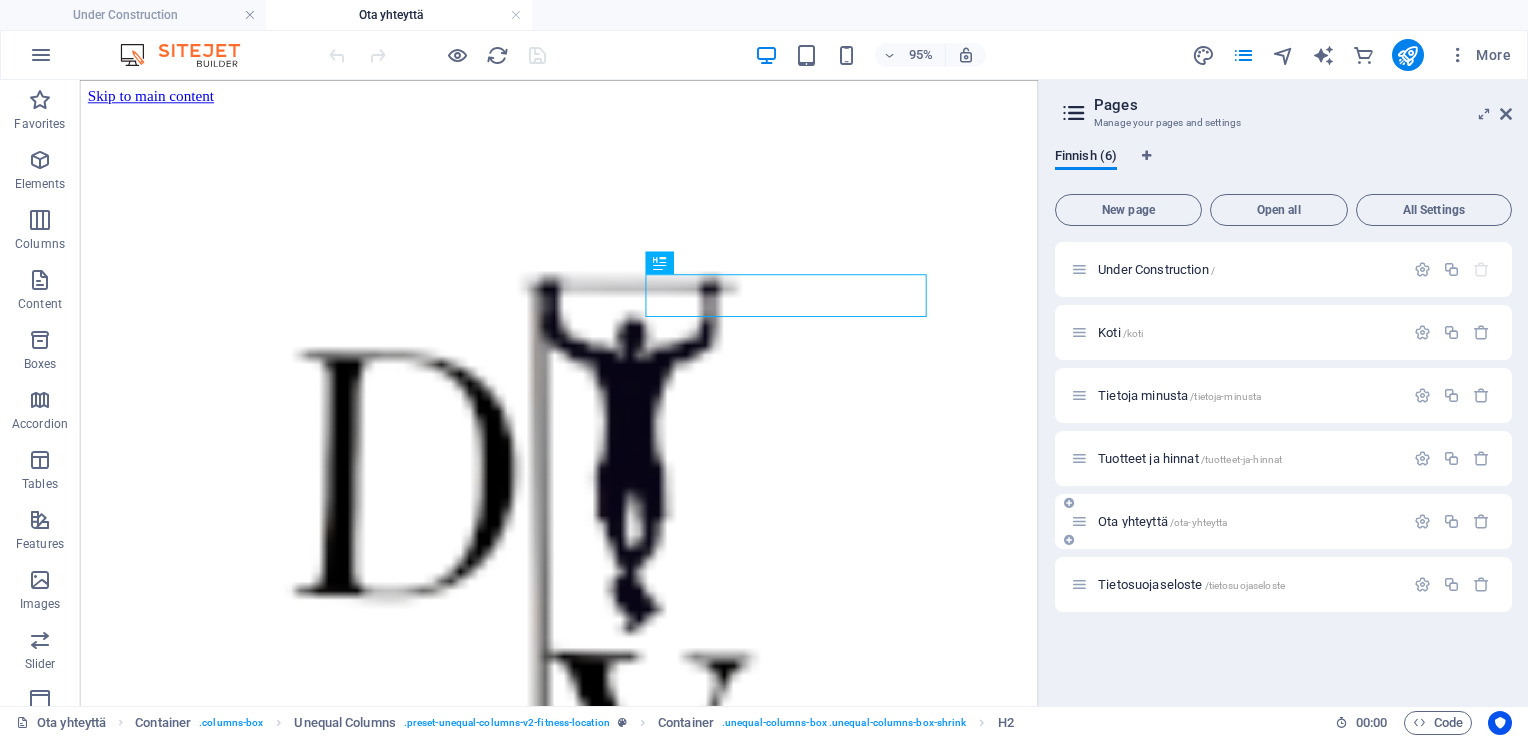 scroll, scrollTop: 0, scrollLeft: 0, axis: both 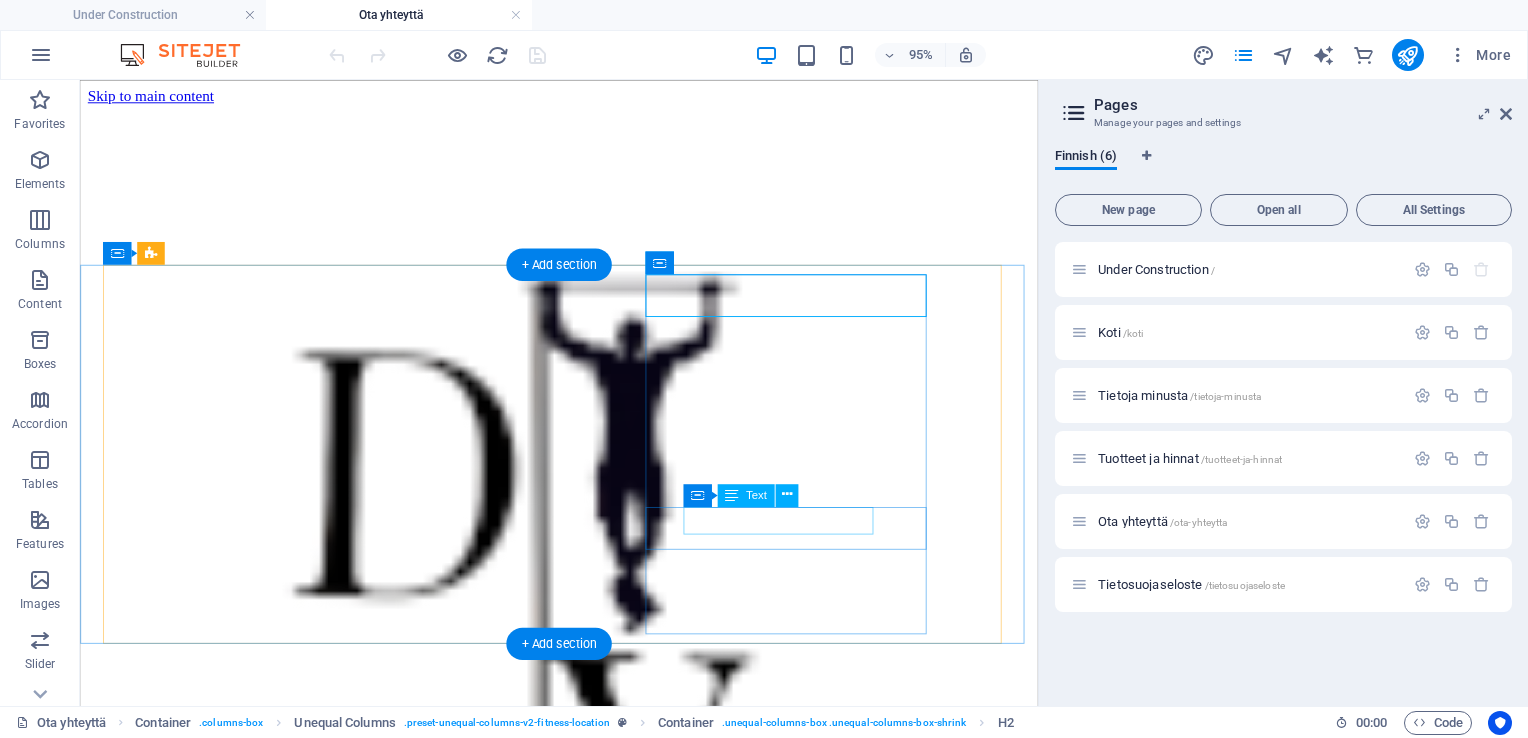 click on "123-muokkaa oma nro" at bounding box center [518, 1993] 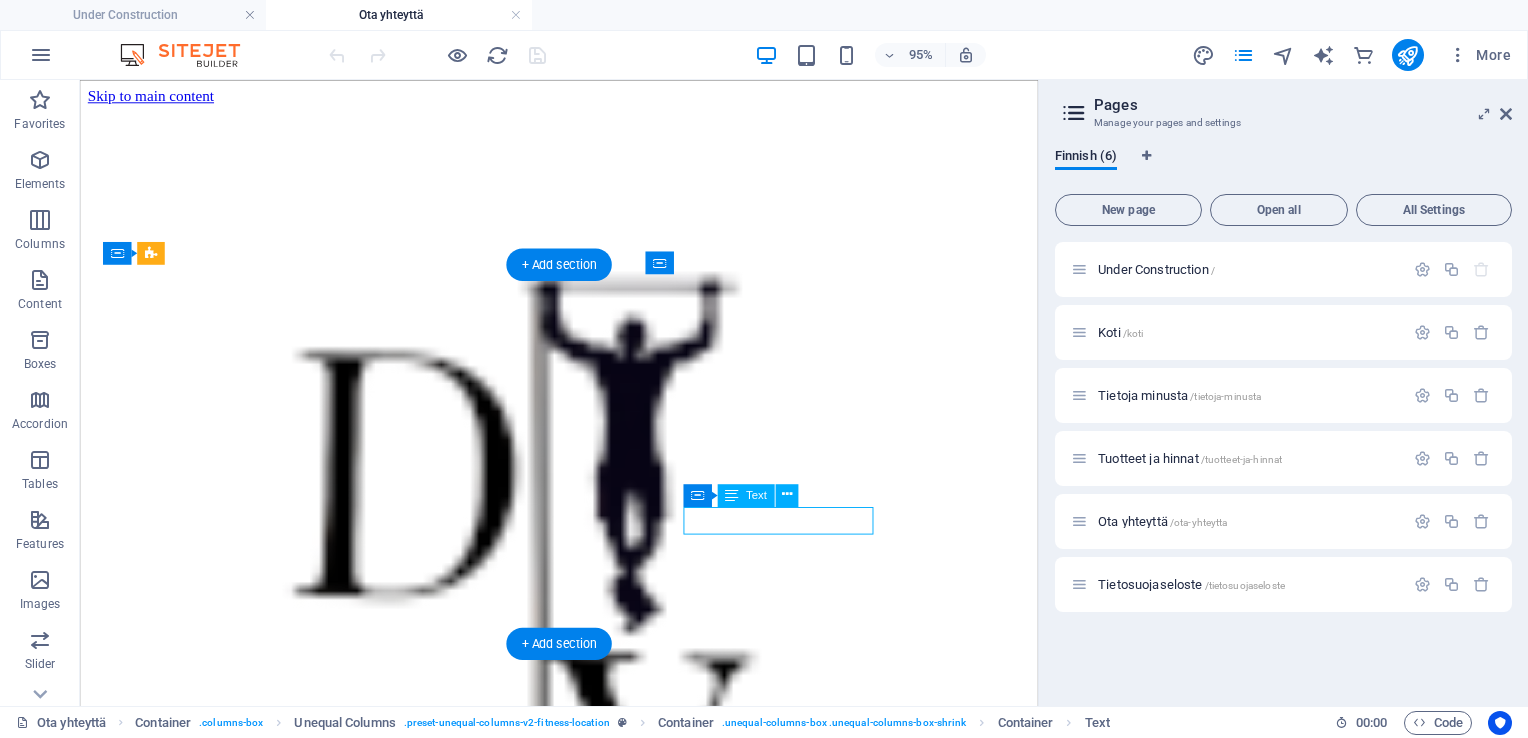 click on "123-muokkaa oma nro" at bounding box center (518, 1993) 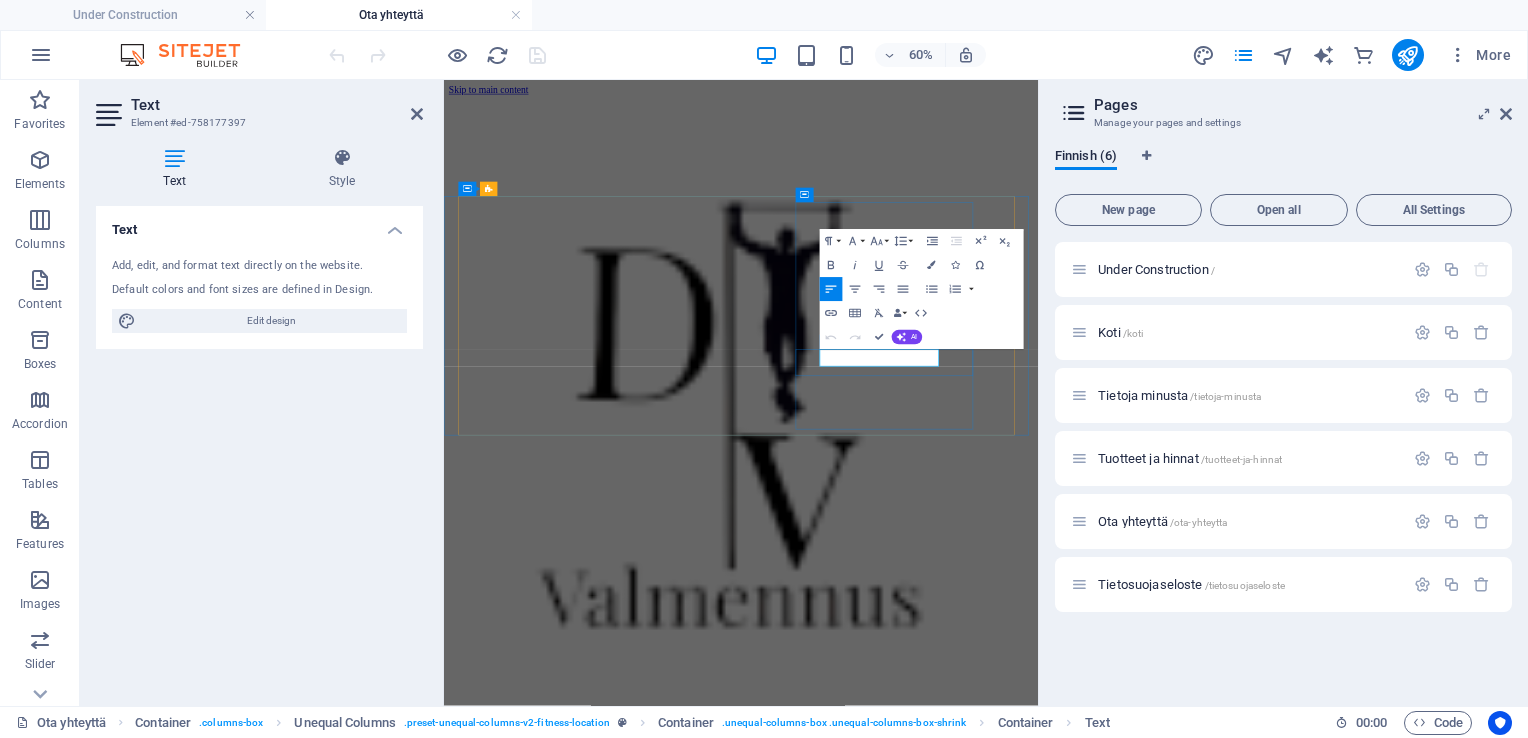 click on "123-muokkaa oma nro" at bounding box center (882, 1973) 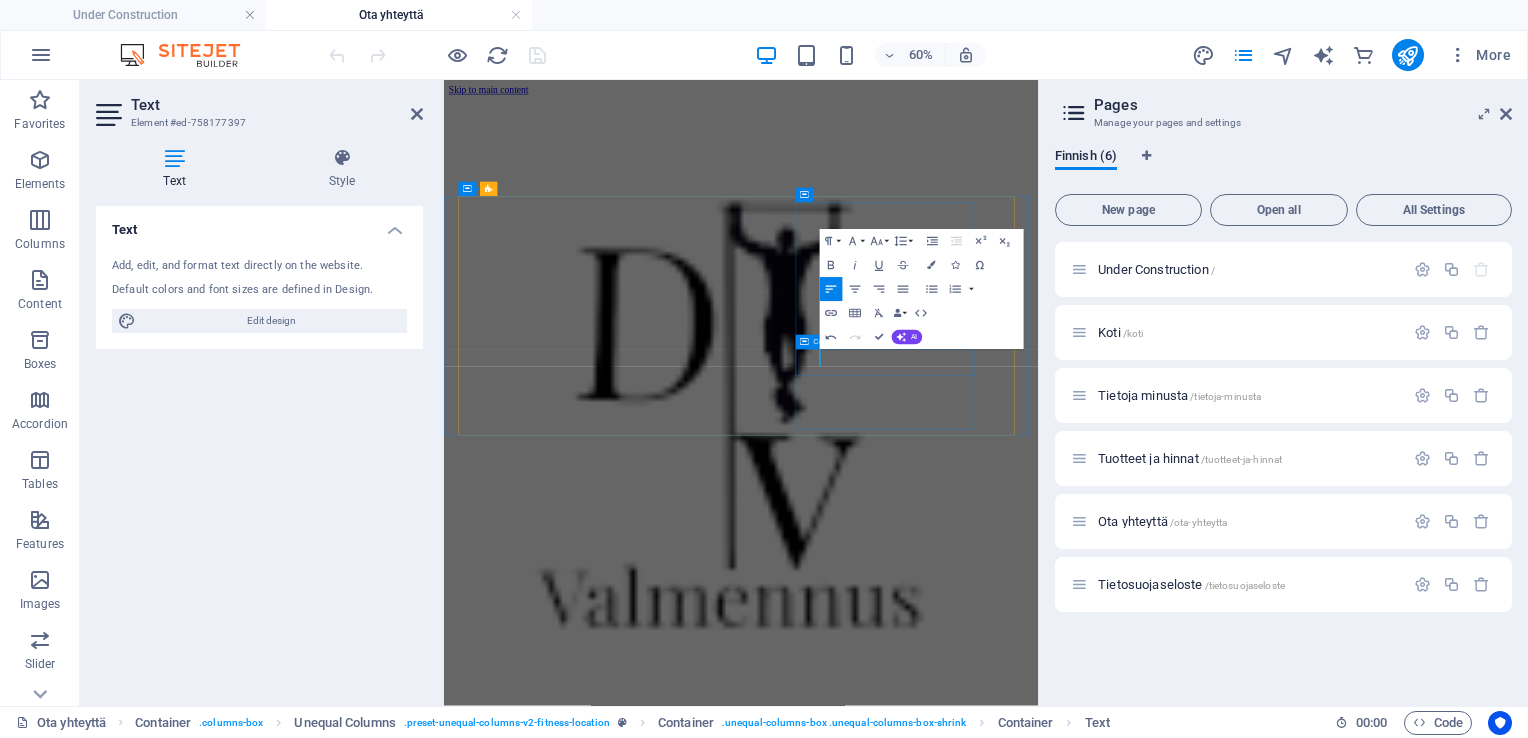 type 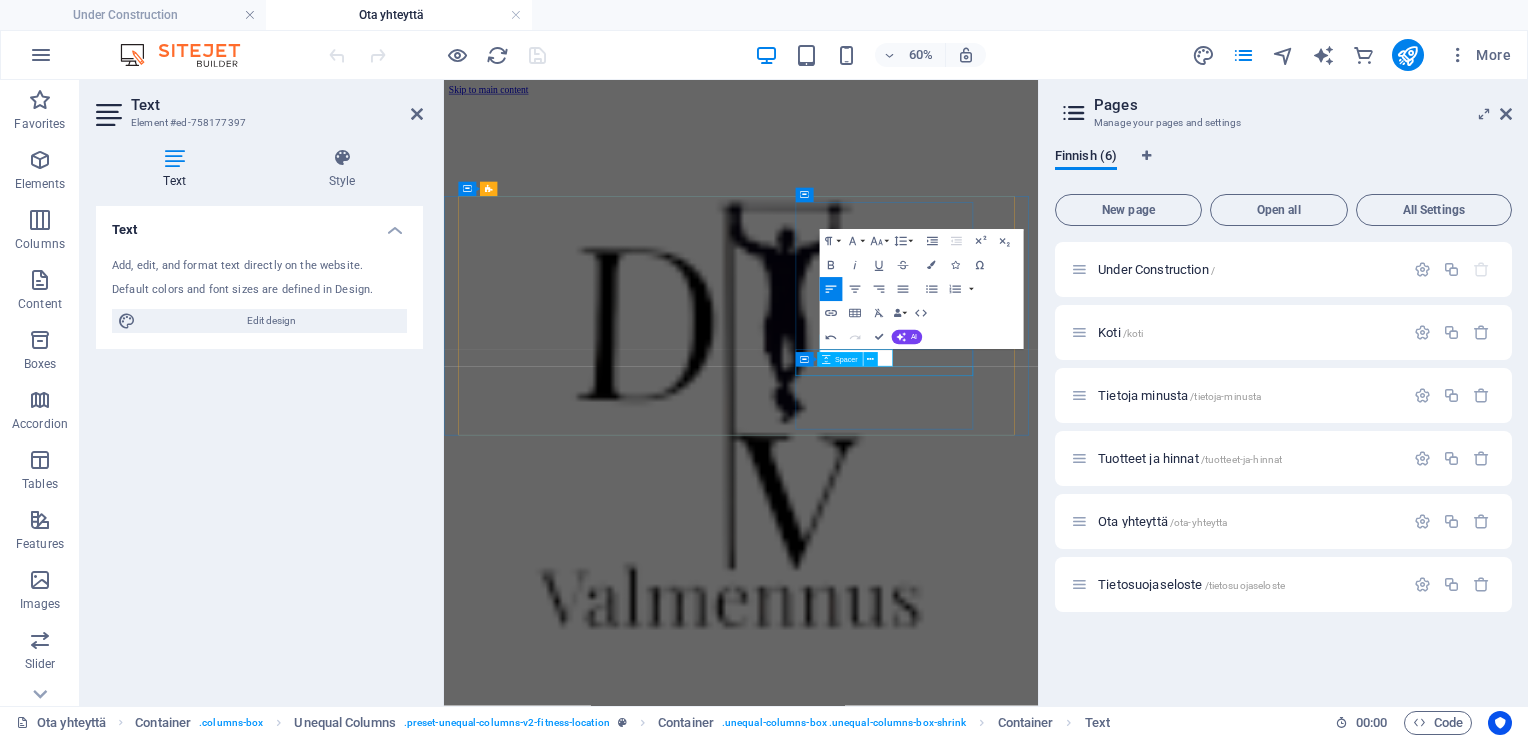 click at bounding box center (882, 2006) 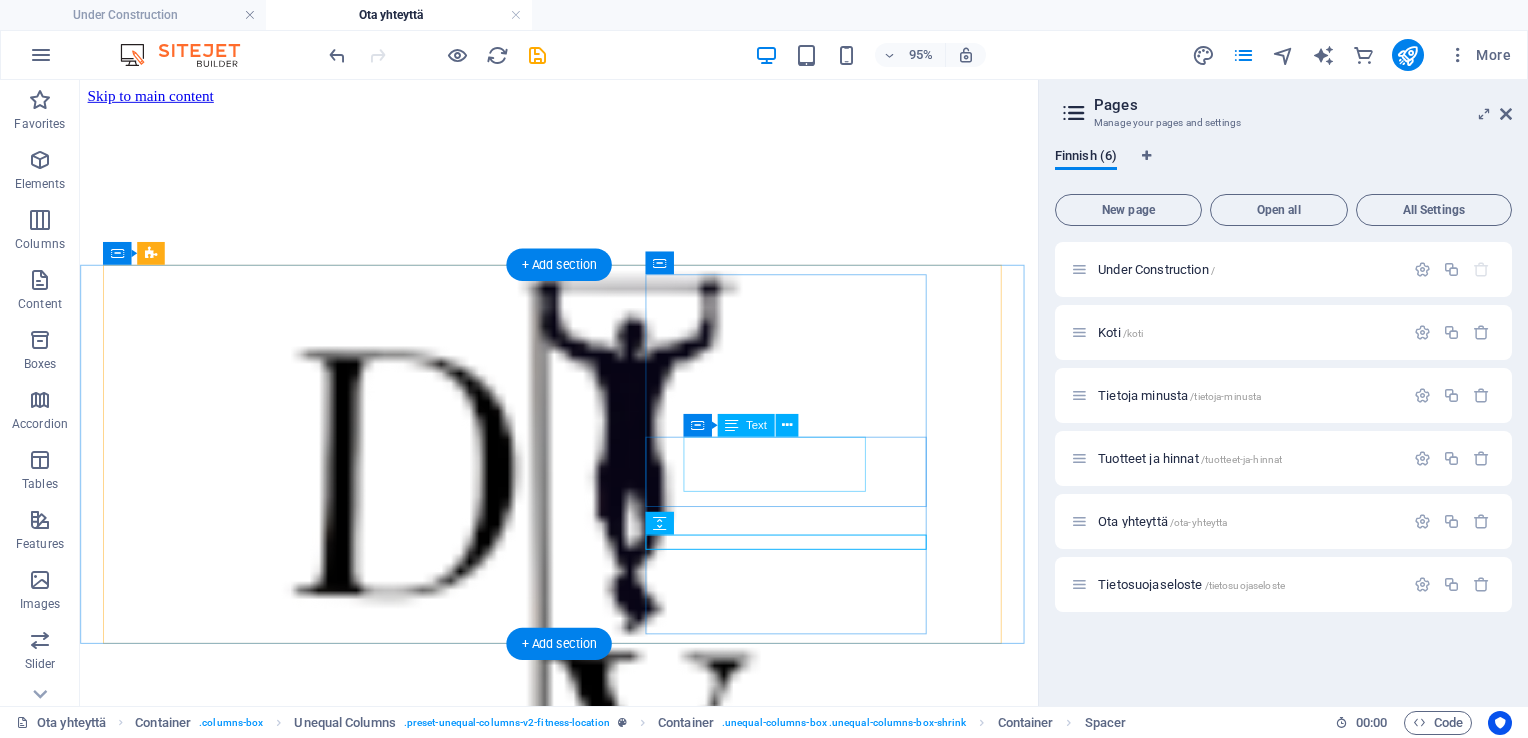 click on "Osoite [CITY] [CITY] [POSTAL_CODE] [POSTAL_CODE]" at bounding box center [518, 1906] 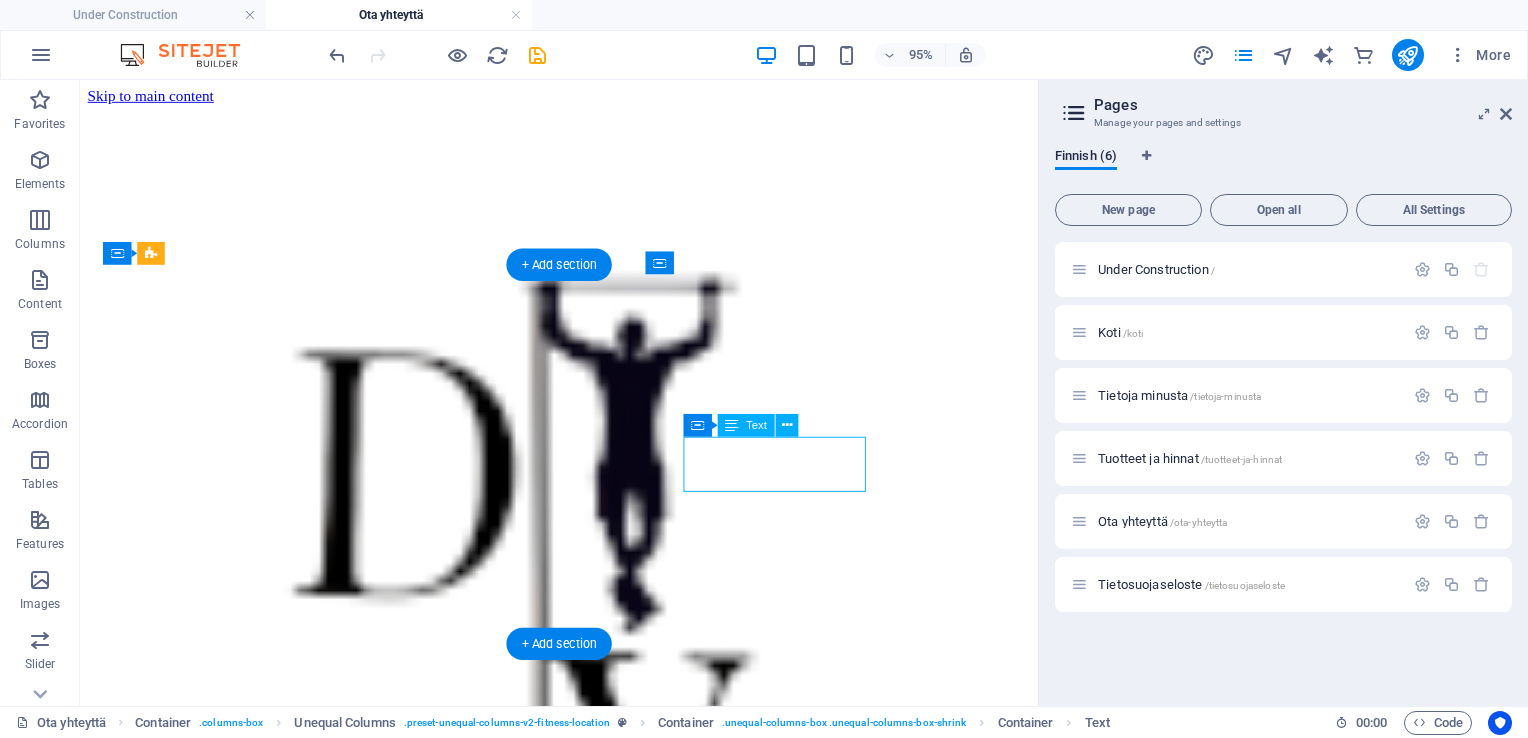 click on "Osoite [CITY] [CITY] [POSTAL_CODE] [POSTAL_CODE]" at bounding box center (518, 1906) 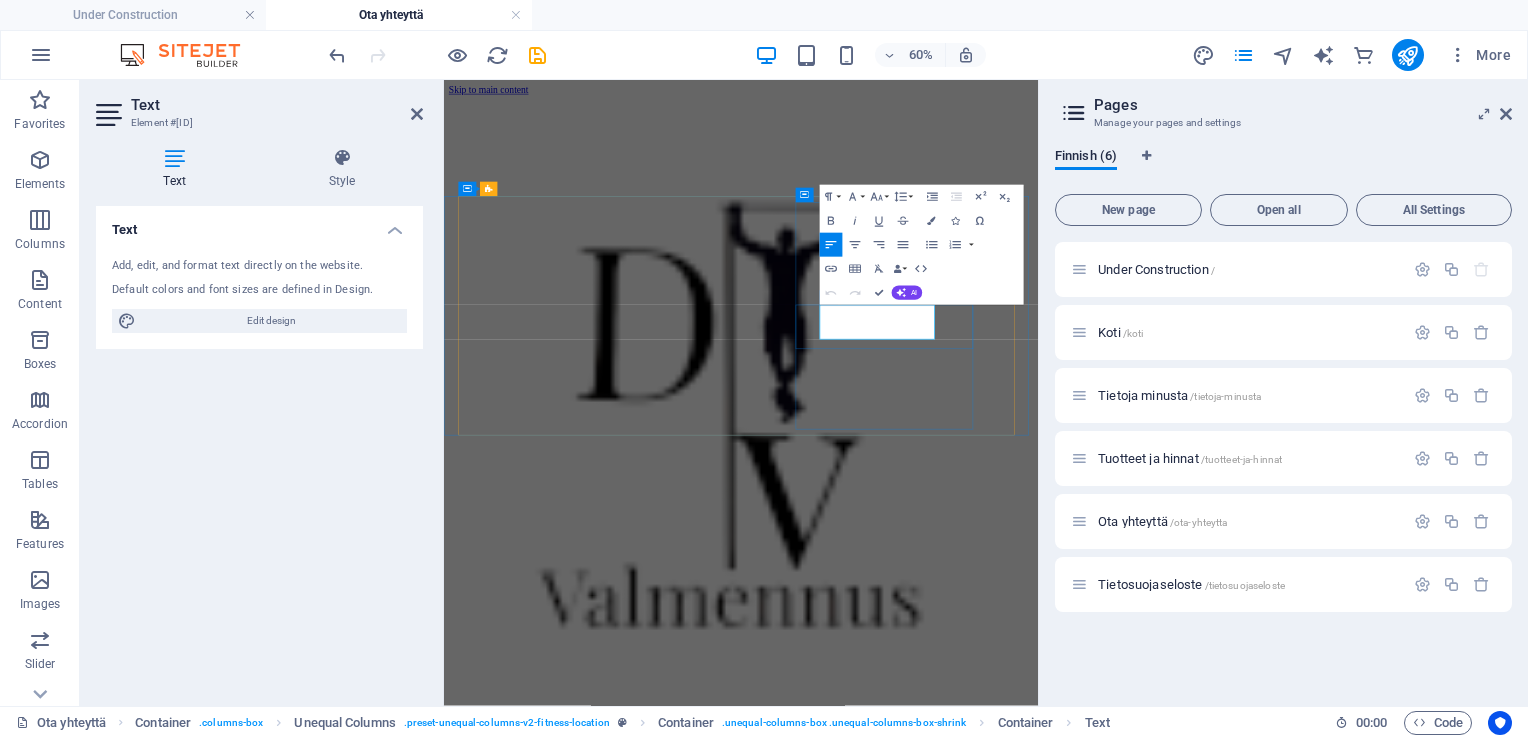 click on "12345" 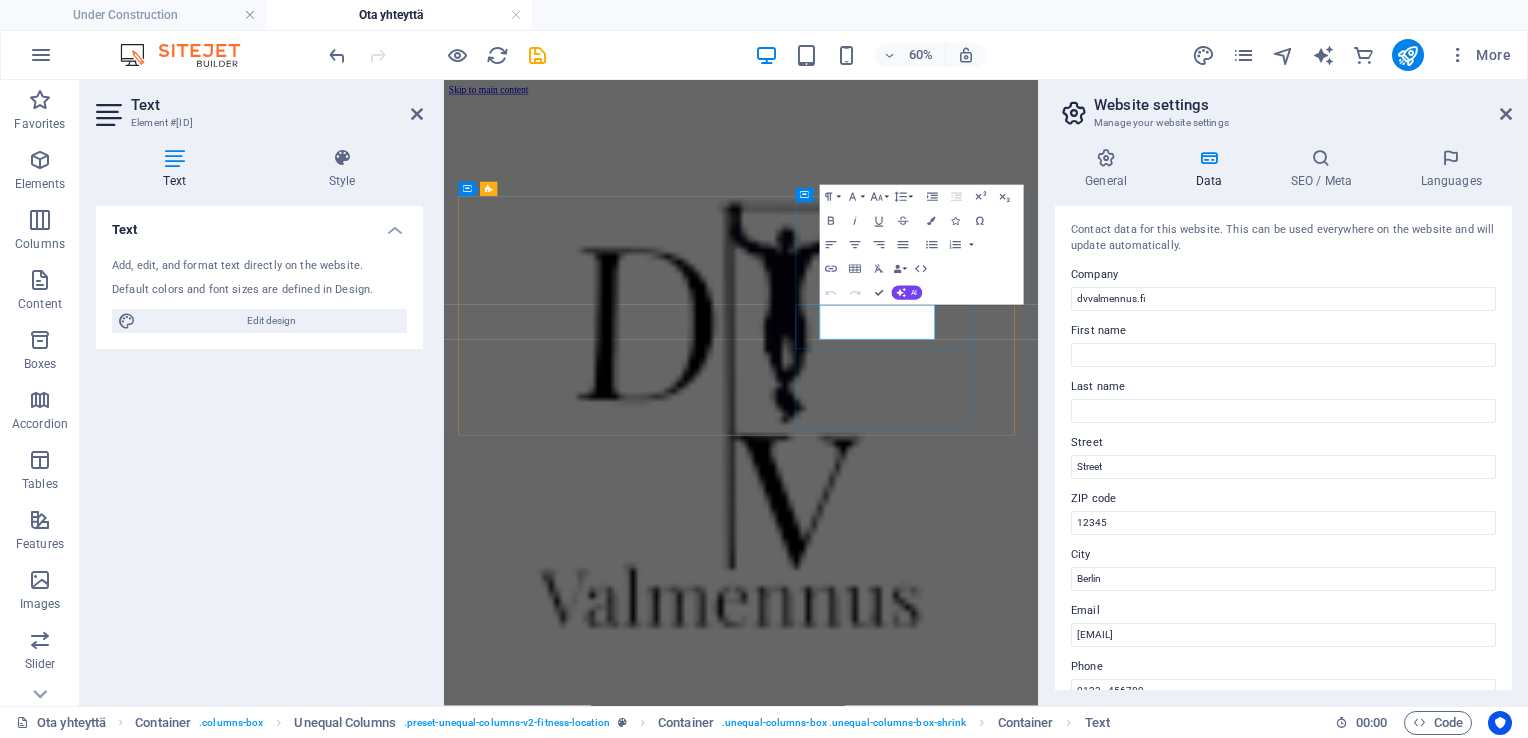 click on "12345" 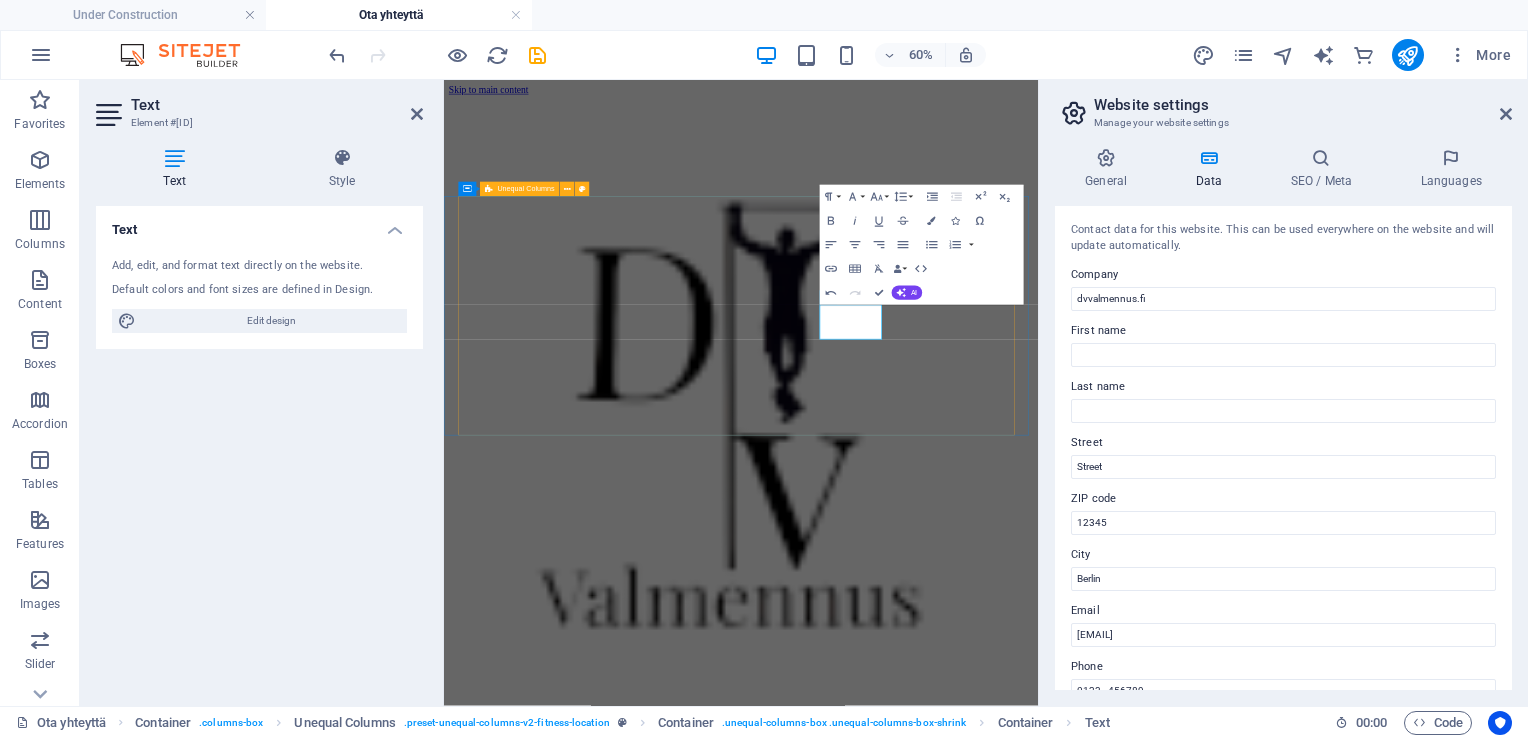 type 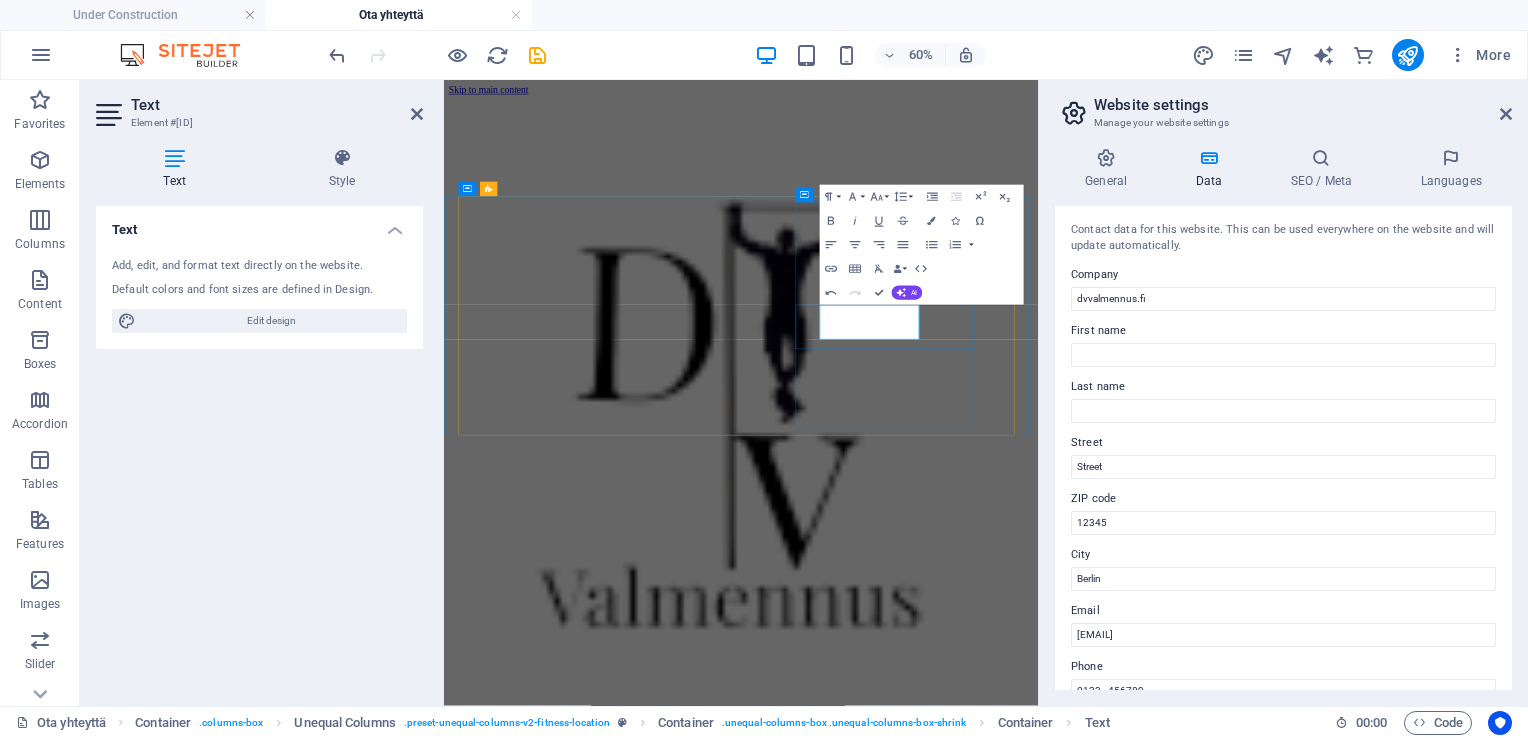 click on "Osoite [CITY] [CITY], [POSTAL_CODE]" at bounding box center [882, 1886] 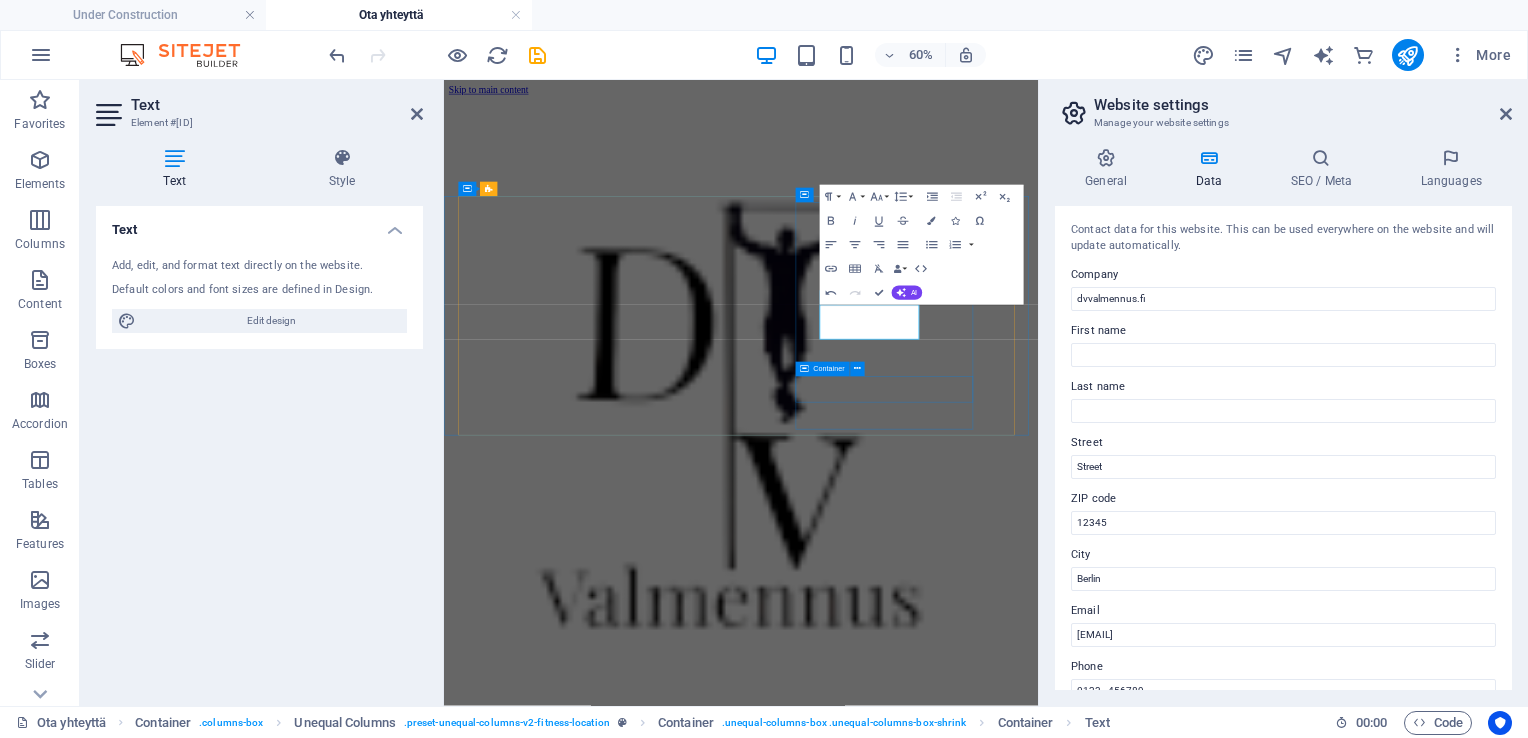 click on "dv.valmennus@gmail.com" at bounding box center (882, 2058) 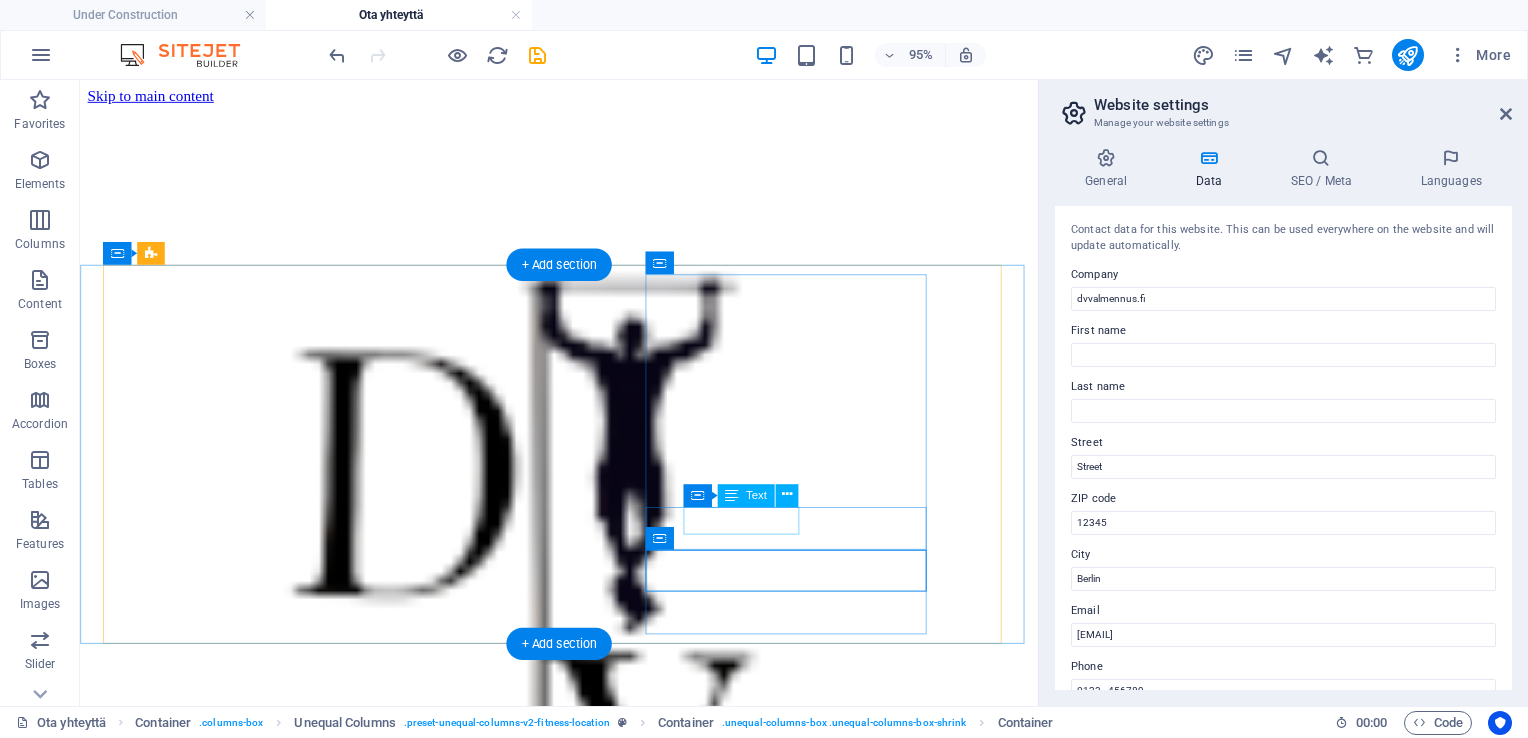 click on "[PHONE]" at bounding box center [518, 1993] 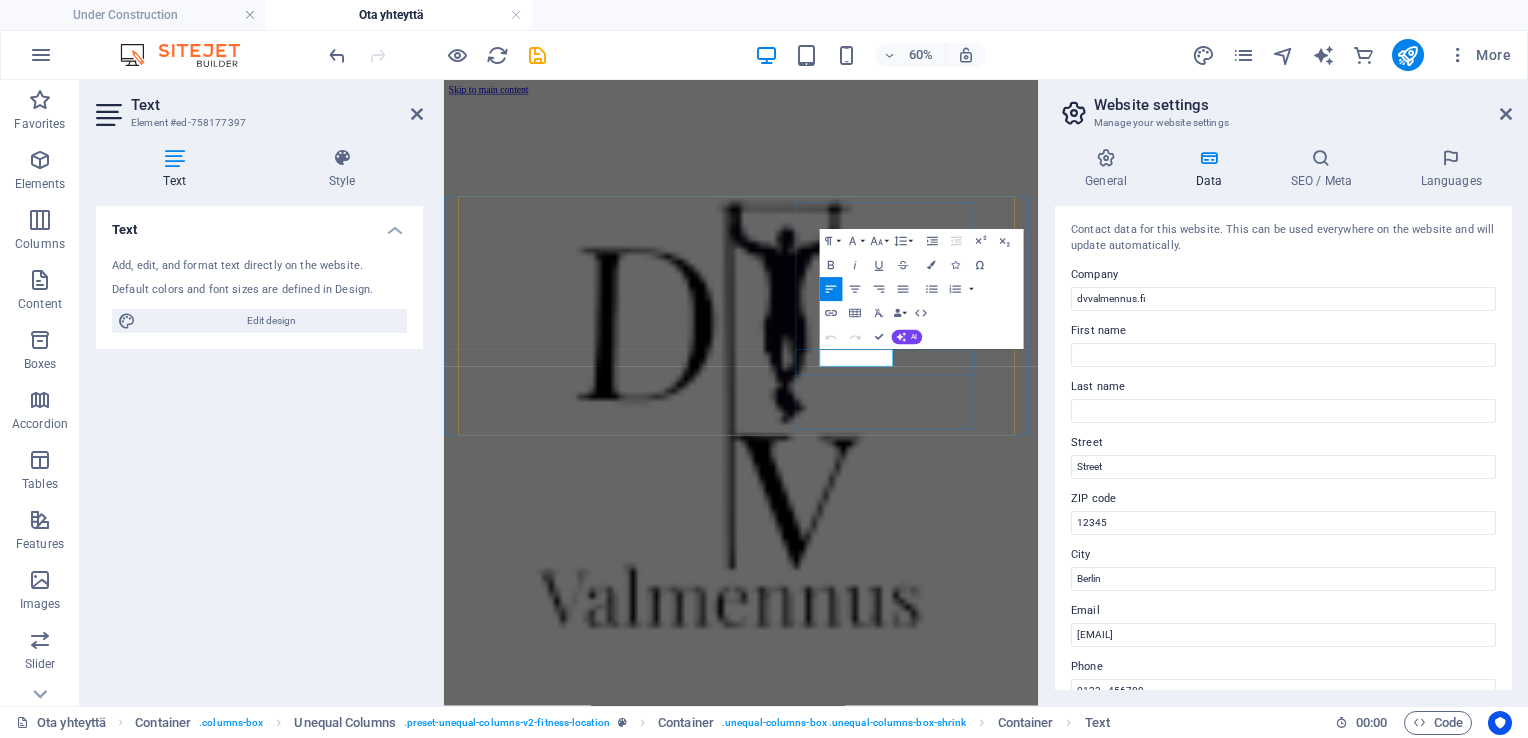 click on "[PHONE]" at bounding box center (882, 1973) 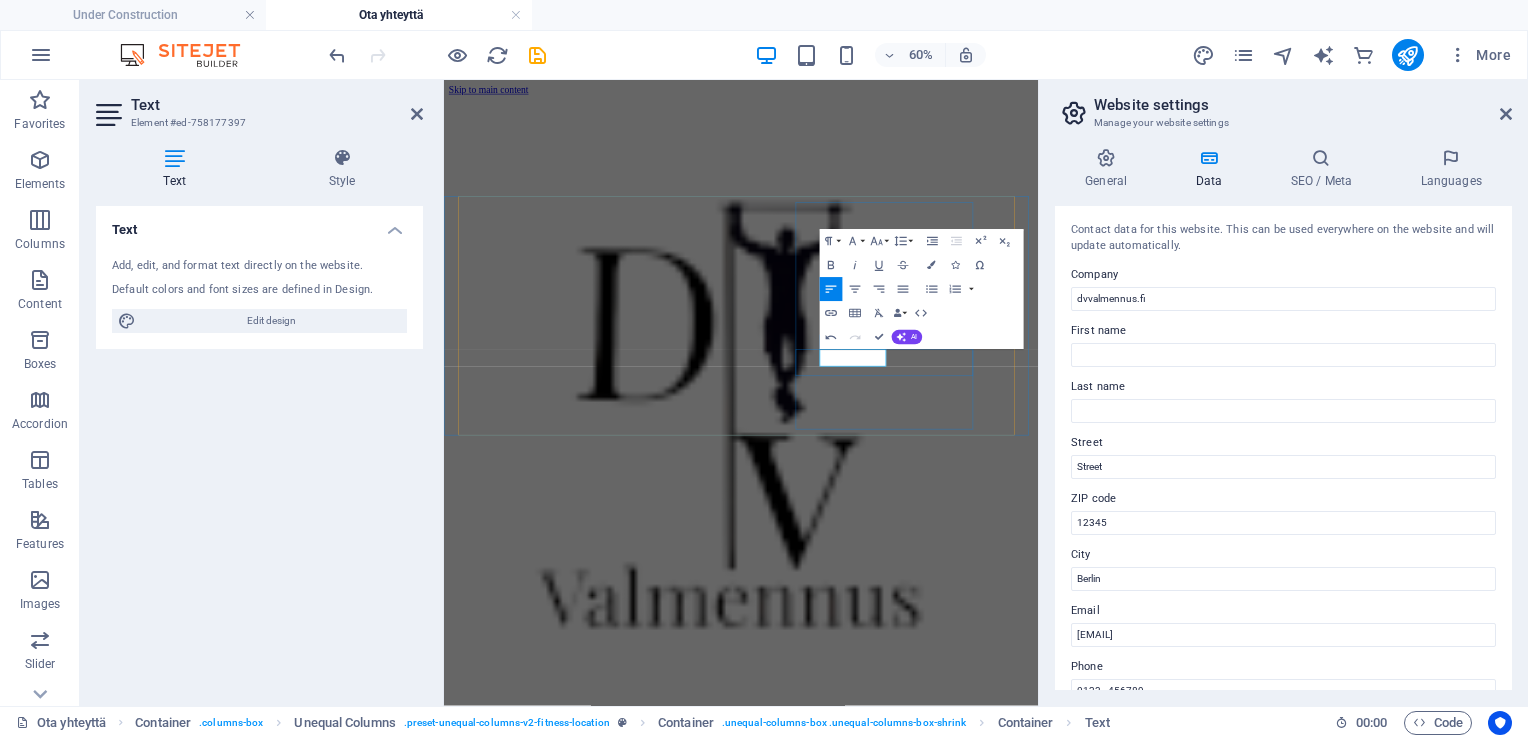 type 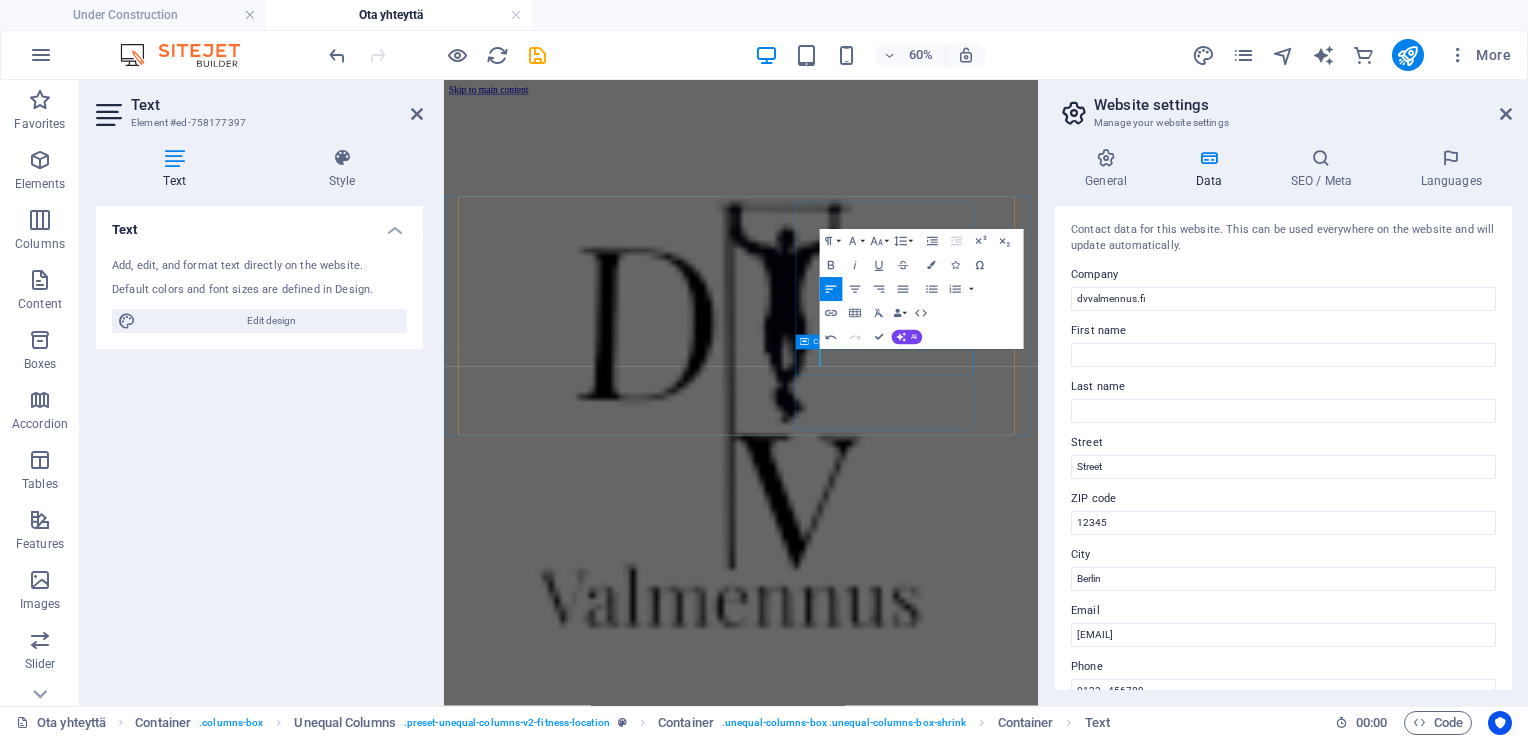 click on "​" at bounding box center [882, 1967] 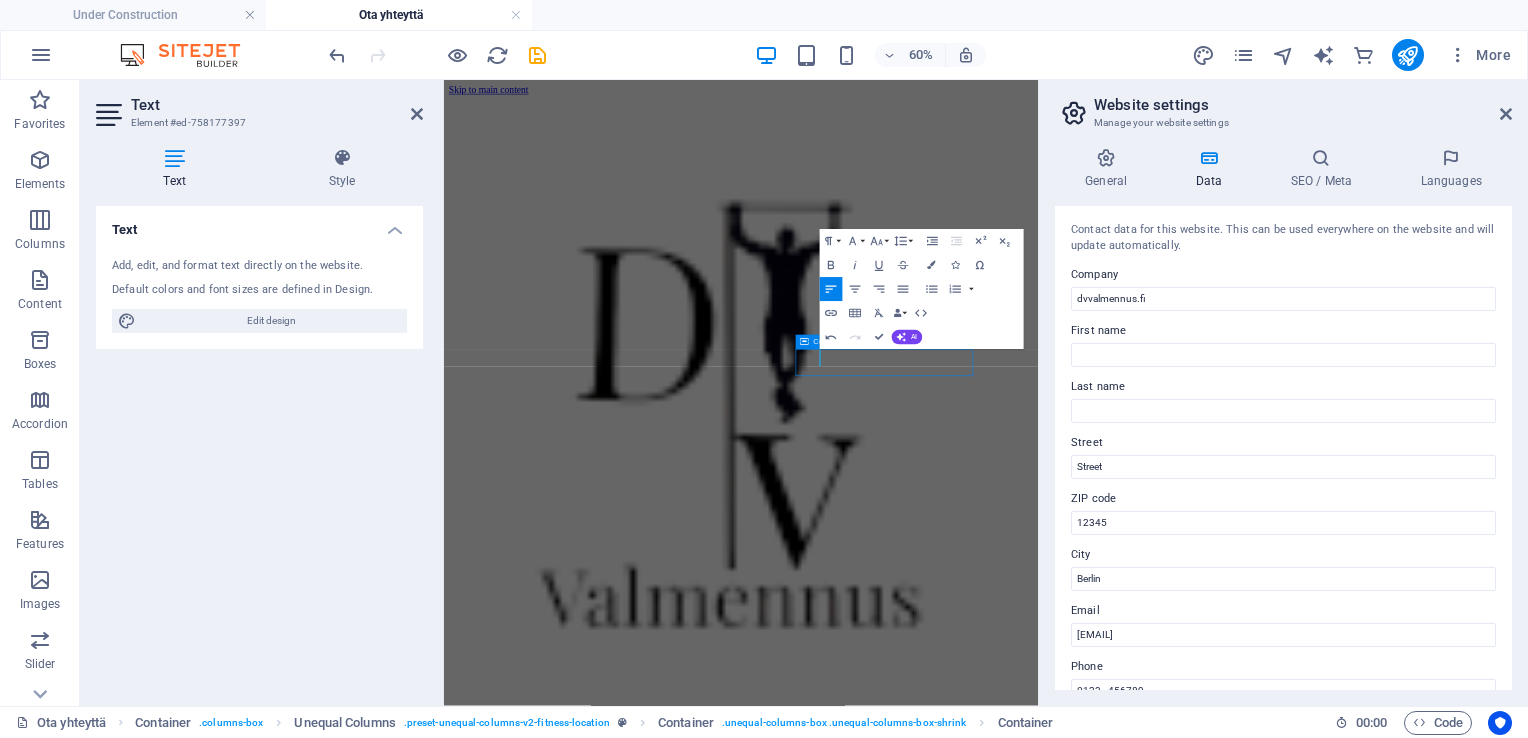 click on "​" at bounding box center [882, 1967] 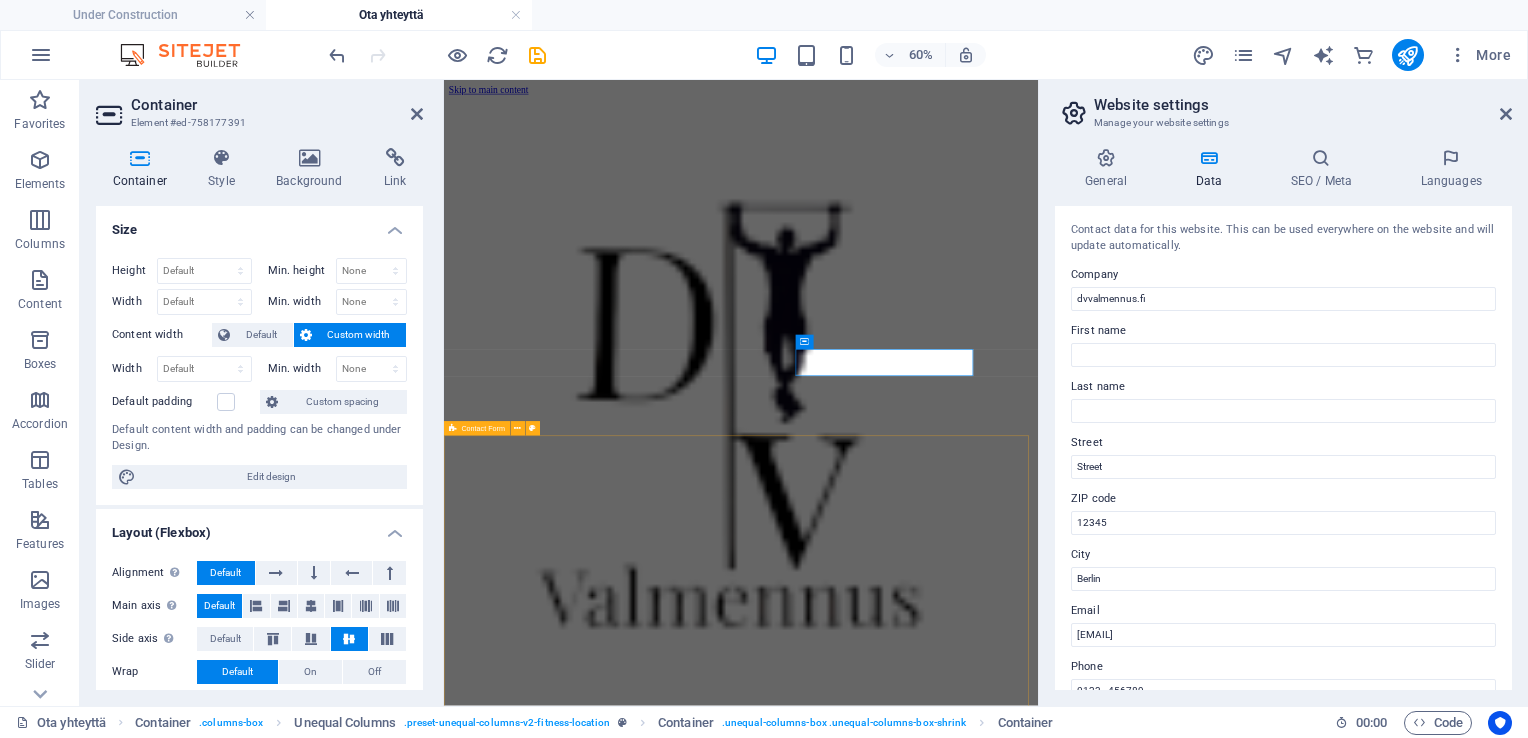 click on "Hyväksyn tietojeni käsittelyn Unreadable? Load new Lähetä viesti" at bounding box center [939, 2313] 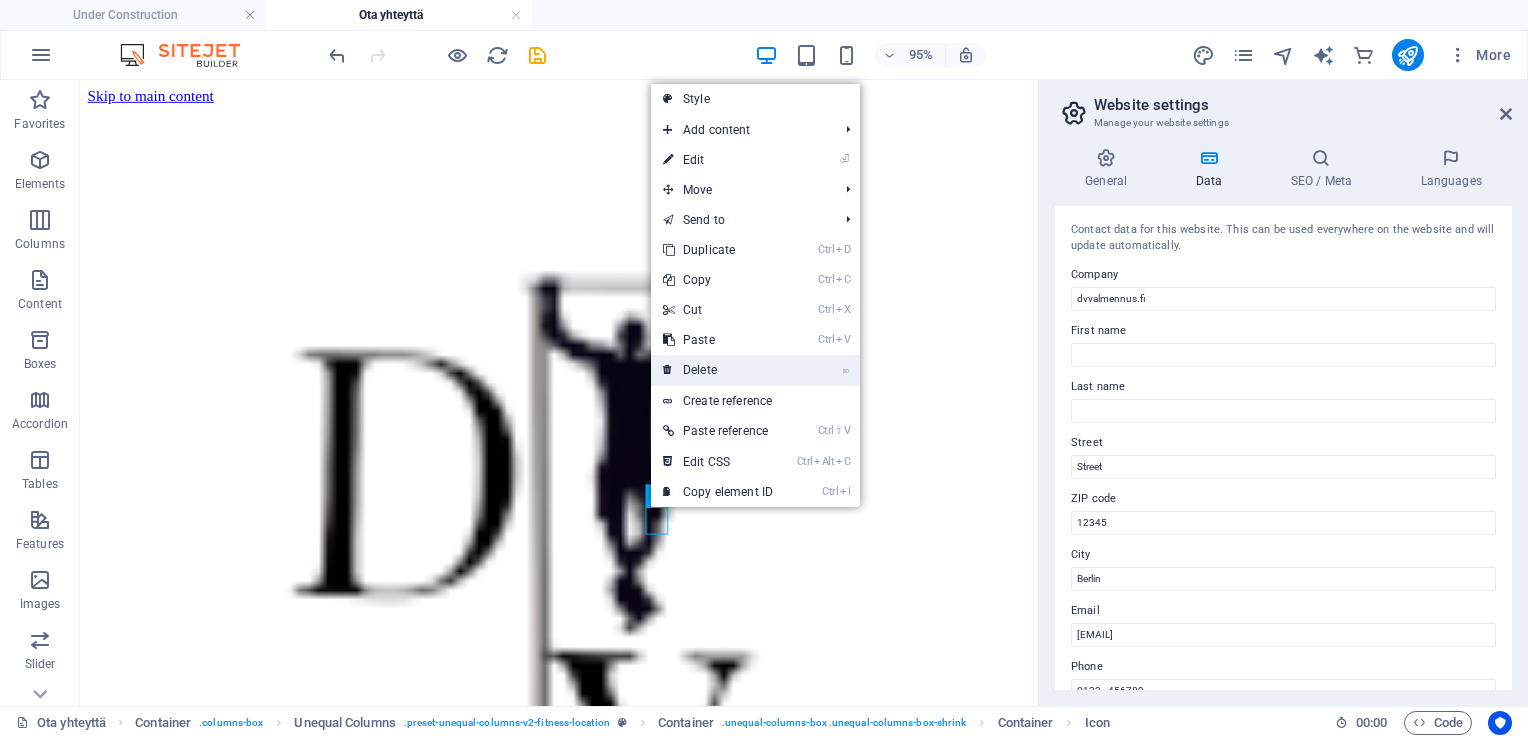 click on "⌦  Delete" at bounding box center (718, 370) 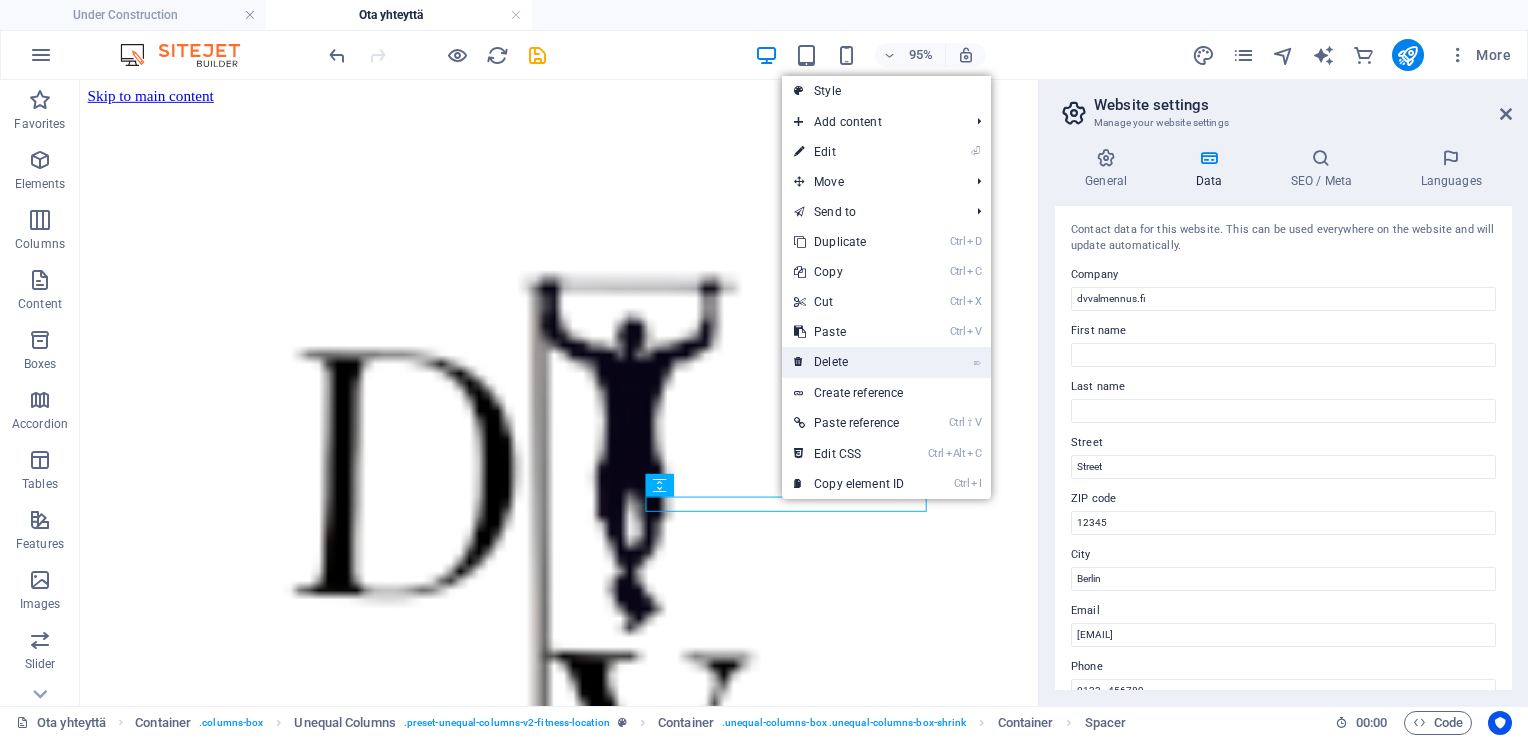 click on "⌦  Delete" at bounding box center [849, 362] 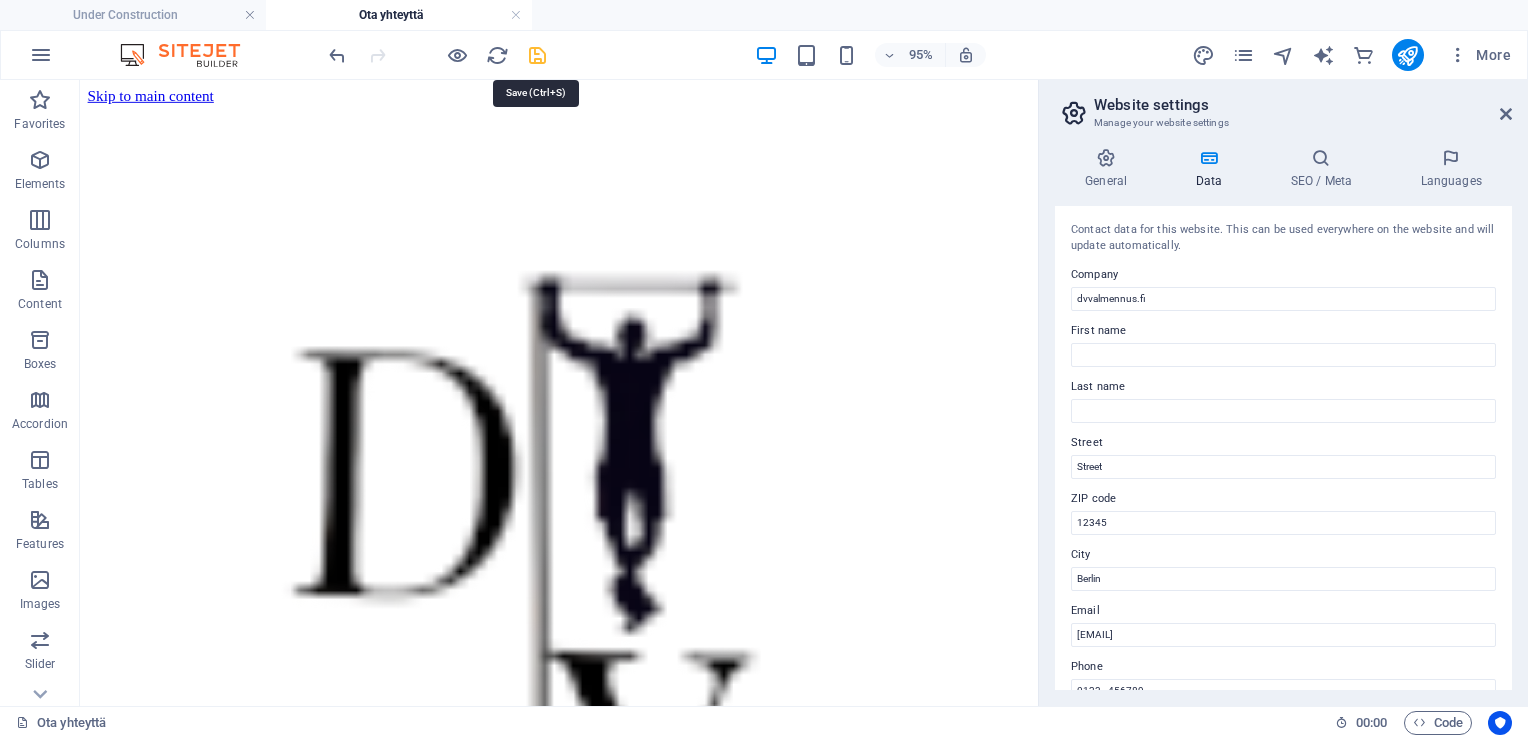 click at bounding box center [537, 55] 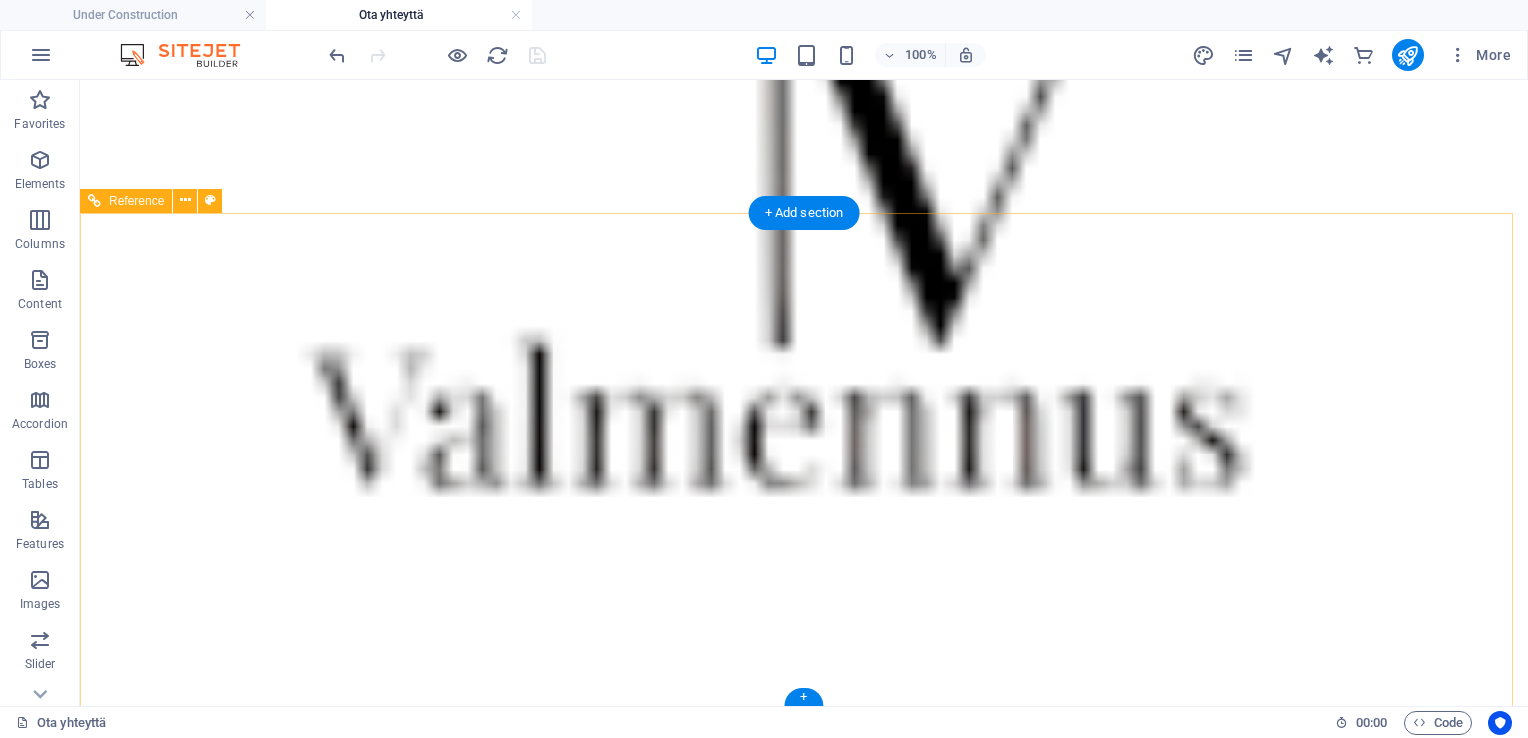 scroll, scrollTop: 956, scrollLeft: 0, axis: vertical 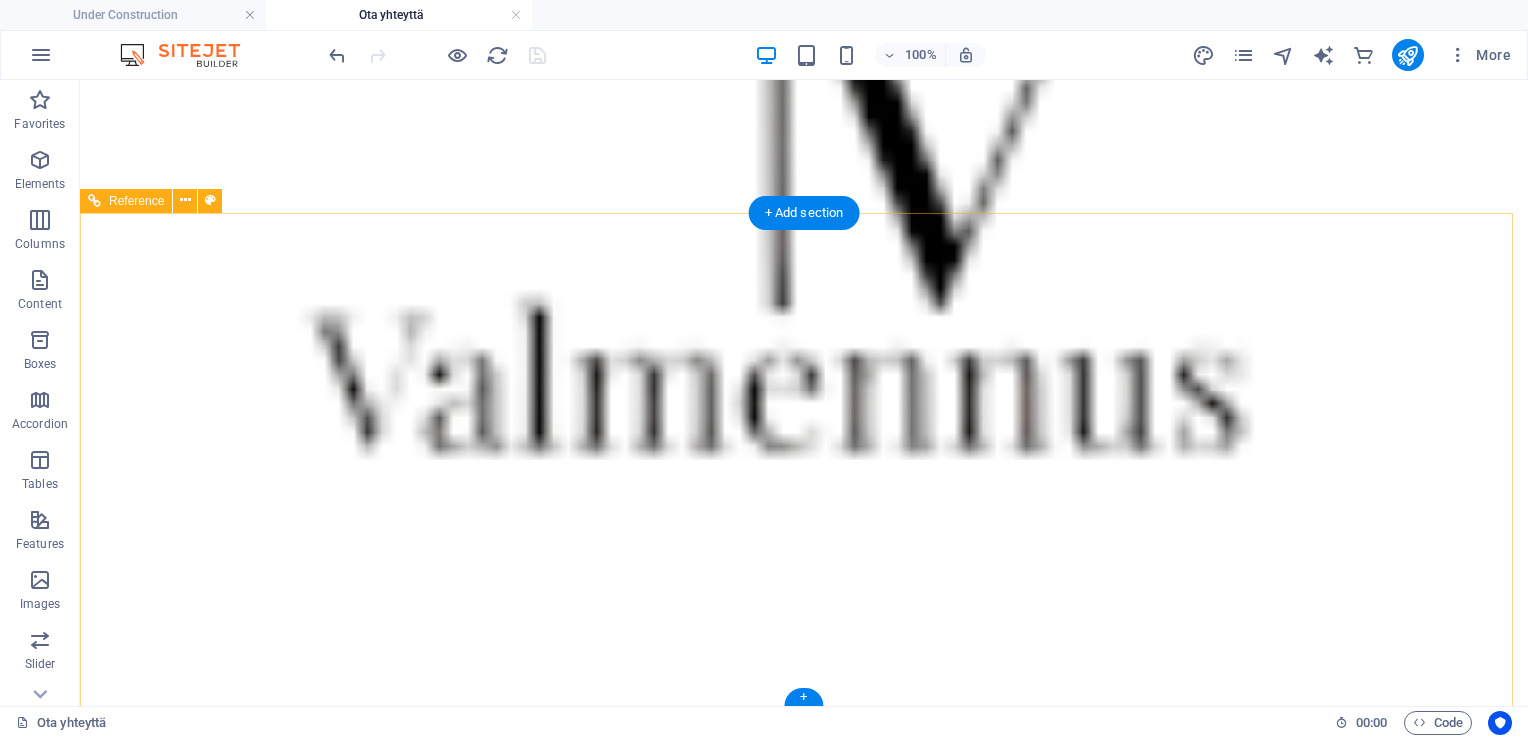 click on "Tietosuojaseloste" at bounding box center [804, 7668] 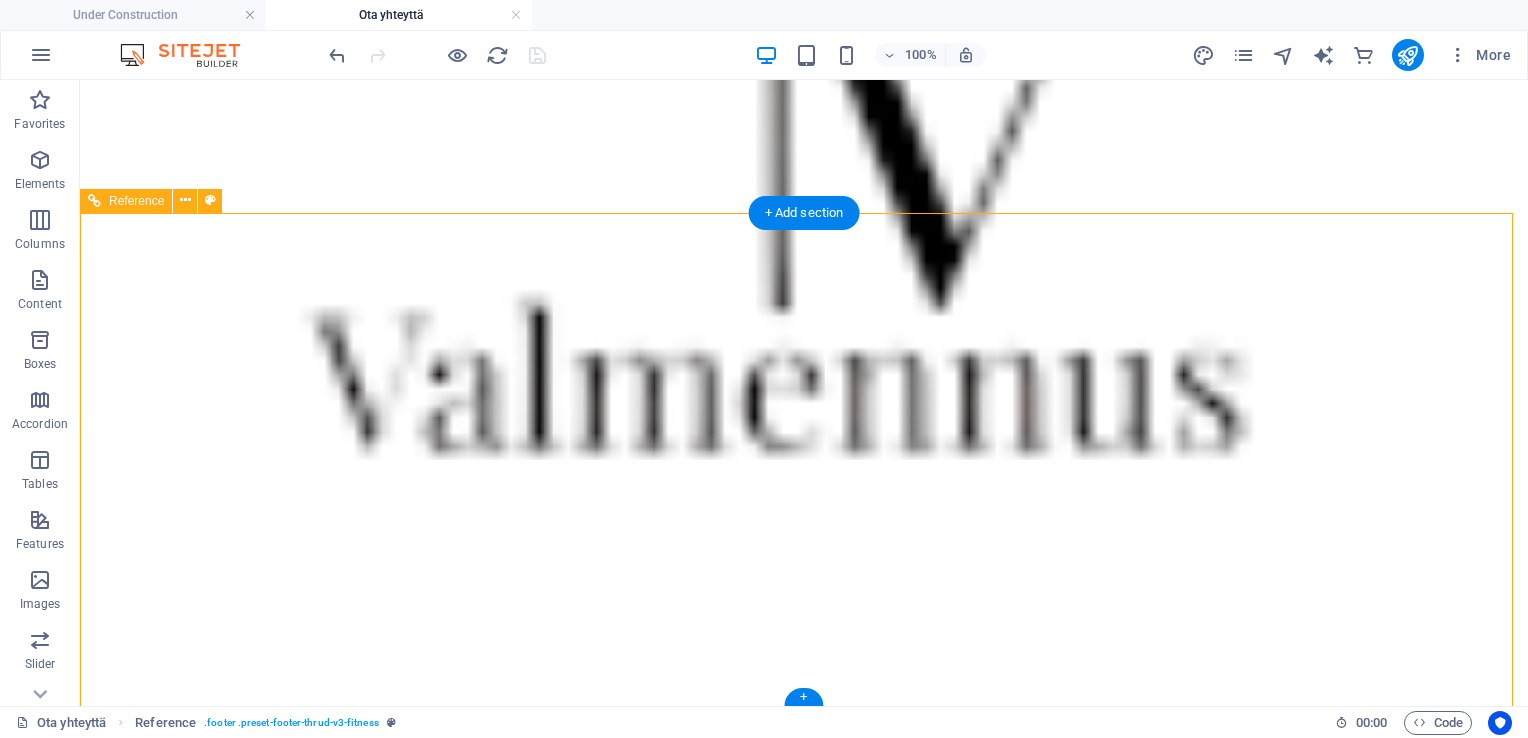 click on "Tietosuojaseloste" at bounding box center (804, 7668) 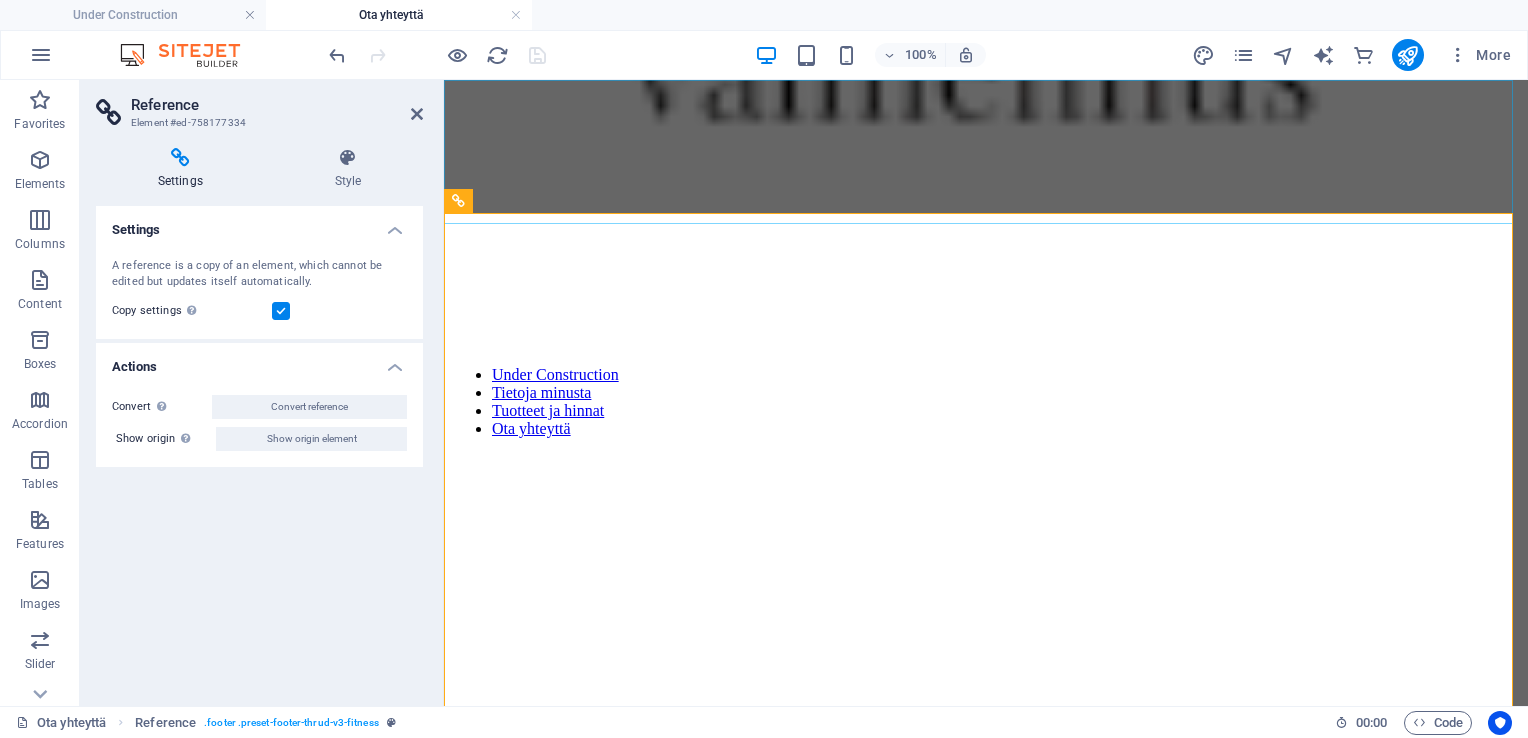click on "Under Construction Tietoja minusta Tuotteet ja hinnat Ota yhteyttä" at bounding box center (986, 402) 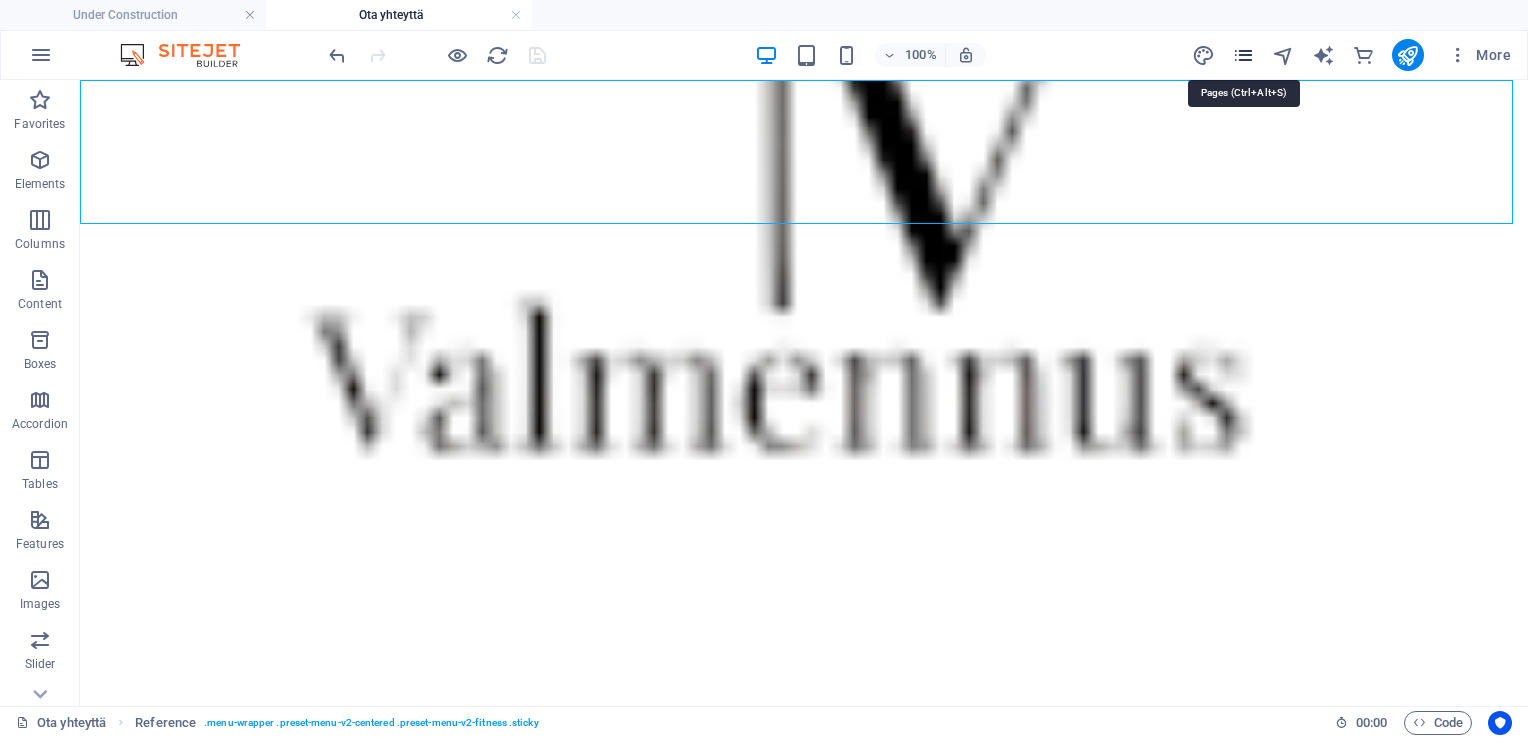 click at bounding box center [1243, 55] 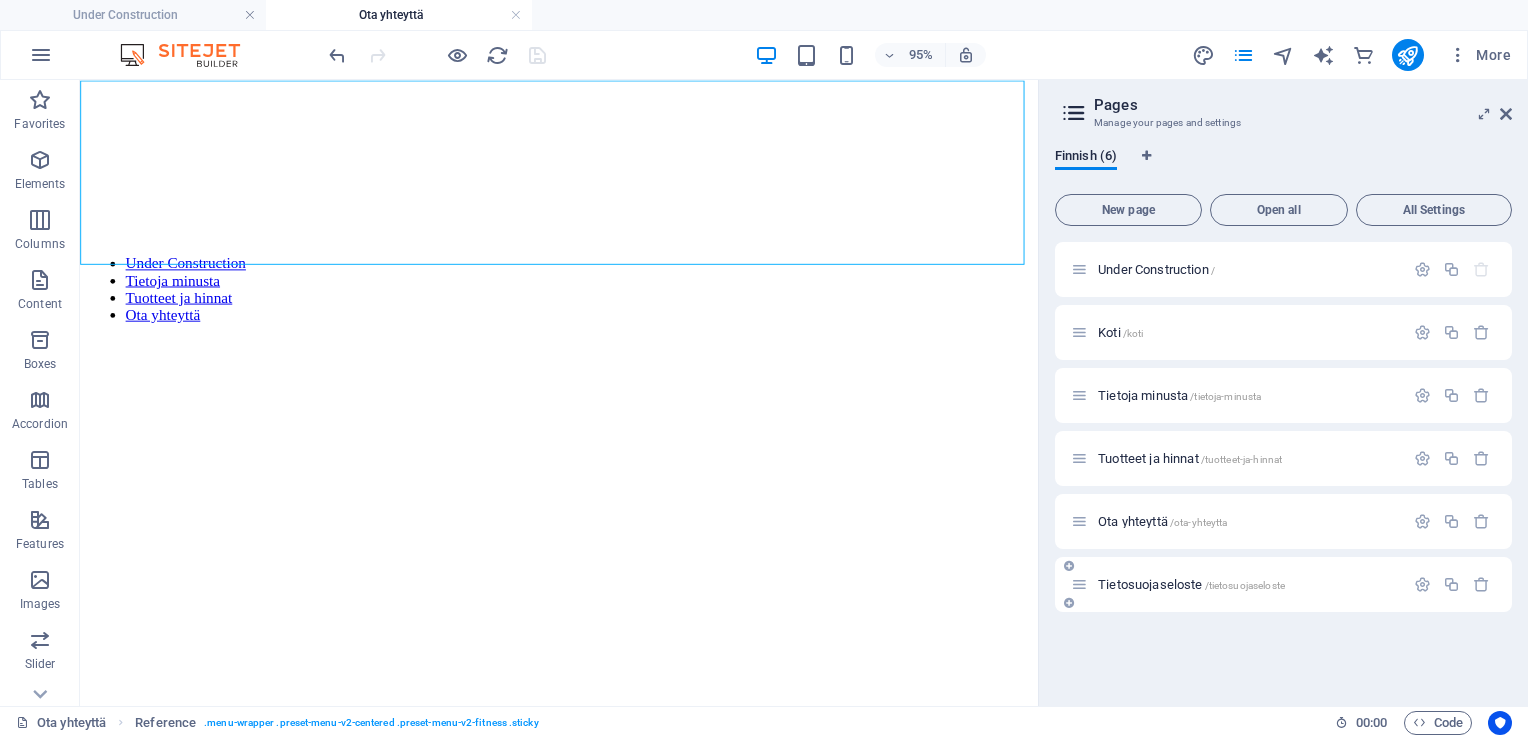 click on "Tietosuojaseloste /tietosuojaseloste" at bounding box center [1191, 584] 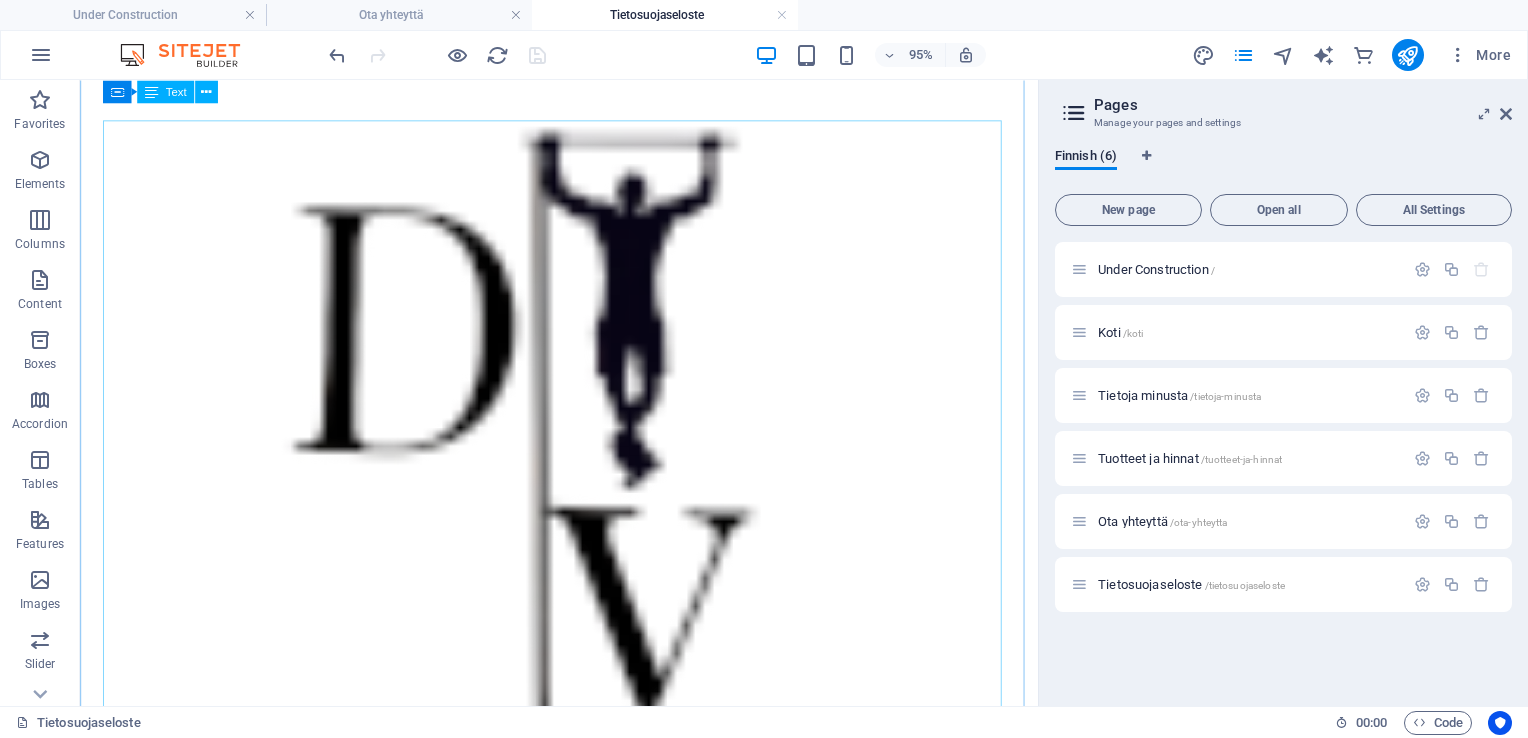 scroll, scrollTop: 150, scrollLeft: 0, axis: vertical 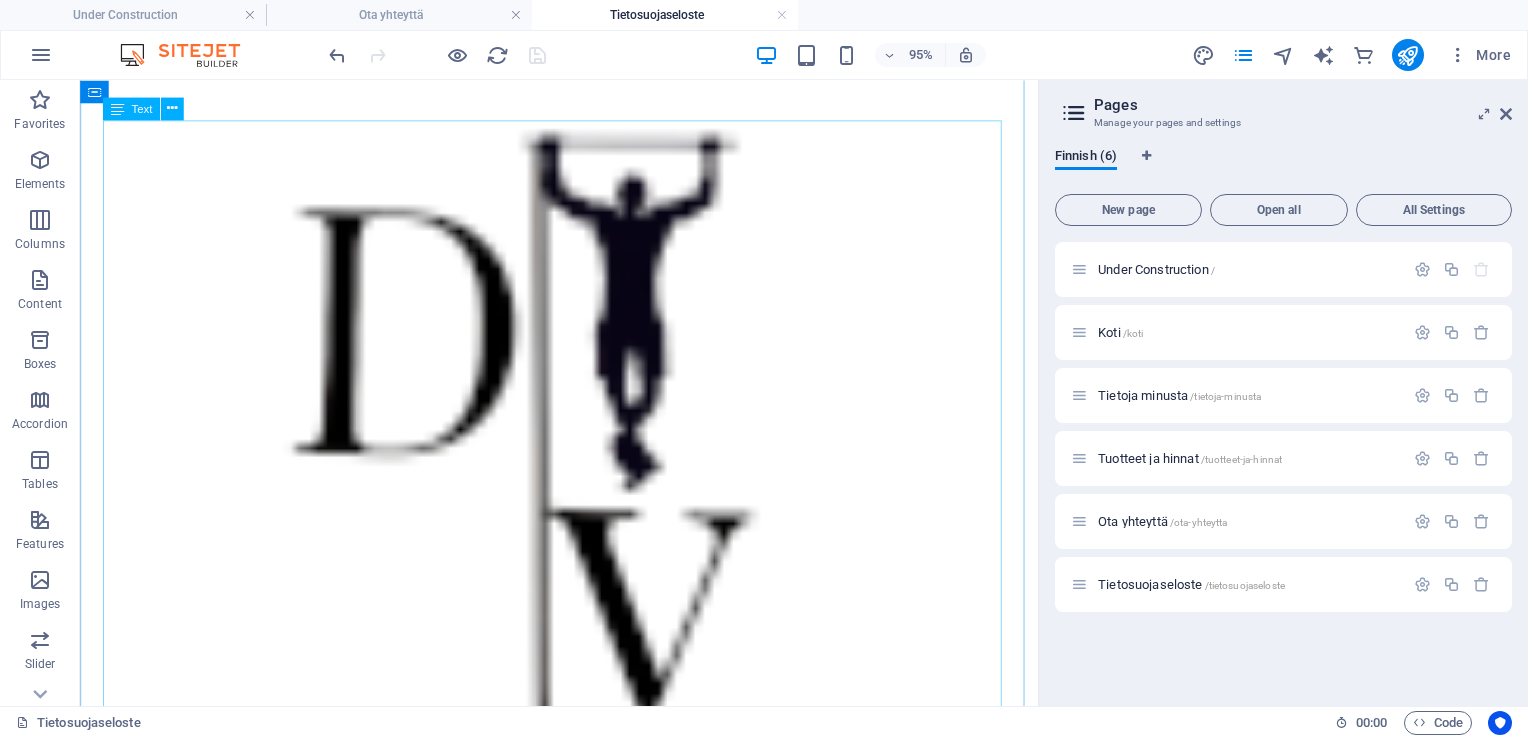 click on "Tietosuojaseloste Päivitetty: [DATE] Rekisterinpitäjä: DVvalmennus [FIRST] [LAST], [STREET_NAME], [POSTAL_CODE] [CITY] [EMAIL] Mitä tietoja kerään ja miksi? Kerään henkilötietoja seuraaviin tarkoituksiin: Asiakassuhteen hoitaminen  (tilausten käsittely, laskutus) Markkinointi ja asiakasviestintä  (uutiskirjeet, tiedotteet) Verkkosivujen toiminnan ja analytiikan kehittäminen  (kts. Statistiikan keräys alempaa) Tietojen käsittelyn perusteena on  oikeutettu etu, lakisääteinen velvoite tai käyttäjän suostumus . Henkilötietojen säilytysajat: Sähköpostiarkistossa 7 vuotta (kirjanpidollinen syy) Markkinointirekisterissä, kunnes käyttäjä peruuttaa suostumuksen Verkkosivujen analytiikkatiedot 26 kuukautta Evästeiden käyttö: Sivustolla ei käytetä evästeitä. Statistiikan keräys: Sivusto analysoi palvelinlokeja käyttäen apuna AWStats-lisäosaa, joka on avoimen lähdekoodin työkalu. Voit lukea lisää työkalusta ja sen käytöstä osoitteesta  Asiakkaan oikeudet:" at bounding box center [584, 1676] 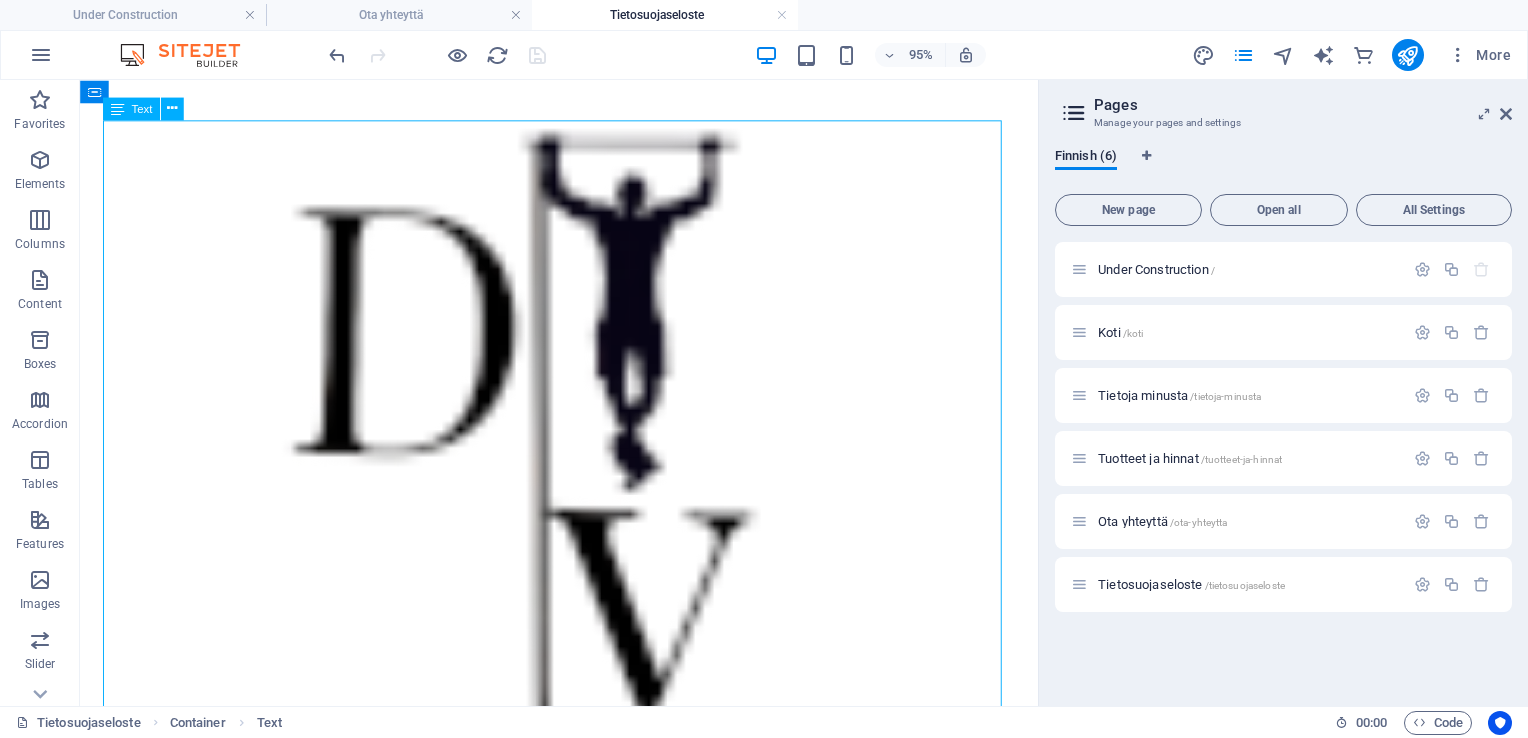 click on "Tietosuojaseloste Päivitetty: [DATE] Rekisterinpitäjä: DVvalmennus [FIRST] [LAST], [STREET_NAME], [POSTAL_CODE] [CITY] [EMAIL] Mitä tietoja kerään ja miksi? Kerään henkilötietoja seuraaviin tarkoituksiin: Asiakassuhteen hoitaminen  (tilausten käsittely, laskutus) Markkinointi ja asiakasviestintä  (uutiskirjeet, tiedotteet) Verkkosivujen toiminnan ja analytiikan kehittäminen  (kts. Statistiikan keräys alempaa) Tietojen käsittelyn perusteena on  oikeutettu etu, lakisääteinen velvoite tai käyttäjän suostumus . Henkilötietojen säilytysajat: Sähköpostiarkistossa 7 vuotta (kirjanpidollinen syy) Markkinointirekisterissä, kunnes käyttäjä peruuttaa suostumuksen Verkkosivujen analytiikkatiedot 26 kuukautta Evästeiden käyttö: Sivustolla ei käytetä evästeitä. Statistiikan keräys: Sivusto analysoi palvelinlokeja käyttäen apuna AWStats-lisäosaa, joka on avoimen lähdekoodin työkalu. Voit lukea lisää työkalusta ja sen käytöstä osoitteesta  Asiakkaan oikeudet:" at bounding box center [584, 1676] 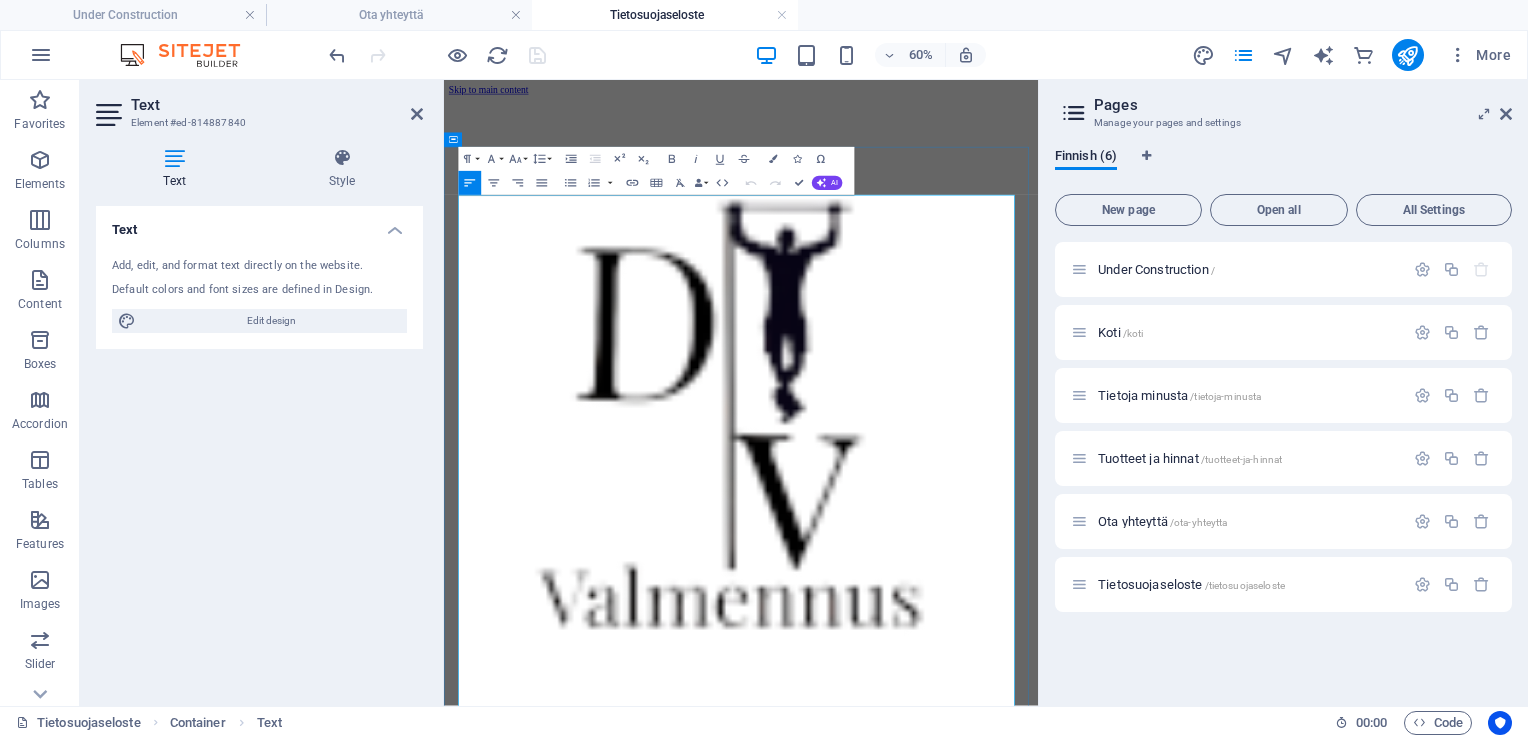 click on "[FIRST] [LAST], [STREET], [POSTAL_CODE] [CITY]" at bounding box center [939, 1471] 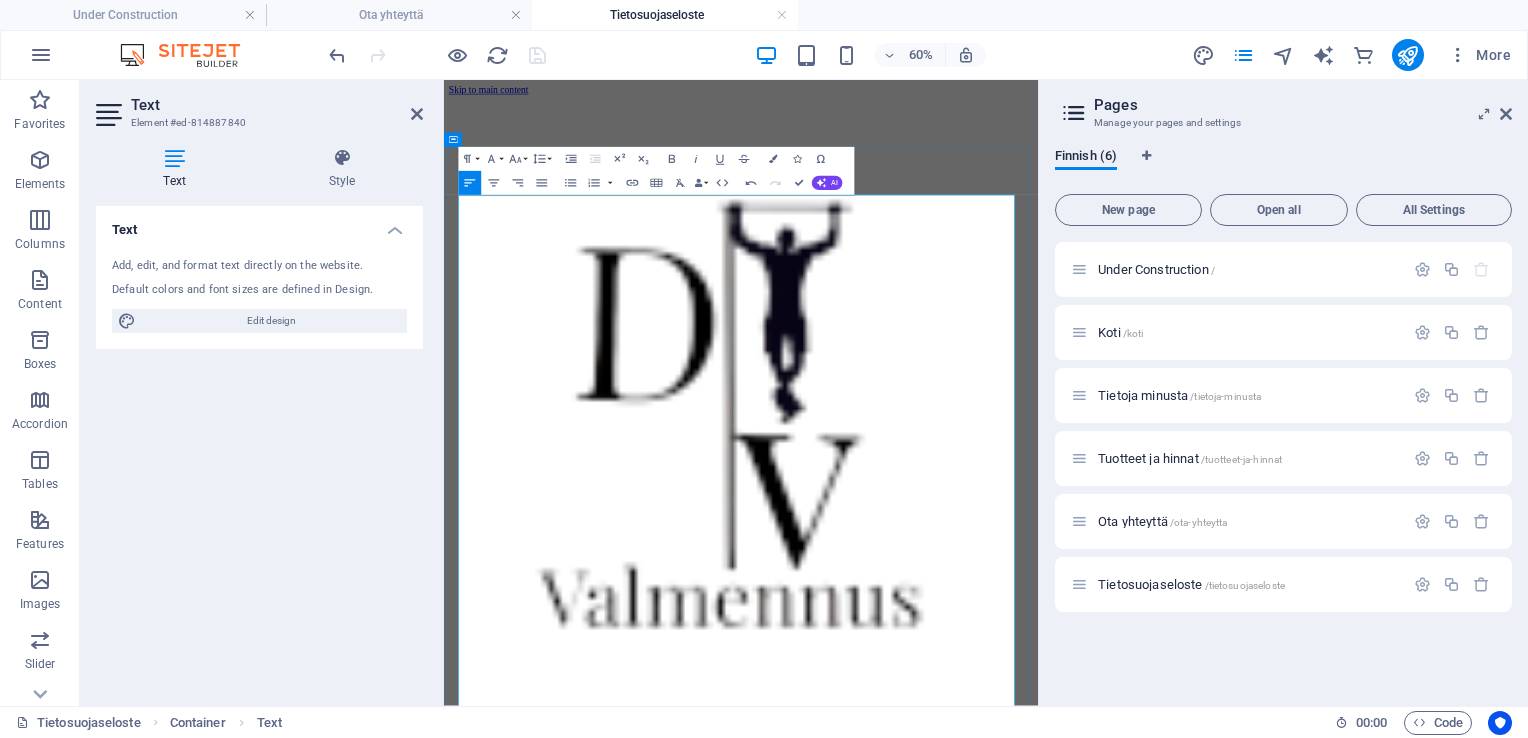 click on "Päivitetty: [DATE] Rekisterinpitäjä: DVvalmennus [FIRST] [LAST], [POSTAL_CODE] [CITY] [EMAIL] Mitä tietoja kerään ja miksi? Kerään henkilötietoja seuraaviin tarkoituksiin: Asiakassuhteen hoitaminen  (tilausten käsittely, laskutus) Markkinointi ja asiakasviestintä  (uutiskirjeet, tiedotteet) Verkkosivujen toiminnan ja analytiikan kehittäminen  (kts. Statistiikan keräys alempaa) Tietojen käsittelyn perusteena on  oikeutettu etu, lakisääteinen velvoite tai käyttäjän suostumus . Henkilötietojen säilytysajat: Sähköpostiarkistossa 7 vuotta (kirjanpidollinen syy) Markkinointirekisterissä, kunnes käyttäjä peruuttaa suostumuksen Verkkosivujen analytiikkatiedot 26 kuukautta Evästeiden käyttö: Sivustolla ei käytetä evästeitä. Statistiikan keräys: Sivusto analysoi palvelinlokeja käyttäen apuna AWStats-lisäosaa, joka on avoimen lähdekoodin työkalu. Voit lukea lisää työkalusta ja sen käytöstä osoitteesta  https://awstats.sourceforge.io/ Asiakkaan oikeudet:" at bounding box center (939, 1832) 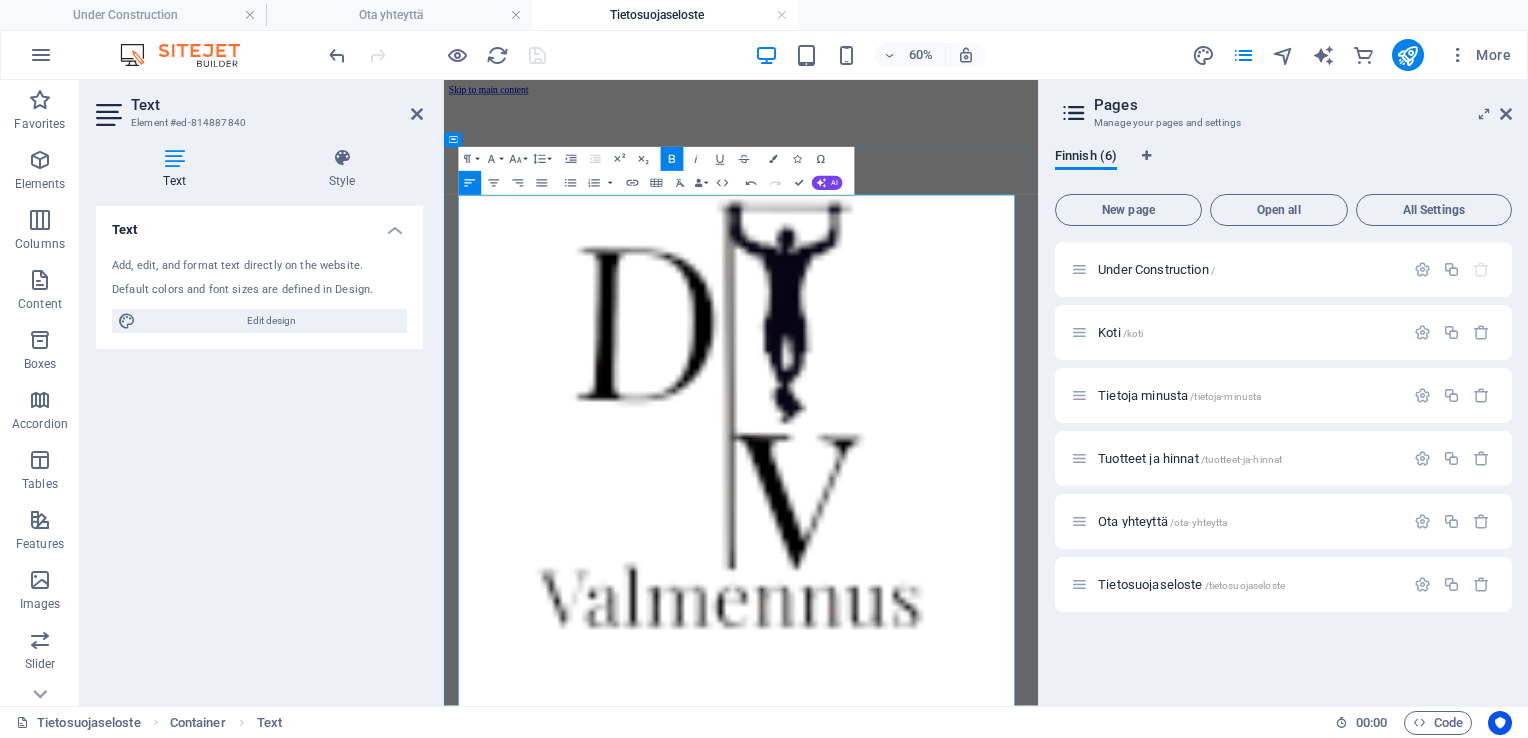 click on "Päivitetty: [DATE] Rekisterinpitäjä: DVvalmennus [FIRST] [LAST], [POSTAL_CODE] [CITY] [EMAIL] Mitä tietoja kerään ja miksi? Kerään henkilötietoja seuraaviin tarkoituksiin: Asiakassuhteen hoitaminen  (tilausten käsittely, laskutus) Markkinointi ja asiakasviestintä  (uutiskirjeet, tiedotteet) Verkkosivujen toiminnan ja analytiikan kehittäminen  (kts. Statistiikan keräys alempaa) Tietojen käsittelyn perusteena on  oikeutettu etu, lakisääteinen velvoite tai käyttäjän suostumus . Henkilötietojen säilytysajat: Sähköpostiarkistossa 7 vuotta (kirjanpidollinen syy) Markkinointirekisterissä, kunnes käyttäjä peruuttaa suostumuksen Verkkosivujen analytiikkatiedot 26 kuukautta Evästeiden käyttö: Sivustolla ei käytetä evästeitä. Statistiikan keräys: Sivusto analysoi palvelinlokeja käyttäen apuna AWStats-lisäosaa, joka on avoimen lähdekoodin työkalu. Voit lukea lisää työkalusta ja sen käytöstä osoitteesta  https://awstats.sourceforge.io/ Asiakkaan oikeudet:" at bounding box center [939, 1832] 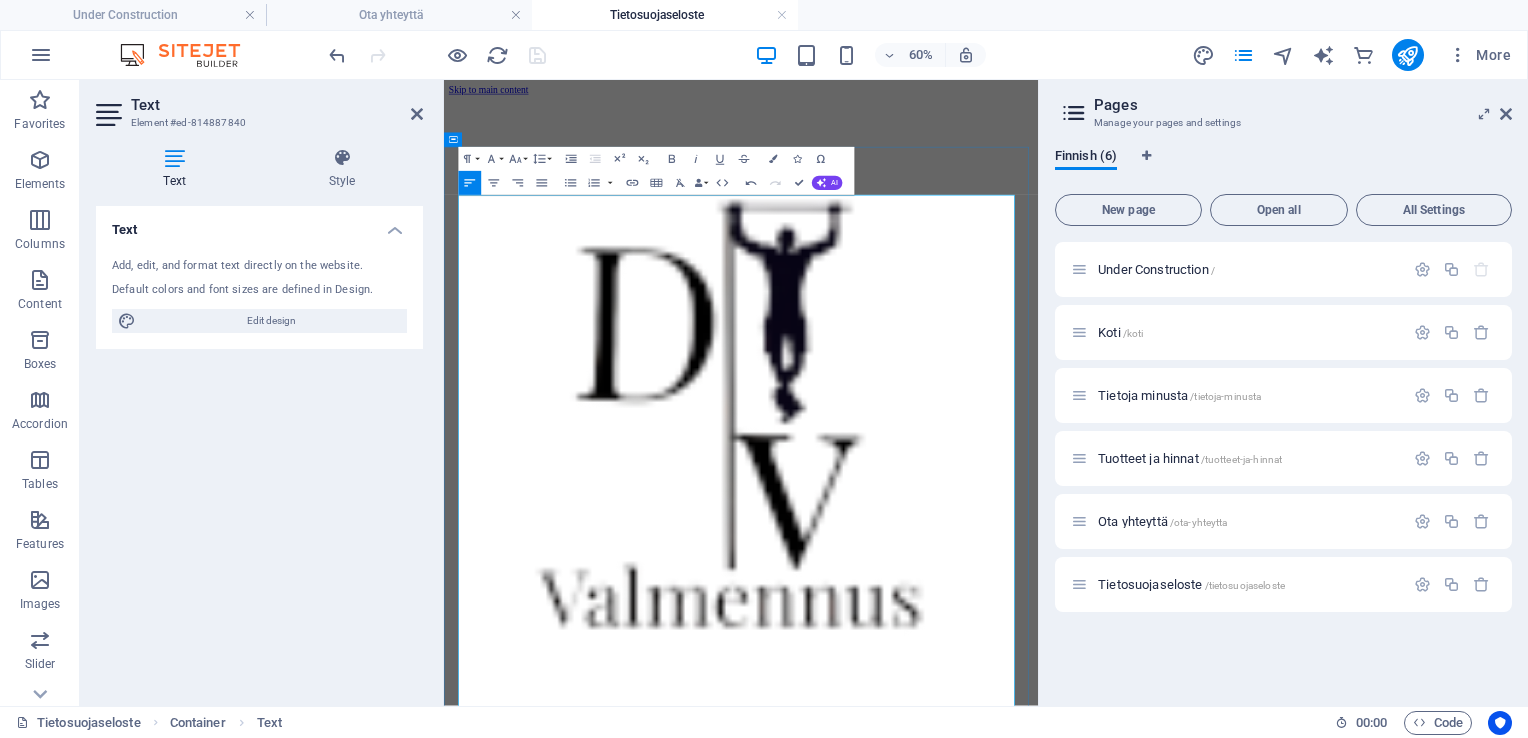 click on "Päivitetty: [DATE] Rekisterinpitäjä: DVvalmennus [FIRST] [LAST], [POSTAL_CODE] [CITY] [EMAIL] Mitä tietoja kerään ja miksi? Kerään henkilötietoja seuraaviin tarkoituksiin: Asiakassuhteen hoitaminen  (tilausten käsittely, laskutus) Markkinointi ja asiakasviestintä  (uutiskirjeet, tiedotteet) Verkkosivujen toiminnan ja analytiikan kehittäminen  (kts. Statistiikan keräys alempaa) Tietojen käsittelyn perusteena on  oikeutettu etu, lakisääteinen velvoite tai käyttäjän suostumus . Henkilötietojen säilytysajat: Sähköpostiarkistossa 7 vuotta (kirjanpidollinen syy) Markkinointirekisterissä, kunnes käyttäjä peruuttaa suostumuksen Verkkosivujen analytiikkatiedot 26 kuukautta Evästeiden käyttö: Sivustolla ei käytetä evästeitä. Statistiikan keräys: Sivusto analysoi palvelinlokeja käyttäen apuna AWStats-lisäosaa, joka on avoimen lähdekoodin työkalu. Voit lukea lisää työkalusta ja sen käytöstä osoitteesta  https://awstats.sourceforge.io/ Asiakkaan oikeudet:" at bounding box center [939, 1832] 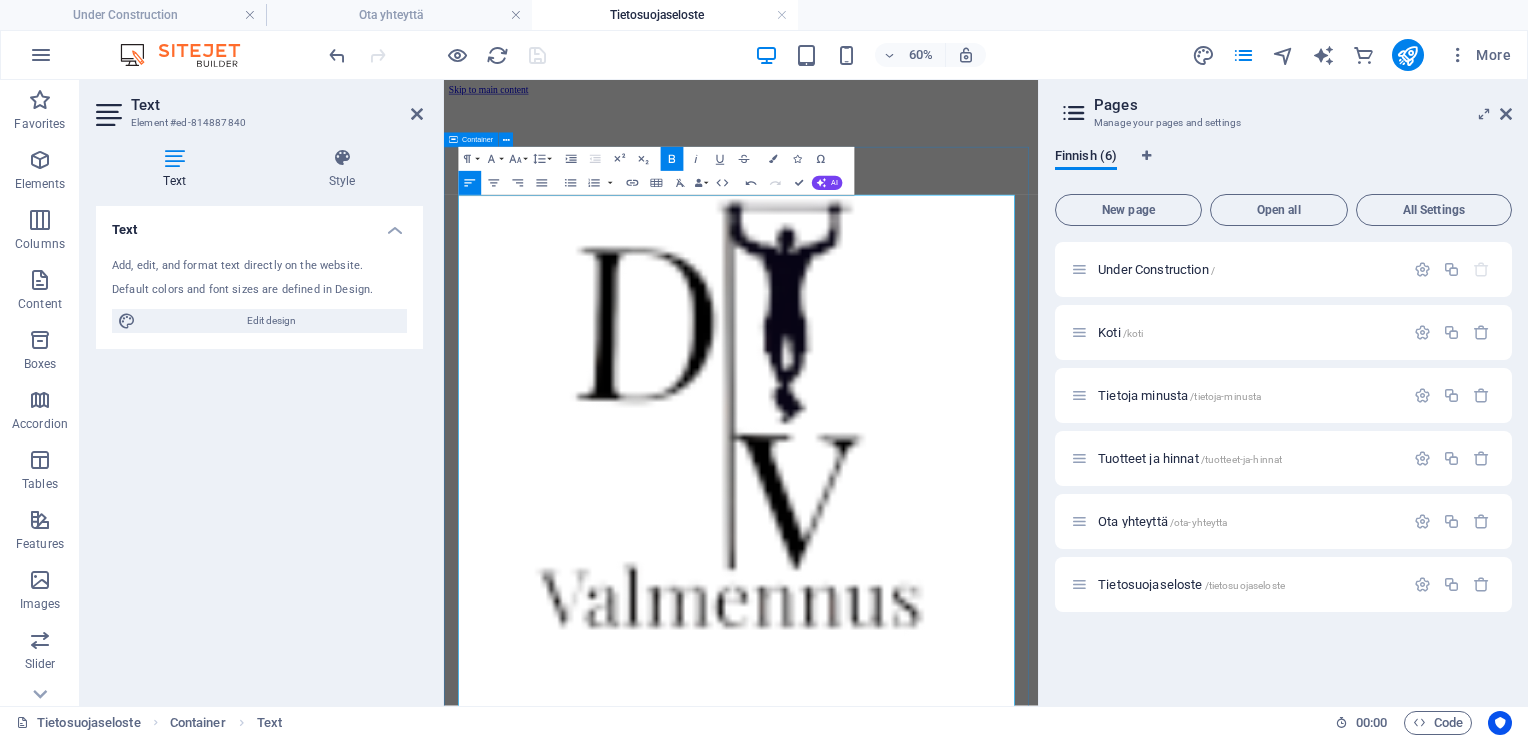 click on "Tietosuojaseloste Päivitetty: [MONTH] [DAY],[YEAR] Rekisterinpitäjä: DVvalmennus [FIRST] [LAST], [POSTAL_CODE] [CITY] [EMAIL] Mitä tietoja kerään ja miksi? Kerään henkilötietoja seuraaviin tarkoituksiin: Asiakassuhteen hoitaminen (tilausten käsittely, laskutus) Markkinointi ja asiakasviestintä (uutiskirjeet, tiedotteet) Verkkosivujen toiminnan ja analytiikan kehittäminen (kts. Statistiikan keräys alempaa) Tietojen käsittelyn perusteena on oikeutettu etu, lakisääteinen velvoite tai käyttäjän suostumus. Henkilötietojen säilytysajat: Sähköpostiarkistossa 7 vuotta (kirjanpidollinen syy) Markkinointirekisterissä, kunnes käyttäjä peruuttaa suostumuksen Verkkosivujen analytiikkatiedot 26 kuukautta Evästeiden käyttö: Sivustolla ei käytetä evästeitä. Statistiikan keräys: Sivusto analysoi palvelinlokeja käyttäen apuna AWStats-lisäosaa, joka on avoimen lähdekoodin työkalu. Voit lukea lisää työkalusta ja sen käytöstä osoitteesta https://awstats.sourceforge.io/" at bounding box center [939, 1806] 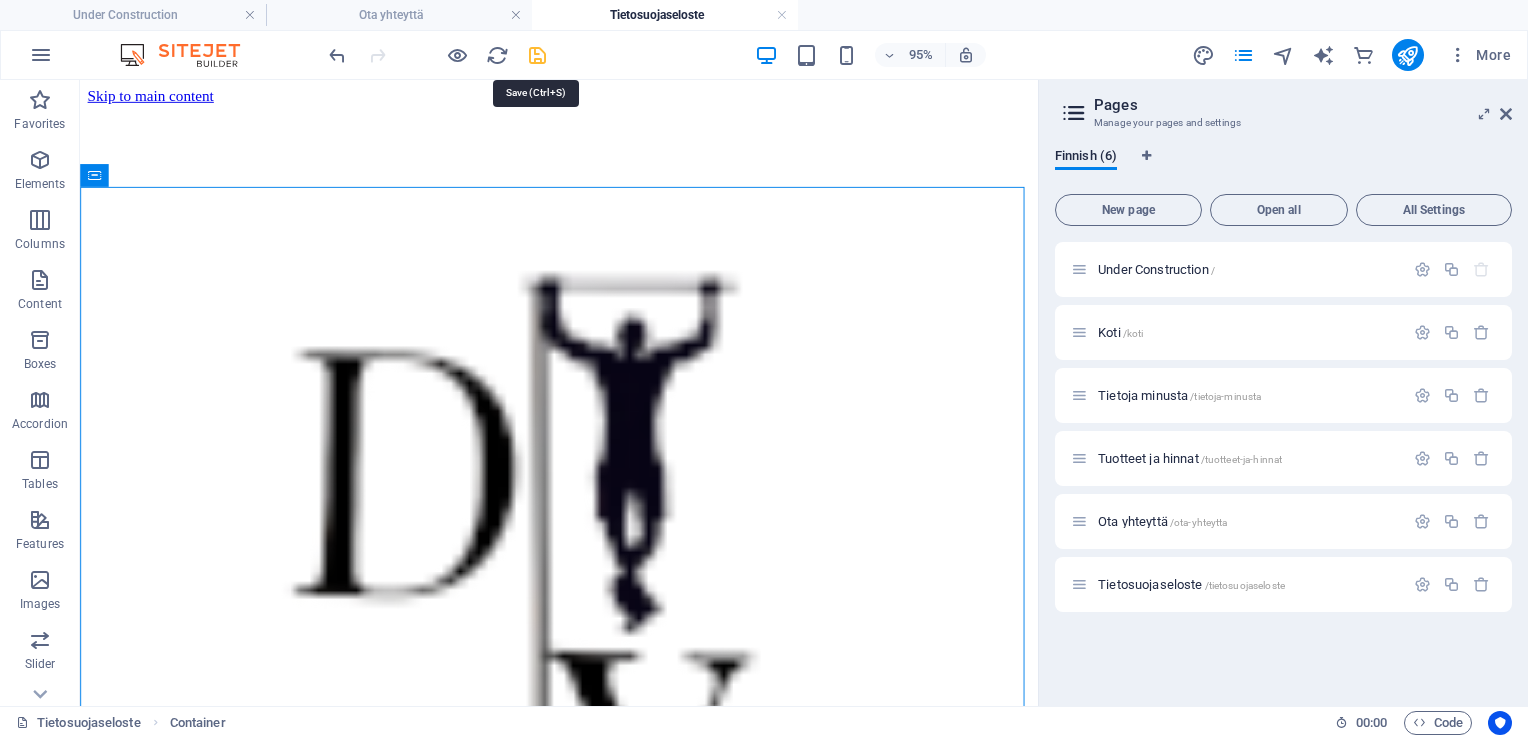 click at bounding box center (537, 55) 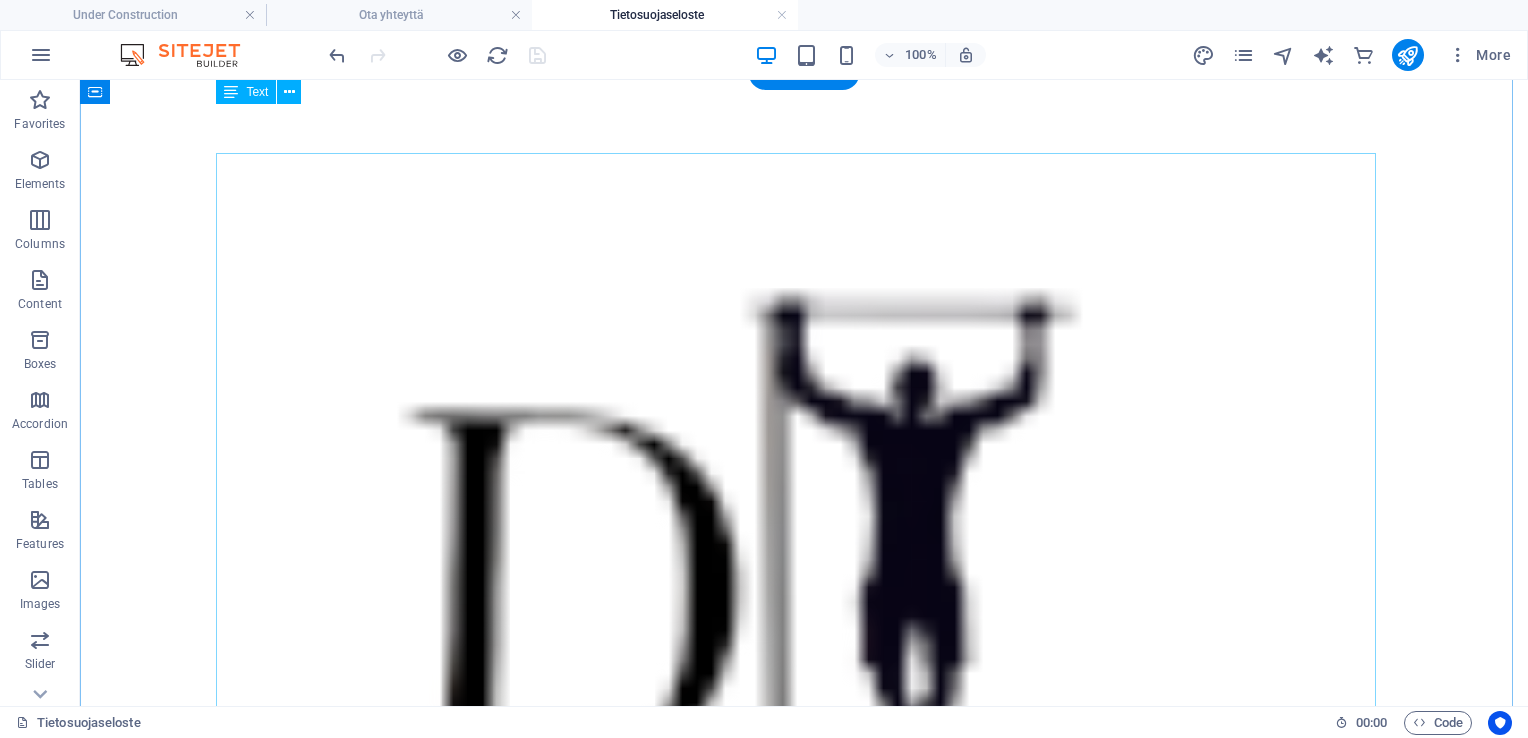 scroll, scrollTop: 0, scrollLeft: 0, axis: both 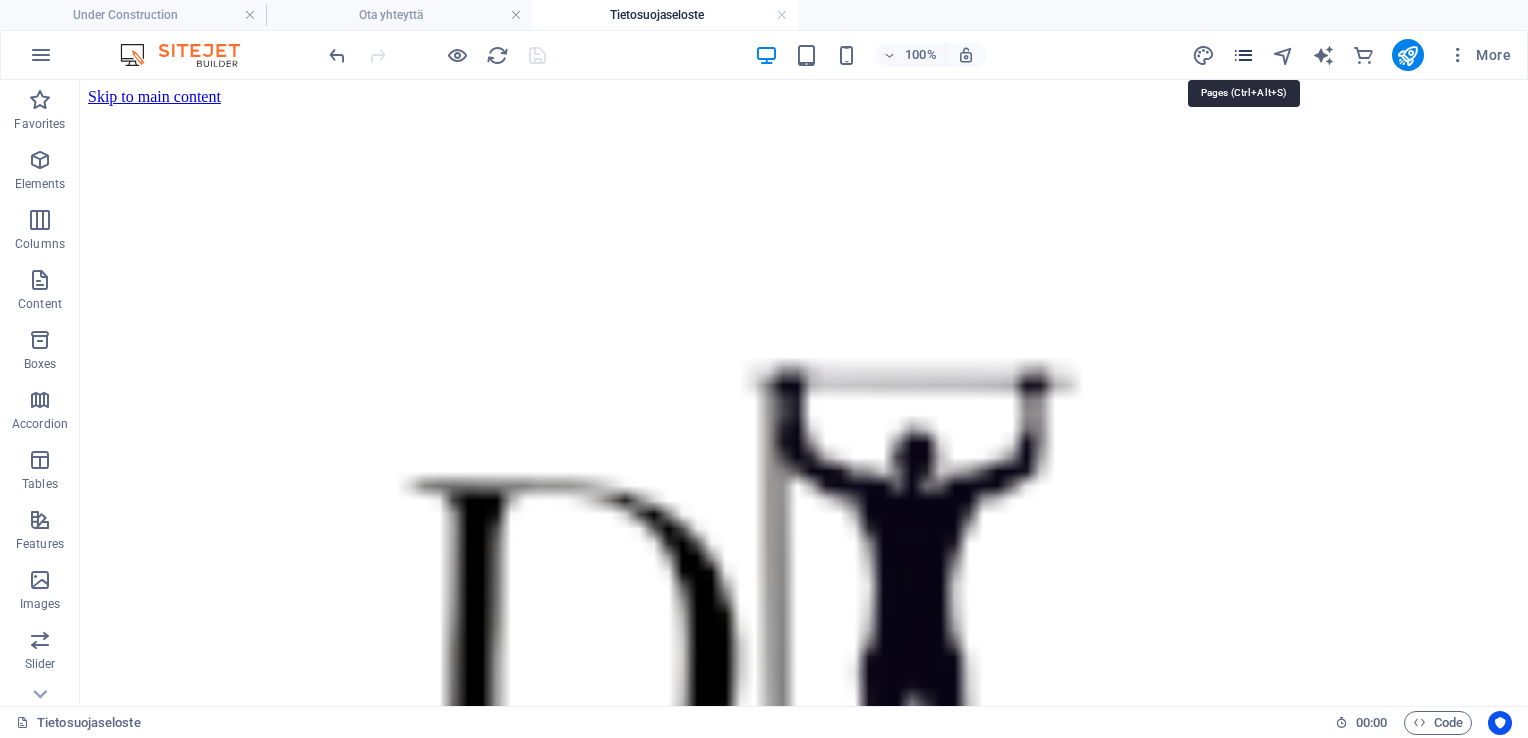 click at bounding box center (1243, 55) 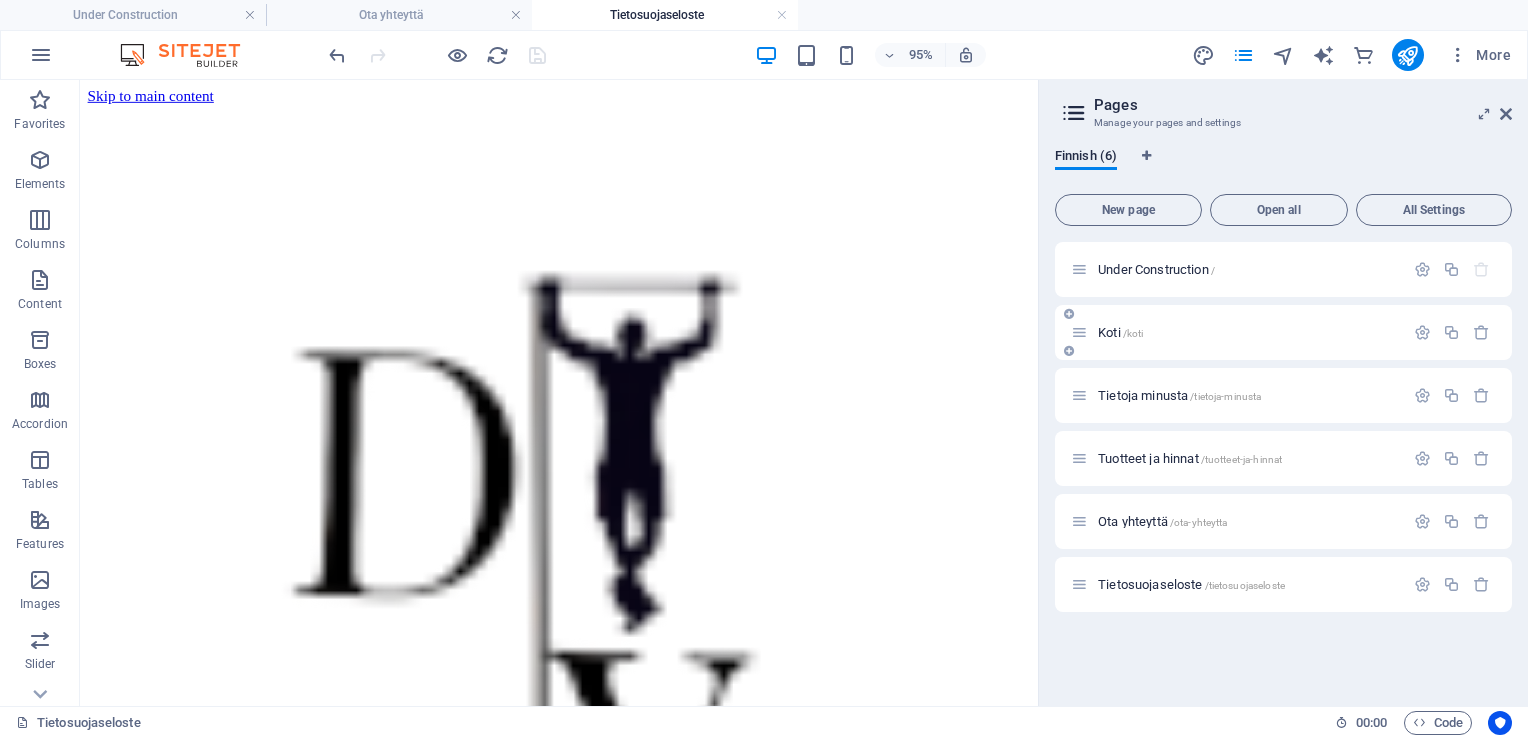 click on "Koti /koti" at bounding box center (1120, 332) 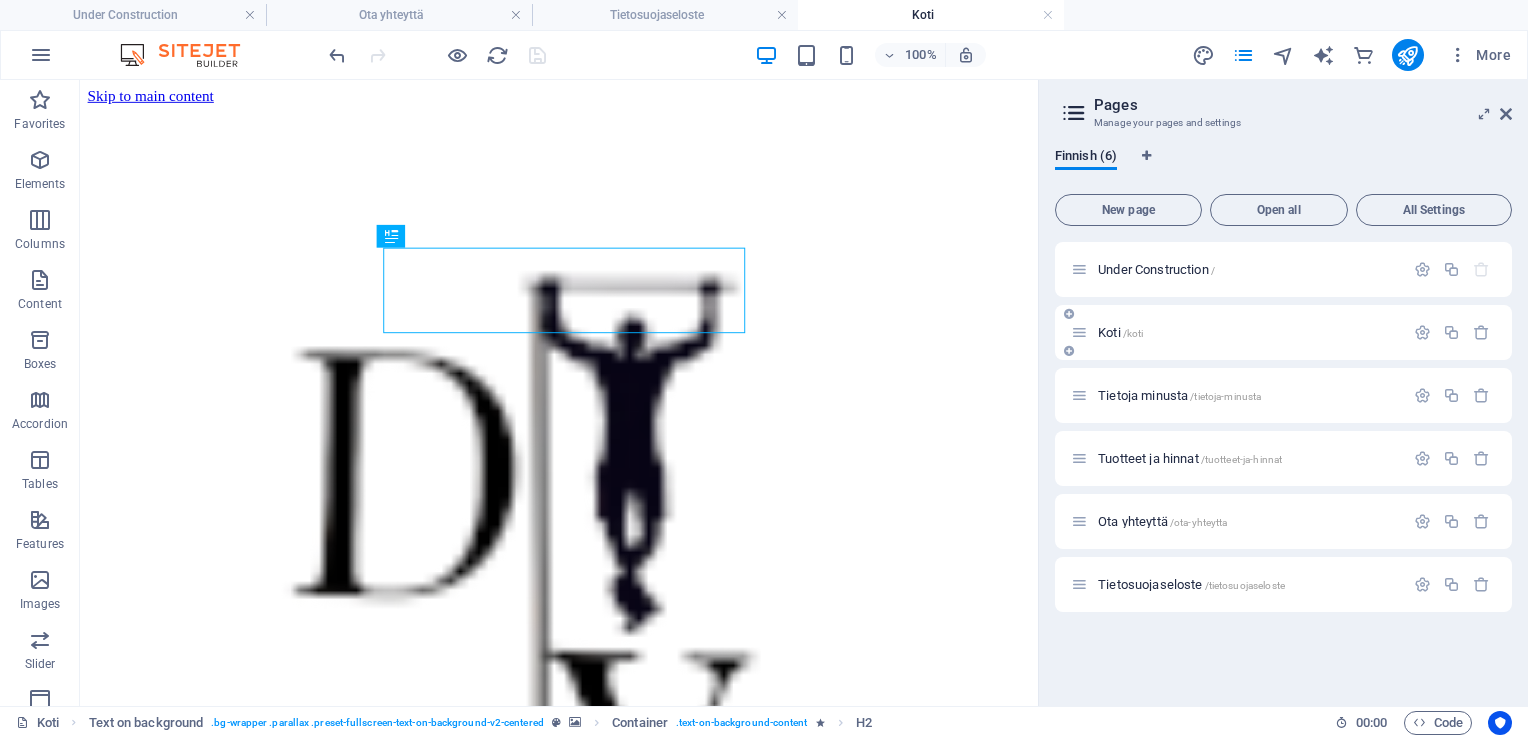 scroll, scrollTop: 0, scrollLeft: 0, axis: both 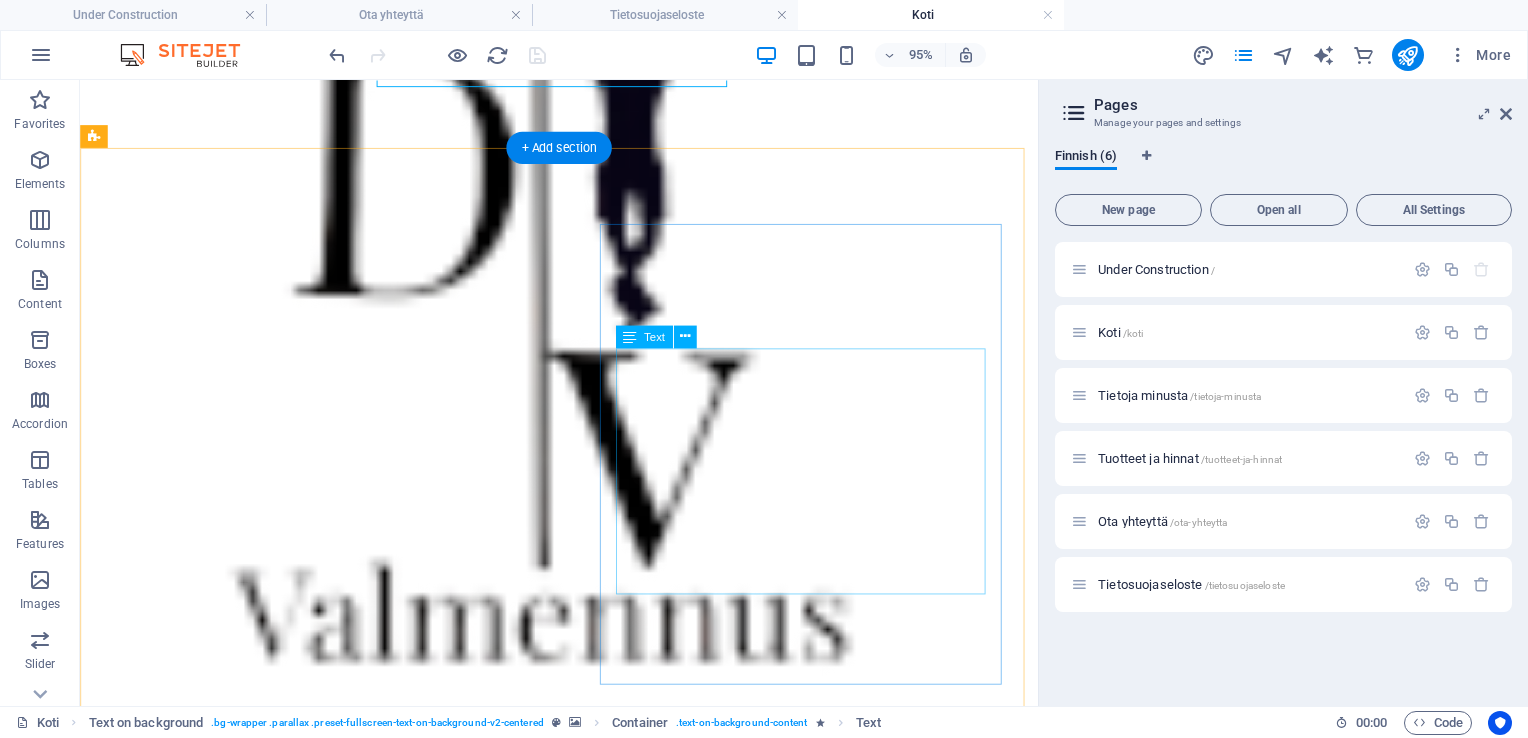 click on "Personoidussa ohjelmoinnissa valitsen jonkin kurssin, jonka pituus vaihtelee 4 viikosta puoleen vuoteen. Kursseihin no suunniteltu runko, joka sisältää useampia eri lajeja (Crossfit, juoksu, uinti sekä liikkuvuus). Halutessasi voit painottaa jotakin lajeista muita enemmän ja lopuksi räätälöimme juuri sinulle sopivan ja tavoitteesi tähtäävän ohjelmoinnin." at bounding box center [584, 1735] 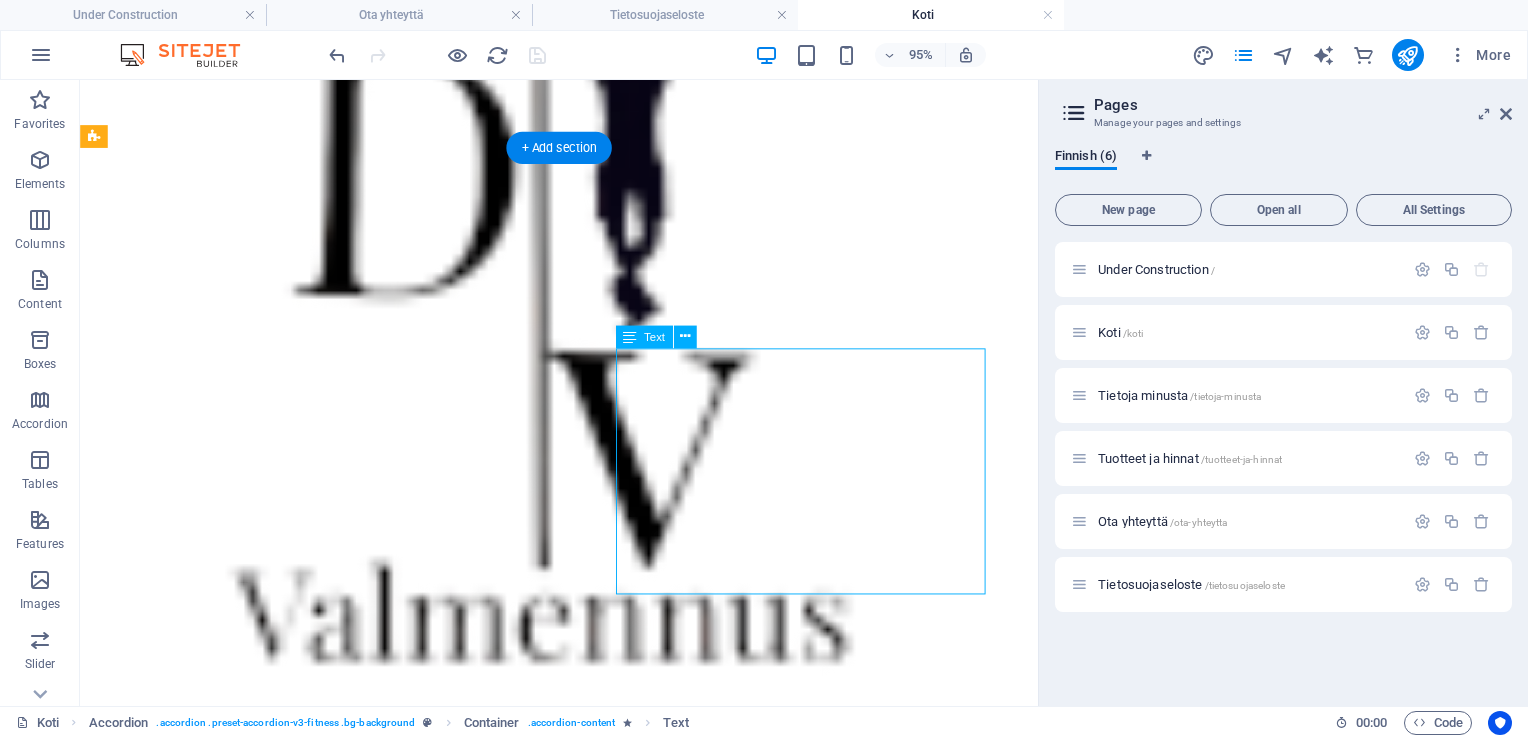 click on "Personoidussa ohjelmoinnissa valitsen jonkin kurssin, jonka pituus vaihtelee 4 viikosta puoleen vuoteen. Kursseihin no suunniteltu runko, joka sisältää useampia eri lajeja (Crossfit, juoksu, uinti sekä liikkuvuus). Halutessasi voit painottaa jotakin lajeista muita enemmän ja lopuksi räätälöimme juuri sinulle sopivan ja tavoitteesi tähtäävän ohjelmoinnin." at bounding box center [584, 1735] 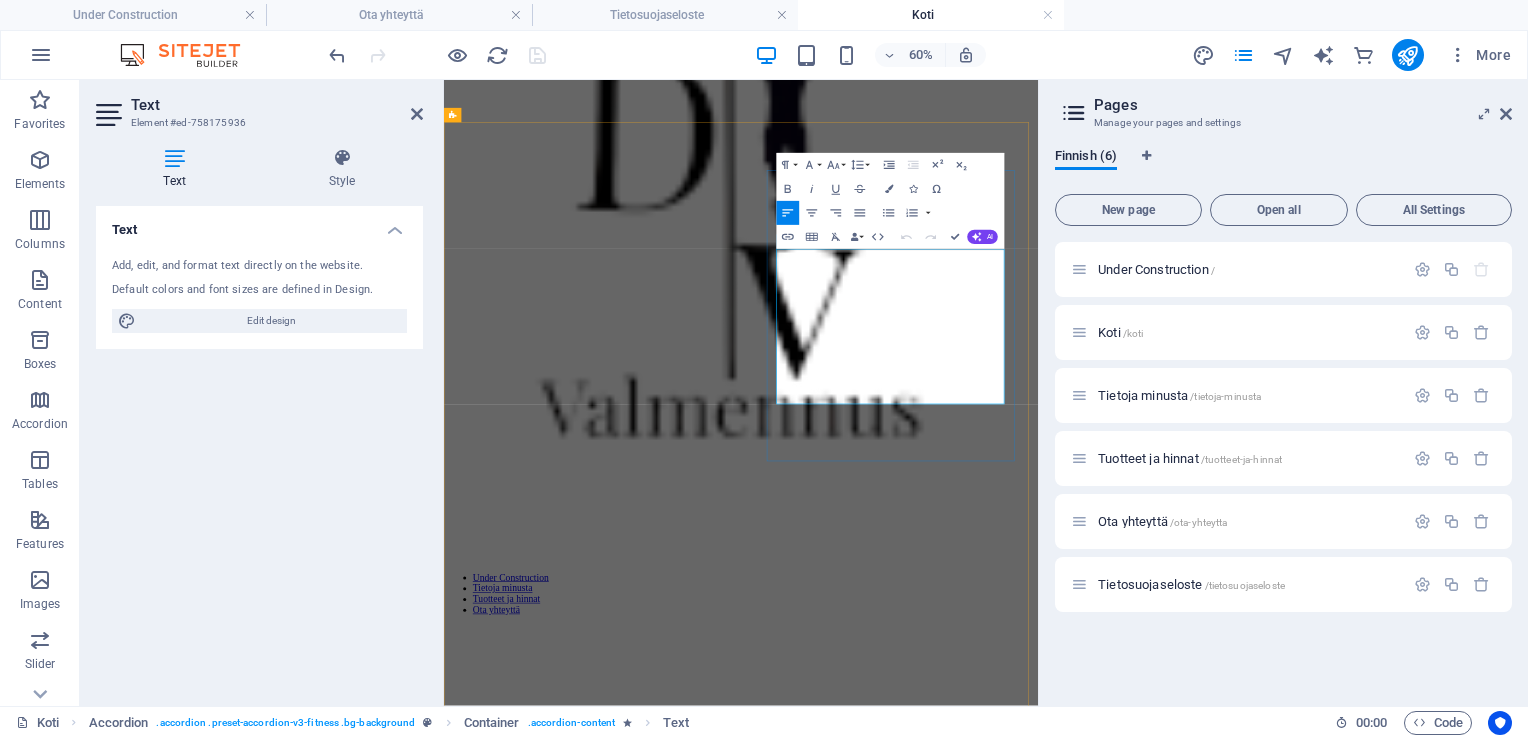 click on "Personoidussa ohjelmoinnissa valitsen jonkin kurssin, jonka pituus vaihtelee 4 viikosta puoleen vuoteen. Kursseihin no suunniteltu runko, joka sisältää useampia eri lajeja (Crossfit, juoksu, uinti sekä liikkuvuus). Halutessasi voit painottaa jotakin lajeista muita enemmän ja lopuksi räätälöimme juuri sinulle sopivan ja tavoitteesi tähtäävän ohjelmoinnin." at bounding box center [939, 1715] 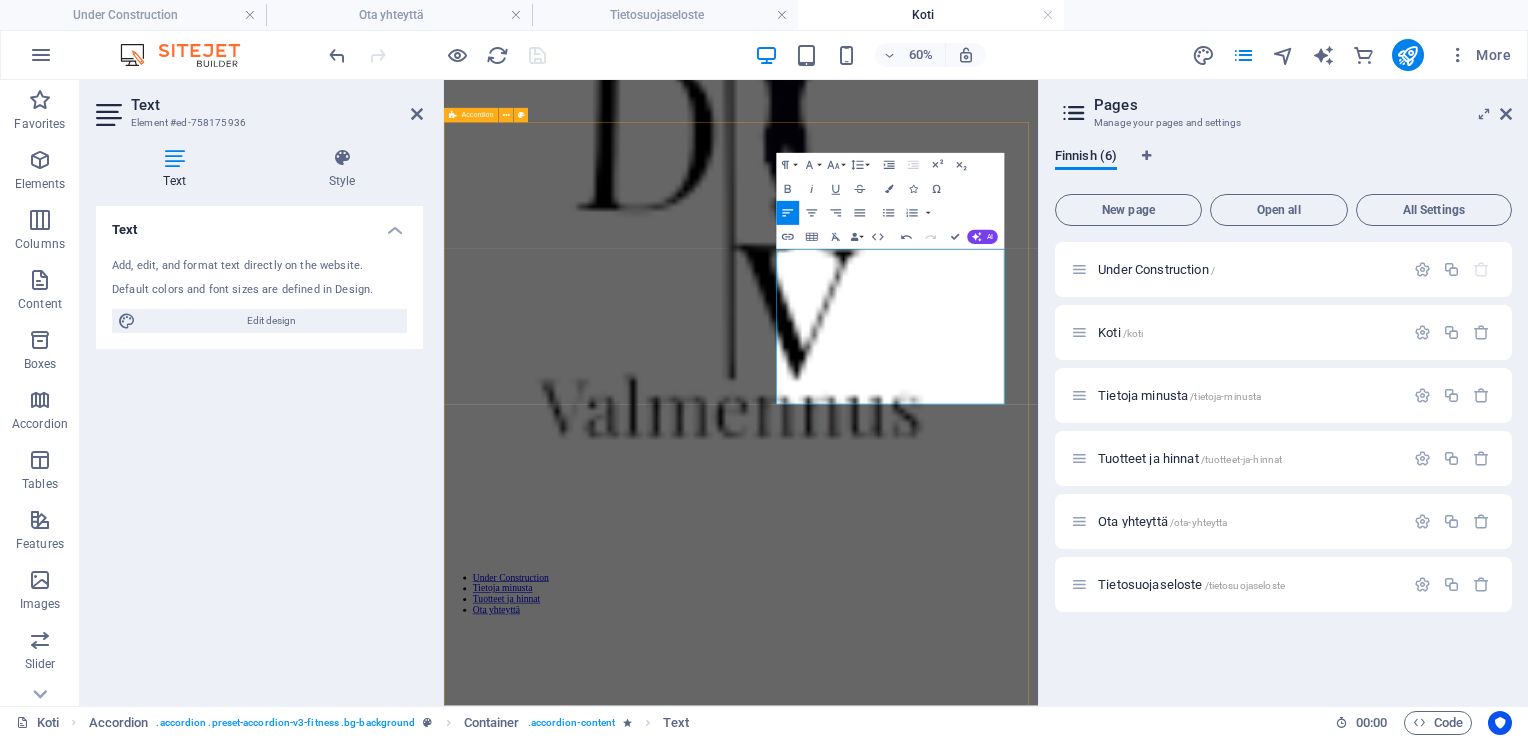 click on "Personoitu ohjelmointi Personoitu ohjelmointi (monilaji) Personoidussa ohjelmoinnissa valitset jonkin kurssin, jonka pituus vaihtelee 4 viikosta puoleen vuoteen. Kursseihin no suunniteltu runko, joka sisältää useampia eri lajeja (Crossfit, juoksu, uinti sekä liikkuvuus). Halutessasi voit painottaa jotakin lajeista muita enemmän ja lopuksi räätälöimme juuri sinulle sopivan ja tavoitteesi tähtäävän ohjelmoinnin. katso Tarkemmat tiedot Uinti Uinti valmennus Uinti-osiossa saat valita uintiin keskittyvän ohjelmoinnin juuri sinulle sopiviin tavoitteisiin. Ohjelmoinnit painottuvat uintiharjoitteluun, mutta sisältää muutamia liikkuvuusharjoitteita myös. katso Tarkemmat tiedot Crossfit Crossfit valmennus Crossfit-osiossa saat valita lajiin keskittyvän ohjelmoinnin juuri sinulle sopiviin tavoitteisiin. katso tarkemmat tiedot Inttiin Inttiin katso tarkemmat tiedot" at bounding box center (939, 2286) 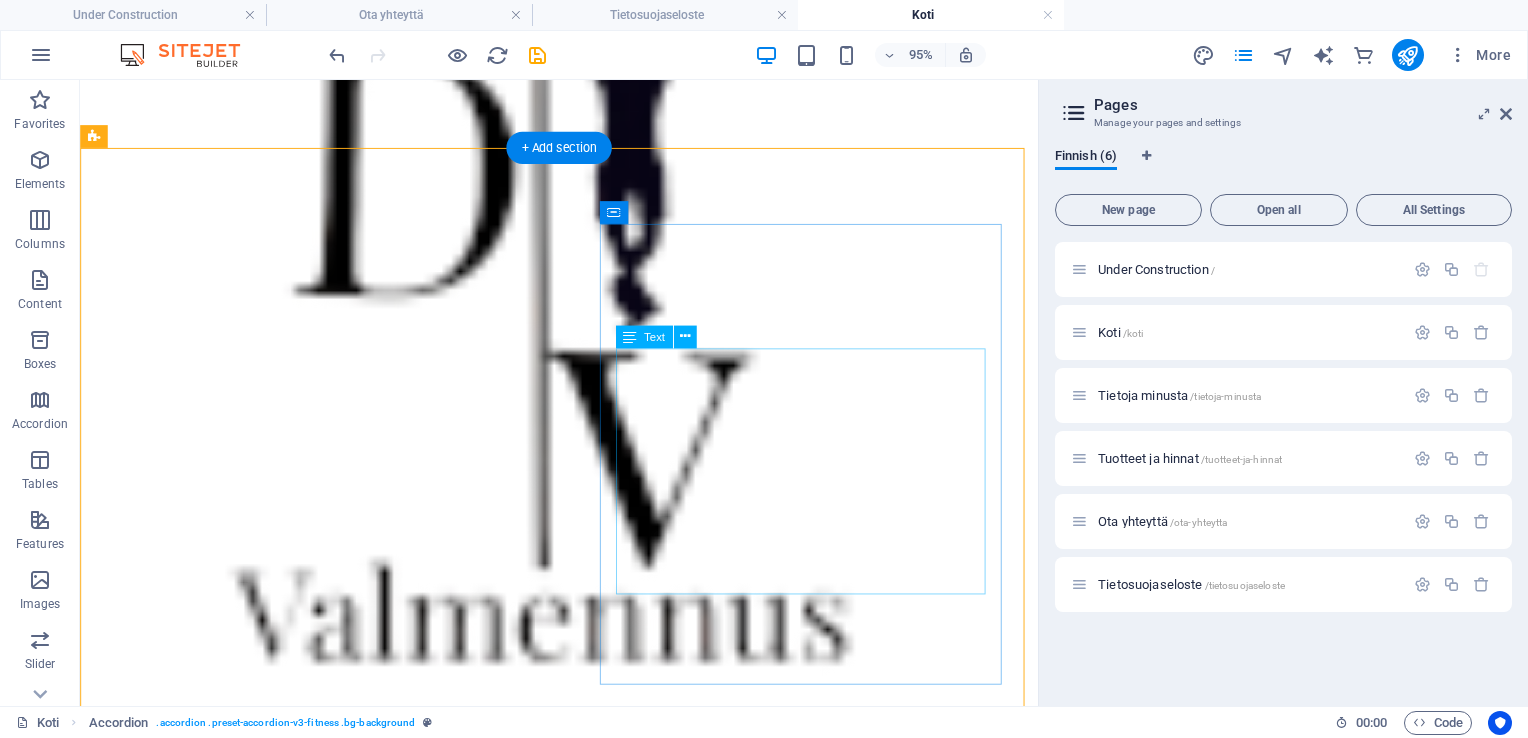 click on "Personoidussa ohjelmoinnissa valitset jonkin kurssin, jonka pituus vaihtelee 4 viikosta puoleen vuoteen. Kursseihin no suunniteltu runko, joka sisältää useampia eri lajeja (Crossfit, juoksu, uinti sekä liikkuvuus). Halutessasi voit painottaa jotakin lajeista muita enemmän ja lopuksi räätälöimme juuri sinulle sopivan ja tavoitteesi tähtäävän ohjelmoinnin." at bounding box center [584, 1735] 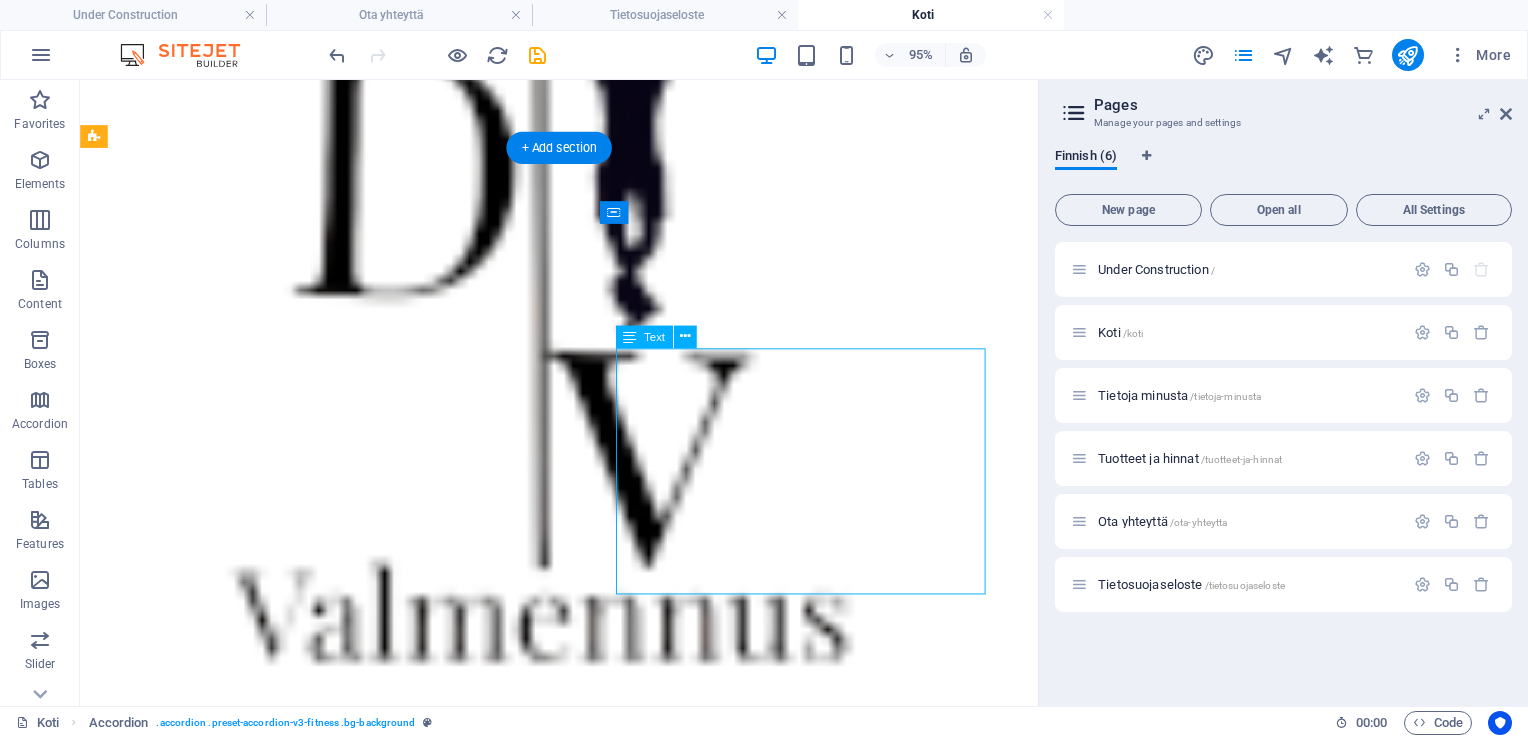 click on "Personoidussa ohjelmoinnissa valitset jonkin kurssin, jonka pituus vaihtelee 4 viikosta puoleen vuoteen. Kursseihin no suunniteltu runko, joka sisältää useampia eri lajeja (Crossfit, juoksu, uinti sekä liikkuvuus). Halutessasi voit painottaa jotakin lajeista muita enemmän ja lopuksi räätälöimme juuri sinulle sopivan ja tavoitteesi tähtäävän ohjelmoinnin." at bounding box center [584, 1735] 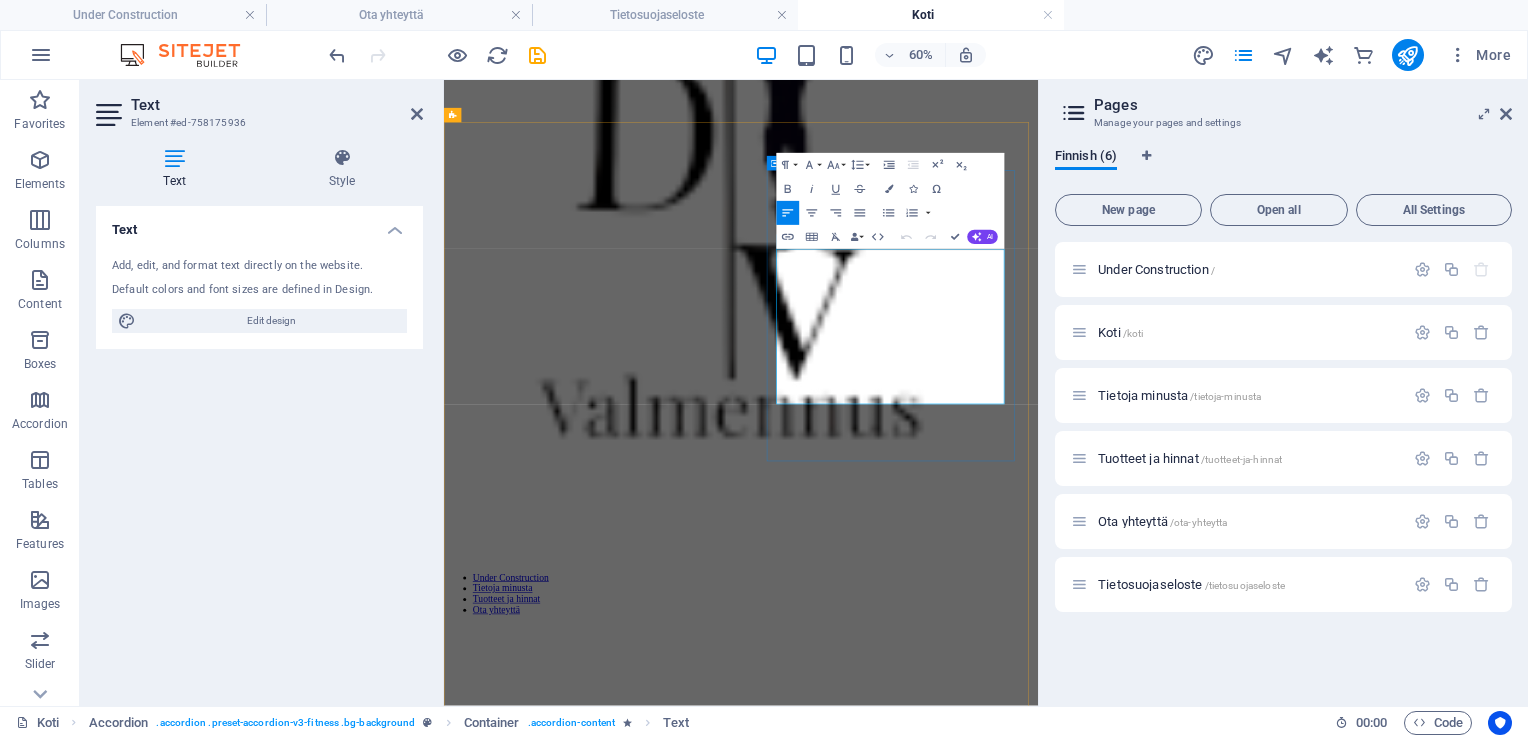 click on "Personoidussa ohjelmoinnissa valitset jonkin kurssin, jonka pituus vaihtelee 4 viikosta puoleen vuoteen. Kursseihin no suunniteltu runko, joka sisältää useampia eri lajeja (Crossfit, juoksu, uinti sekä liikkuvuus). Halutessasi voit painottaa jotakin lajeista muita enemmän ja lopuksi räätälöimme juuri sinulle sopivan ja tavoitteesi tähtäävän ohjelmoinnin." at bounding box center (939, 1715) 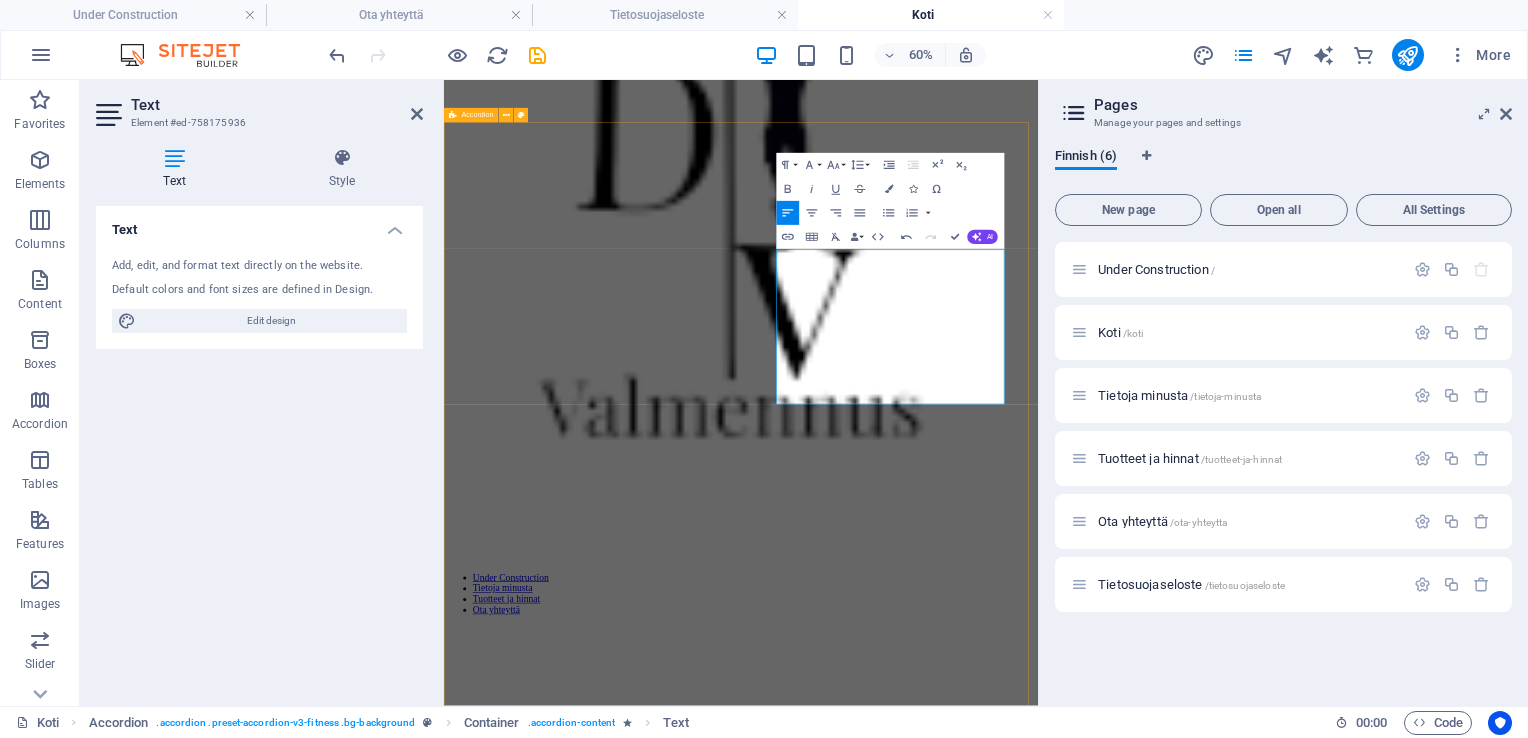 click on "Personoitu ohjelmointi Personoitu ohjelmointi (monilaji) Personoidussa ohjelmoinnissa valitset jonkin kurssin, jonka pituus vaihtelee 4 viikosta puoleen vuoteen. Kursseihin on suunniteltu runko, joka sisältää useampia eri lajeja (Crossfit, juoksu, uinti sekä liikkuvuus). Halutessasi voit painottaa jotakin lajeista muita enemmän ja lopuksi räätälöimme juuri sinulle sopivan ja tavoitteesi tähtäävän ohjelmoinnin. katso Tarkemmat tiedot Uinti Uinti valmennus Uinti-osiossa saat valita uintiin keskittyvän ohjelmoinnin juuri sinulle sopiviin tavoitteisiin. Ohjelmoinnit painottuvat uintiharjoitteluun, mutta sisältää muutamia liikkuvuusharjoitteita myös. katso Tarkemmat tiedot Crossfit Crossfit valmennus Crossfit-osiossa saat valita lajiin keskittyvän ohjelmoinnin juuri sinulle sopiviin tavoitteisiin.  katso tarkemmat tiedot Inttiin Inttiin katso tarkemmat tiedot" at bounding box center [939, 2286] 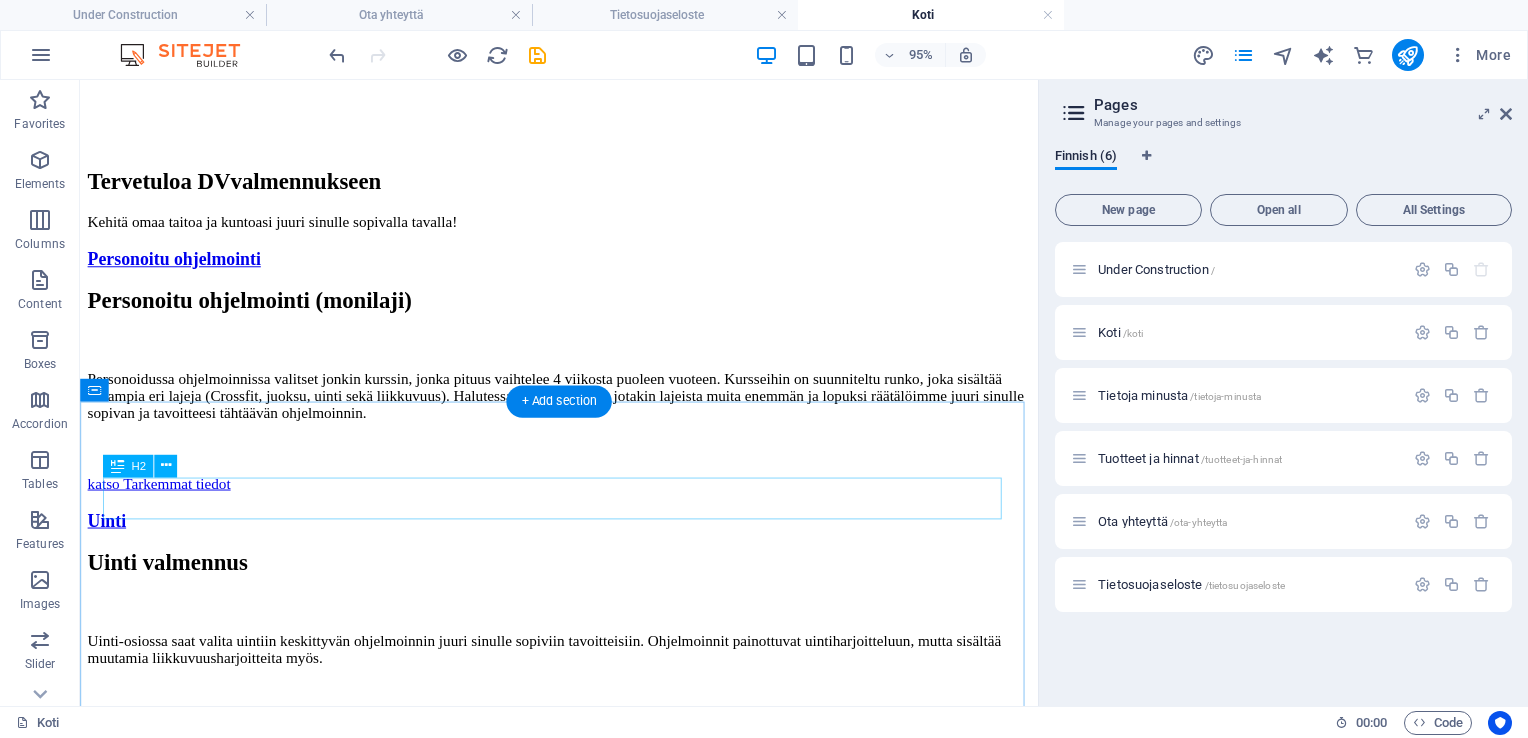 scroll, scrollTop: 1616, scrollLeft: 0, axis: vertical 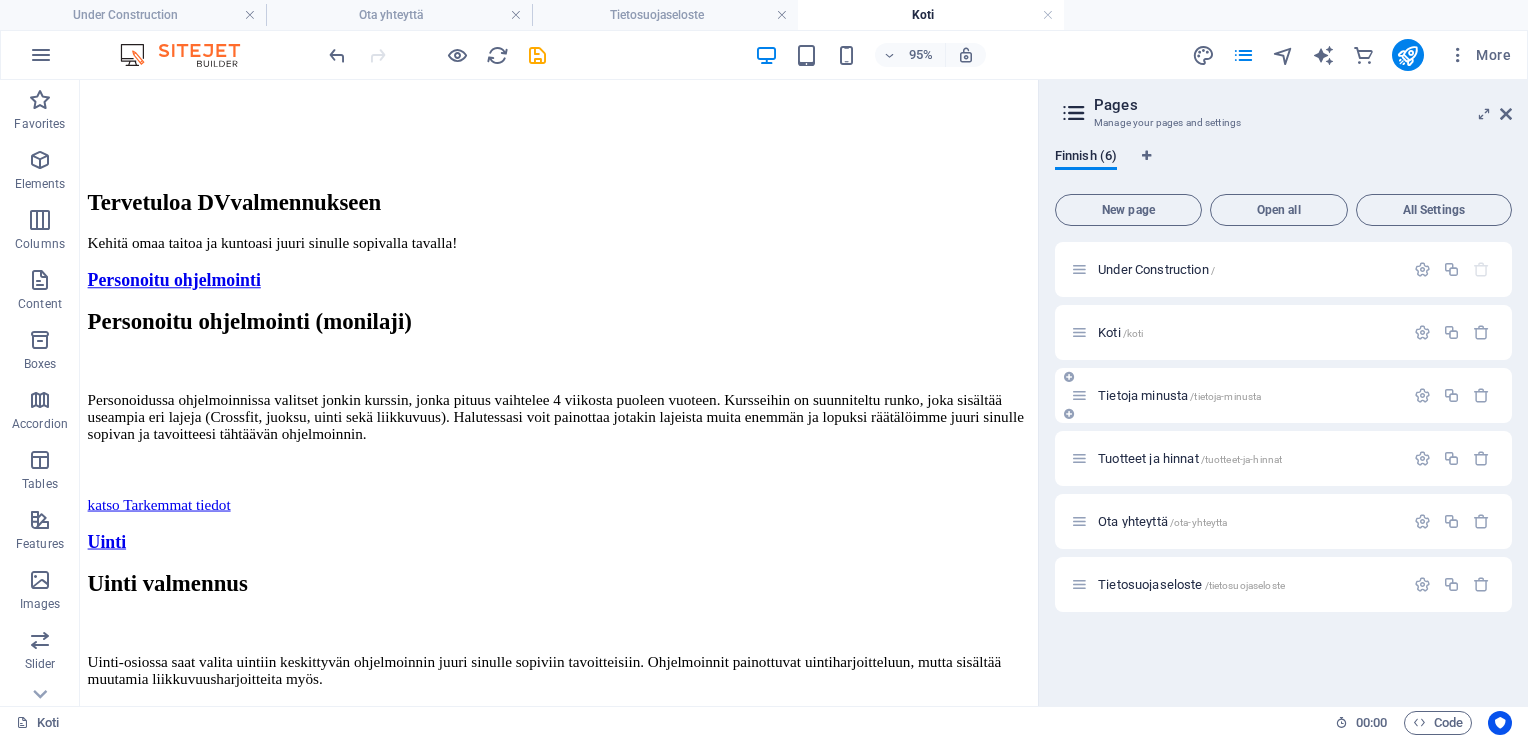 click on "Tietoja minusta /tietoja-minusta" at bounding box center (1237, 395) 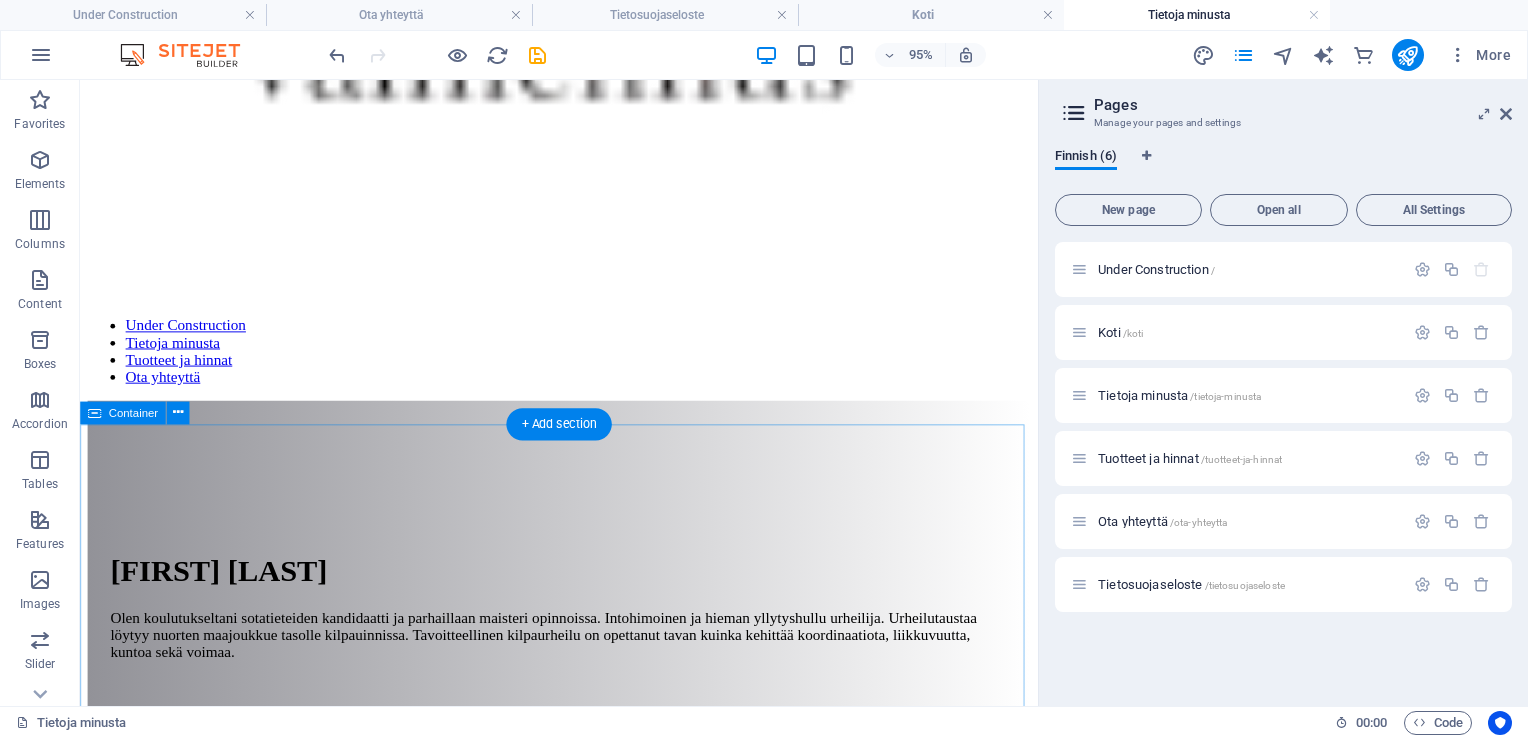 scroll, scrollTop: 1024, scrollLeft: 0, axis: vertical 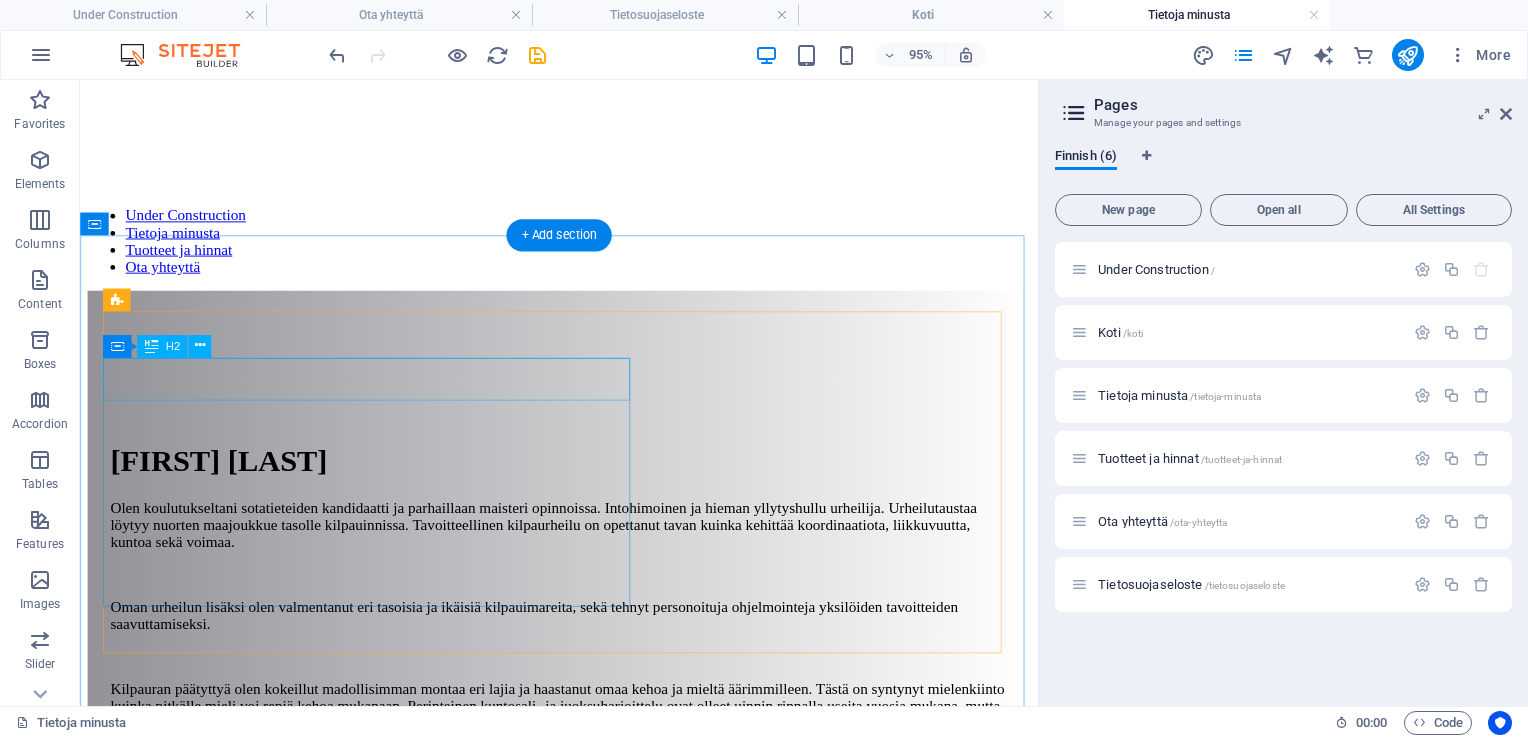 click on "Luotettavuus VAIHDA KUVA TÄS" at bounding box center (584, 4068) 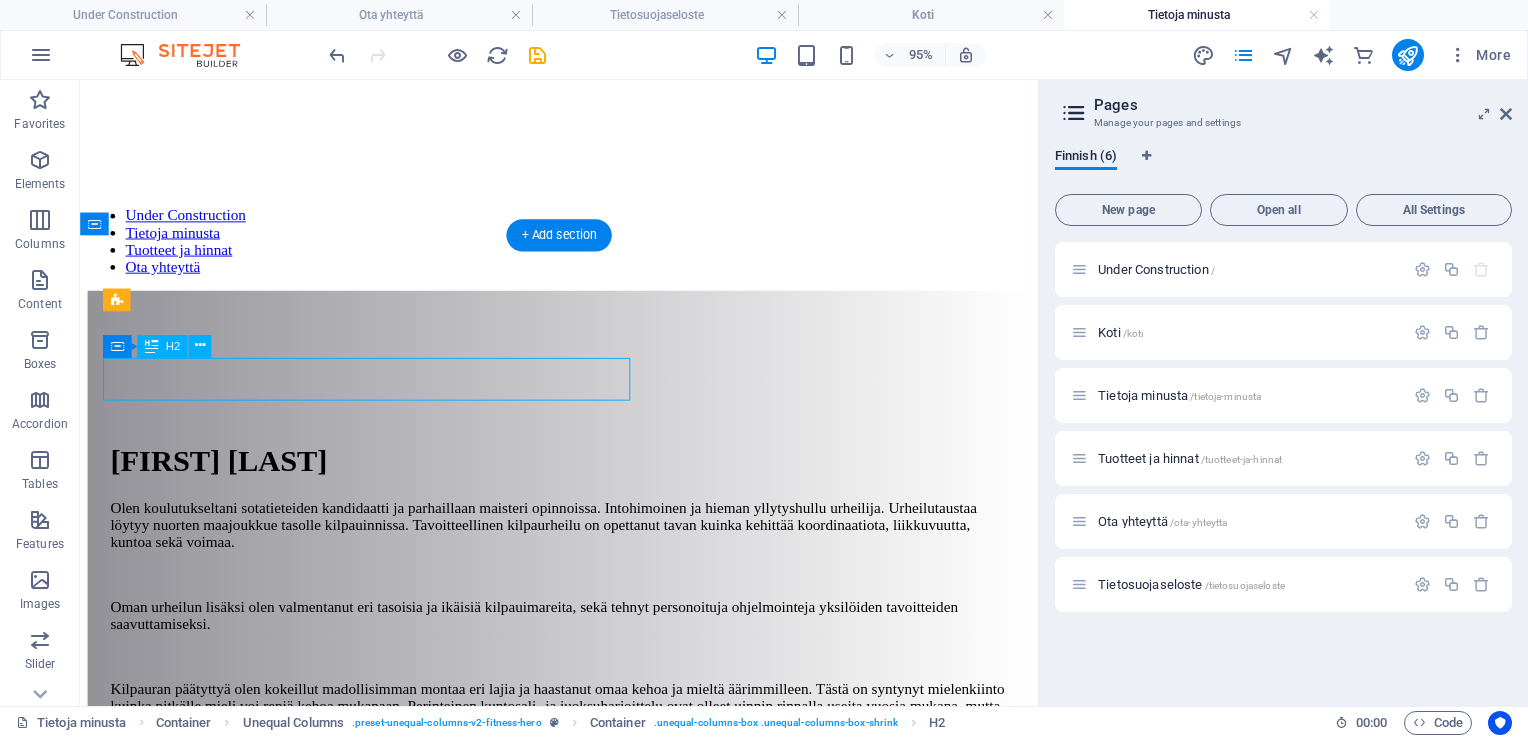 click on "Luotettavuus VAIHDA KUVA TÄS" at bounding box center [584, 4068] 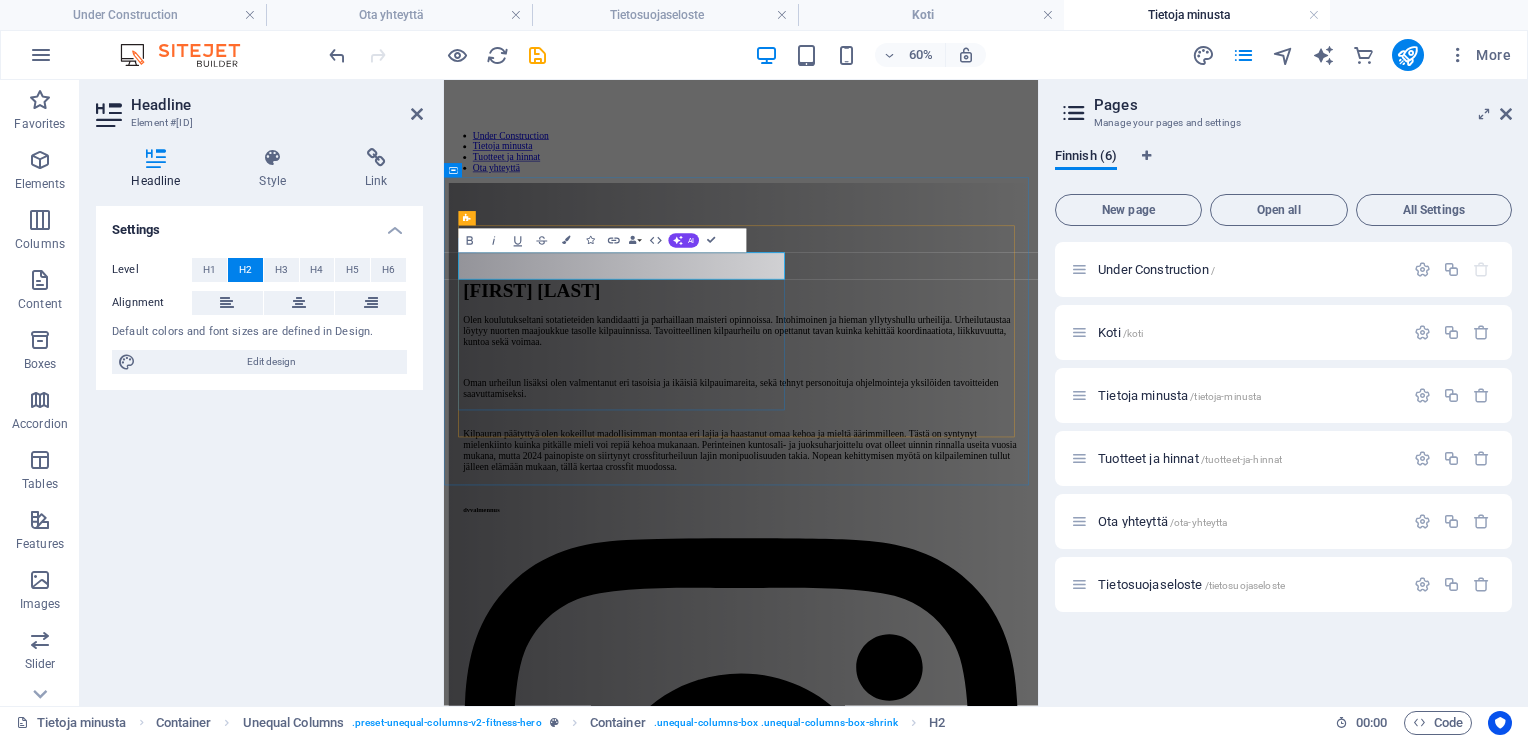 click on "Luotettavuus VAIHDA KUVA TÄS" at bounding box center (939, 4366) 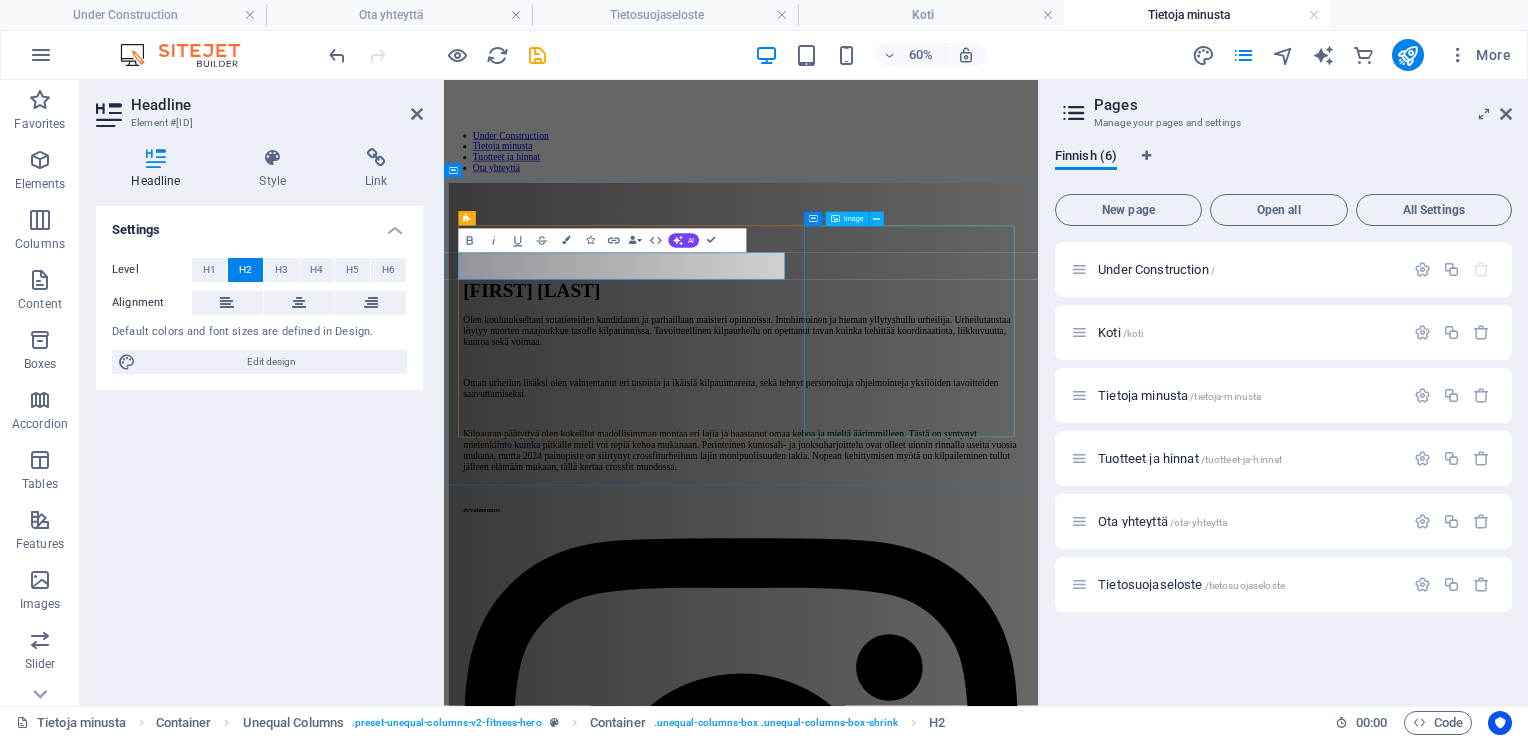 click at bounding box center (939, 3842) 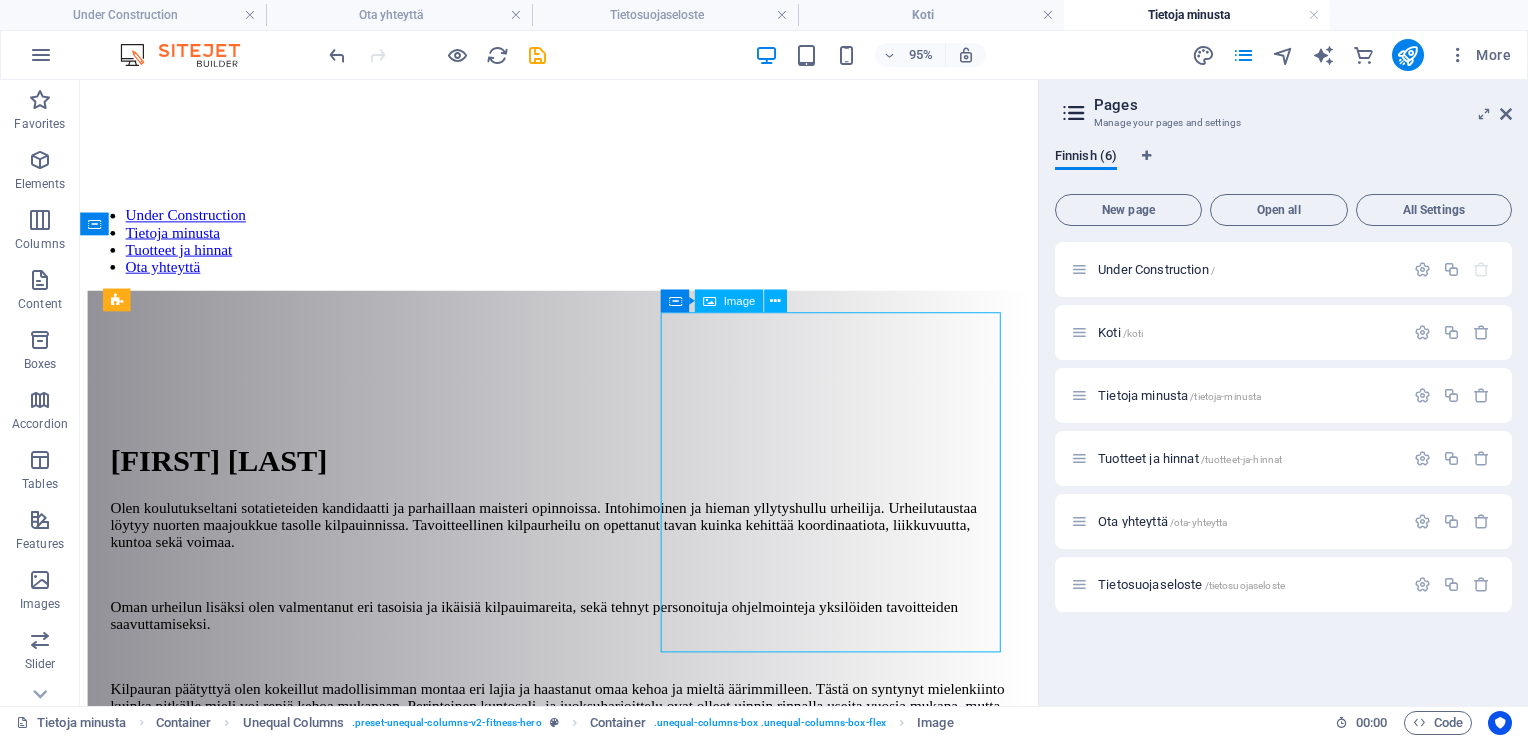 click at bounding box center [584, 3534] 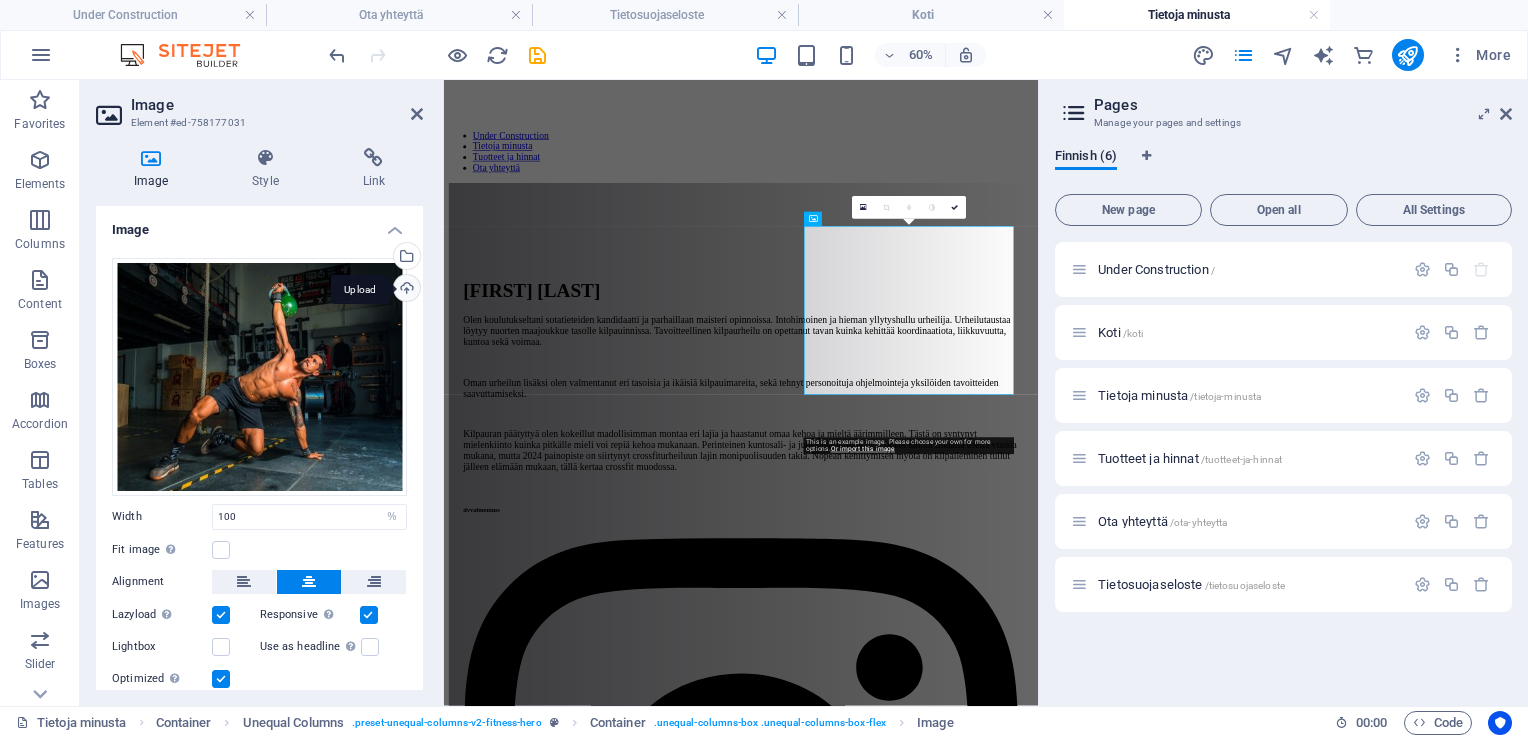 click on "Upload" at bounding box center [405, 290] 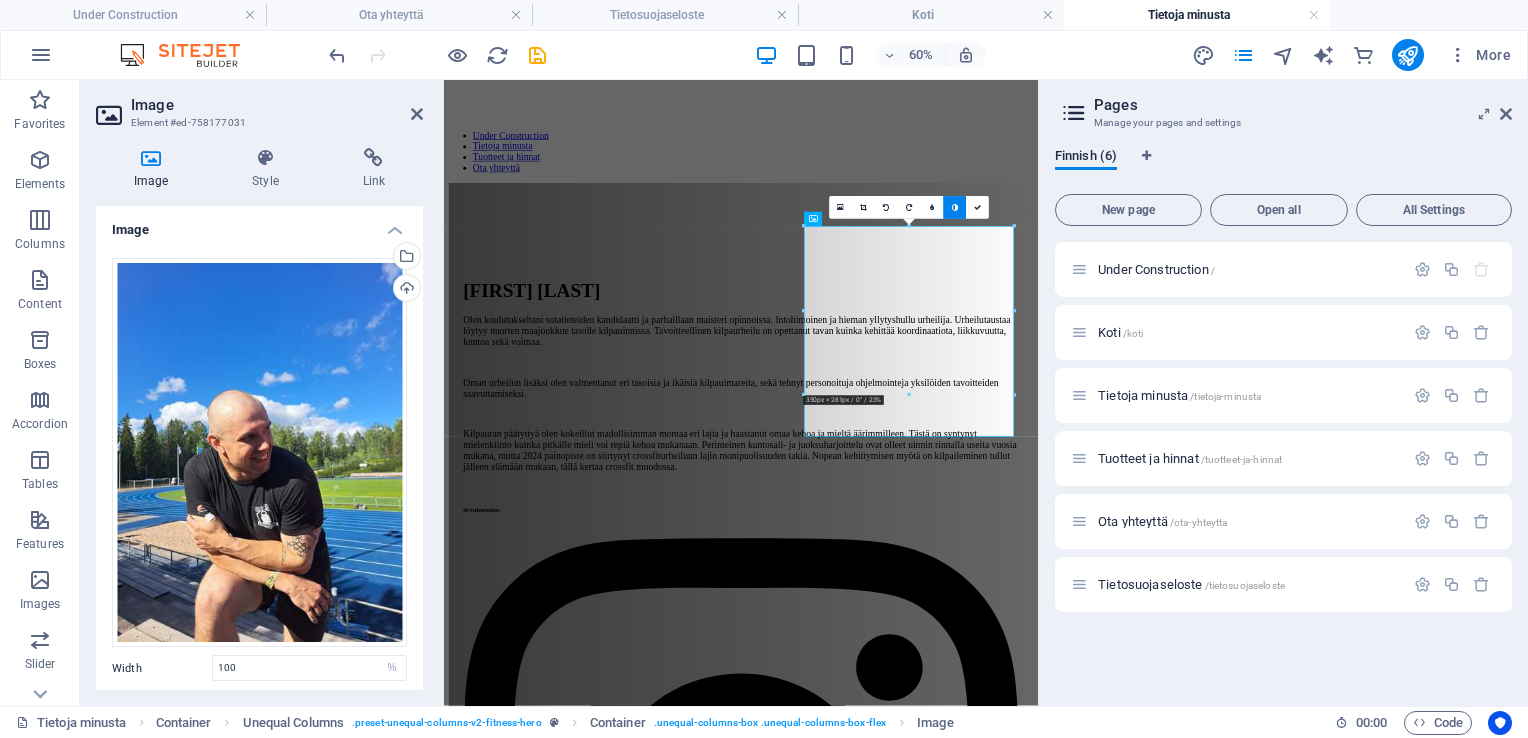 click at bounding box center (955, 207) 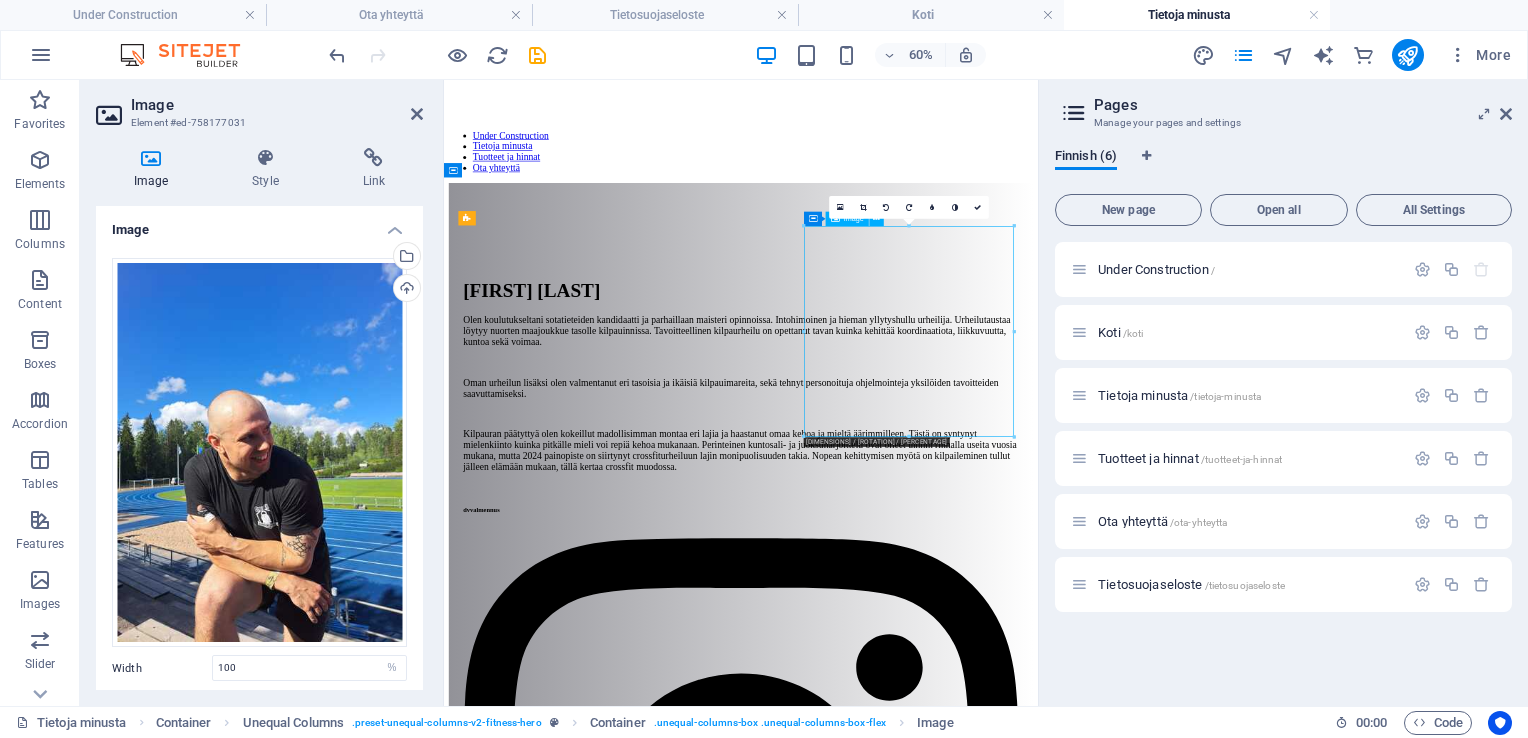 drag, startPoint x: 1206, startPoint y: 498, endPoint x: 1204, endPoint y: 516, distance: 18.110771 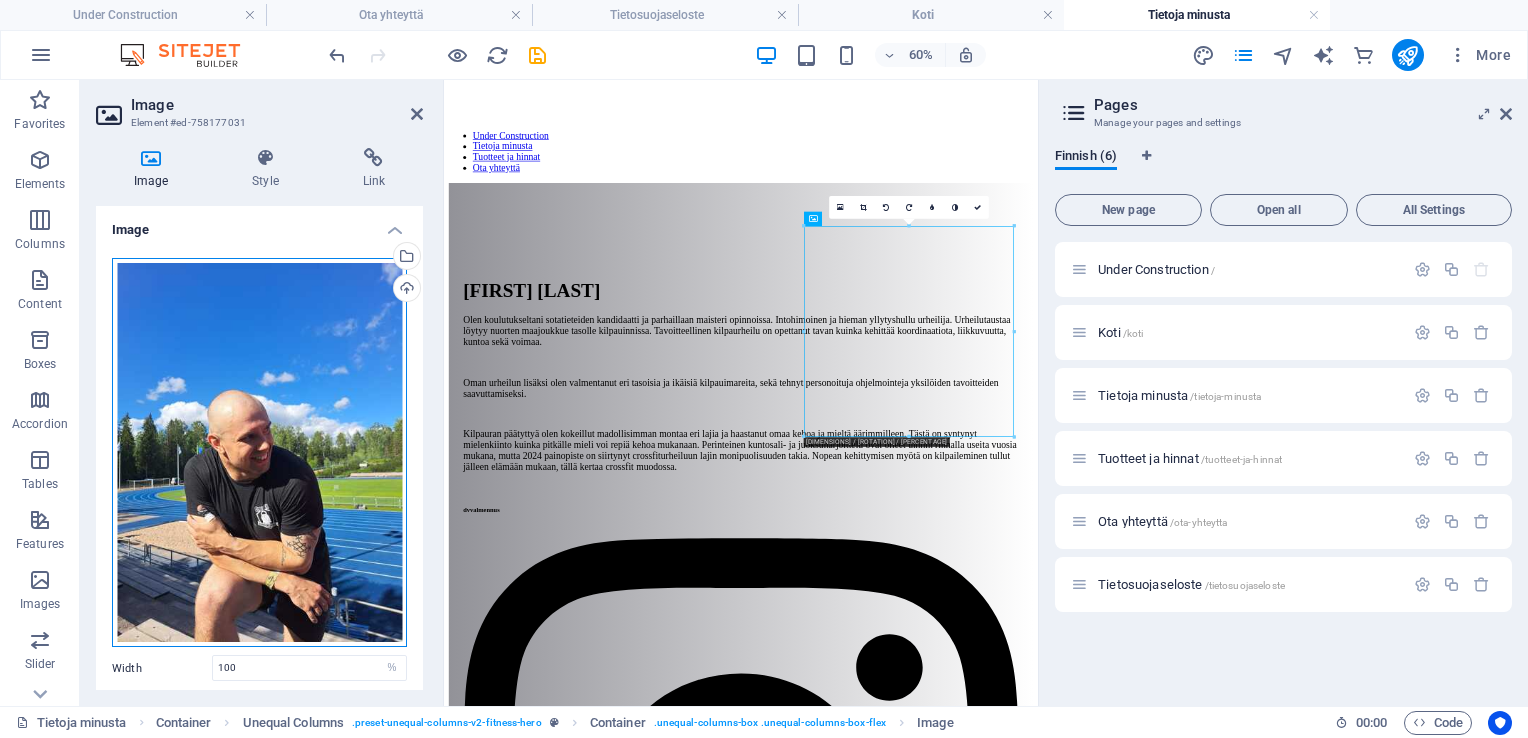 click on "Drag files here, click to choose files or select files from Files or our free stock photos & videos" at bounding box center [259, 453] 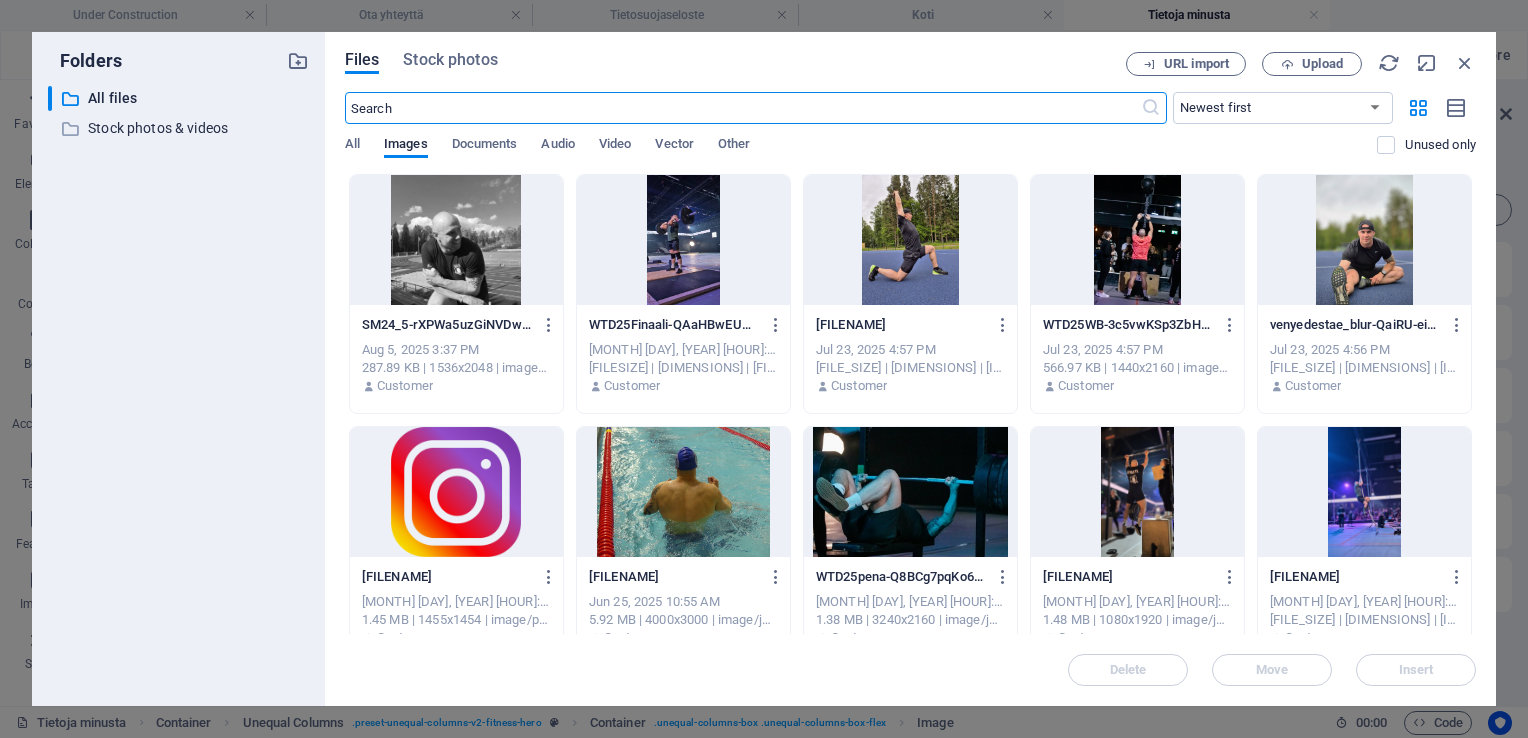 scroll, scrollTop: 0, scrollLeft: 0, axis: both 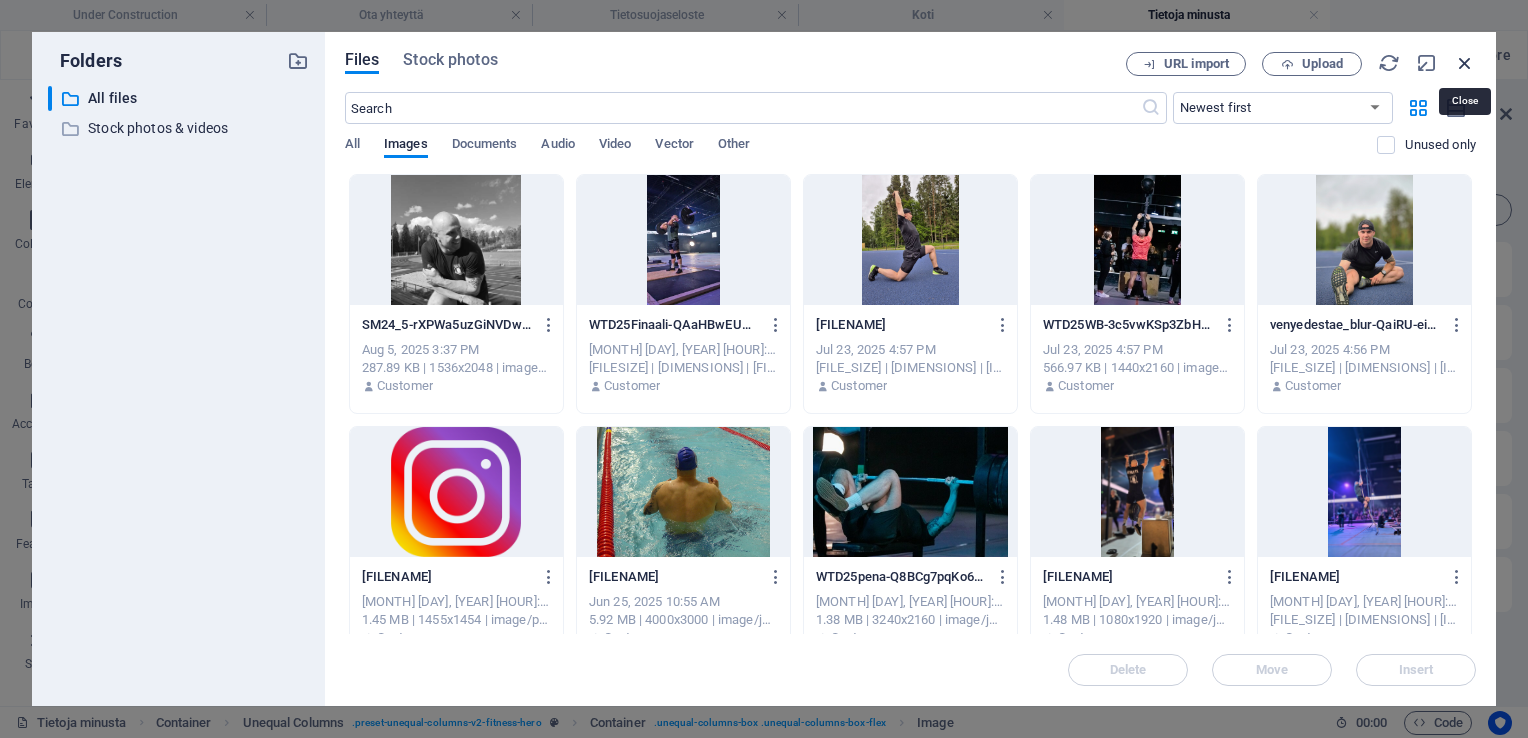 click at bounding box center (1465, 63) 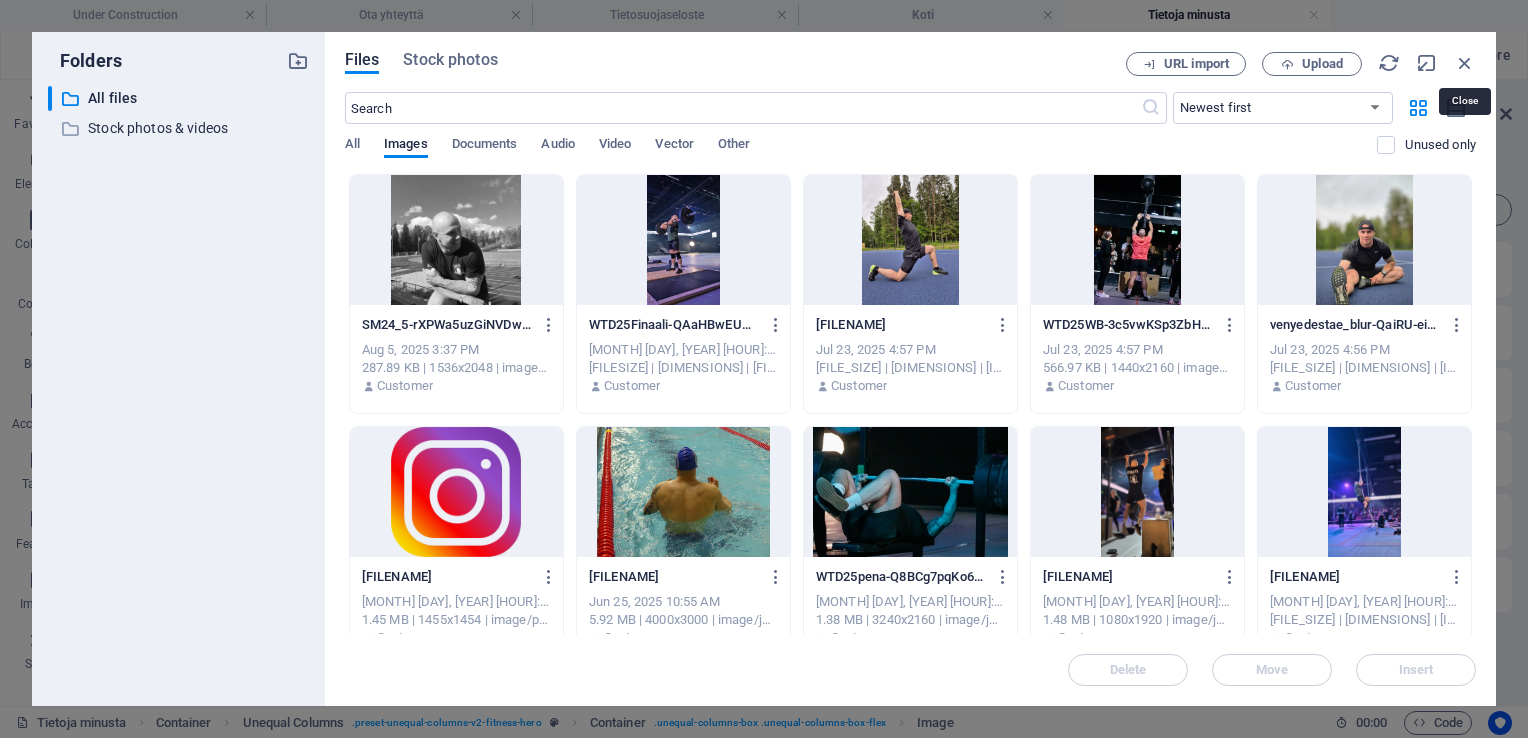 scroll, scrollTop: 951, scrollLeft: 0, axis: vertical 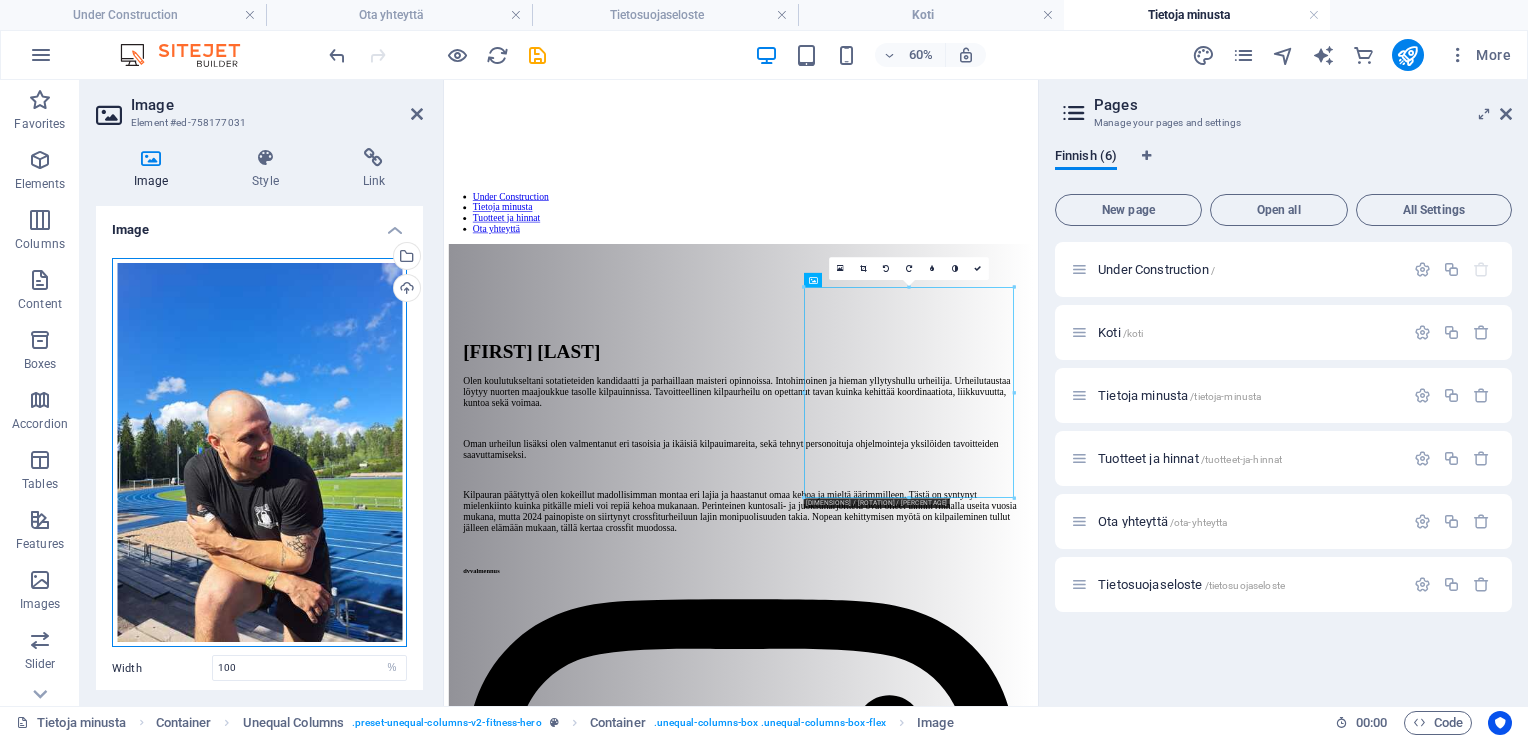drag, startPoint x: 263, startPoint y: 401, endPoint x: 376, endPoint y: 462, distance: 128.41339 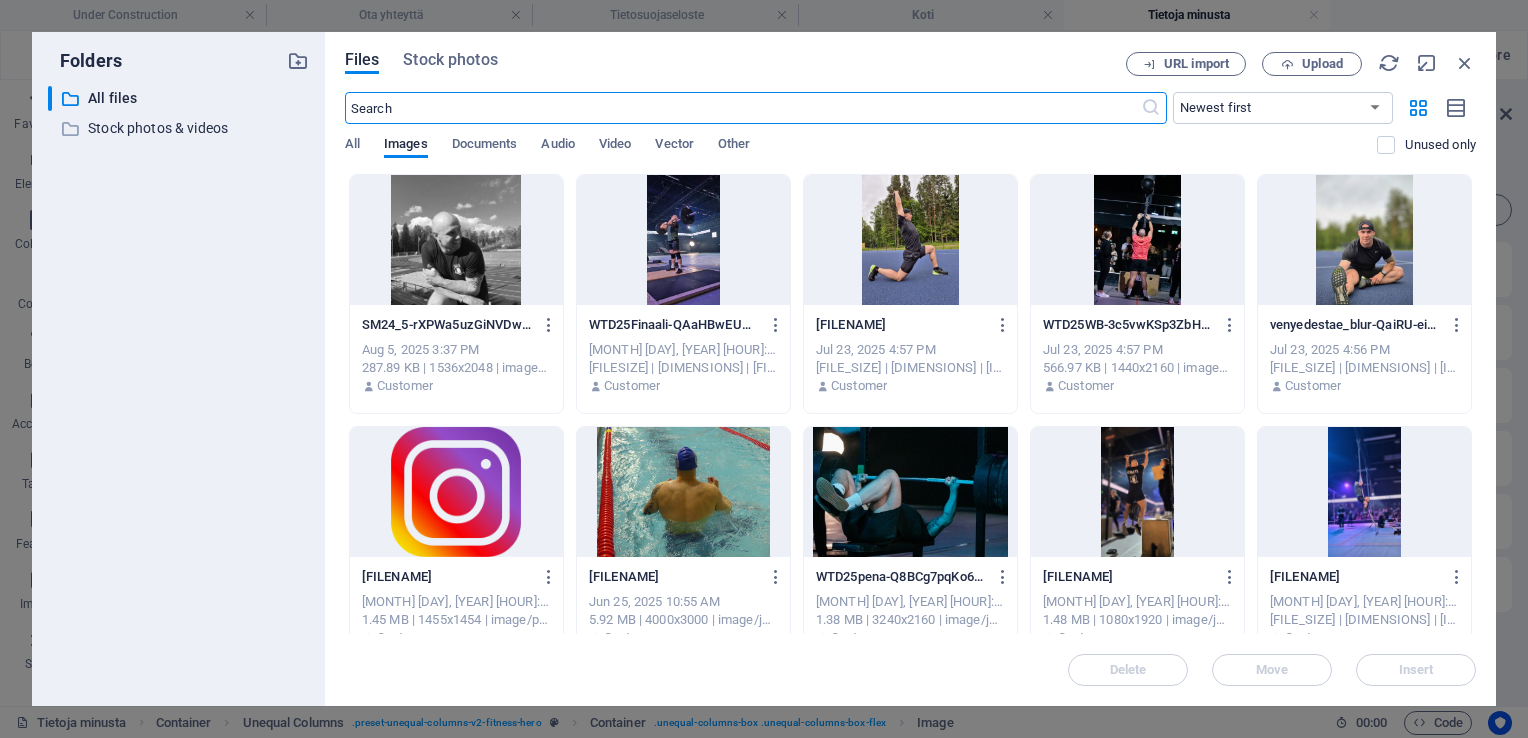 scroll, scrollTop: 0, scrollLeft: 0, axis: both 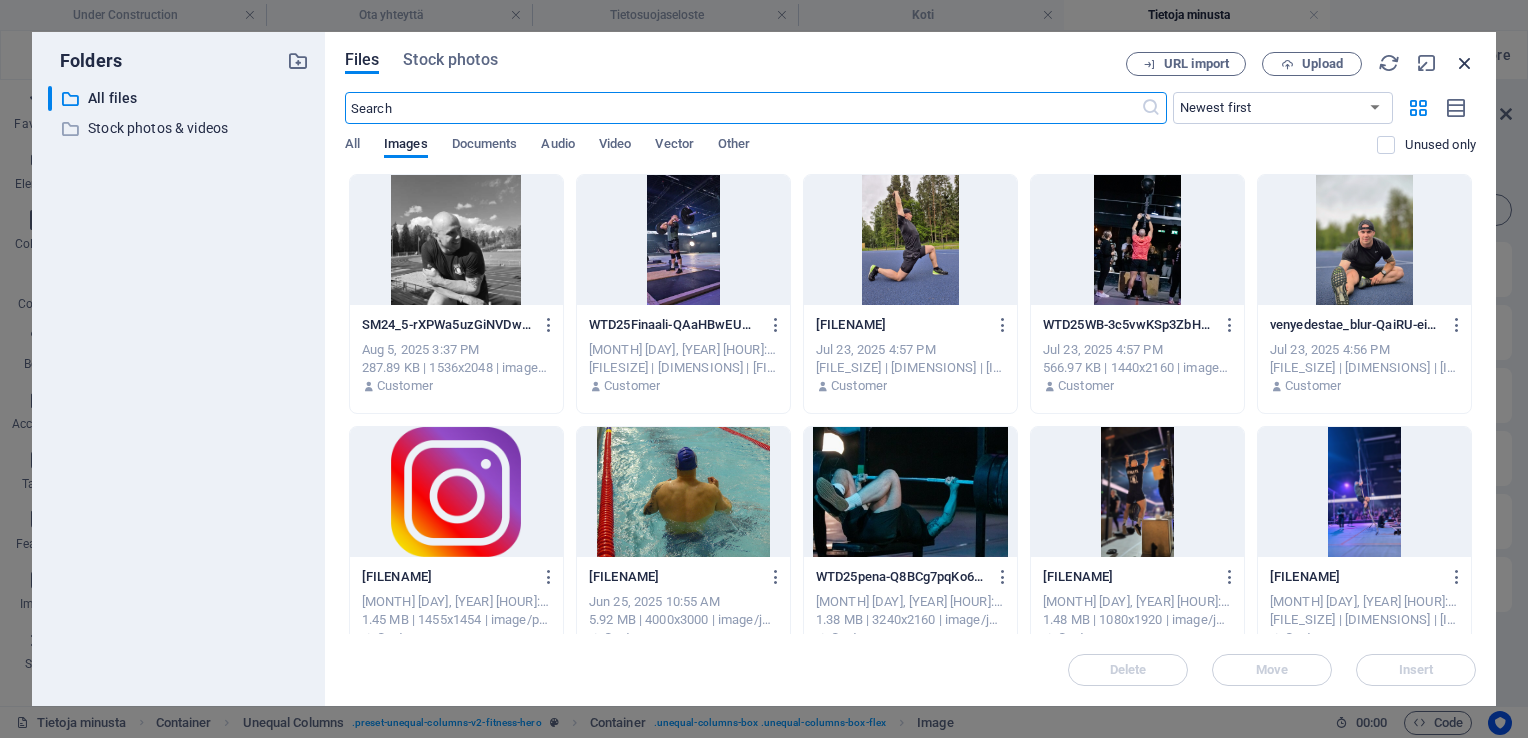 click at bounding box center [1465, 63] 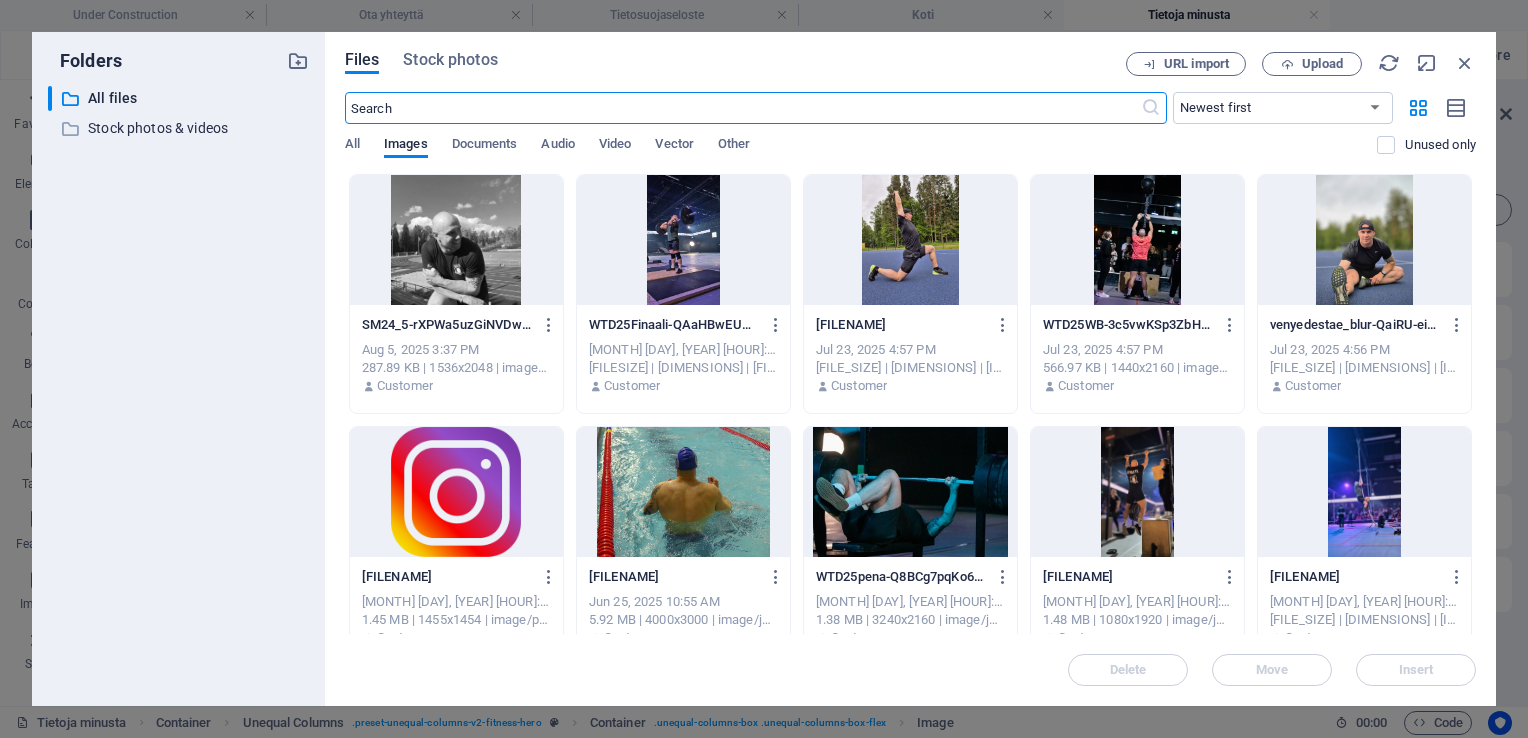 scroll, scrollTop: 951, scrollLeft: 0, axis: vertical 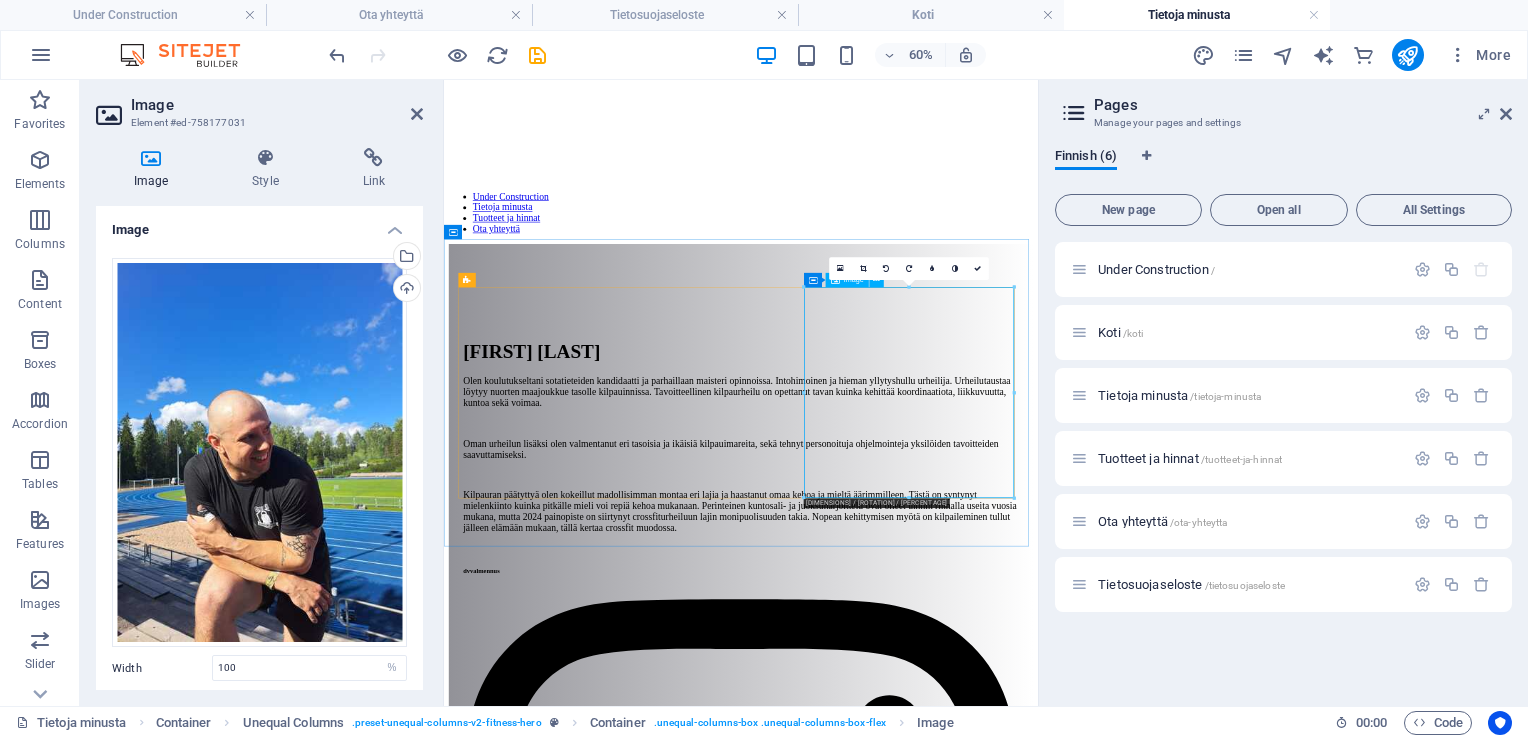 click at bounding box center (939, 3944) 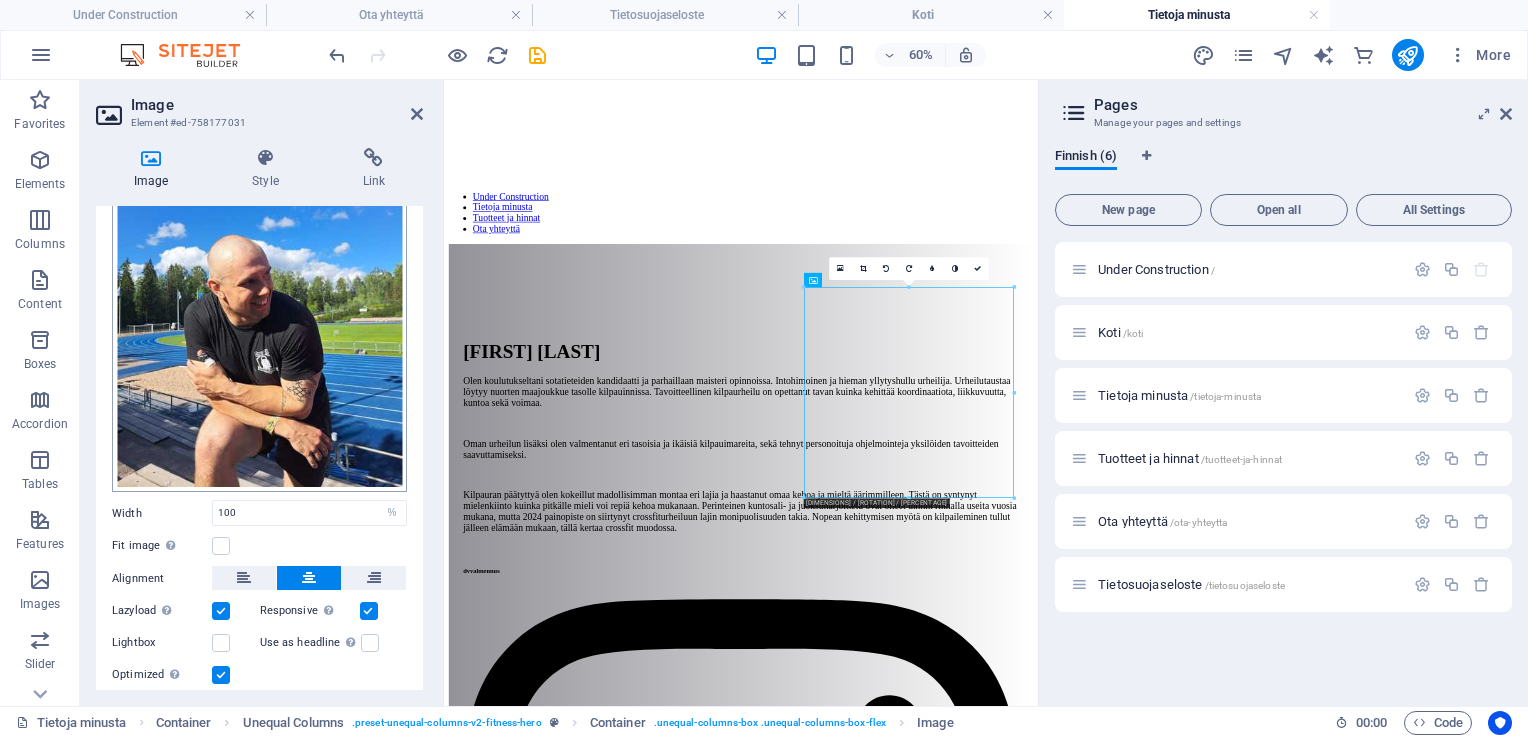scroll, scrollTop: 200, scrollLeft: 0, axis: vertical 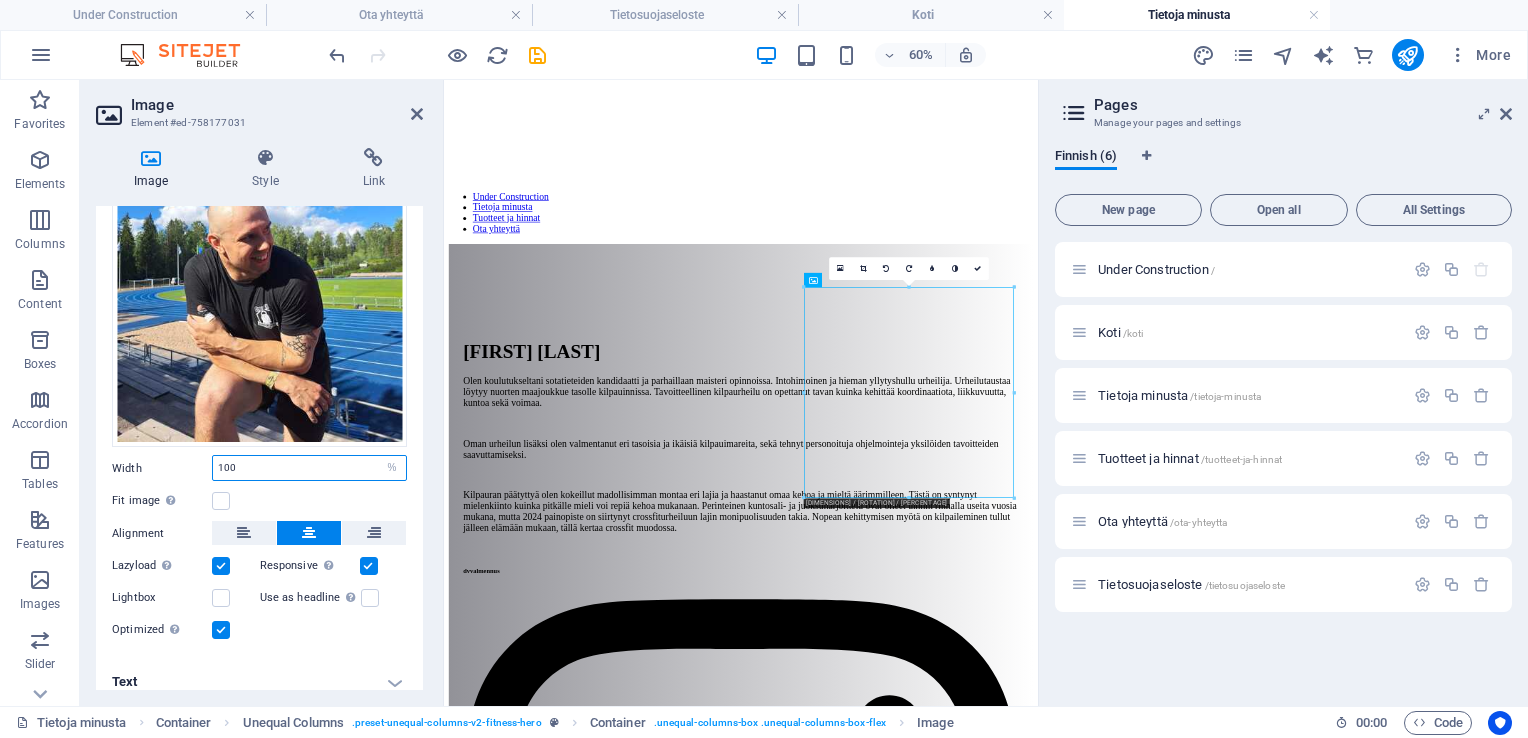 click on "100" at bounding box center [309, 468] 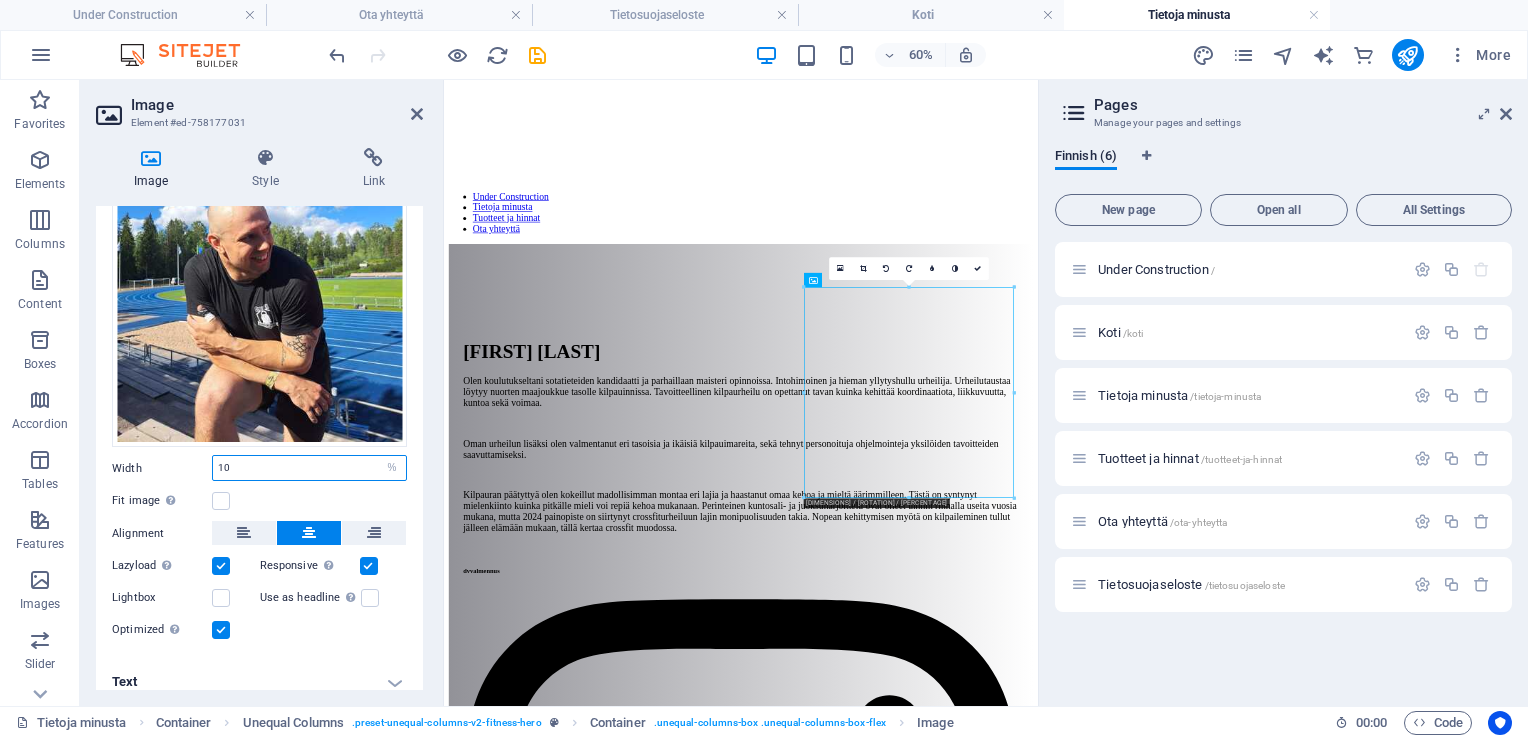 type on "1" 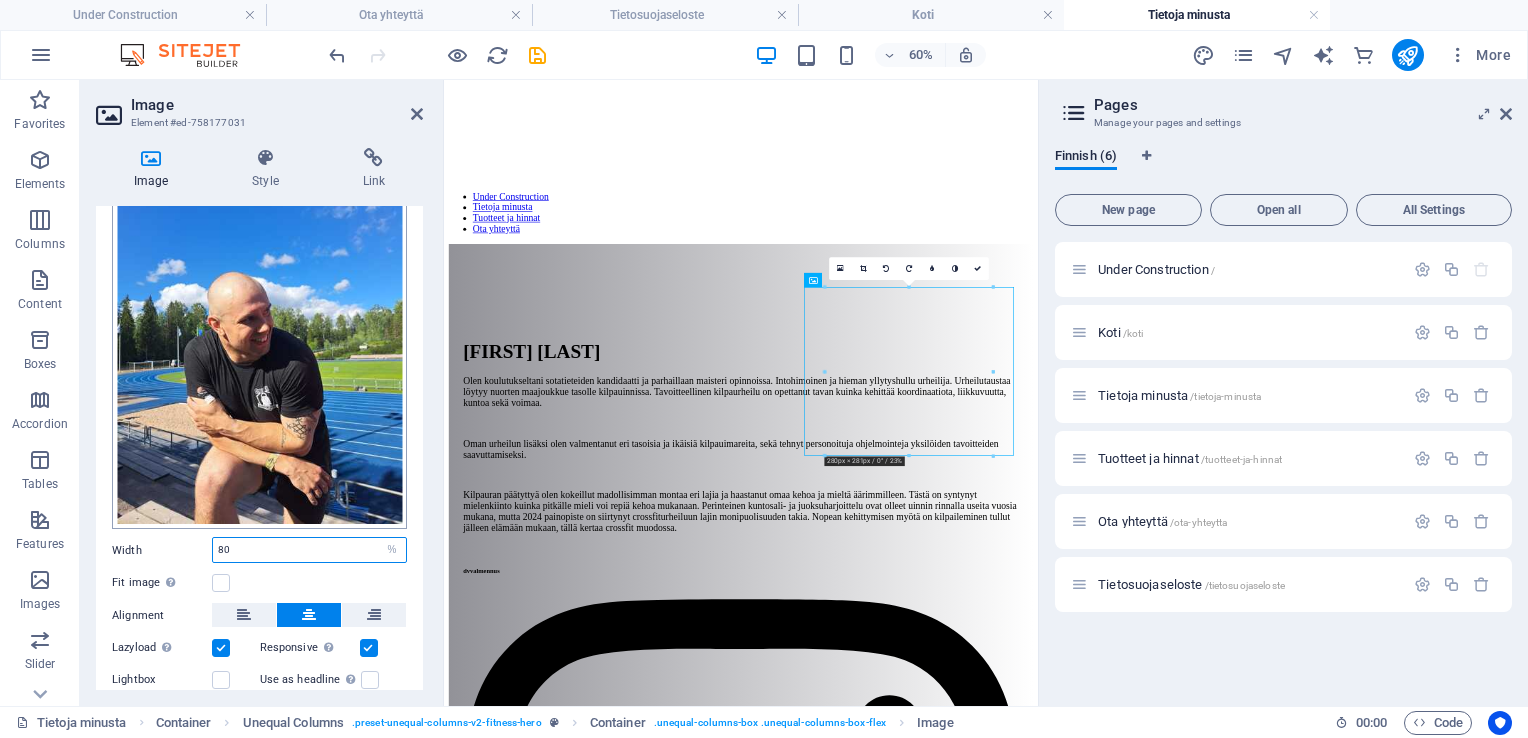 scroll, scrollTop: 0, scrollLeft: 0, axis: both 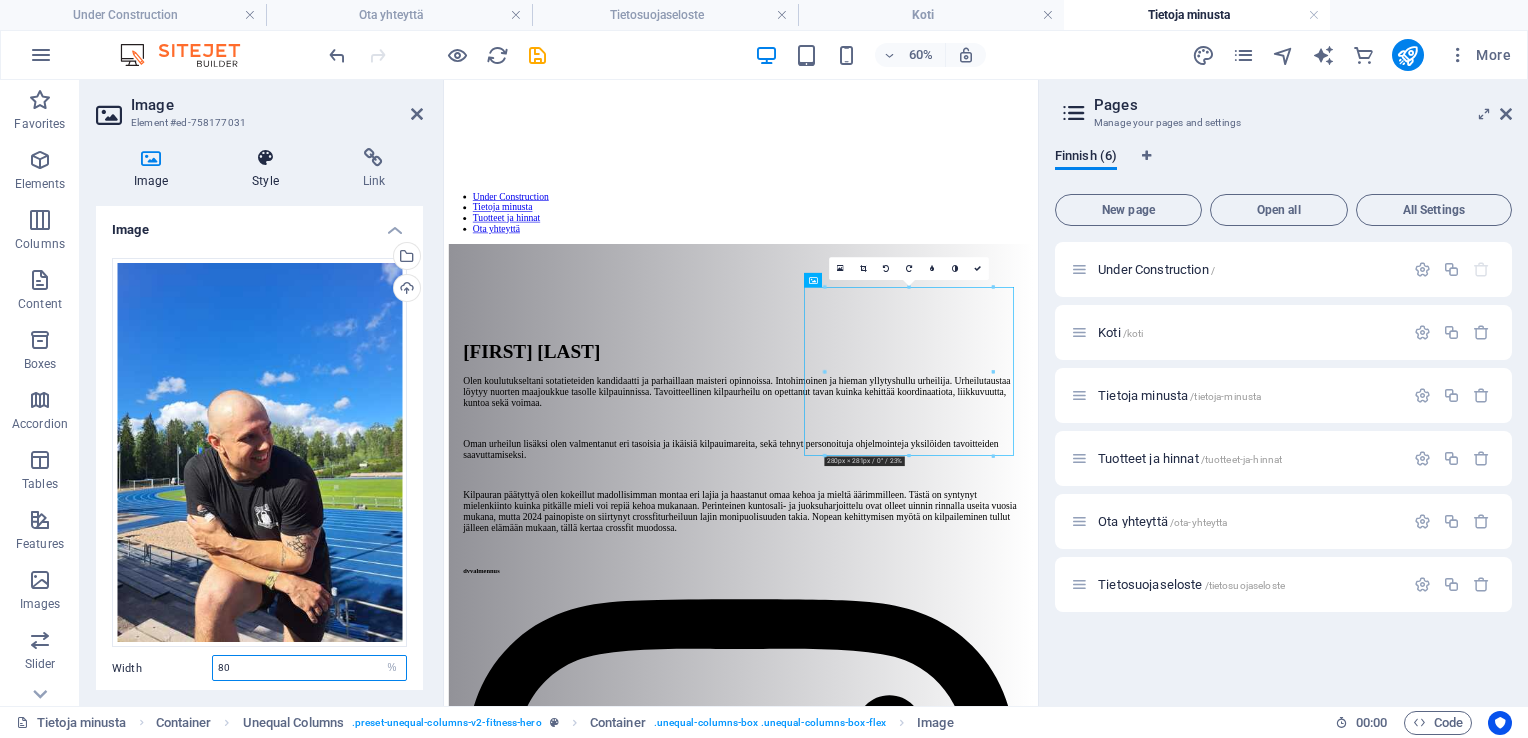 type on "80" 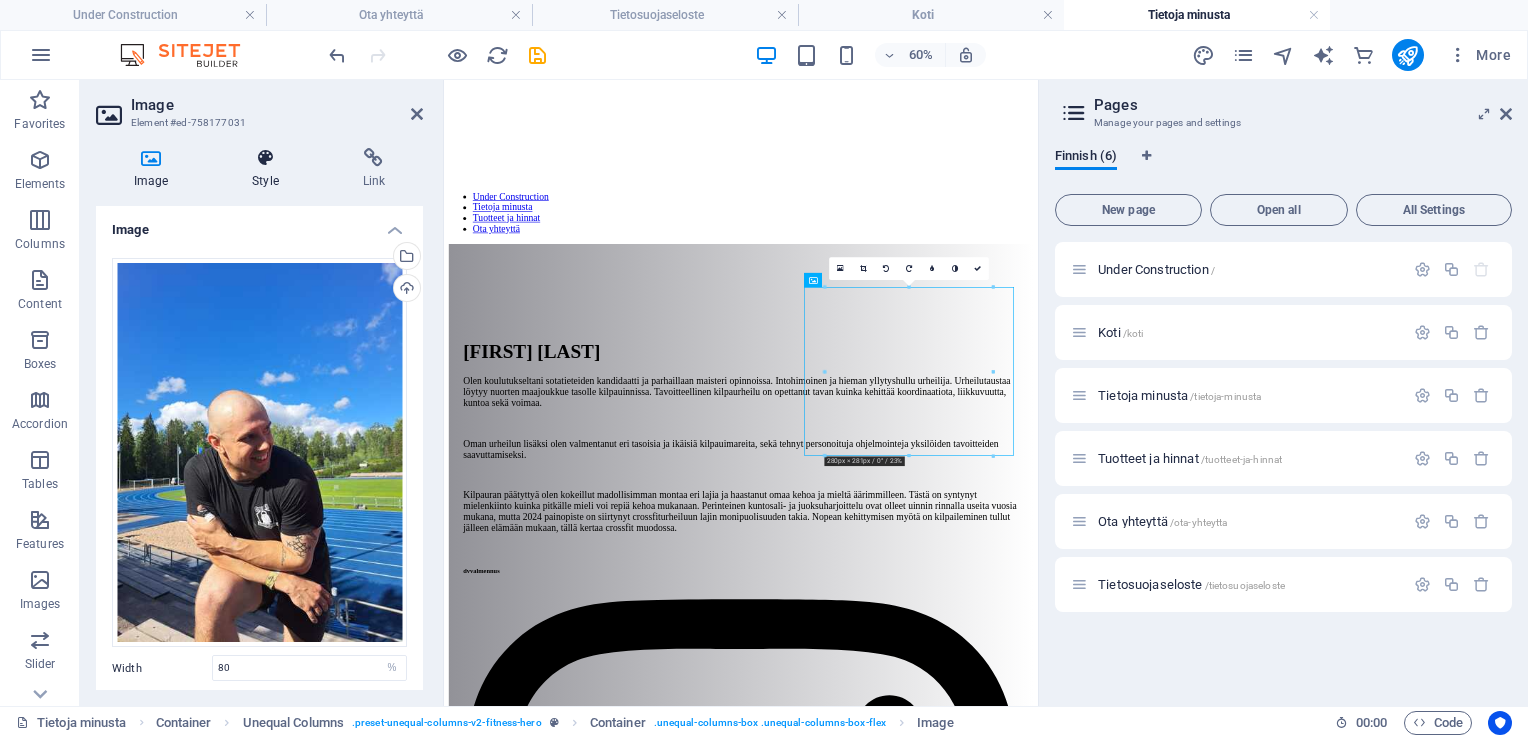 click at bounding box center [265, 158] 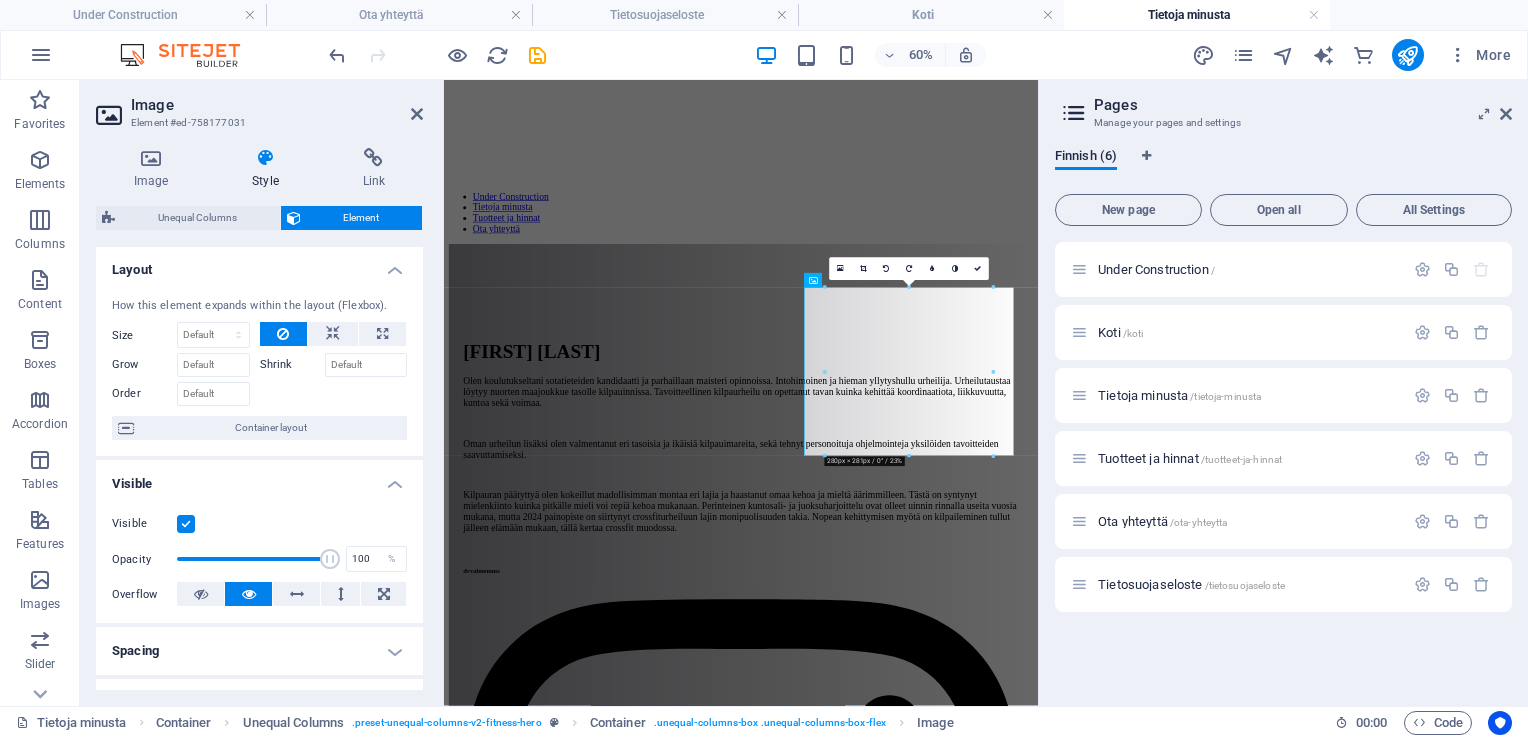scroll, scrollTop: 0, scrollLeft: 0, axis: both 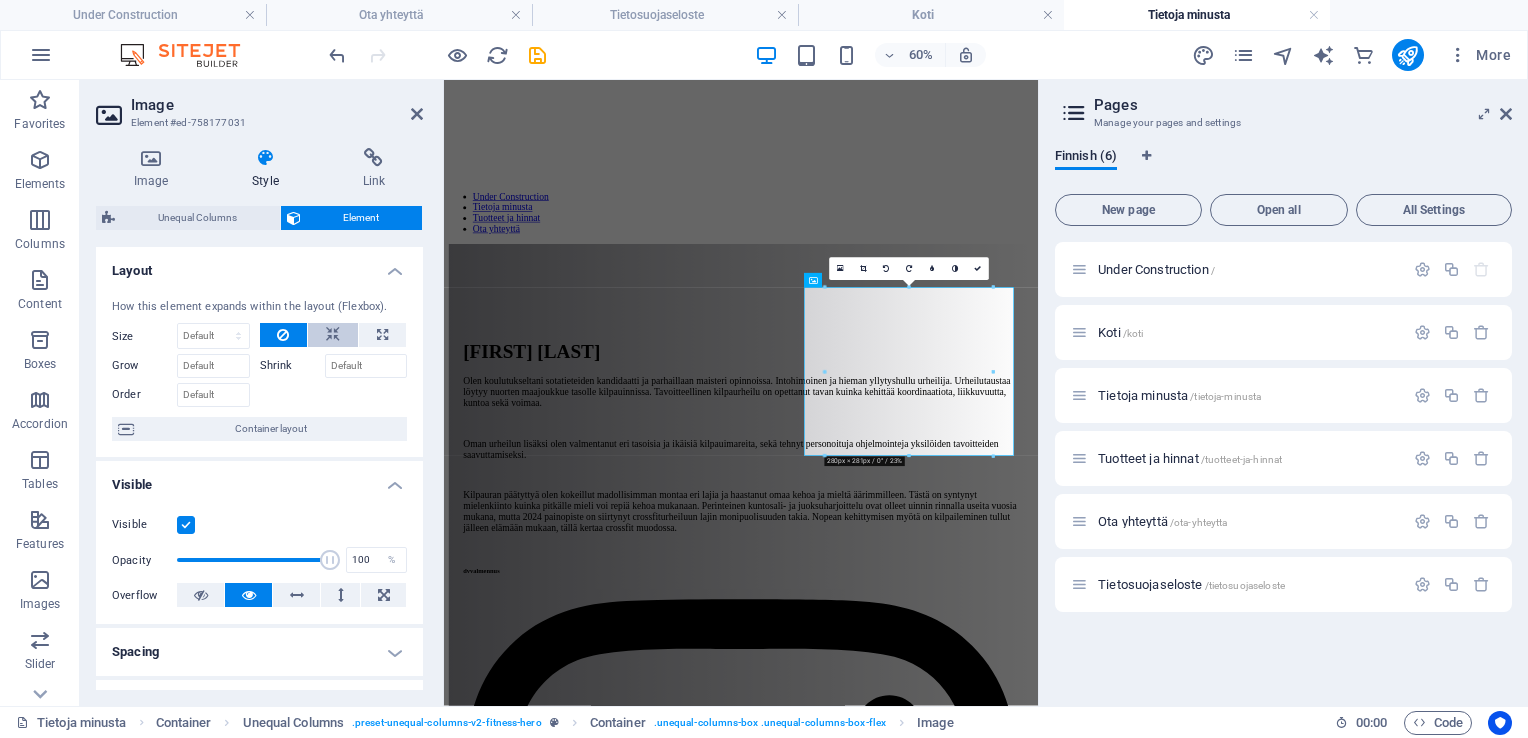 click at bounding box center [333, 335] 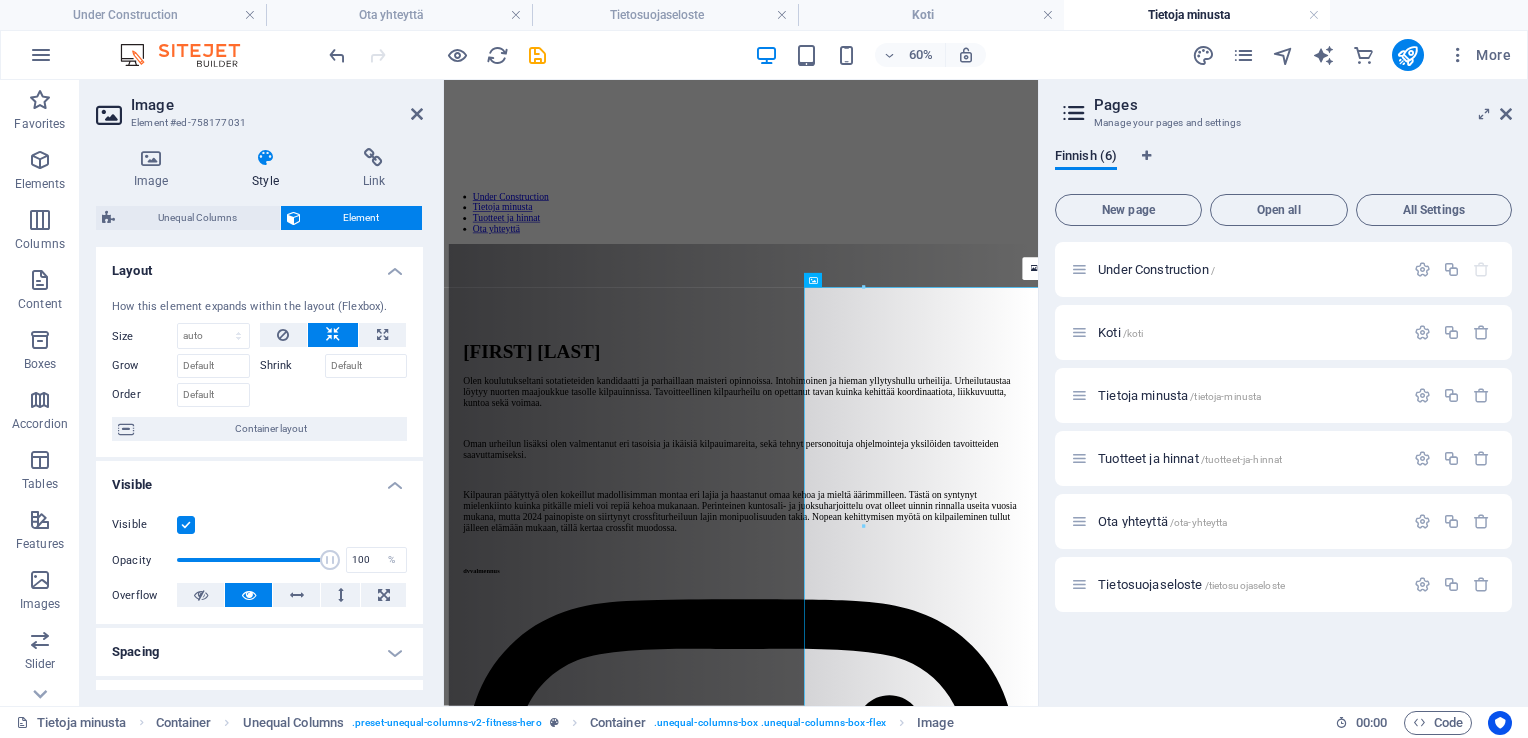 click at bounding box center (333, 335) 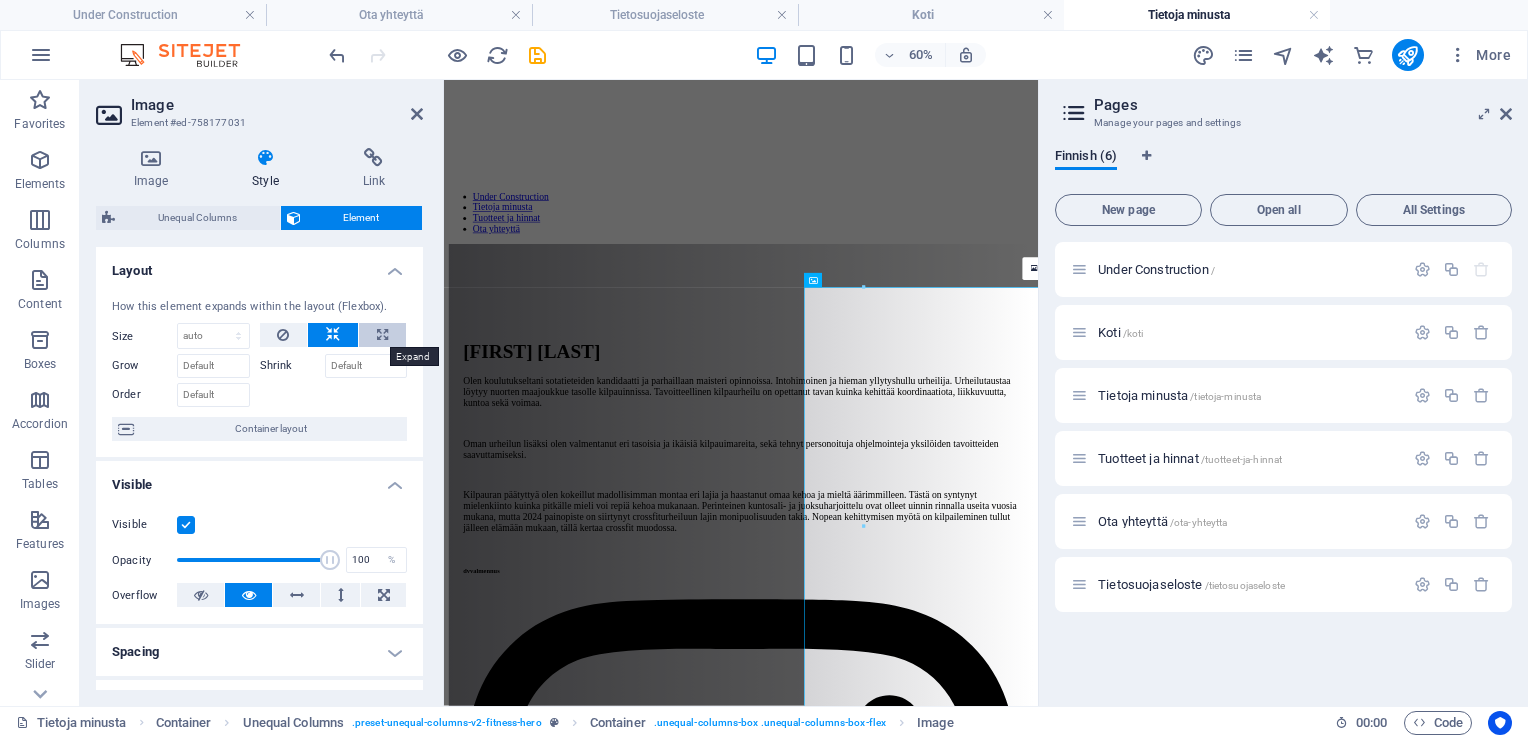 click at bounding box center [382, 335] 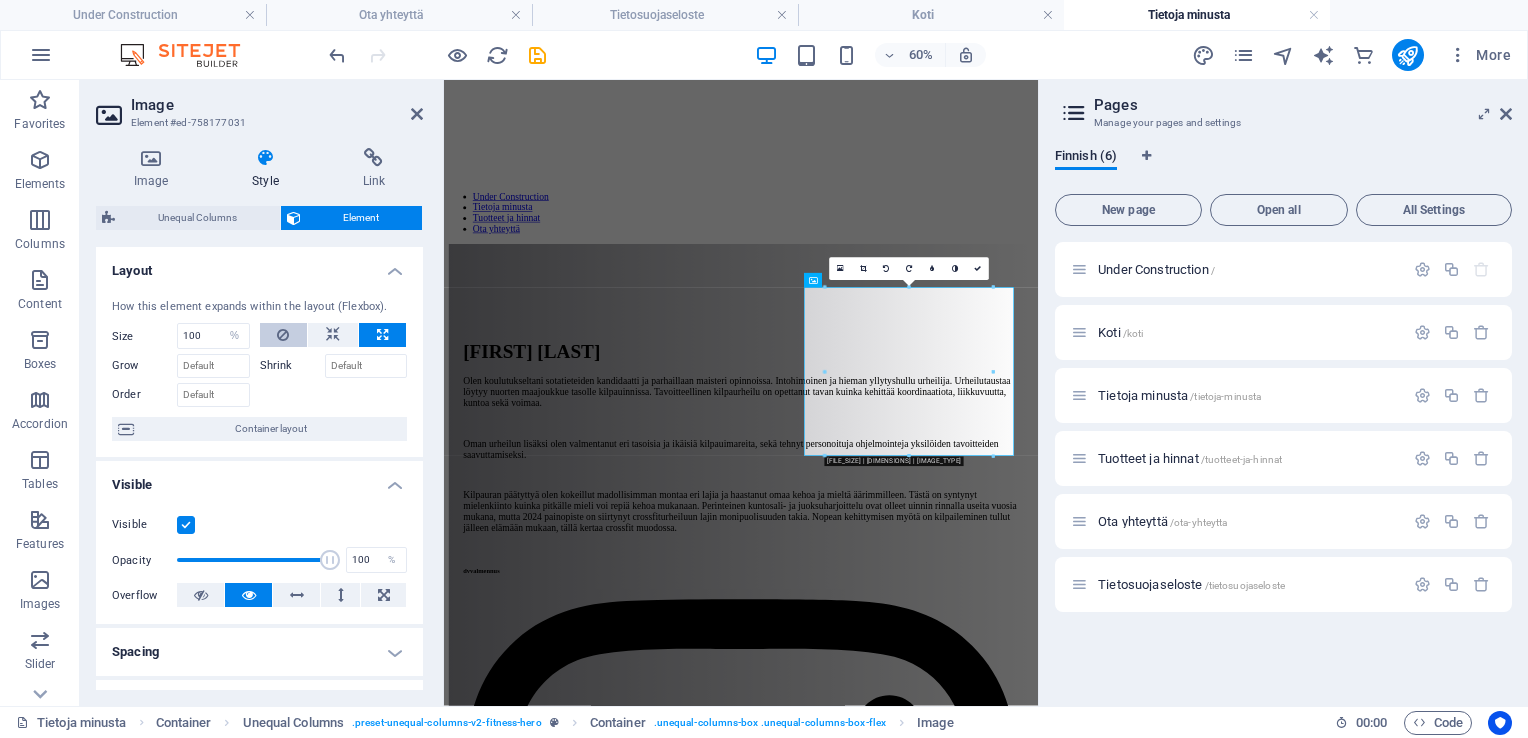 click at bounding box center (283, 335) 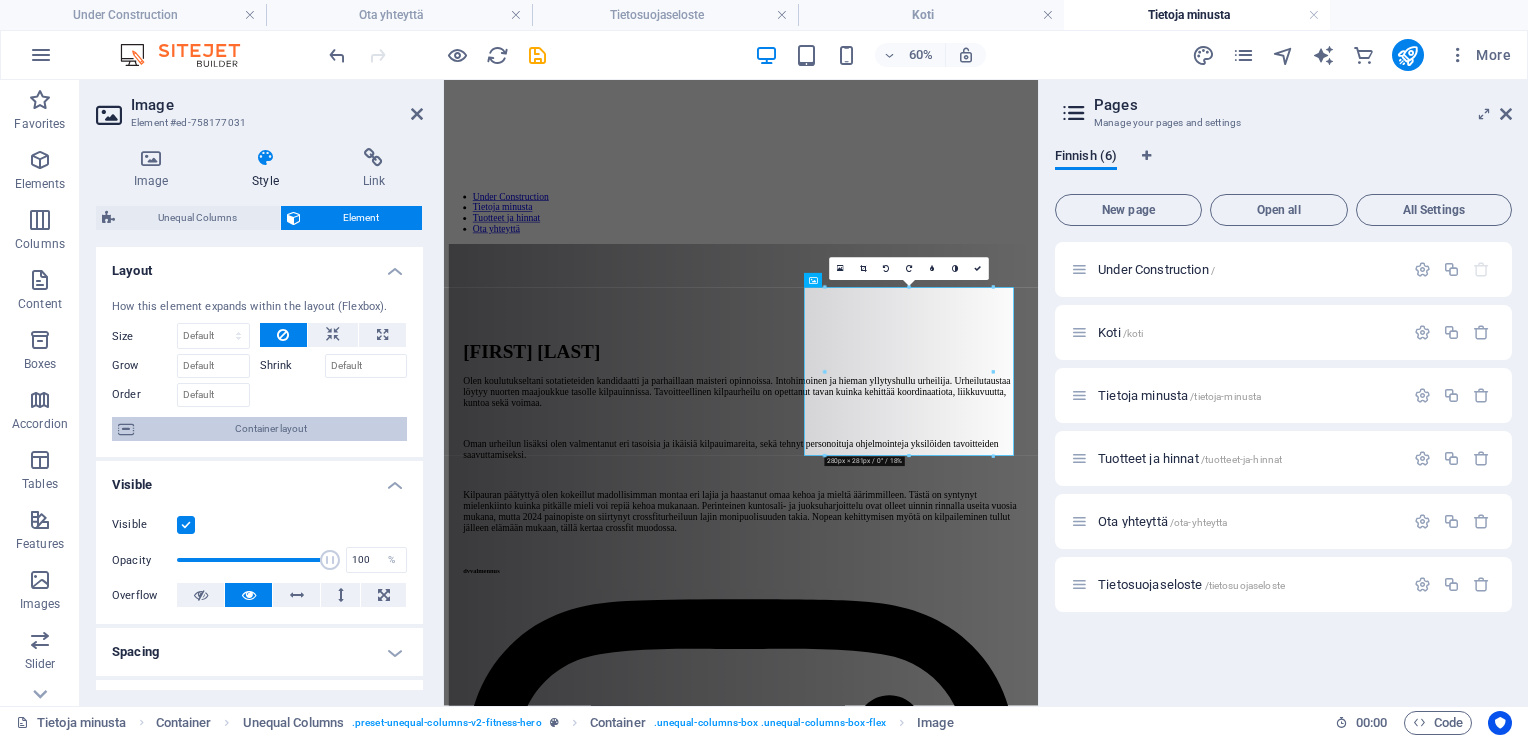 click on "Container layout" at bounding box center (270, 429) 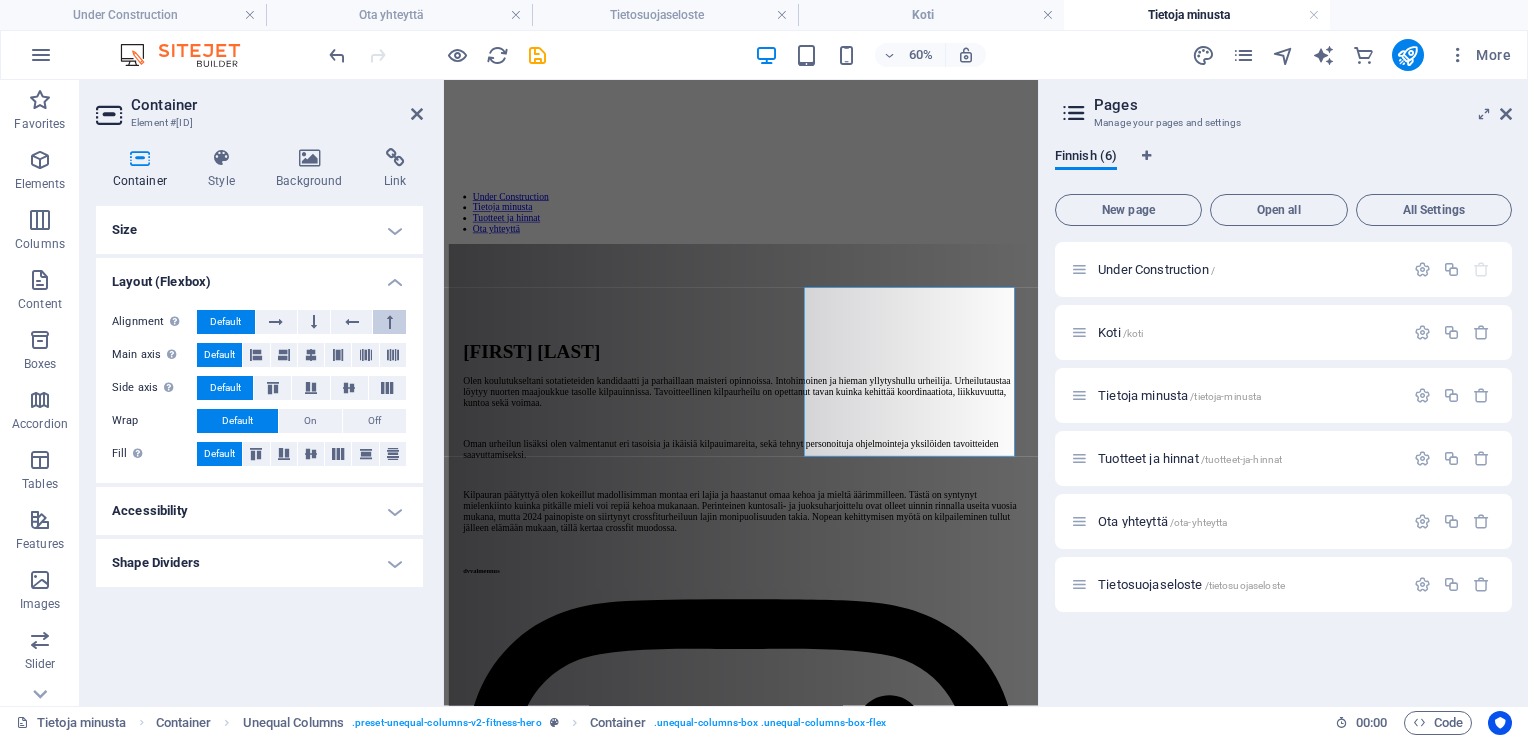 click at bounding box center (390, 322) 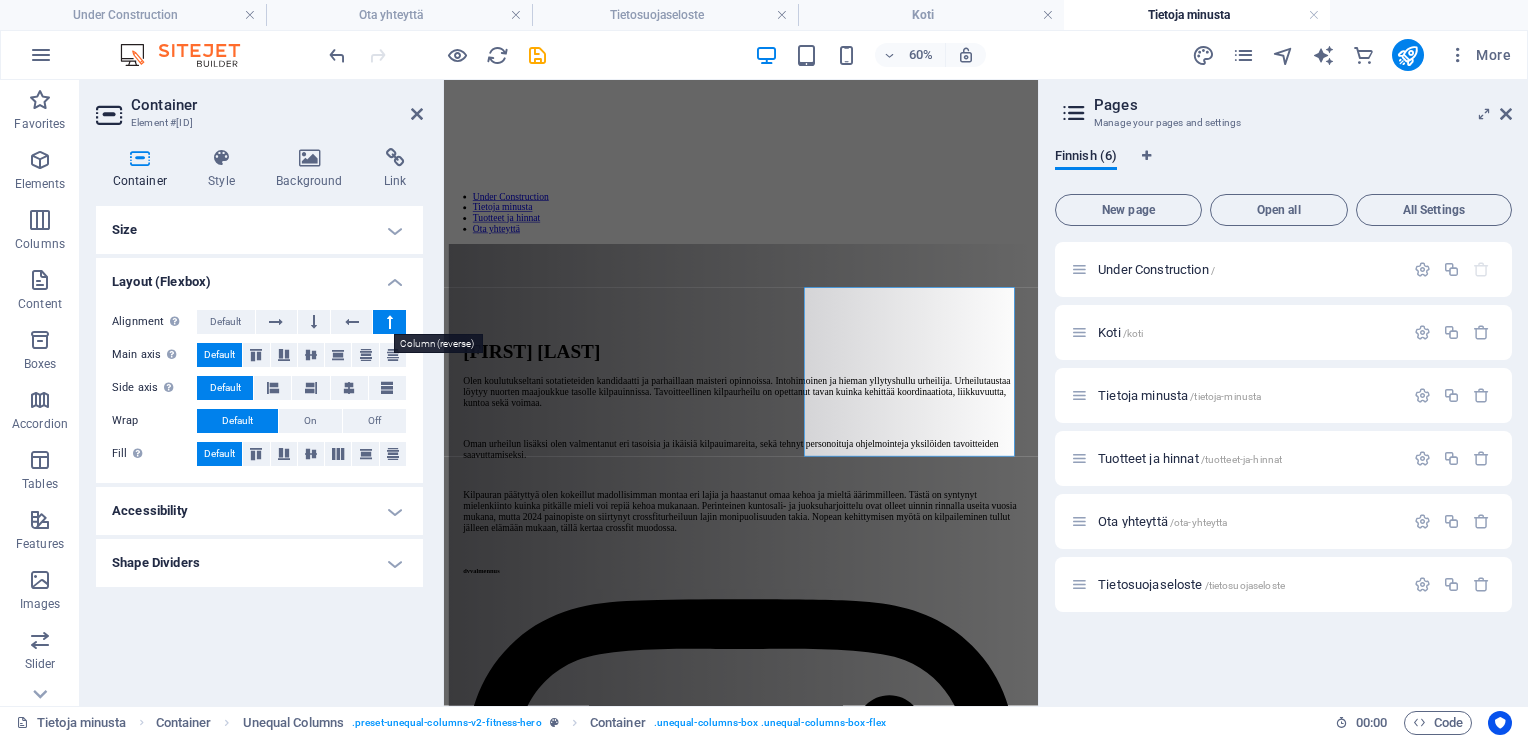 click at bounding box center (389, 322) 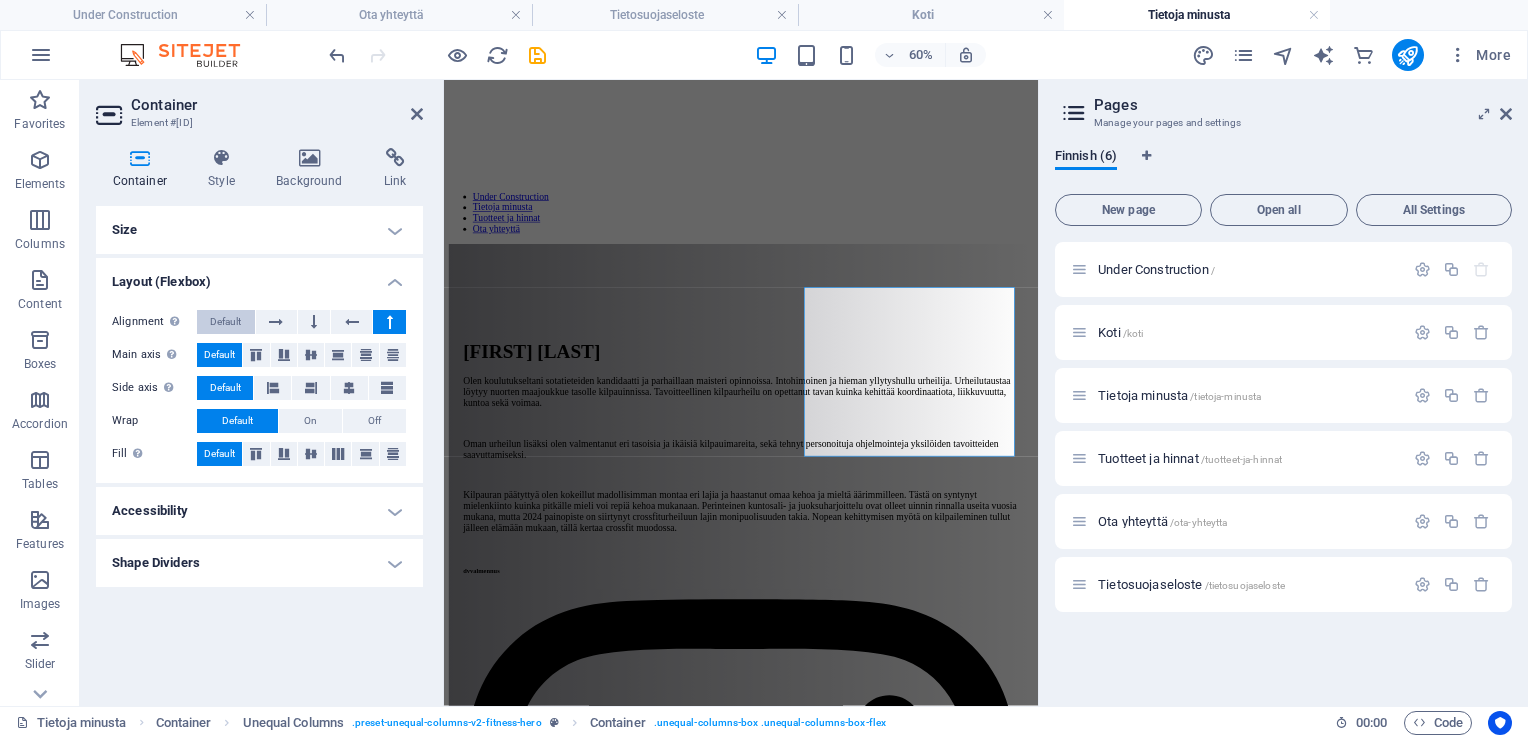 click on "Default" at bounding box center [225, 322] 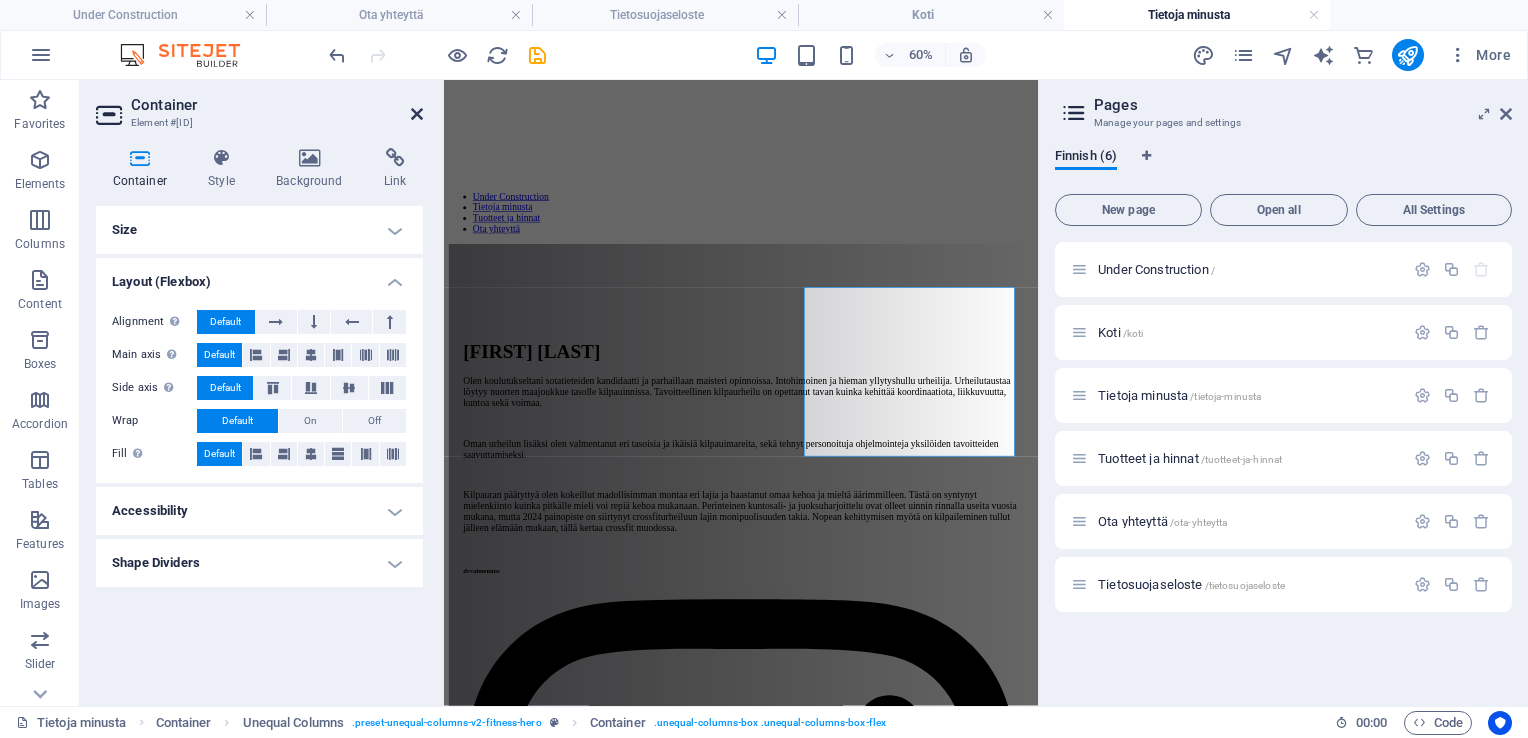 click at bounding box center (417, 114) 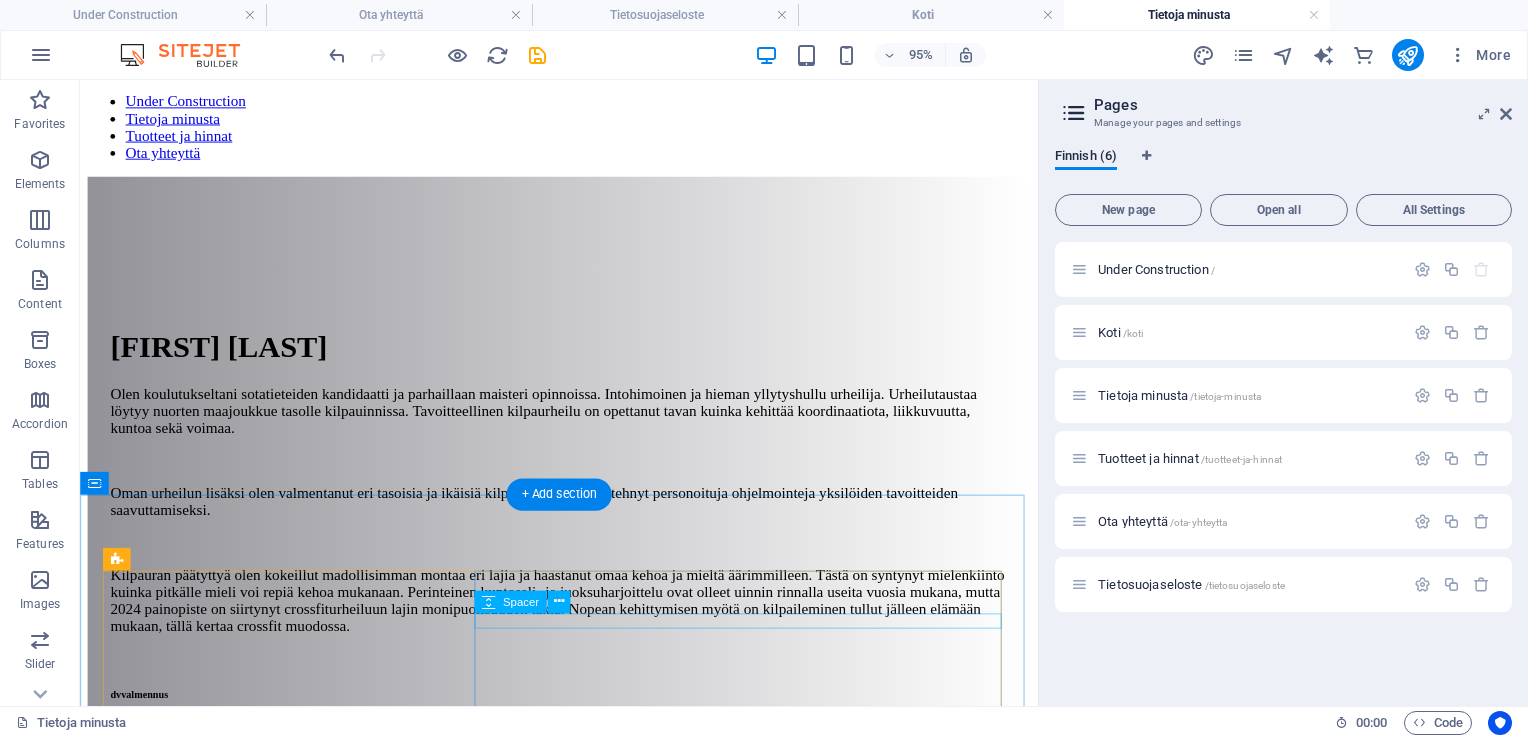 scroll, scrollTop: 1100, scrollLeft: 0, axis: vertical 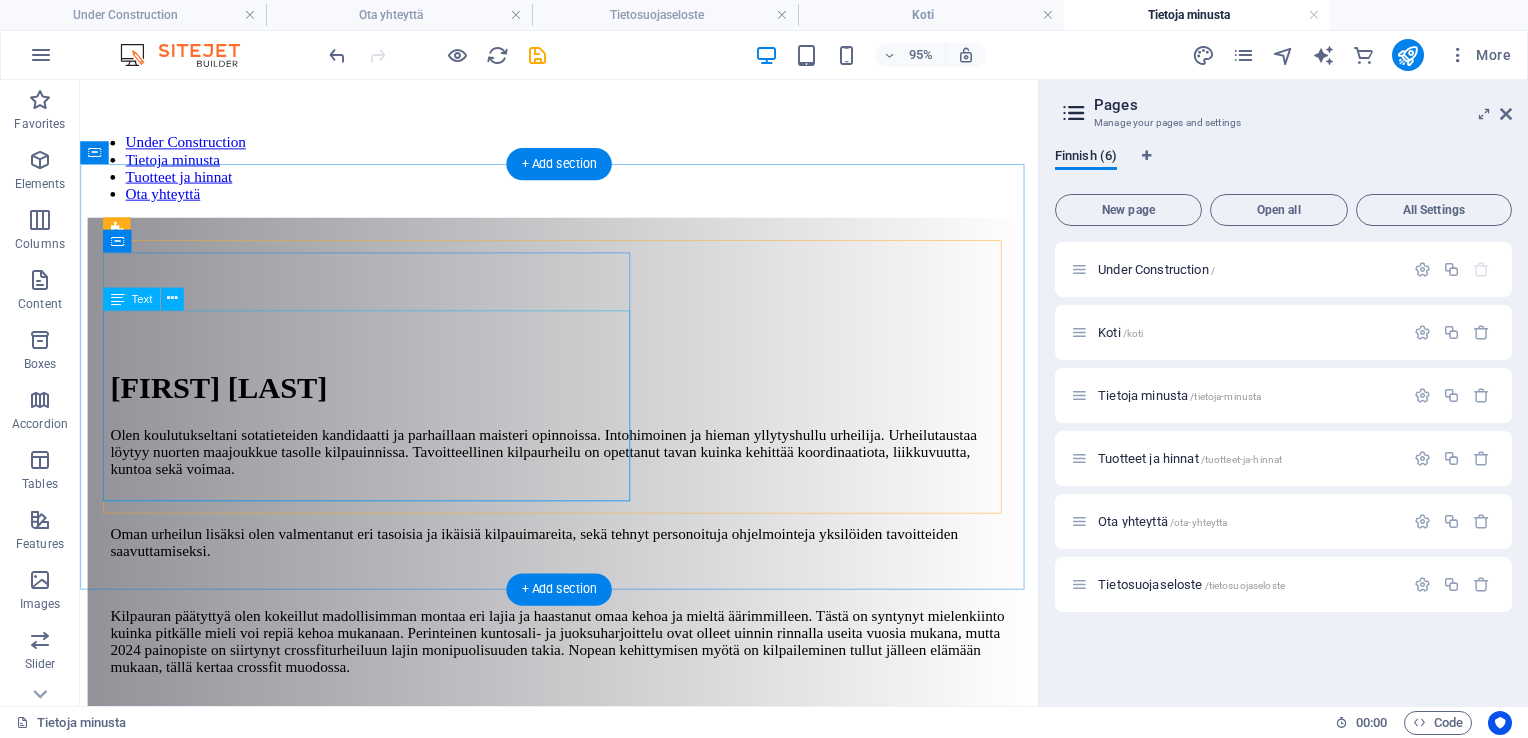 click on "Kouluaikoina käytyjen psyykkisen valmennuksen- ja liikunnanohjaaja kurssien lisäksi Kandidaatin tutkinnon aikana olen suorittanut useita kouluttamisen ja pedagogiikan kursseja. Fyysinen ja psyykkinen toimintakyky on ollut opiskelu- sekä työuran aikana merkittävässä keskiössä. Tämän on antanut mahdollisuuden perehtyä runsaaseen määrään aineistoa aihepiiristä." at bounding box center [584, 3886] 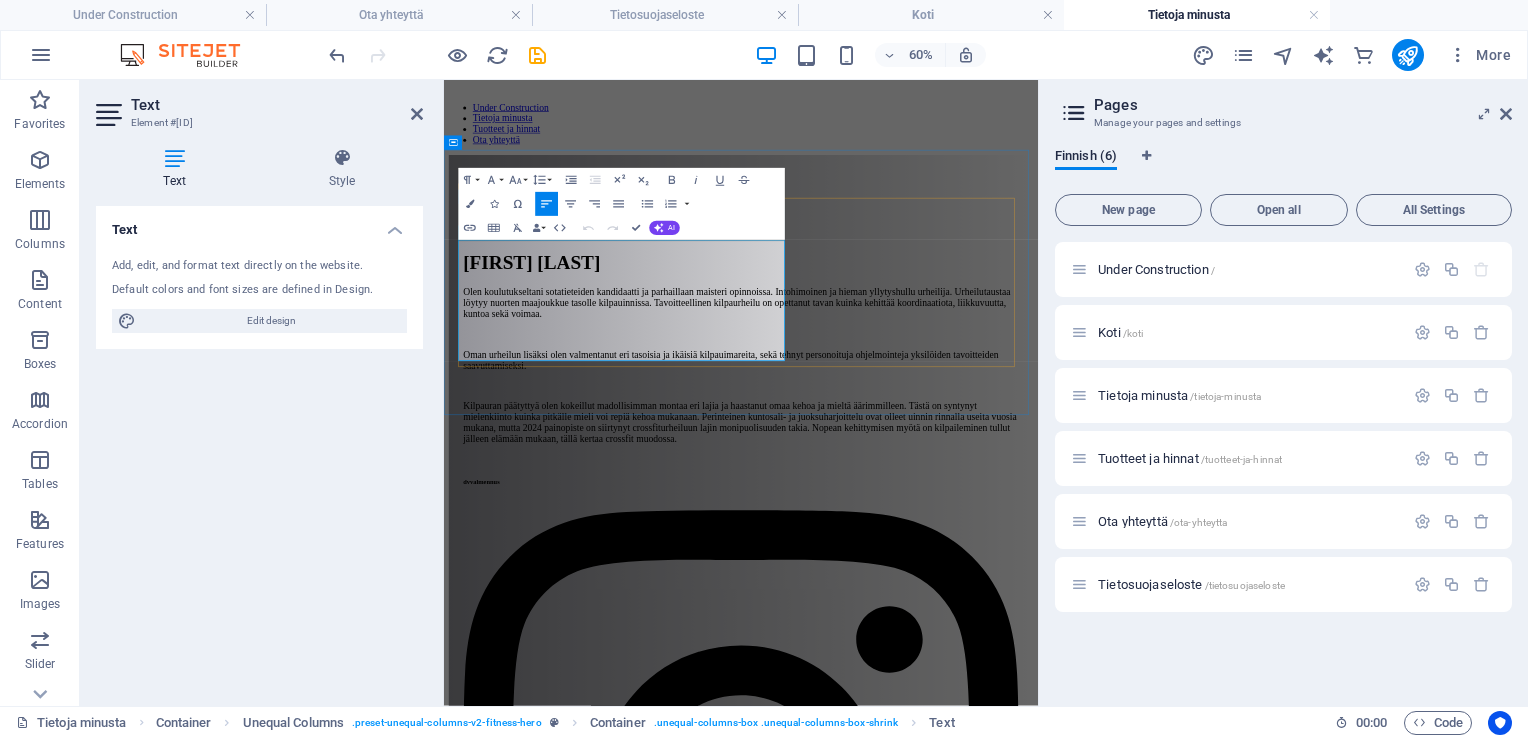 click on "Kouluaikoina käytyjen psyykkisen valmennuksen- ja liikunnanohjaaja kurssien lisäksi Kandidaatin tutkinnon aikana olen suorittanut useita kouluttamisen ja pedagogiikan kursseja. Fyysinen ja psyykkinen toimintakyky on ollut opiskelu- sekä työuran aikana merkittävässä keskiössä. Tämän on antanut mahdollisuuden perehtyä runsaaseen määrään aineistoa aihepiiristä." at bounding box center (939, 4217) 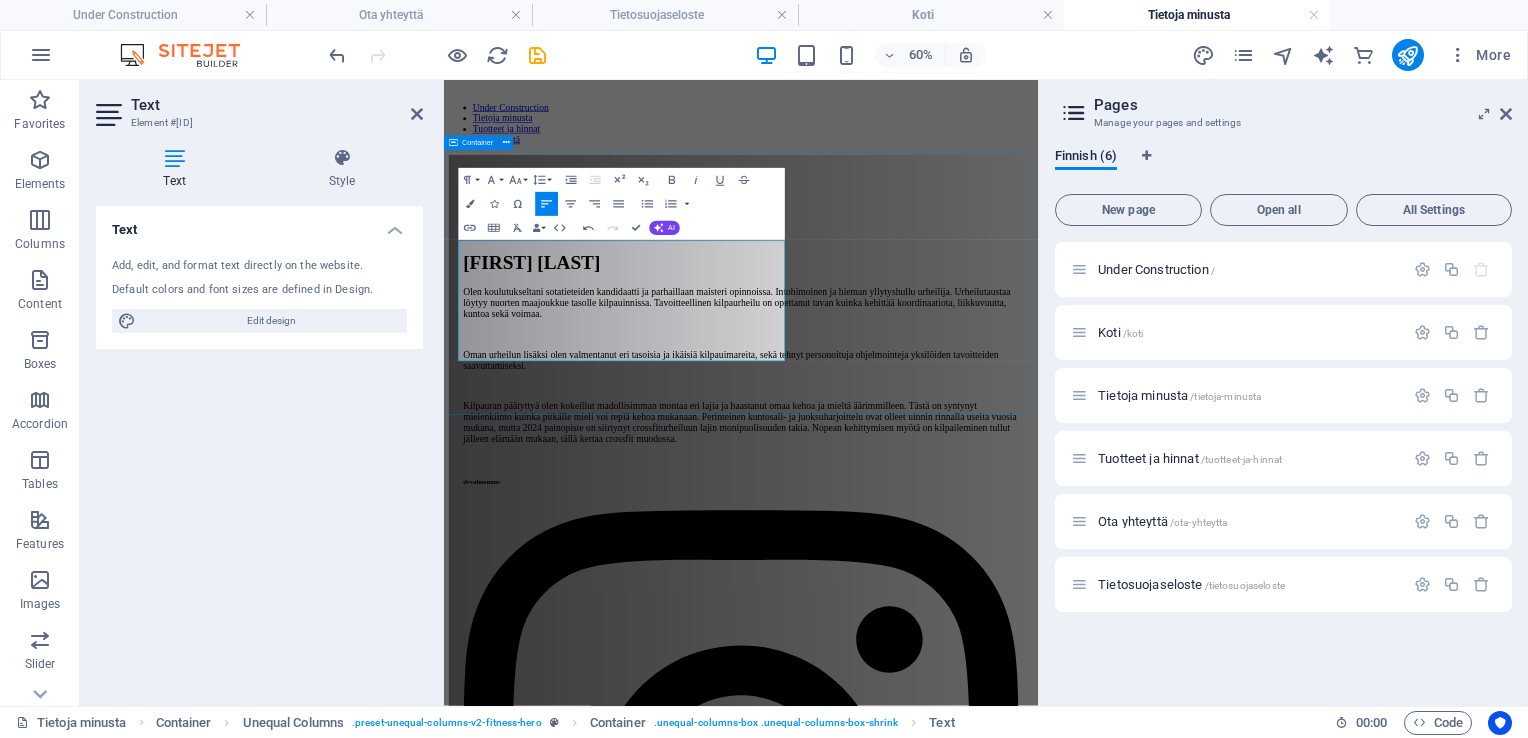 click on "Luotettavuus Kouluaikoina käytyjen psyykkisen valmennuksen- ja liikunnanohjaaja kurssien lisäksi Kandidaatin tutkinnon aikana olen suorittanut useita kouluttamisen ja pedagogiikan kursseja. Fyysinen ja psyykkinen toimintakyky on ollut opiskelu- sekä työuran aikana merkittävässä keskiössä. Tämä on antanut mahdollisuuden perehtyä runsaaseen määrään aineistoa aihepiiristä." at bounding box center (939, 3250) 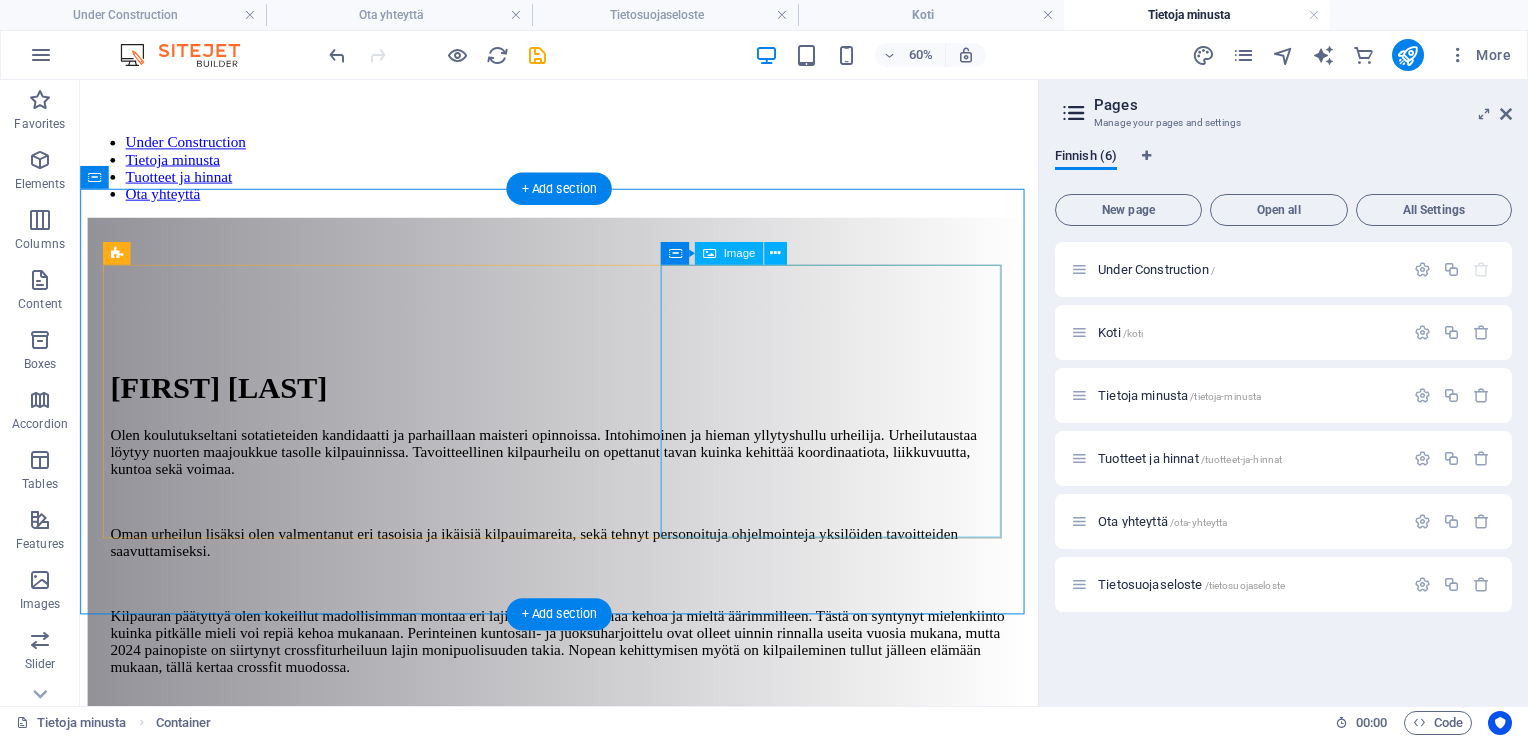 scroll, scrollTop: 1074, scrollLeft: 0, axis: vertical 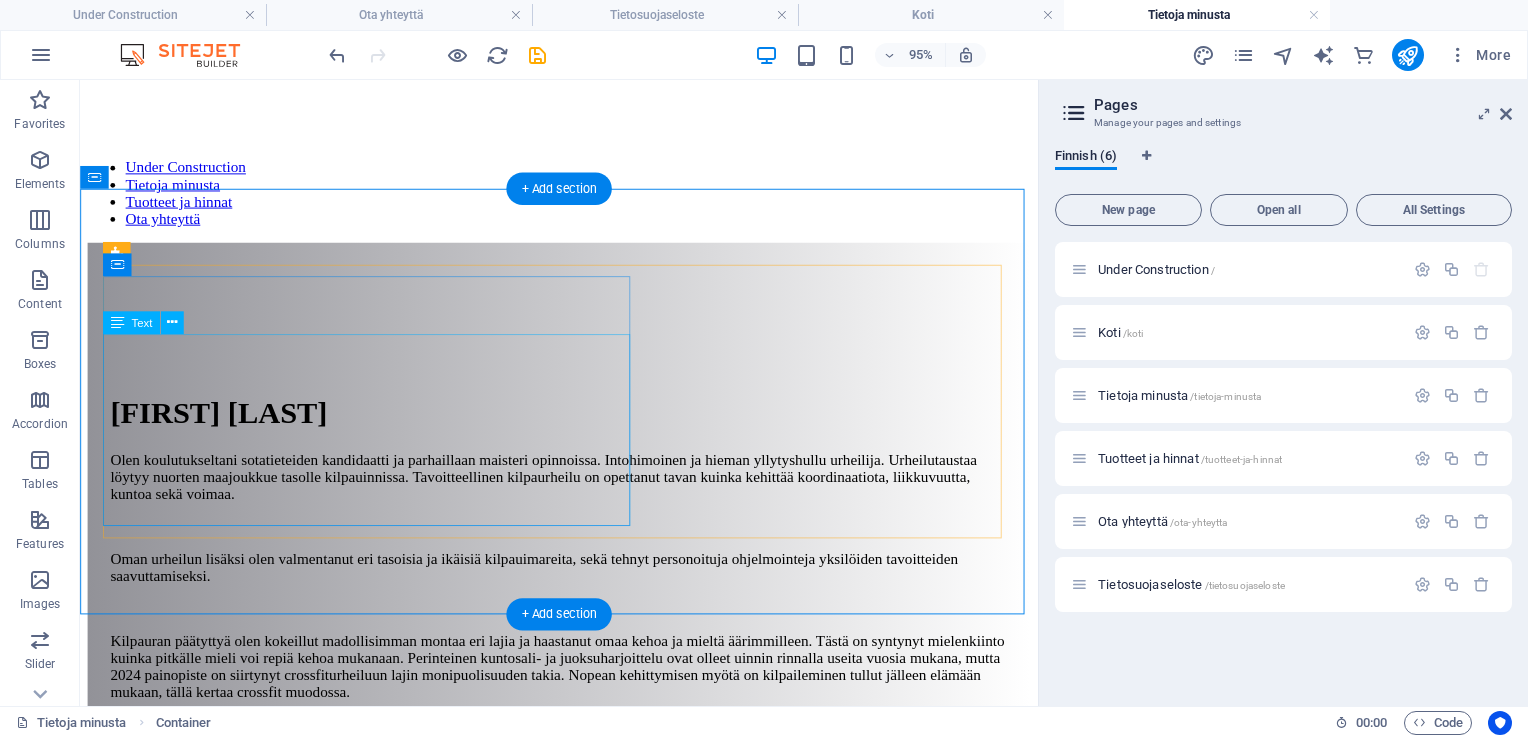 click on "Kouluaikoina käytyjen psyykkisen valmennuksen- ja liikunnanohjaaja kurssien lisäksi Kandidaatin tutkinnon aikana olen suorittanut useita kouluttamisen ja pedagogiikan kursseja. Fyysinen ja psyykkinen toimintakyky on ollut opiskelu- sekä työuran aikana merkittävässä keskiössä. Tämä on antanut mahdollisuuden perehtyä runsaaseen määrään aineistoa aihepiiristä." at bounding box center [584, 3912] 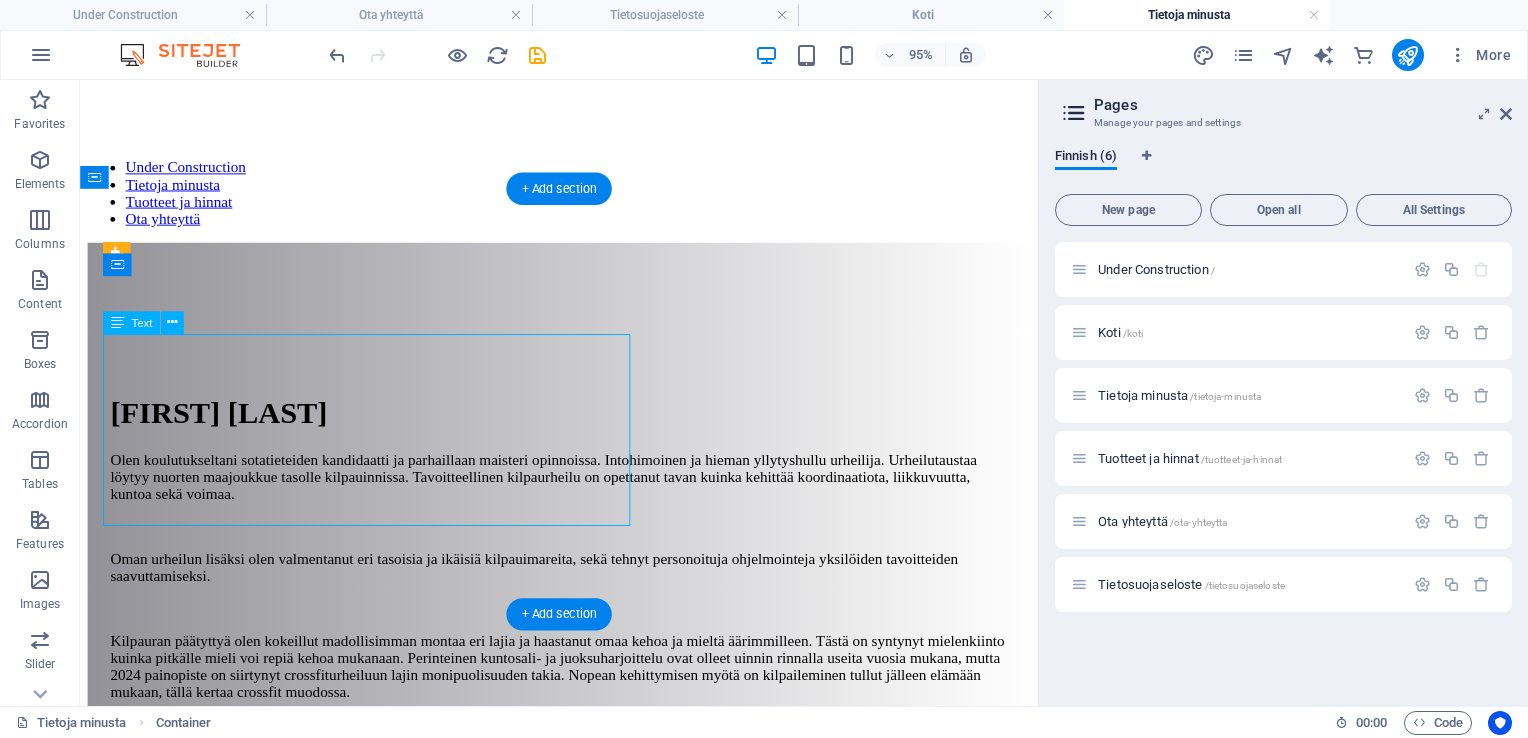 click on "Kouluaikoina käytyjen psyykkisen valmennuksen- ja liikunnanohjaaja kurssien lisäksi Kandidaatin tutkinnon aikana olen suorittanut useita kouluttamisen ja pedagogiikan kursseja. Fyysinen ja psyykkinen toimintakyky on ollut opiskelu- sekä työuran aikana merkittävässä keskiössä. Tämä on antanut mahdollisuuden perehtyä runsaaseen määrään aineistoa aihepiiristä." at bounding box center [584, 3912] 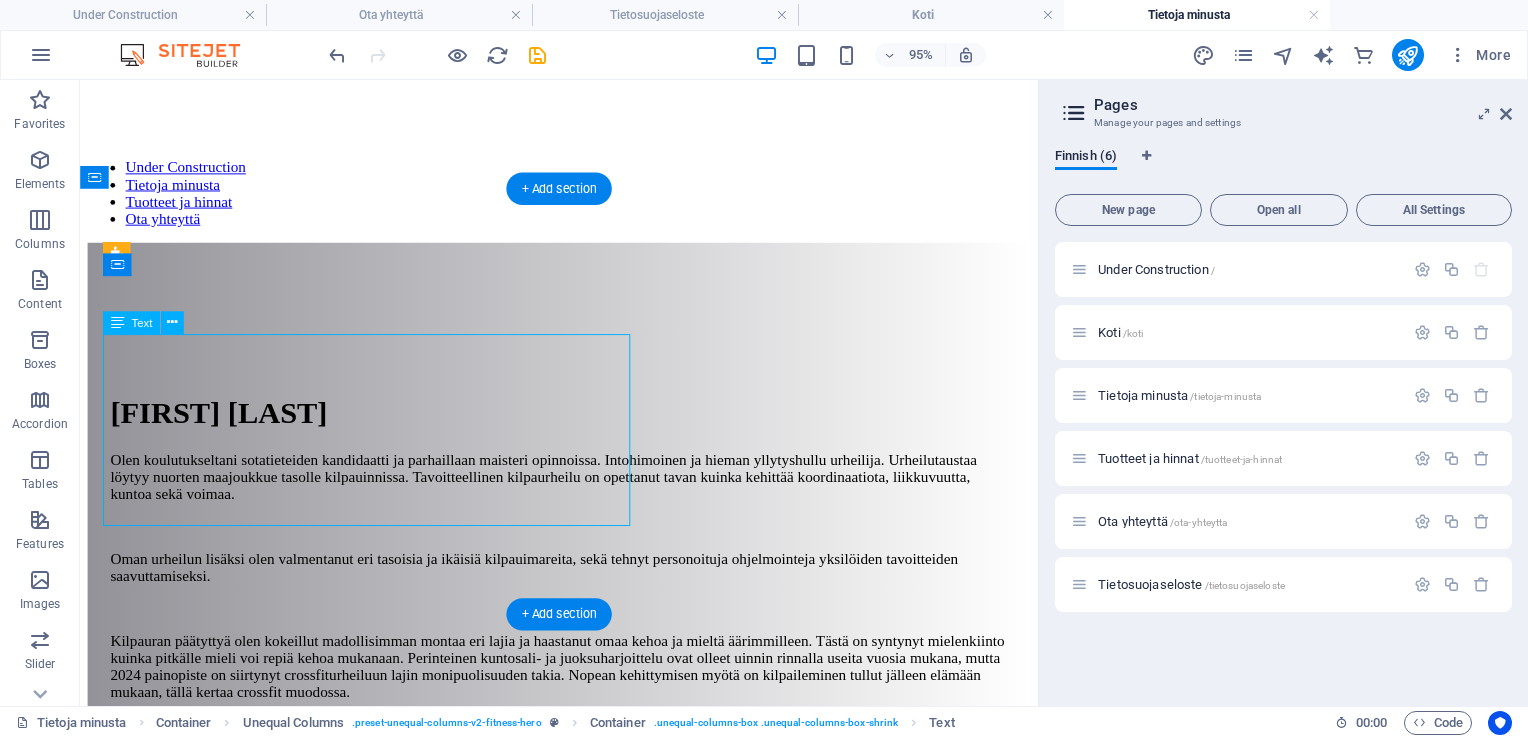 click on "Kouluaikoina käytyjen psyykkisen valmennuksen- ja liikunnanohjaaja kurssien lisäksi Kandidaatin tutkinnon aikana olen suorittanut useita kouluttamisen ja pedagogiikan kursseja. Fyysinen ja psyykkinen toimintakyky on ollut opiskelu- sekä työuran aikana merkittävässä keskiössä. Tämä on antanut mahdollisuuden perehtyä runsaaseen määrään aineistoa aihepiiristä." at bounding box center [584, 3912] 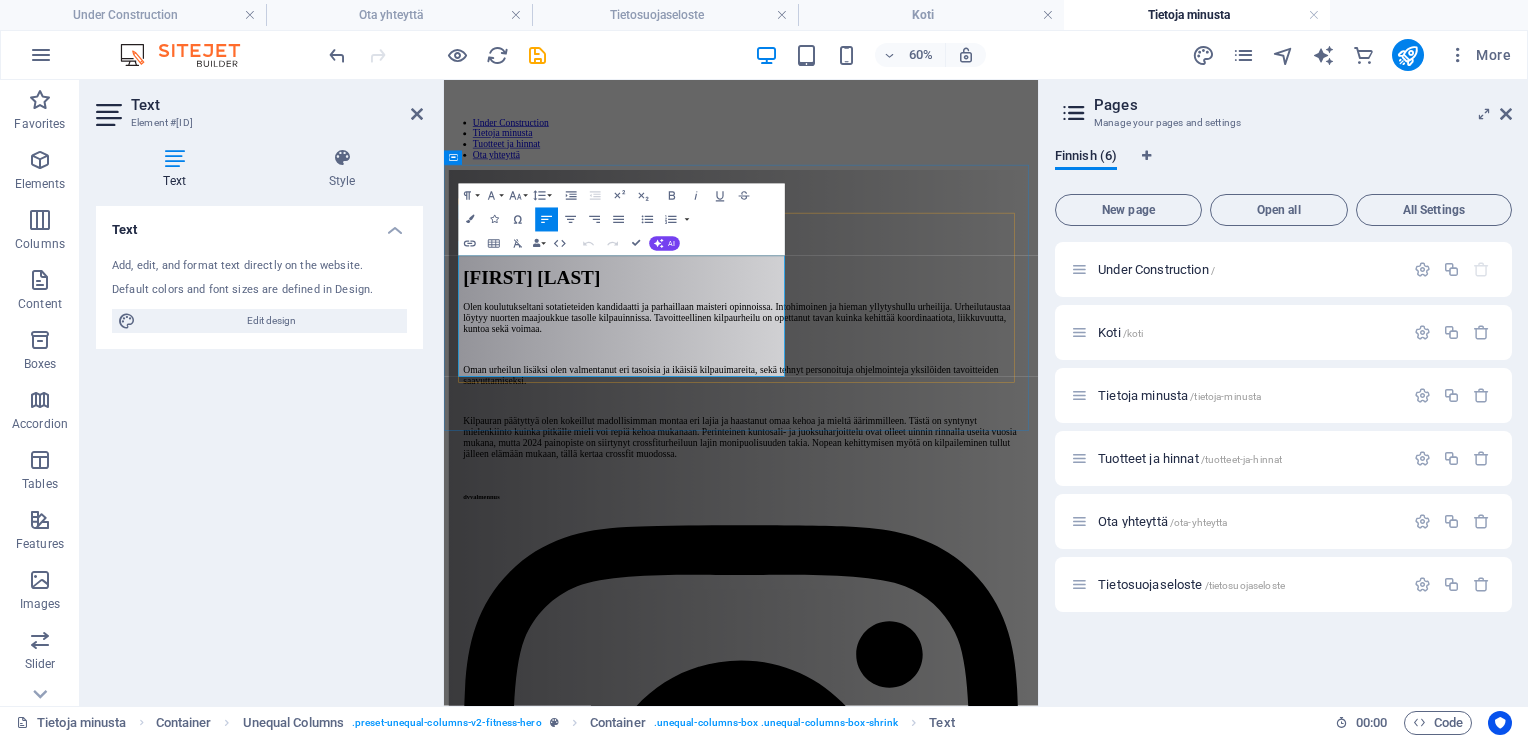 click on "Kouluaikoina käytyjen psyykkisen valmennuksen- ja liikunnanohjaaja kurssien lisäksi Kandidaatin tutkinnon aikana olen suorittanut useita kouluttamisen ja pedagogiikan kursseja. Fyysinen ja psyykkinen toimintakyky on ollut opiskelu- sekä työuran aikana merkittävässä keskiössä. Tämä on antanut mahdollisuuden perehtyä runsaaseen määrään aineistoa aihepiiristä." at bounding box center [939, 4243] 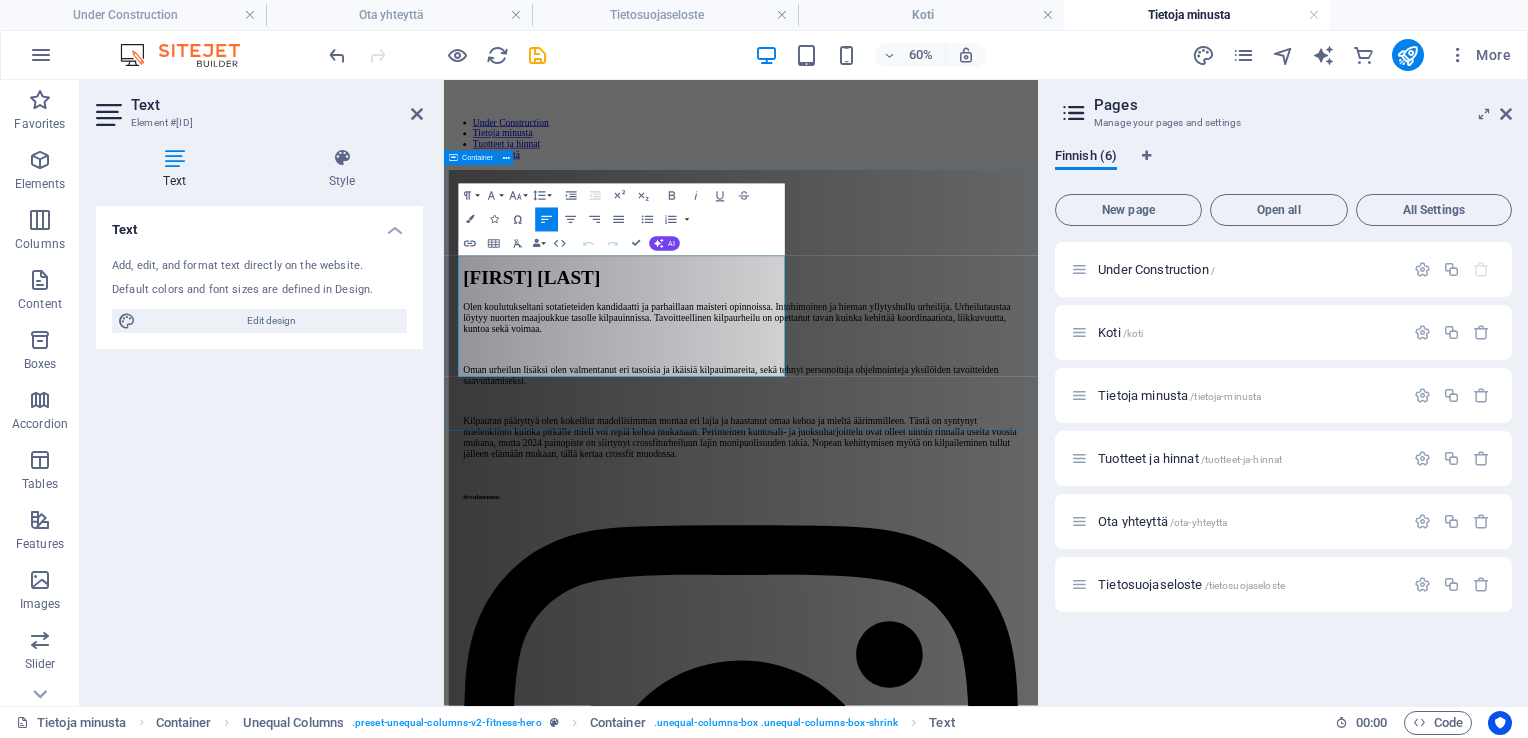 type 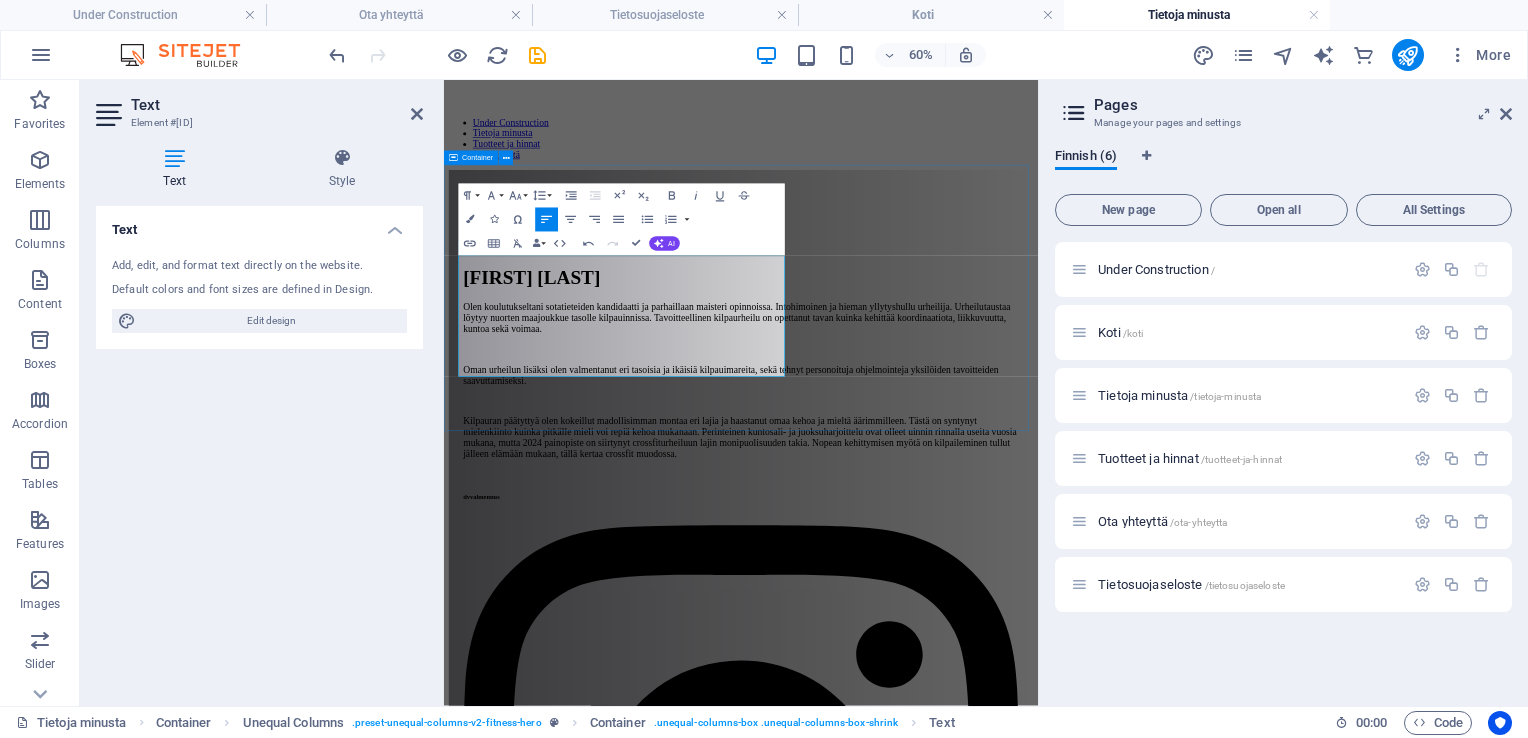 click on "Luotettavuus Kouluaikoina käytyjen psyykkisen valmennuksen- ja liikunnanohjaaja kurssien lisäksi Kandidaatin tutkinnon aikana olen suorittanut useita kouluttamisen ja pedagogiikan kursseja. Fyysinen ja psyykkinen toimintakyky on ollut opiskelu- sekä työuran aikana merkittävässä keskiössä. Tämä on antanut mahdollisuuden perehtyä runsaaseen määrään aineistoa kyseisestä  aihepiiristä." at bounding box center [939, 3276] 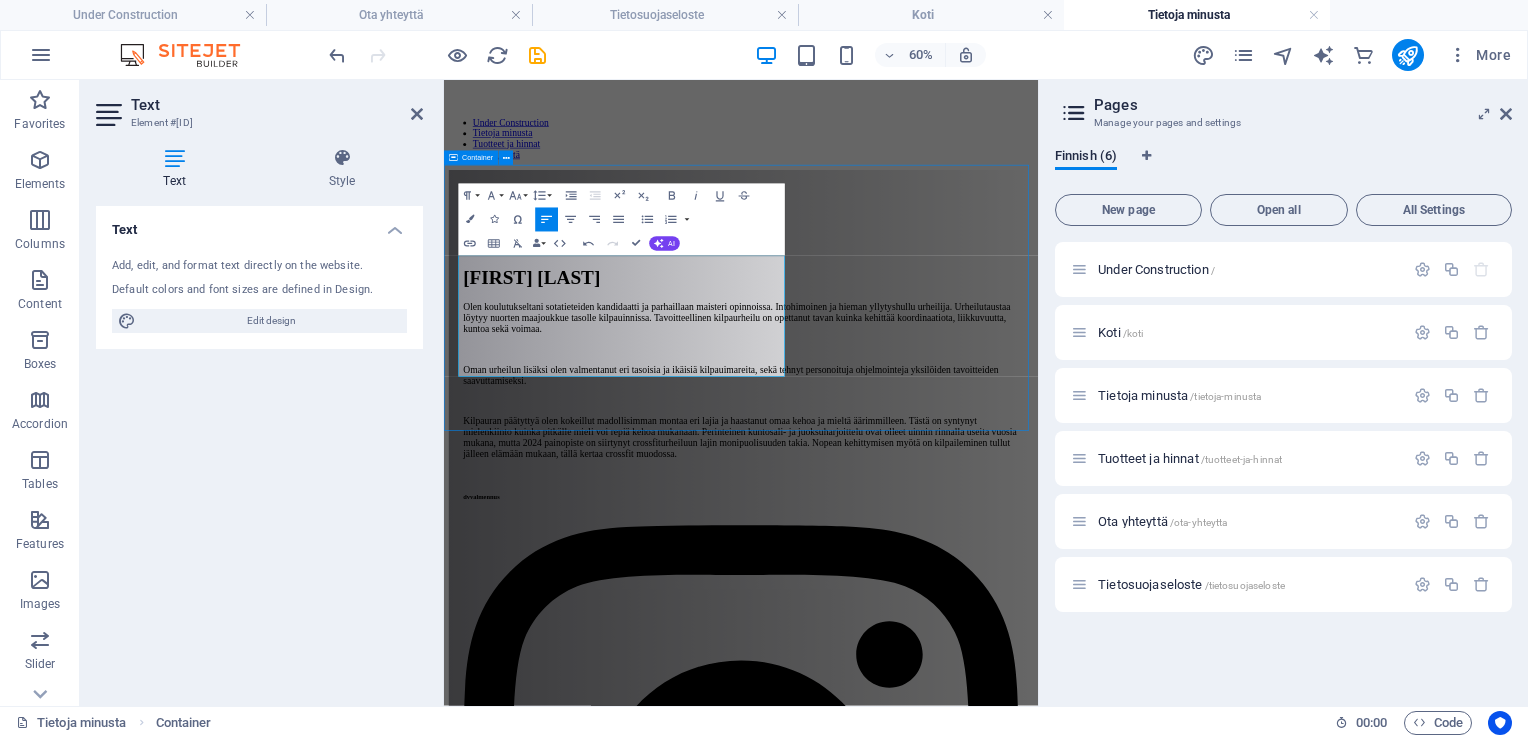 scroll, scrollTop: 1048, scrollLeft: 0, axis: vertical 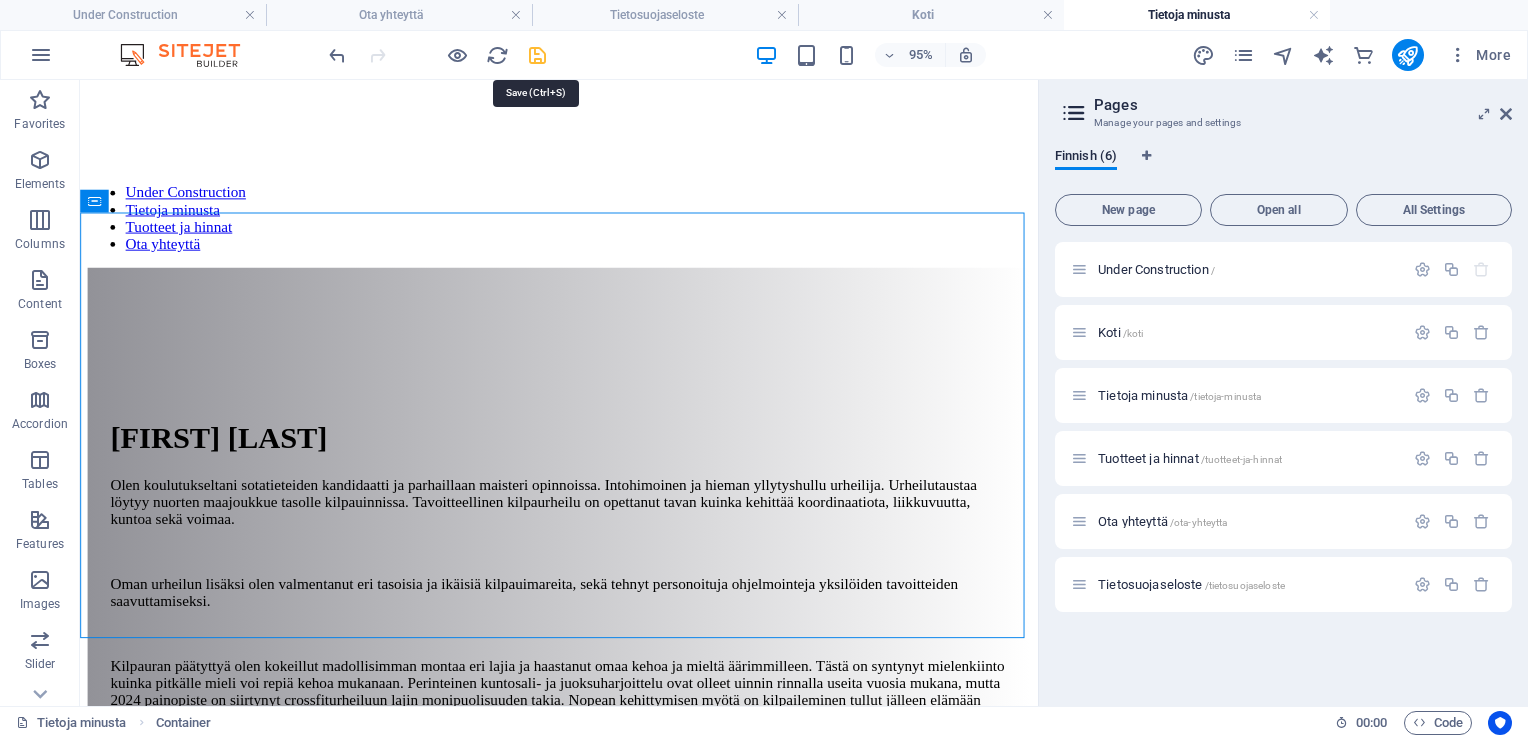 click at bounding box center (537, 55) 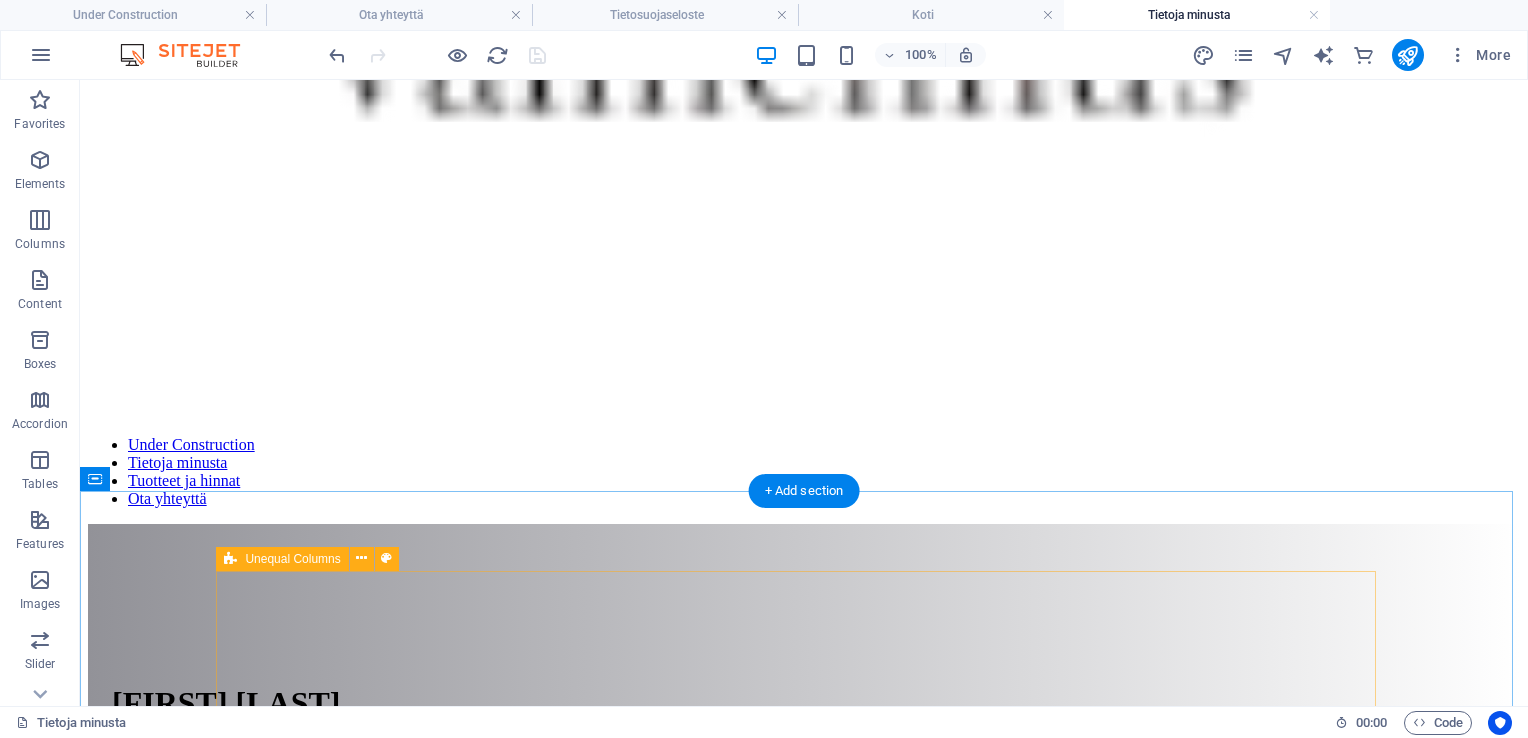 scroll, scrollTop: 1448, scrollLeft: 0, axis: vertical 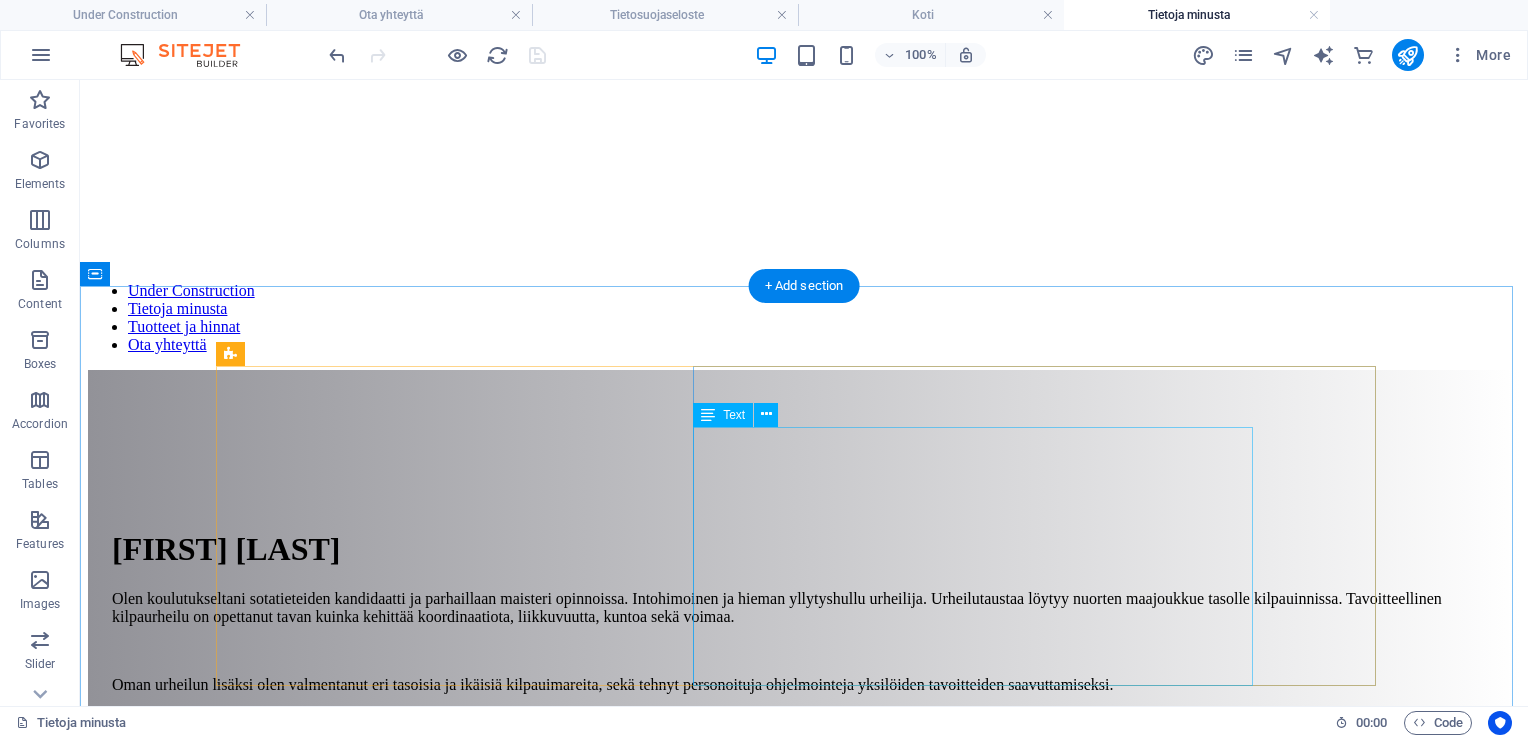 click on "Urheilun olen aloittanut jo 4-vuotiaana. Tällöin ilon kautta urheileminen on ollut keskiössä. Melko varhain asenne muuttui kansallisen ja kansainvälistä huipun tavoittelemiseksi, jolloin jokaista yksityiskohtaa myöten on kaikki pyritty tekemään niin laadukkaasti kuin mahdollista. Urheilijana opiskelin aineisto jotta ymmärtäisin paremmin kehittymisen avaimet. Vastoin käymisiltä ei urheilija voi välttyä ja pohjalta nouseminen on opettanut pitkäjänteisyyden ja tavoitteellisuuden merkityksen. Tekemisestä nauttimista unohtamatta." at bounding box center (804, 5759) 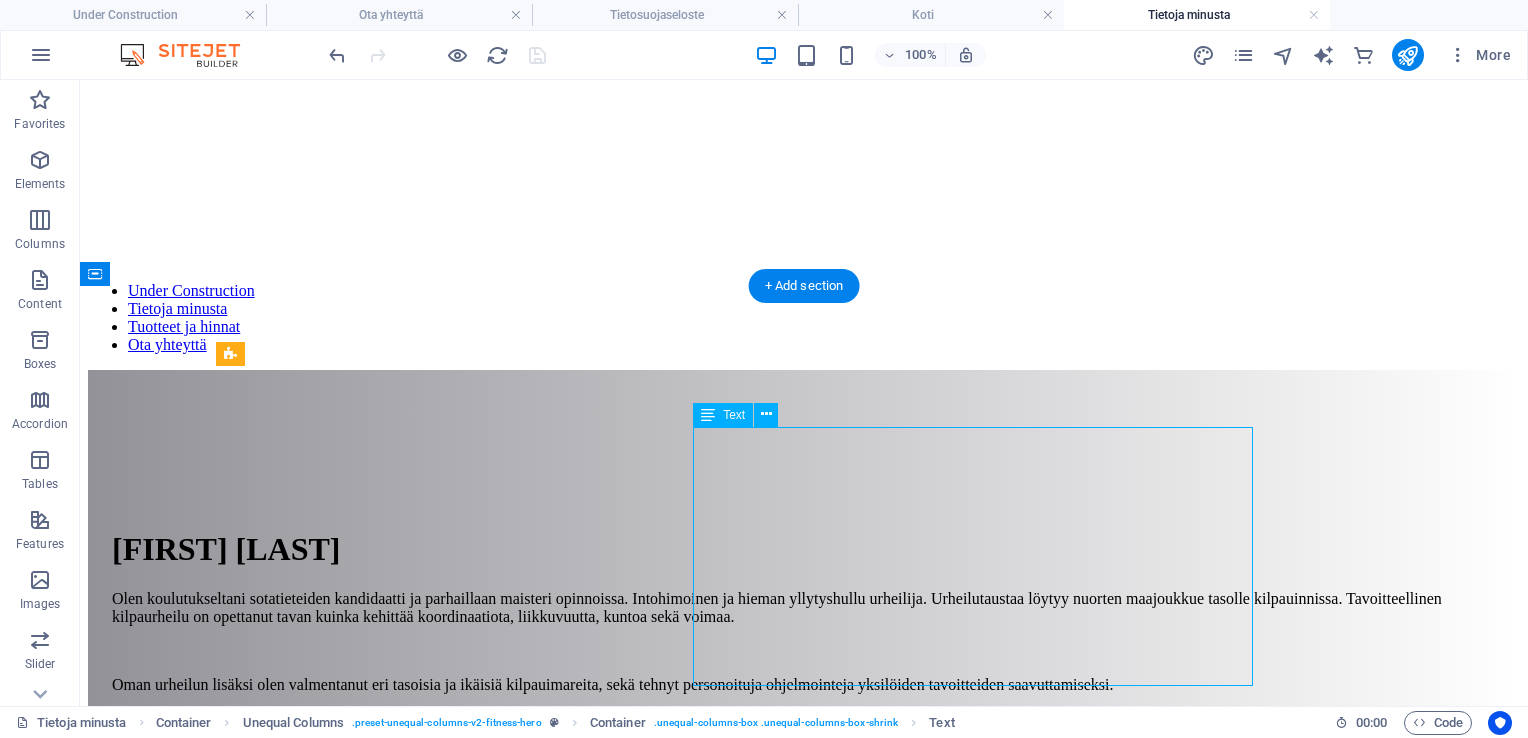 click on "Urheilun olen aloittanut jo 4-vuotiaana. Tällöin ilon kautta urheileminen on ollut keskiössä. Melko varhain asenne muuttui kansallisen ja kansainvälistä huipun tavoittelemiseksi, jolloin jokaista yksityiskohtaa myöten on kaikki pyritty tekemään niin laadukkaasti kuin mahdollista. Urheilijana opiskelin aineisto jotta ymmärtäisin paremmin kehittymisen avaimet. Vastoin käymisiltä ei urheilija voi välttyä ja pohjalta nouseminen on opettanut pitkäjänteisyyden ja tavoitteellisuuden merkityksen. Tekemisestä nauttimista unohtamatta." at bounding box center [804, 5759] 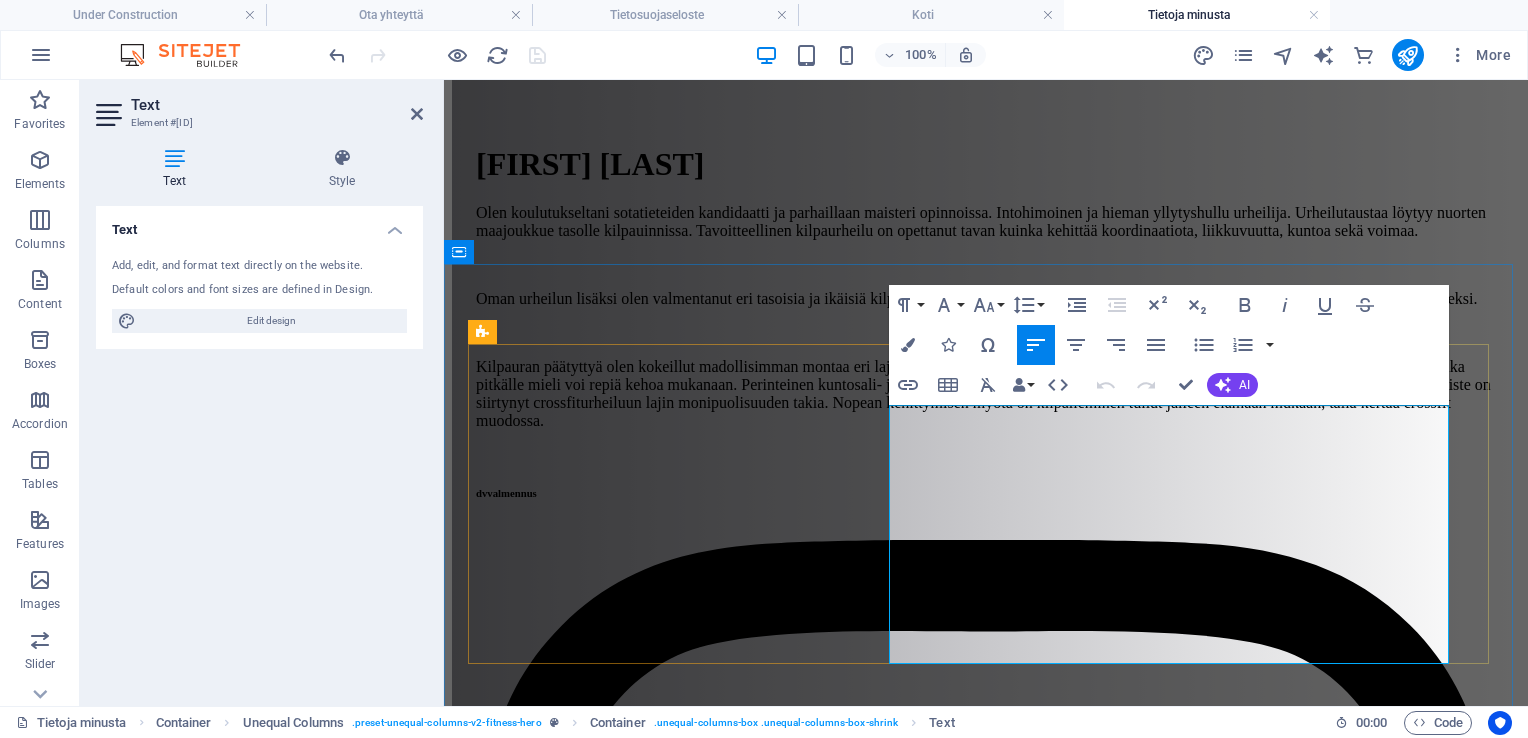 click on "Urheilun olen aloittanut jo 4-vuotiaana. Tällöin ilon kautta urheileminen on ollut keskiössä. Melko varhain asenne muuttui kansallisen ja kansainvälistä huipun tavoittelemiseksi, jolloin jokaista yksityiskohtaa myöten on kaikki pyritty tekemään niin laadukkaasti kuin mahdollista. Urheilijana opiskelin aineisto jotta ymmärtäisin paremmin kehittymisen avaimet. Vastoin käymisiltä ei urheilija voi välttyä ja pohjalta nouseminen on opettanut pitkäjänteisyyden ja tavoitteellisuuden merkityksen. Tekemisestä nauttimista unohtamatta." at bounding box center (986, 4763) 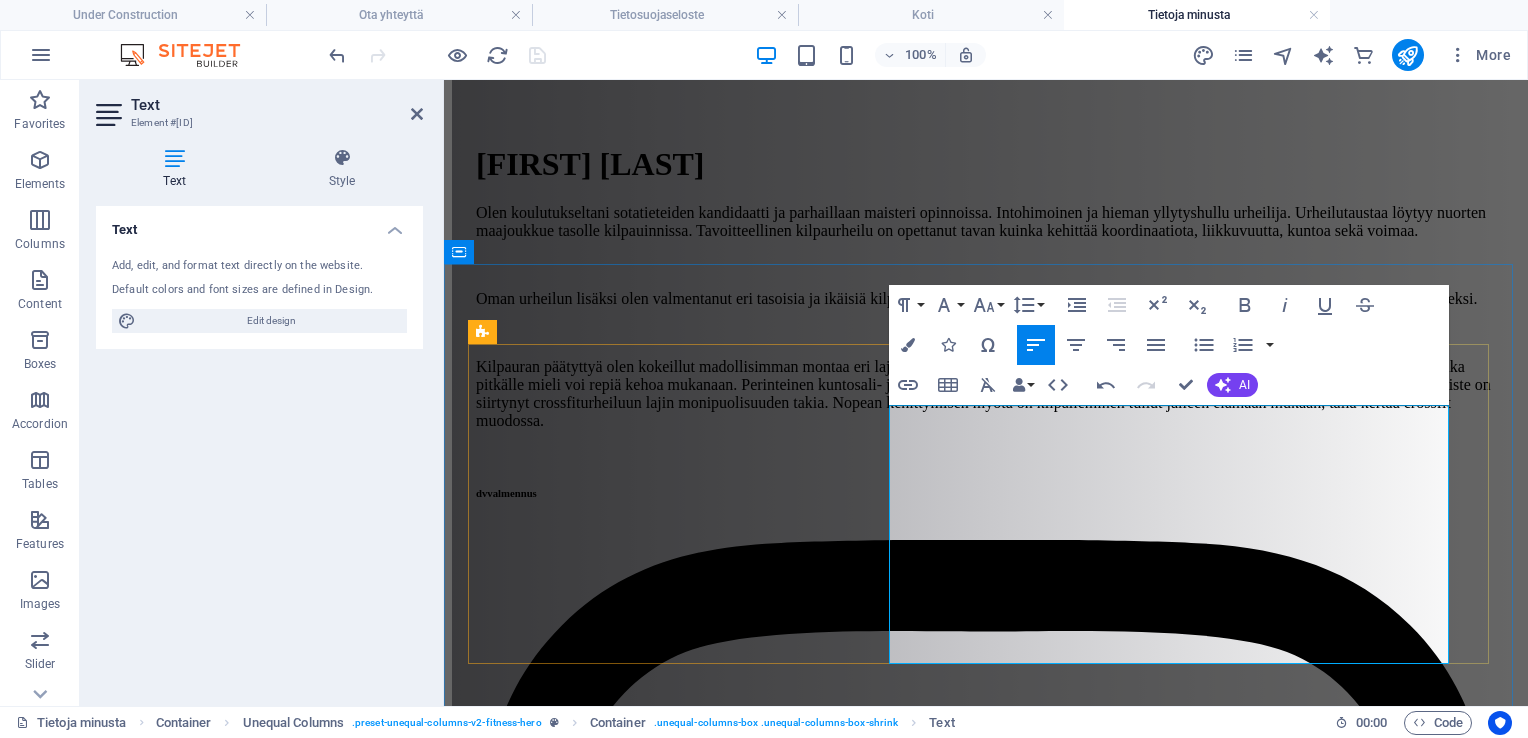 type 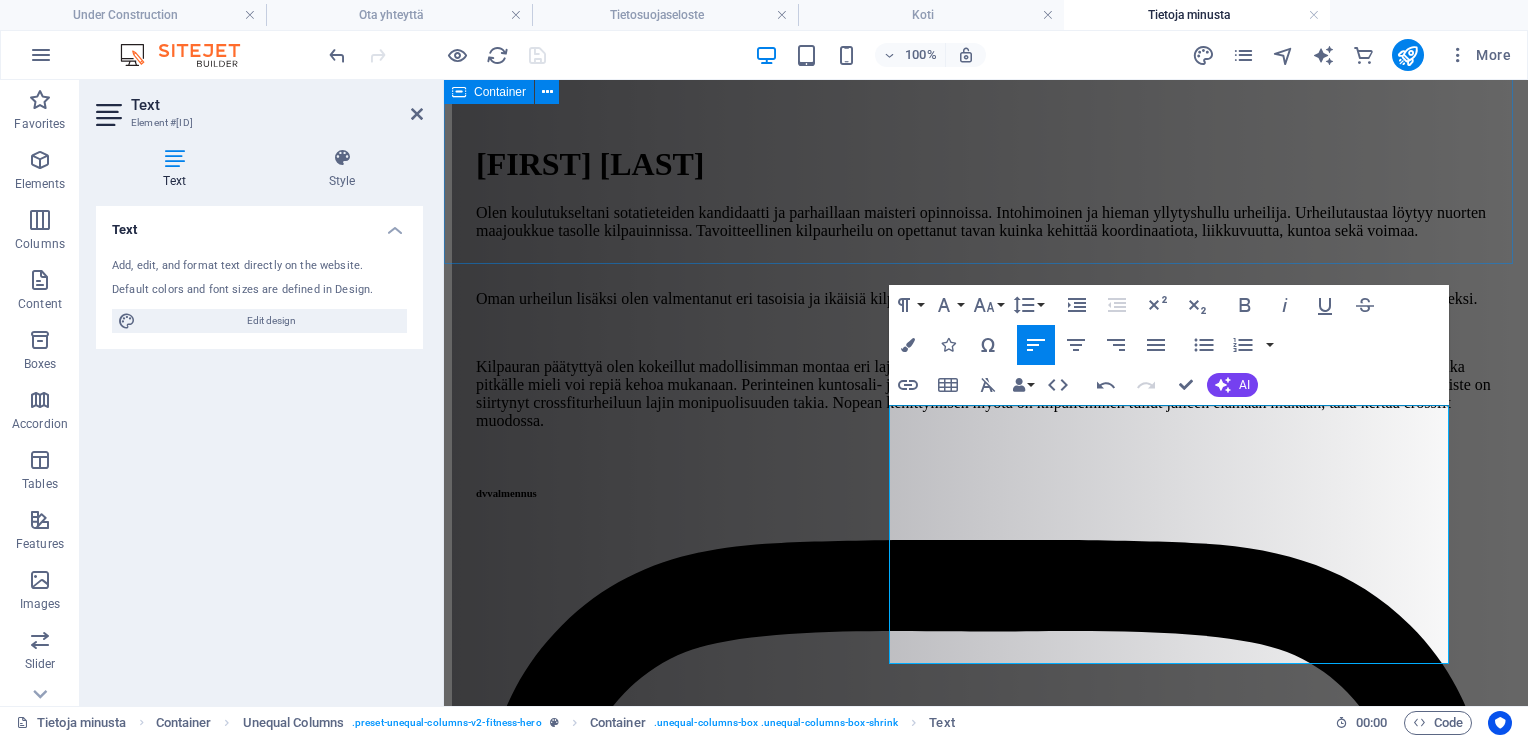 click on "Luotettavuus Kouluaikoina käytyjen psyykkisen valmennuksen- ja liikunnanohjaaja kurssien lisäksi Kandidaatin tutkinnon aikana olen suorittanut useita kouluttamisen ja pedagogiikan kursseja. Fyysinen ja psyykkinen toimintakyky on ollut opiskelu- sekä työuran aikana merkittävässä keskiössä. Tämä on antanut mahdollisuuden perehtyä runsaaseen määrään aineistoa kyseisestä aihepiiristä." at bounding box center [986, 2916] 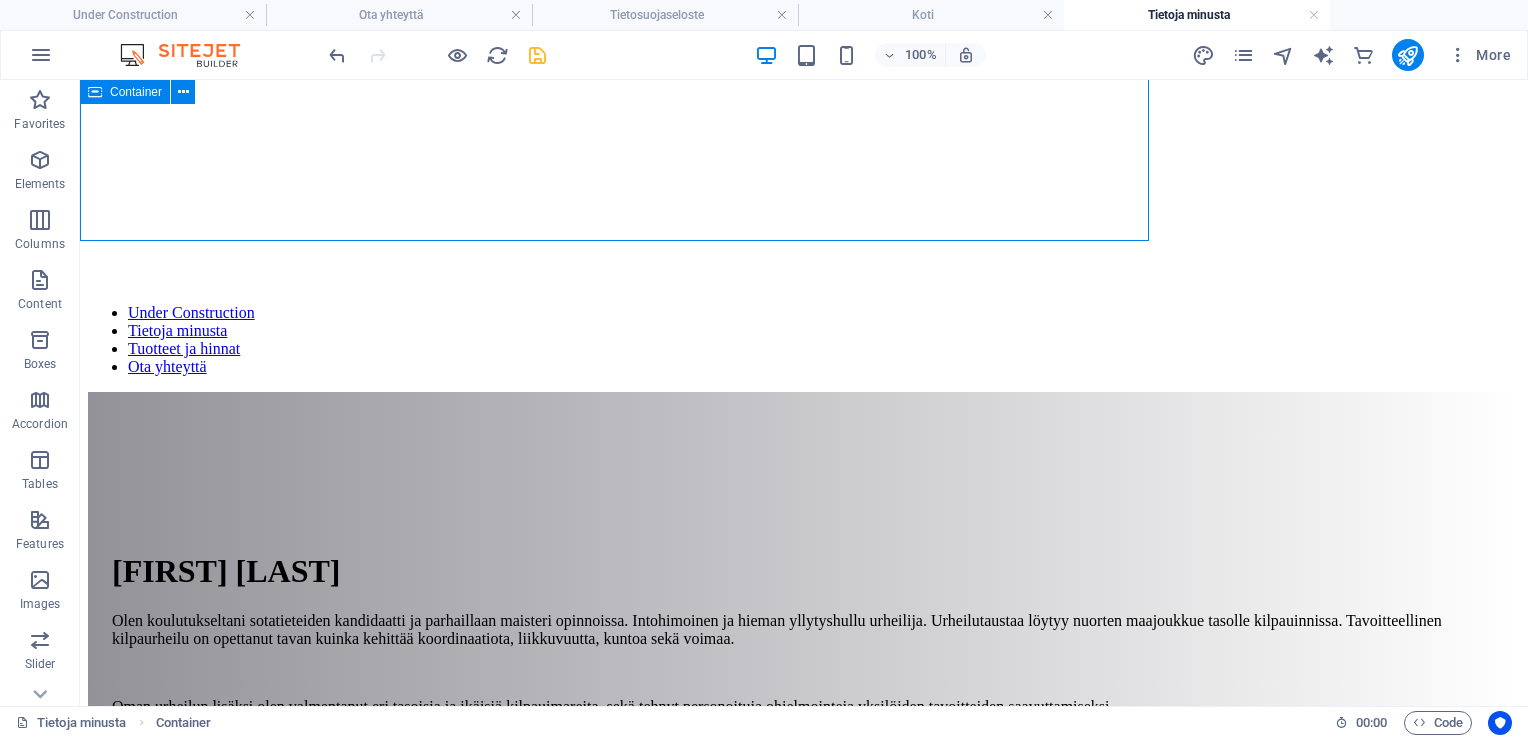 scroll, scrollTop: 1448, scrollLeft: 0, axis: vertical 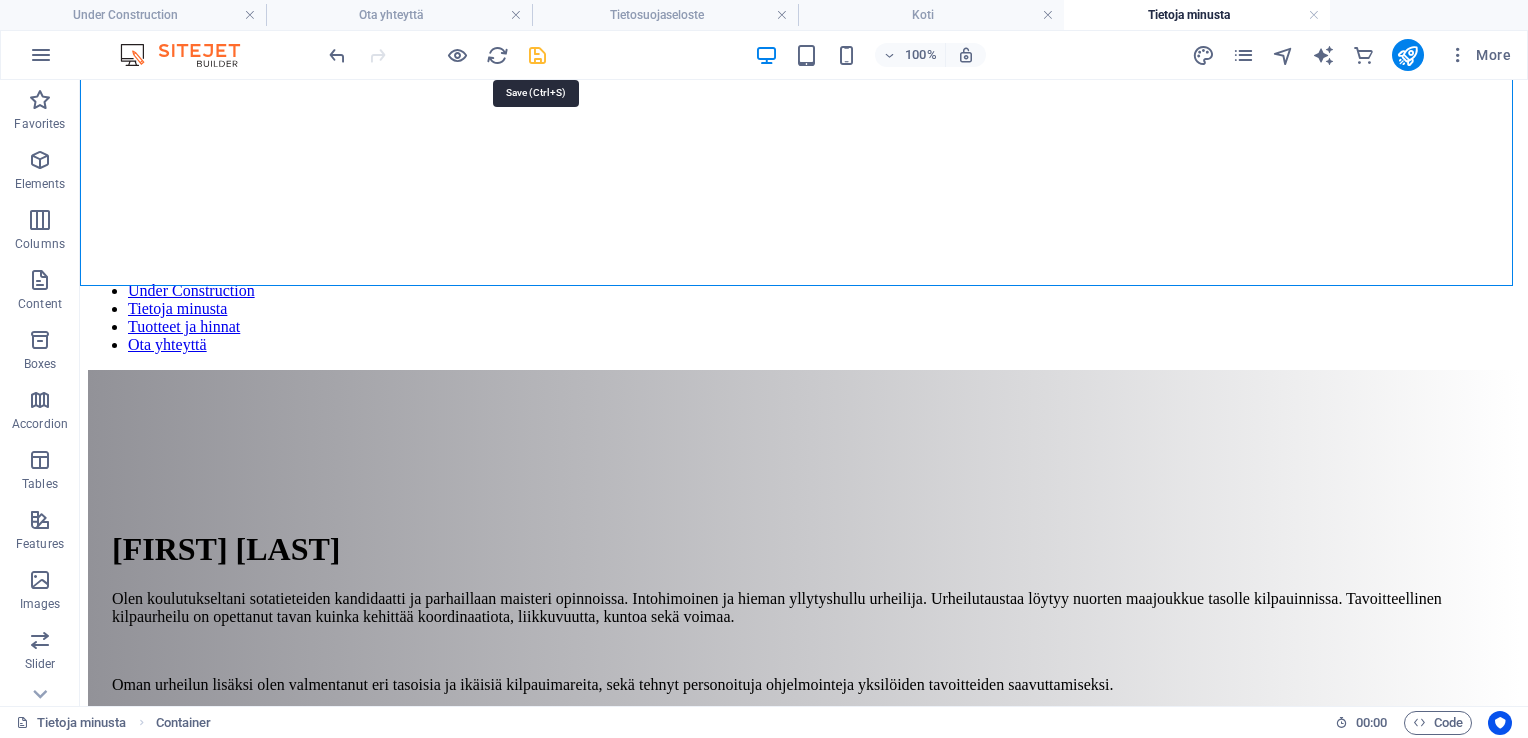 drag, startPoint x: 526, startPoint y: 71, endPoint x: 532, endPoint y: 47, distance: 24.738634 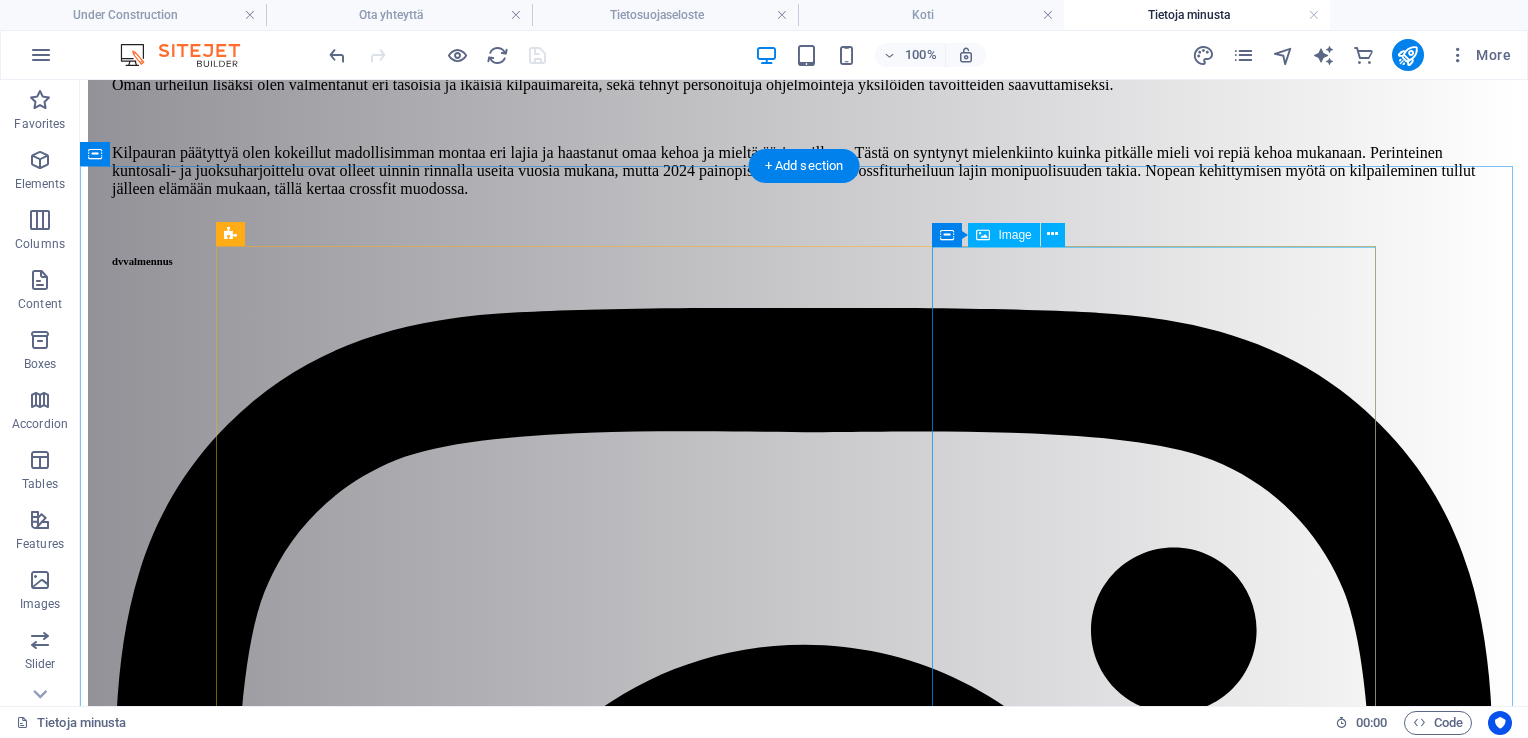 scroll, scrollTop: 2148, scrollLeft: 0, axis: vertical 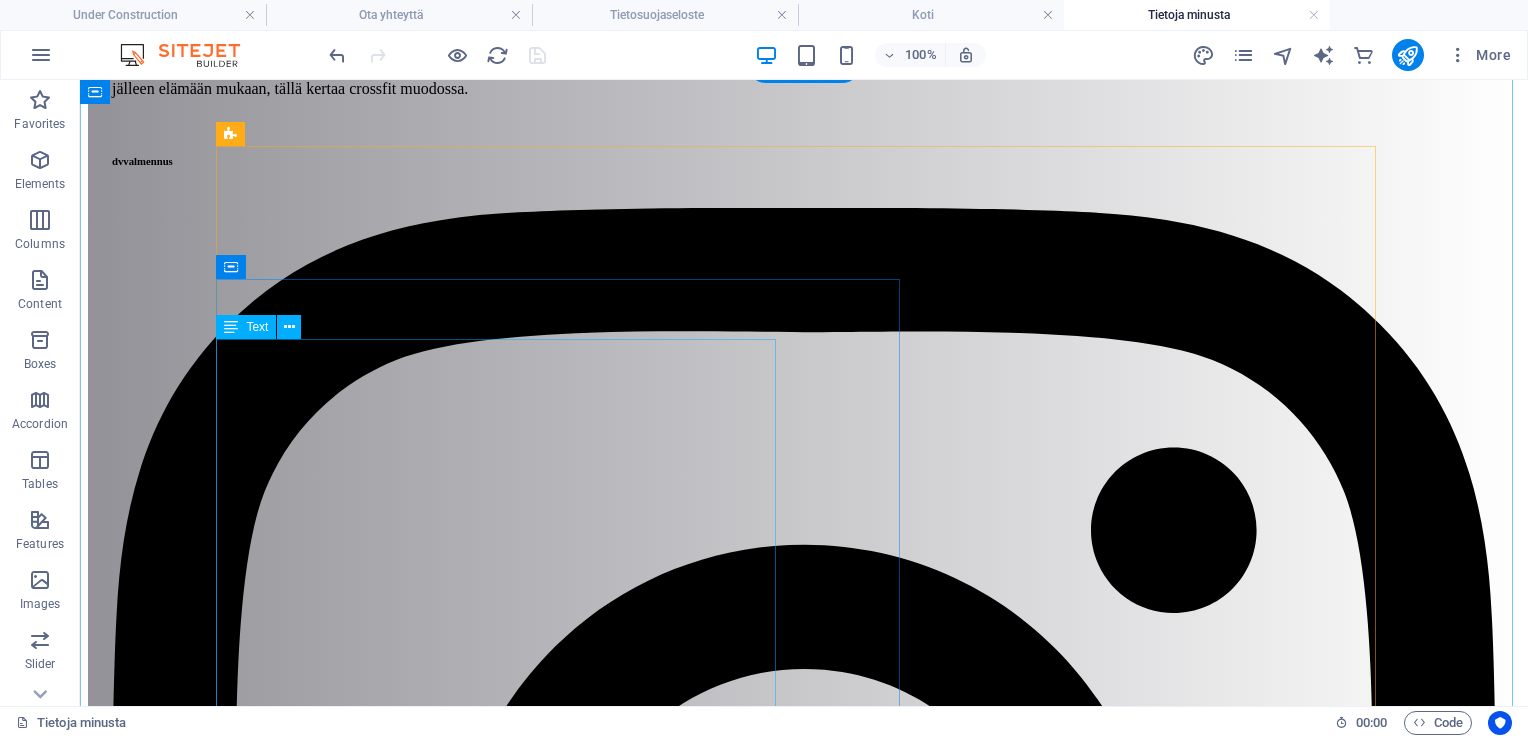 click on "Urheilussa mielenkiintoisinta mielestäni on itsensä ylittäminen, uuden oppiminen ja monipuolisuus. Voimahärkä ja hapenottokeisari samassa paketissa ei ole itsestään selvää. Se vaatii määrätietoisuutta, osaamista, sinnikkyyttä jaa suunnitelmallisuutta, mikäli haluaa kyetä haastamaan kehoaan mahdollisimman monipuolisesti sekä tehokkaasti. Päivän työt ja askareet ovat toimivalla keholla ja mielellä melkoisesti helpompaa. Urheilun tuomaa iloa unohtamatta. Useista eri lajikokeiluista huolimatta vahvimmat osaamisalueeni ovat uinti, juoksu ja toiminnallinen urheilu. Näiden yhdistäminen laadukkaan kokonaisuuden rakentamiseksi vaatii kokemusta ja aikaa. Ilman kestävää pohjaa ei pysty maksimoimaan voima- tai nopeusharjoittelun hyötyjä. Monipuolisuuden kiehtovuus on siinä miten eri osa-alueet saadaan tukemaan toisiaan." at bounding box center [804, 8454] 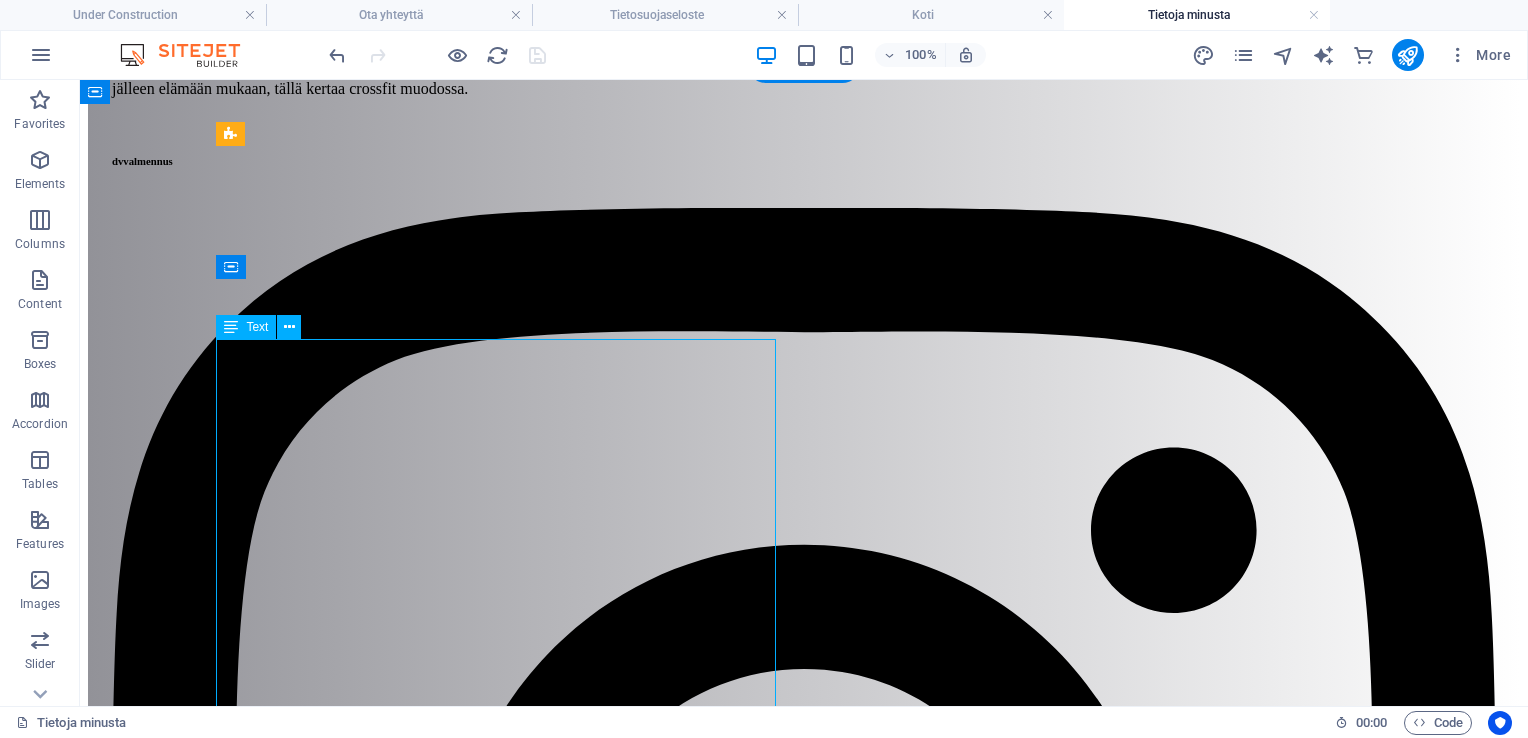click on "Urheilussa mielenkiintoisinta mielestäni on itsensä ylittäminen, uuden oppiminen ja monipuolisuus. Voimahärkä ja hapenottokeisari samassa paketissa ei ole itsestään selvää. Se vaatii määrätietoisuutta, osaamista, sinnikkyyttä jaa suunnitelmallisuutta, mikäli haluaa kyetä haastamaan kehoaan mahdollisimman monipuolisesti sekä tehokkaasti. Päivän työt ja askareet ovat toimivalla keholla ja mielellä melkoisesti helpompaa. Urheilun tuomaa iloa unohtamatta. Useista eri lajikokeiluista huolimatta vahvimmat osaamisalueeni ovat uinti, juoksu ja toiminnallinen urheilu. Näiden yhdistäminen laadukkaan kokonaisuuden rakentamiseksi vaatii kokemusta ja aikaa. Ilman kestävää pohjaa ei pysty maksimoimaan voima- tai nopeusharjoittelun hyötyjä. Monipuolisuuden kiehtovuus on siinä miten eri osa-alueet saadaan tukemaan toisiaan." at bounding box center (804, 8454) 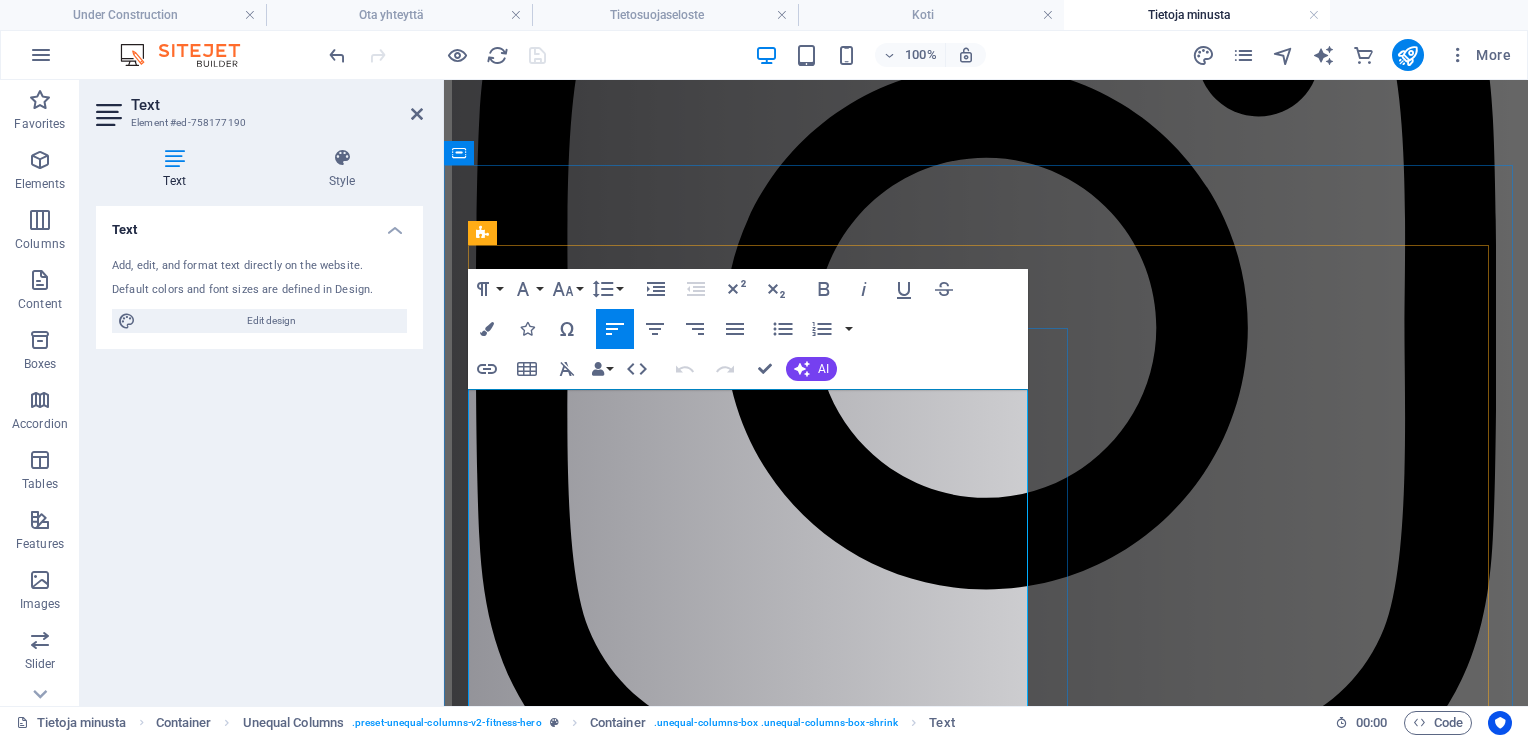 scroll, scrollTop: 2005, scrollLeft: 0, axis: vertical 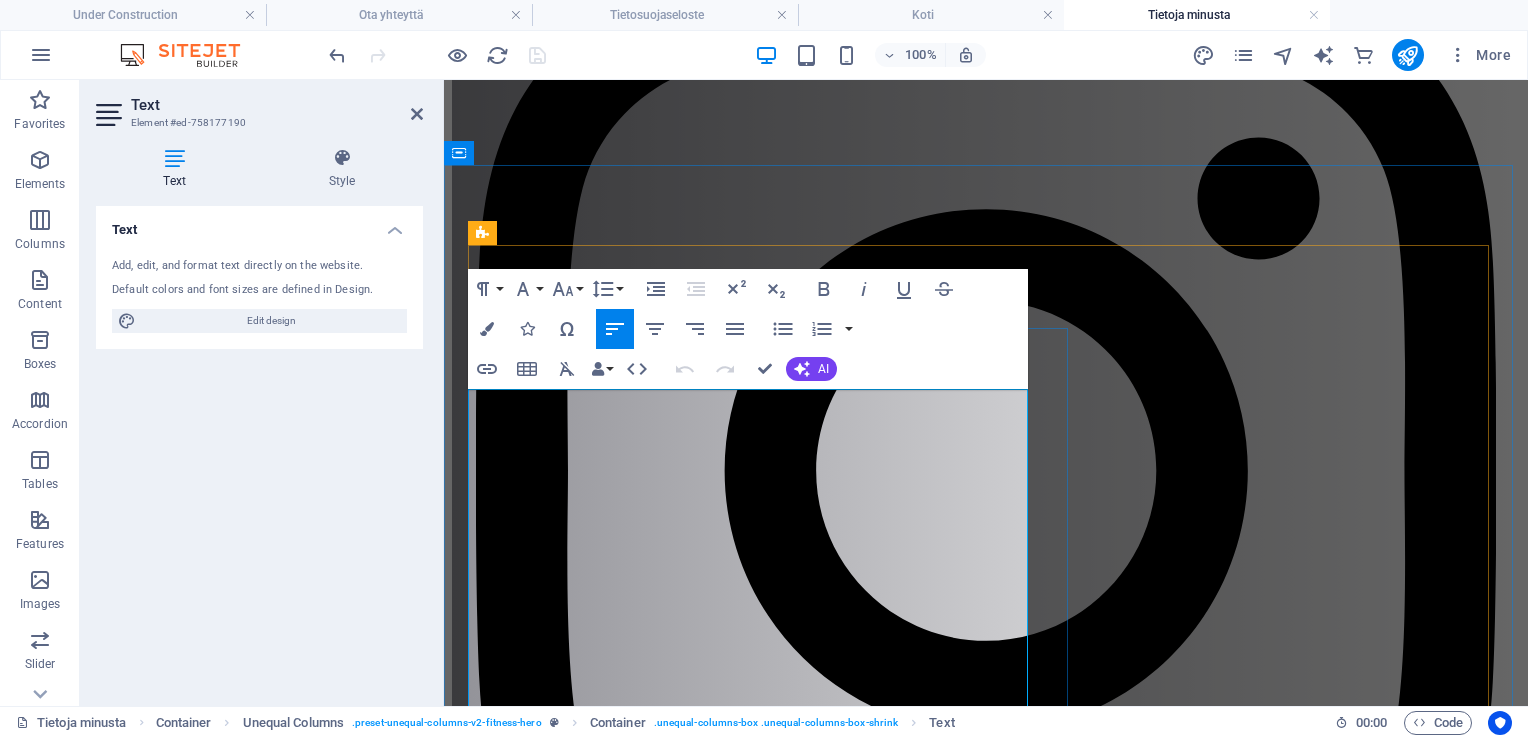 click on "Urheilussa mielenkiintoisinta mielestäni on itsensä ylittäminen, uuden oppiminen ja monipuolisuus. Voimähärkä ja hapenottokeisari samassa paketissa ei ole itsestään selvää. Se vaatii määrätietoisuutta, osaamista, sinnikkyyttä jaa suunnitelmallisuutta, mikäli haluaa kyetä haastamaan kehoaan mahdollisimman monipuolisesti sekä tehokkaasti. Päivän työt ja askareet ovat toimivalla keholla ja mielellä melkoisesti helpompaa. Urheilun tuomaa iloa unohtamatta." at bounding box center [986, 6898] 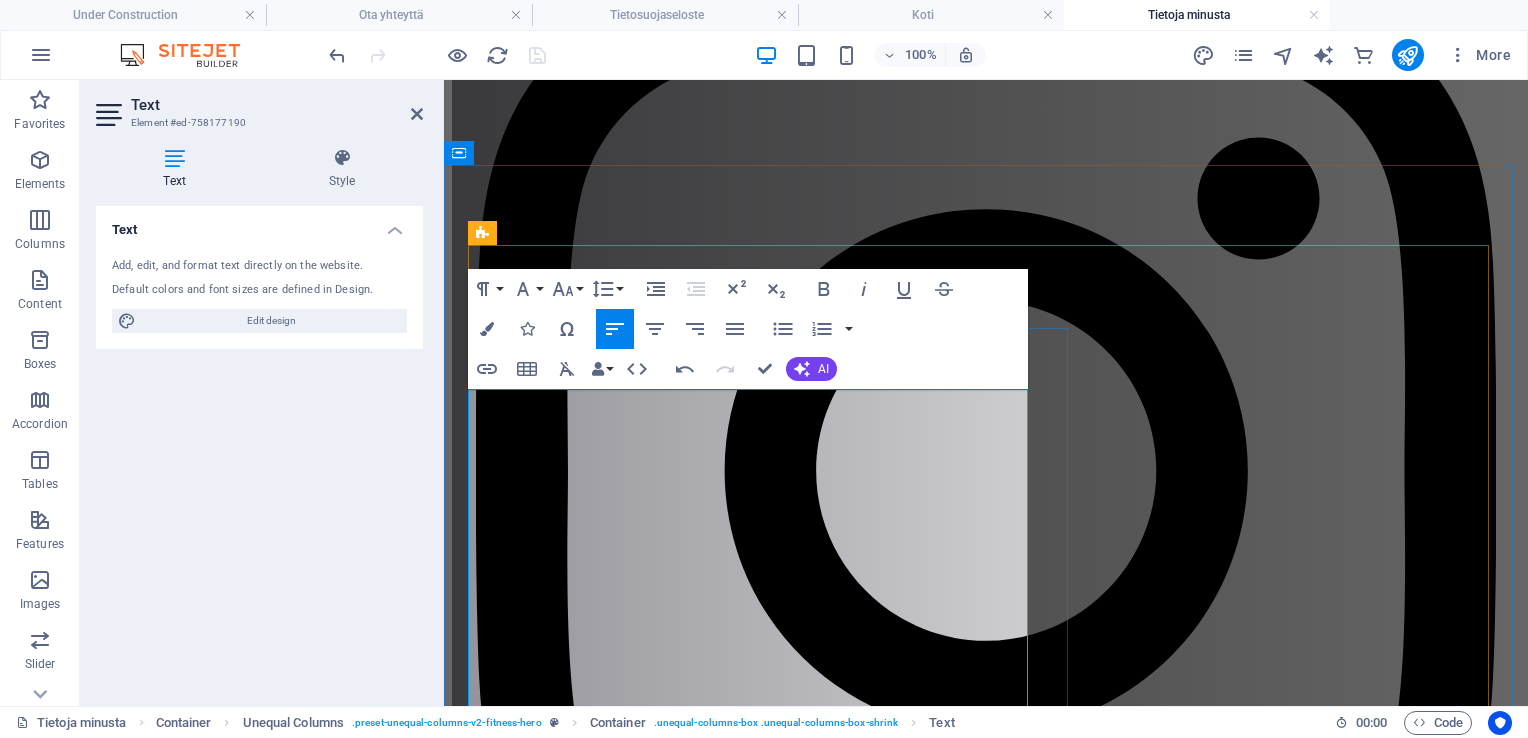 click on "Urheilussa mielenkiintoisinta mielestäni on itsensä ylittäminen, uuden oppiminen ja monipuolisuus. Voimähärkä ja hapenottokeisari samassa paketissa ei ole itsestään selvää. Se vaatii määrätietoisuutta, osaamista, sinnikkyyttä ja suunnitelmallisuutta, mikäli haluaa kyetä haastamaan kehoaan mahdollisimman monipuolisesti sekä tehokkaasti. Päivän työt ja askareet ovat toimivalla keholla ja mielellä melkoisesti helpompaa. Urheilun tuomaa iloa unohtamatta." at bounding box center (986, 6898) 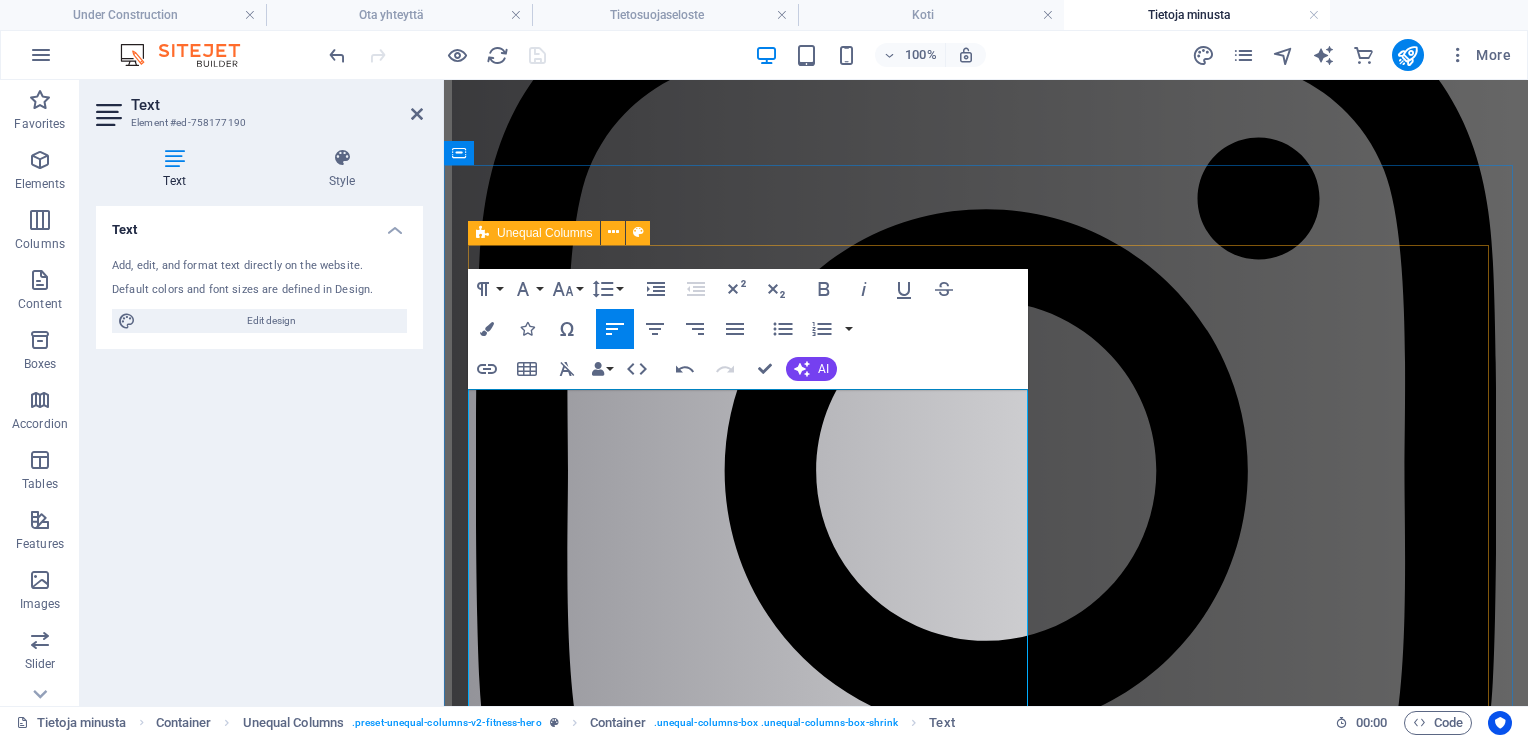 click on "Monipuolisuus Urheilussa mielenkiintoisinta mielestäni on itsensä ylittäminen, uuden oppiminen ja monipuolisuus. Voimahärkä ja hapenottokeisari samassa paketissa ei ole itsestään selvää. Se vaatii määrätietoisuutta, osaamista, sinnikkyyttä ja suunnitelmallisuutta, mikäli haluaa kyetä haastamaan kehoaan mahdollisimman monipuolisesti sekä tehokkaasti. Päivän työt ja askareet ovat toimivalla keholla ja mielellä melkoisesti helpompaa. Urheilun tuomaa iloa unohtamatta. Useista eri lajikokeiluista huolimatta vahvimmat osaamisalueeni ovat uinti, juoksu ja toiminnallinen urheilu. Näiden yhdistäminen laadukkaan kokonaisuuden rakentamiseksi vaatii kokemusta ja aikaa. Ilman kestävää pohjaa ei pysty maksimoimaan voima- tai nopeusharjoittelun hyötyjä. Monipuolisuuden kiehtovuus on siinä miten eri osa-alueet saadaan tukemaan toisiaan." at bounding box center [986, 5947] 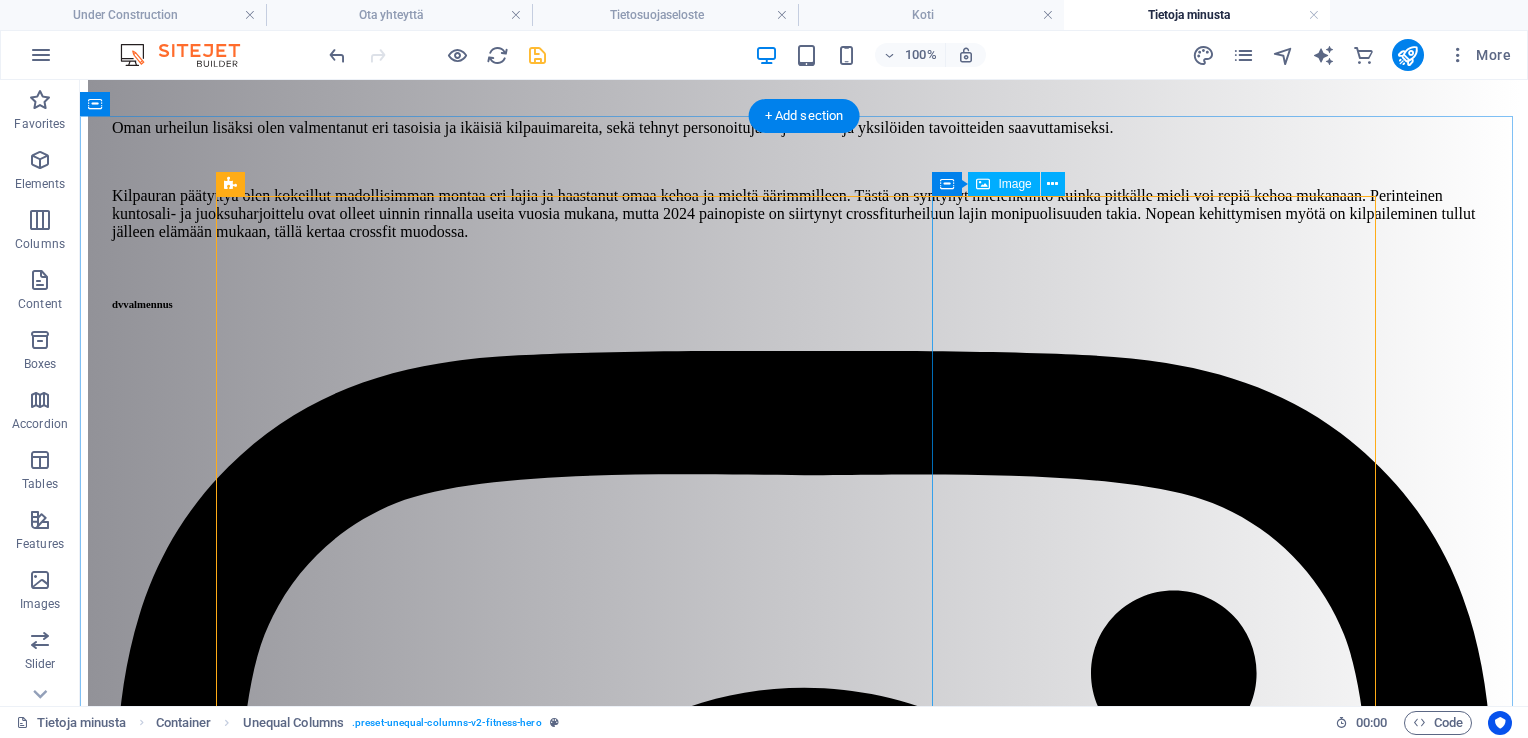 scroll, scrollTop: 2099, scrollLeft: 0, axis: vertical 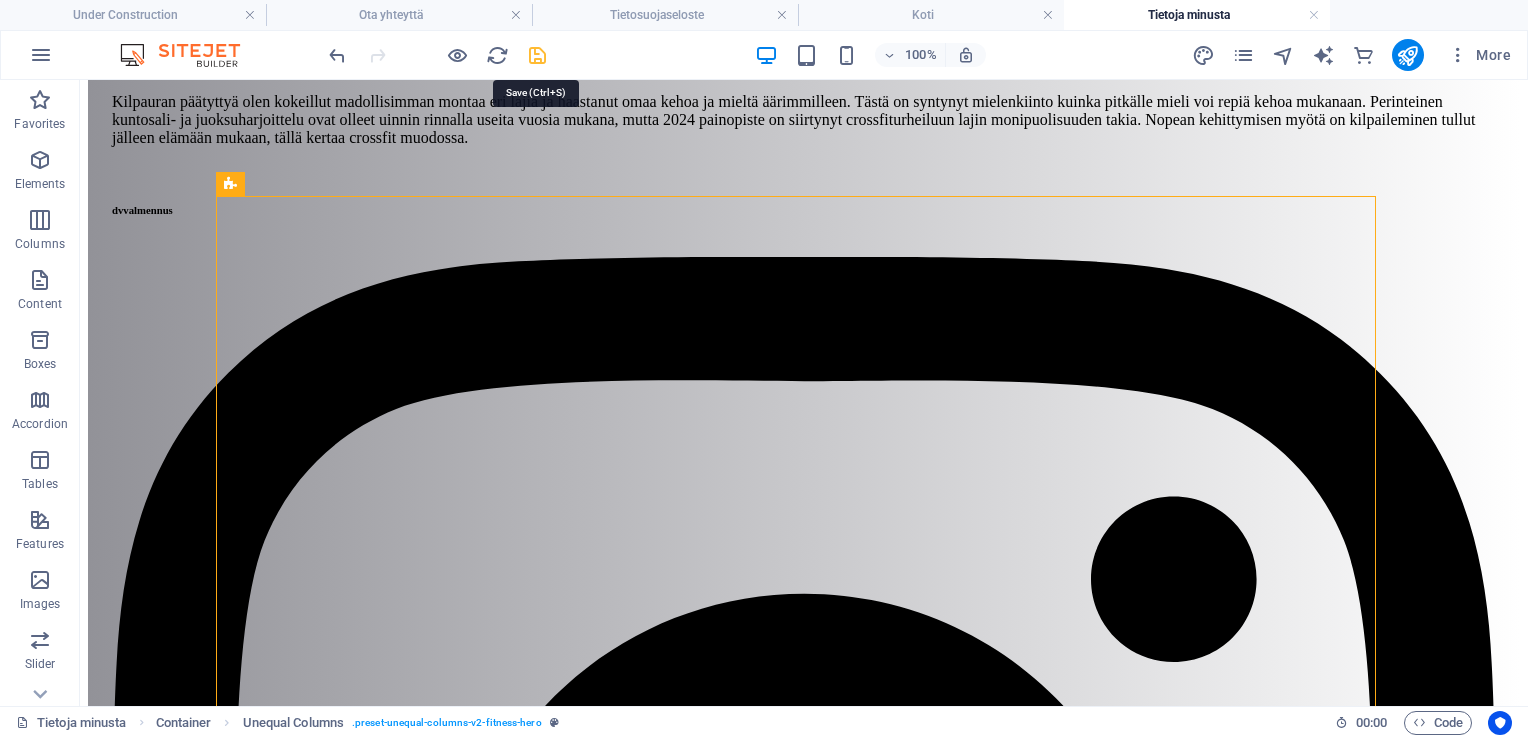 click at bounding box center [537, 55] 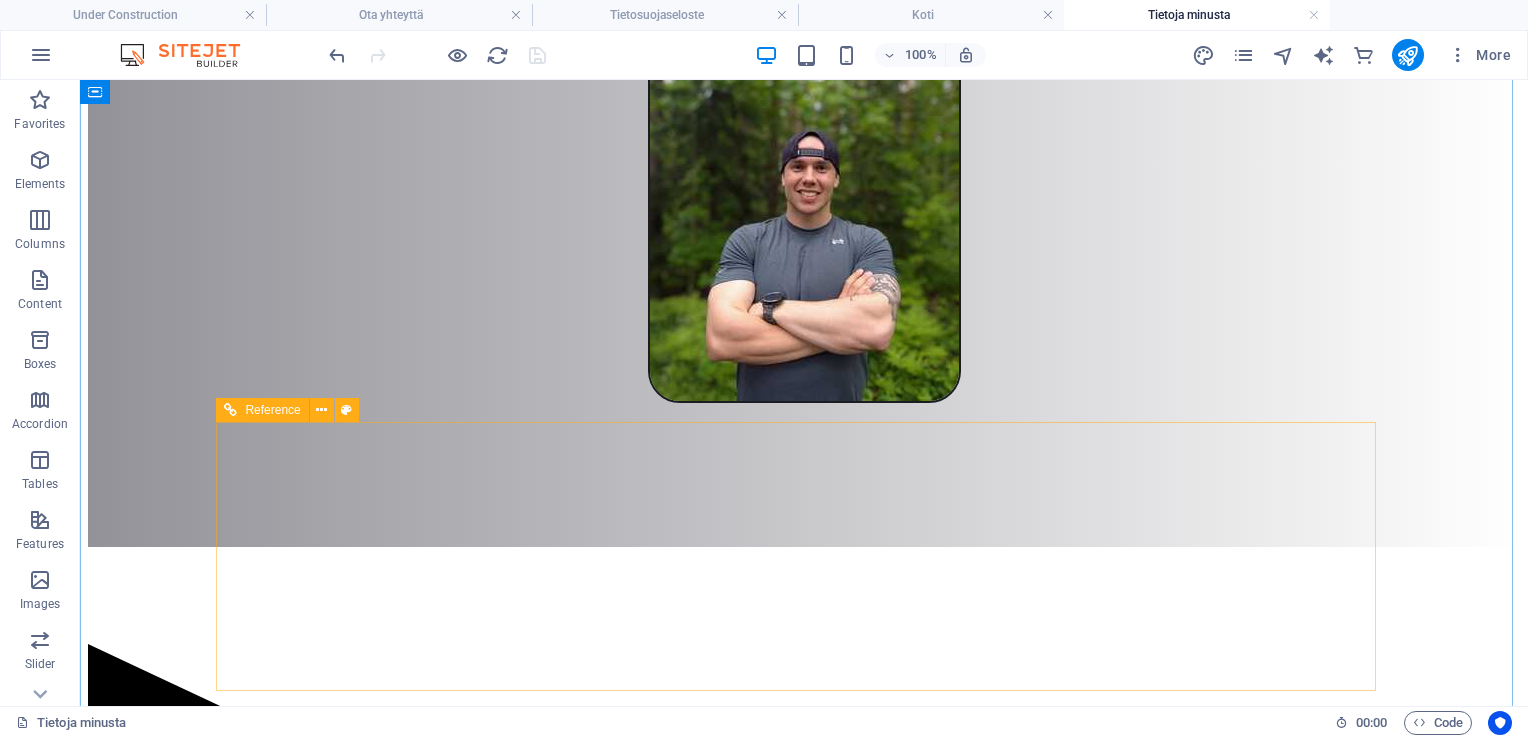 scroll, scrollTop: 3799, scrollLeft: 0, axis: vertical 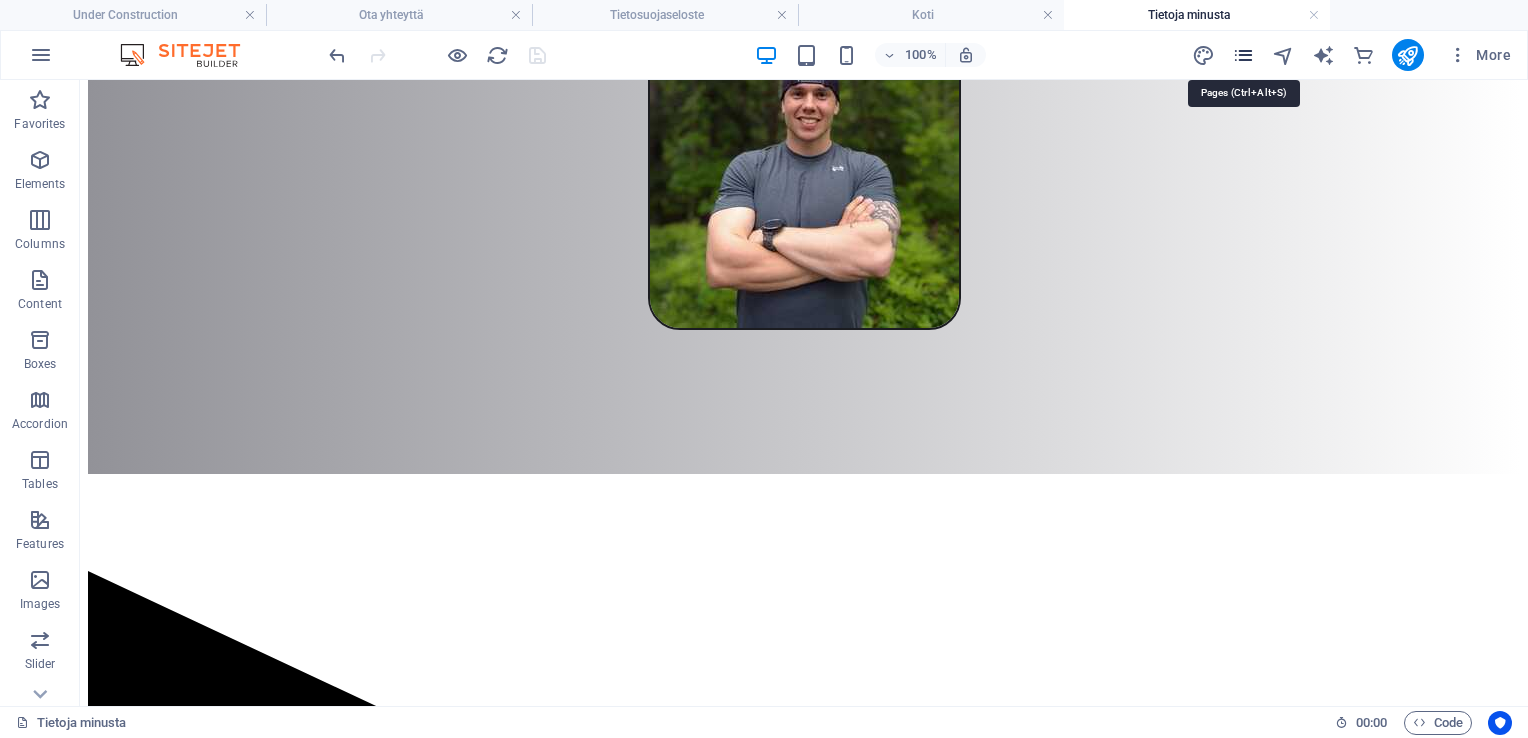 click at bounding box center (1243, 55) 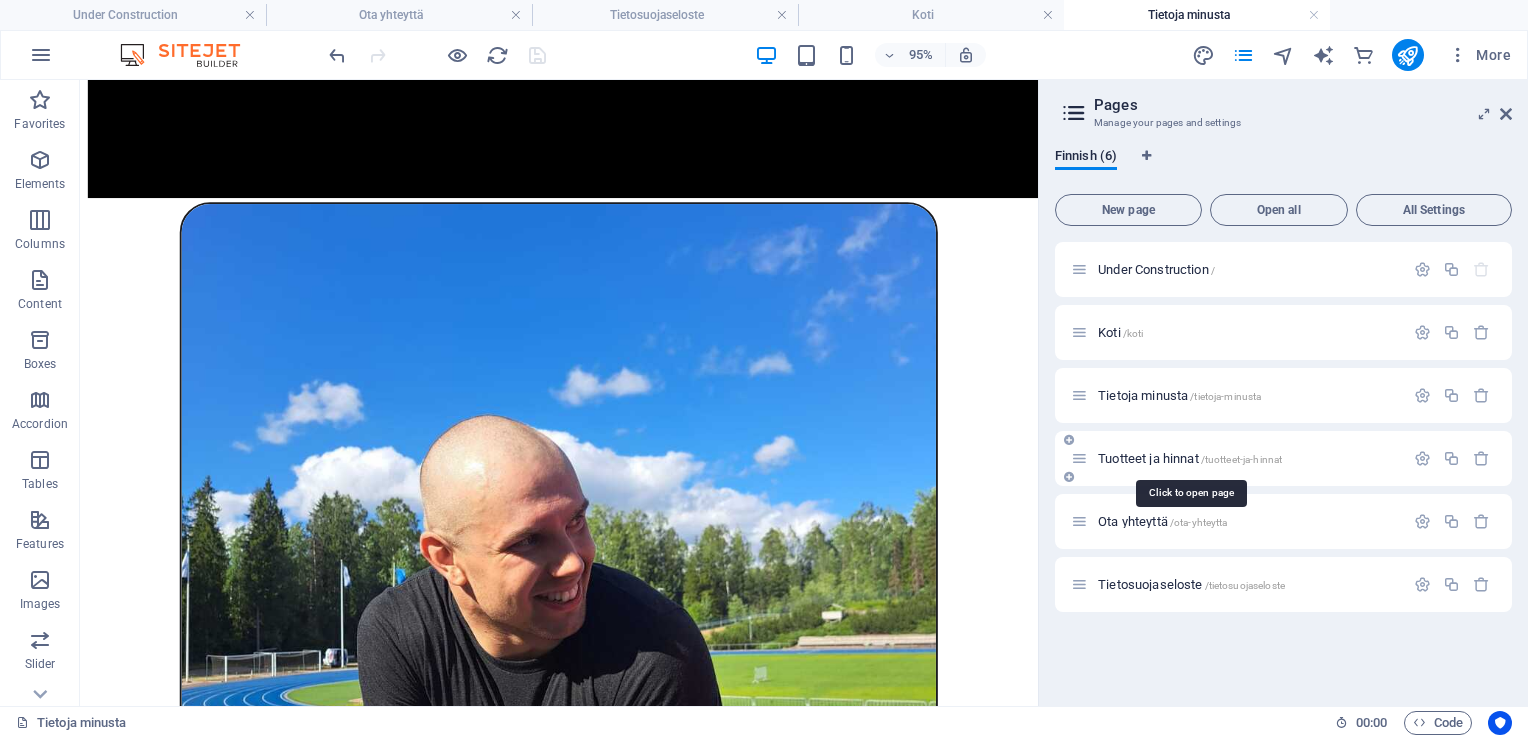 click on "Tuotteet ja hinnat /tuotteet-ja-hinnat" at bounding box center (1190, 458) 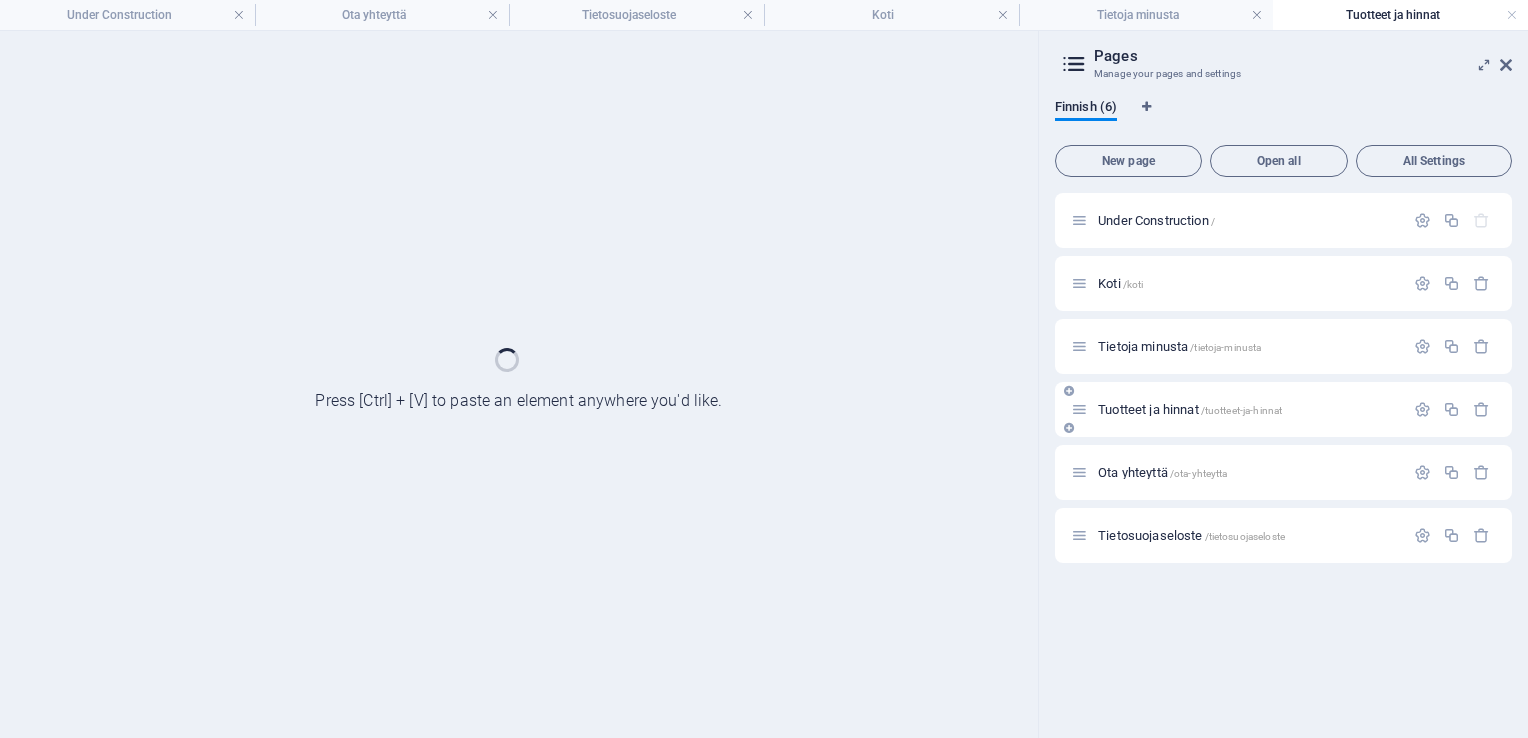 scroll, scrollTop: 0, scrollLeft: 0, axis: both 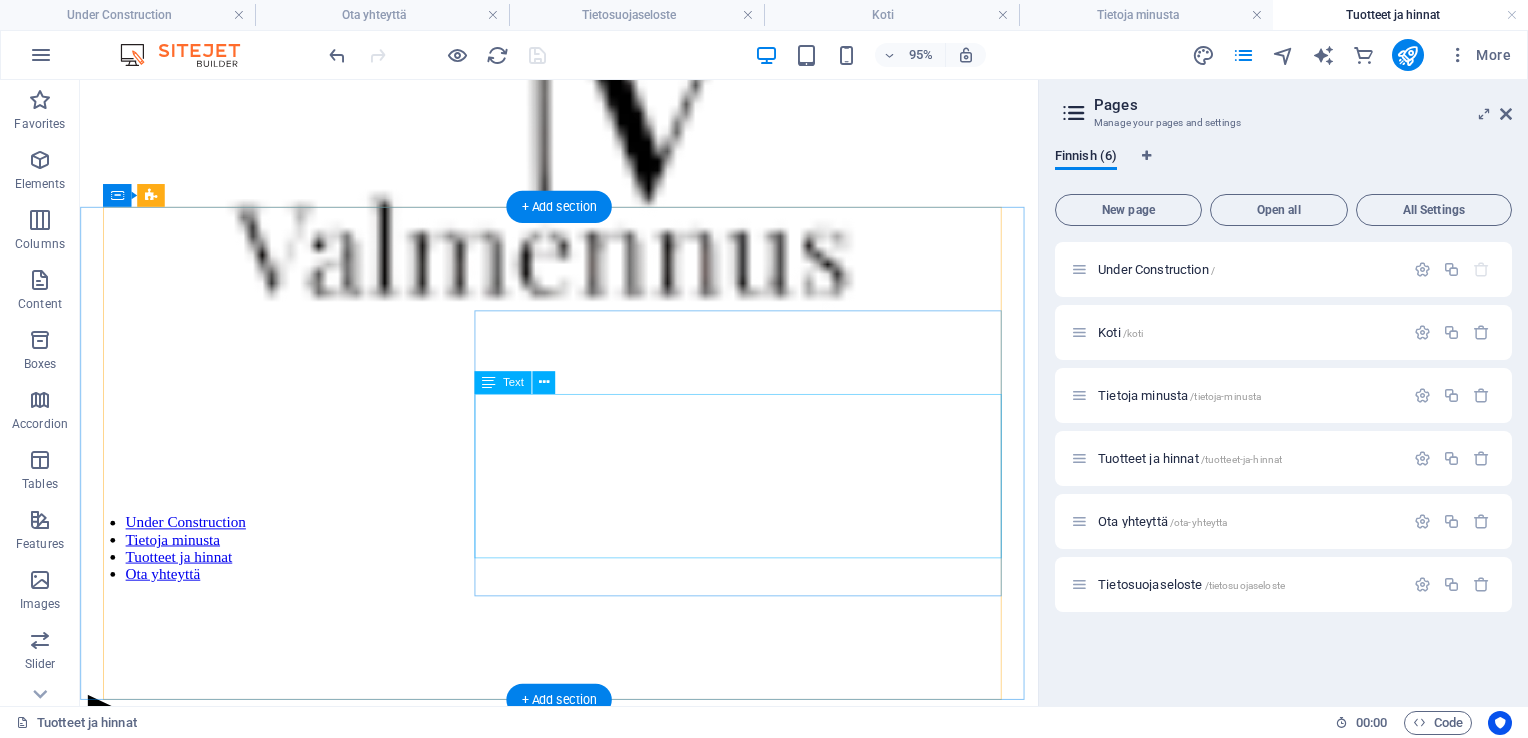 click on "Personoidussa ohjelmoinnissa valitset jonkin kurssin, jonka pituus vaihtelee 4 viikosta puoleen vuoteen. Kursseihin no suunniteltu runko, joka sisältää useampia eri lajeja (Crossfit, juoksu, uinti sekä liikkuvuus). Halutessasi voit painottaa jotakin lajeista muita enemmän ja lopuksi räätälöimme juuri sinulle sopivan ja tavoitteesi tähtäävän ohjelmoinnin." at bounding box center (584, 3505) 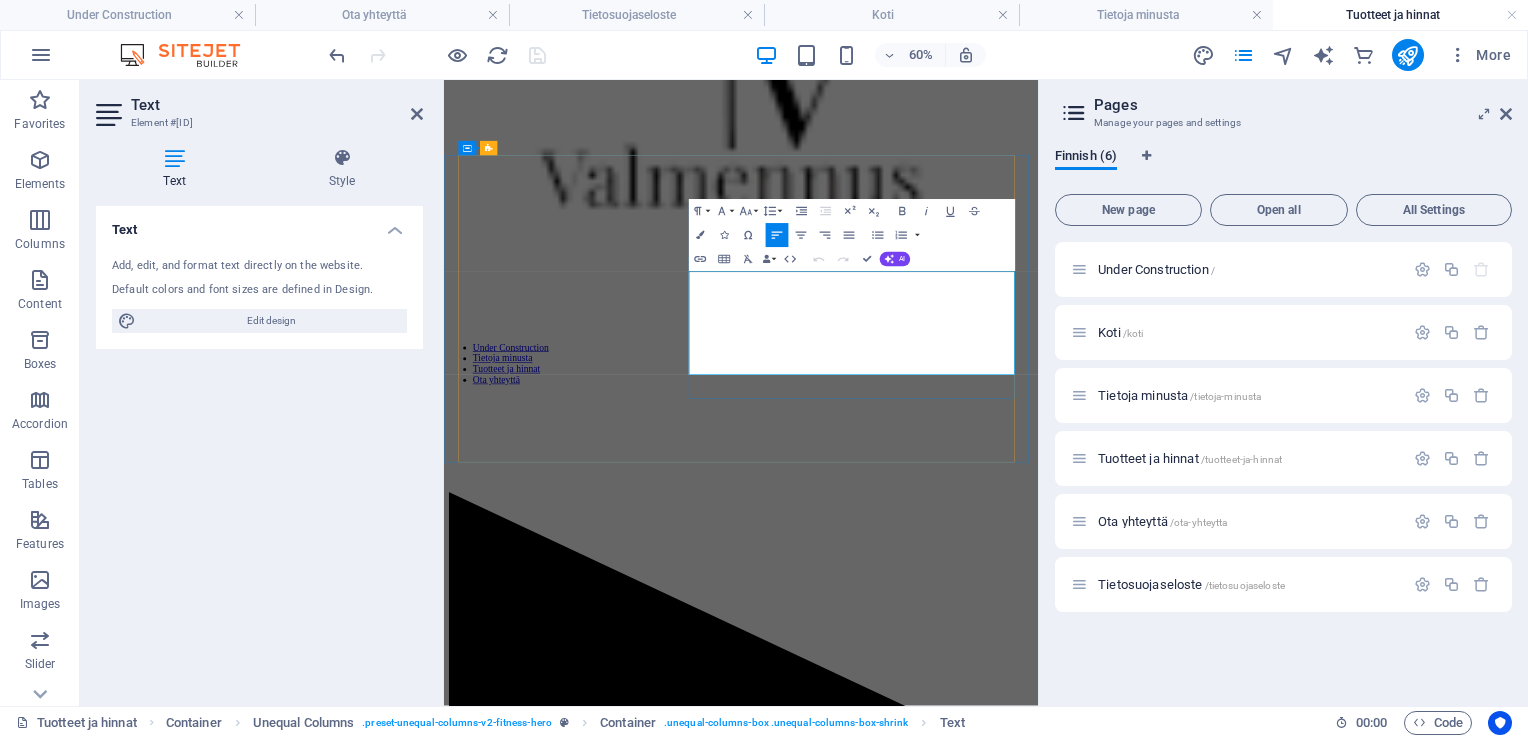click on "Personoidussa ohjelmoinnissa valitset jonkin kurssin, jonka pituus vaihtelee 4 viikosta puoleen vuoteen. Kursseihin no suunniteltu runko, joka sisältää useampia eri lajeja (Crossfit, juoksu, uinti sekä liikkuvuus). Halutessasi voit painottaa jotakin lajeista muita enemmän ja lopuksi räätälöimme juuri sinulle sopivan ja tavoitteesi tähtäävän ohjelmoinnin." at bounding box center (939, 3851) 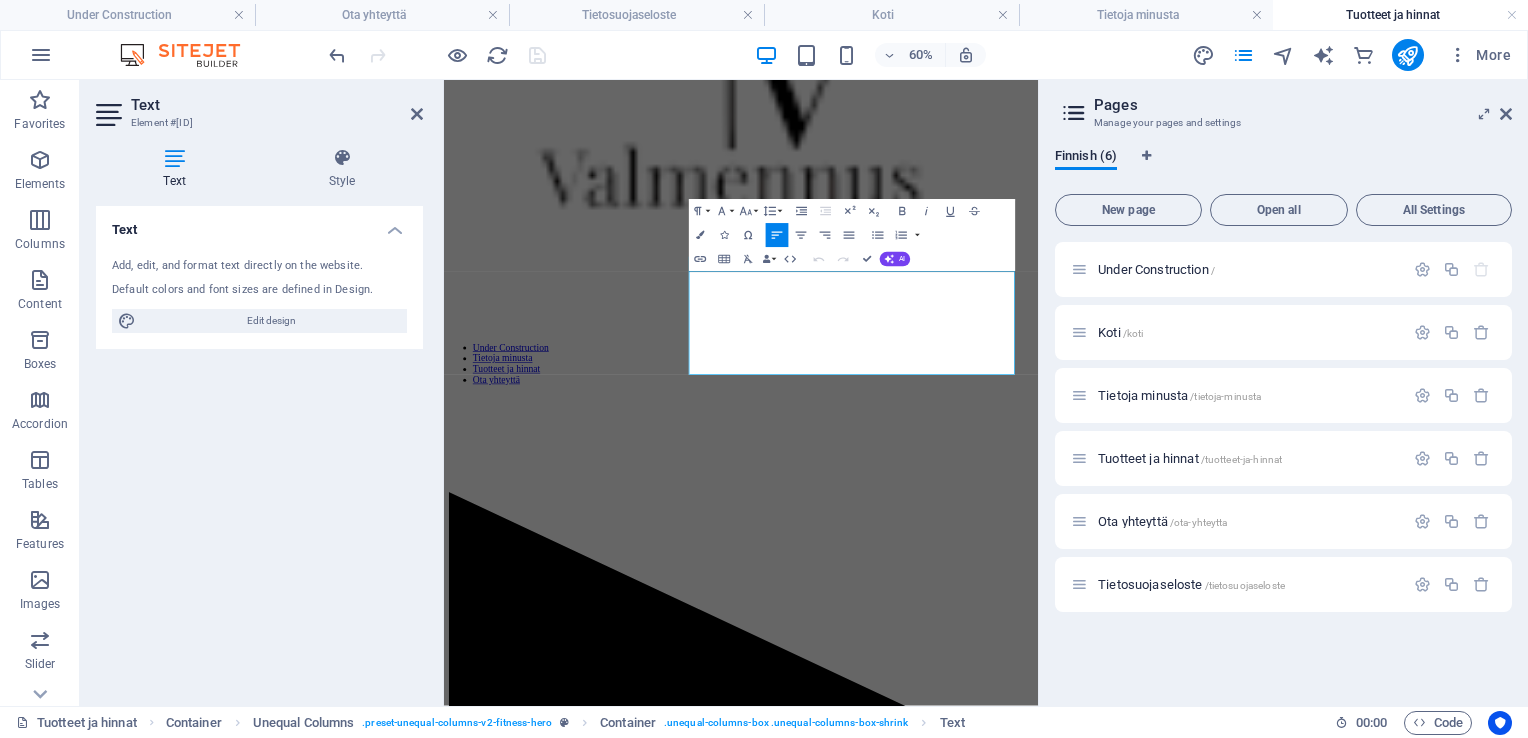 type 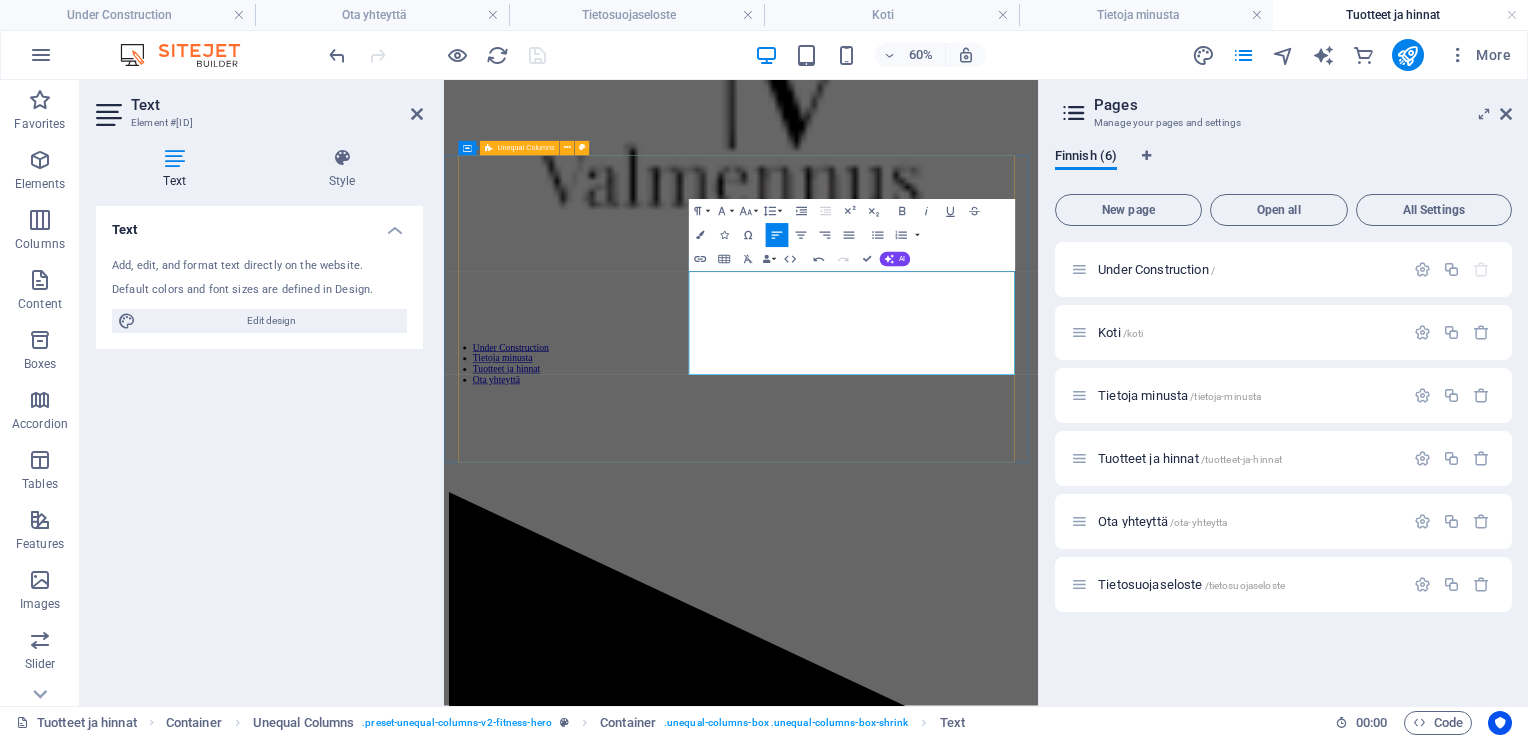 click on "Personoitu ohjelmointi Personoidussa ohjelmoinnissa valitset jonkin kurssin, jonka pituus vaihtelee 4 viikosta puoleen vuoteen. Kursseihin on suunniteltu runko, joka sisältää useampia eri lajeja (Crossfit, juoksu, uinti sekä liikkuvuus). Halutessasi voit painottaa jotakin lajeista muita enemmän ja lopuksi räätälöimme juuri sinulle sopivan ja tavoitteesi tähtäävän ohjelmoinnin." at bounding box center (939, 3580) 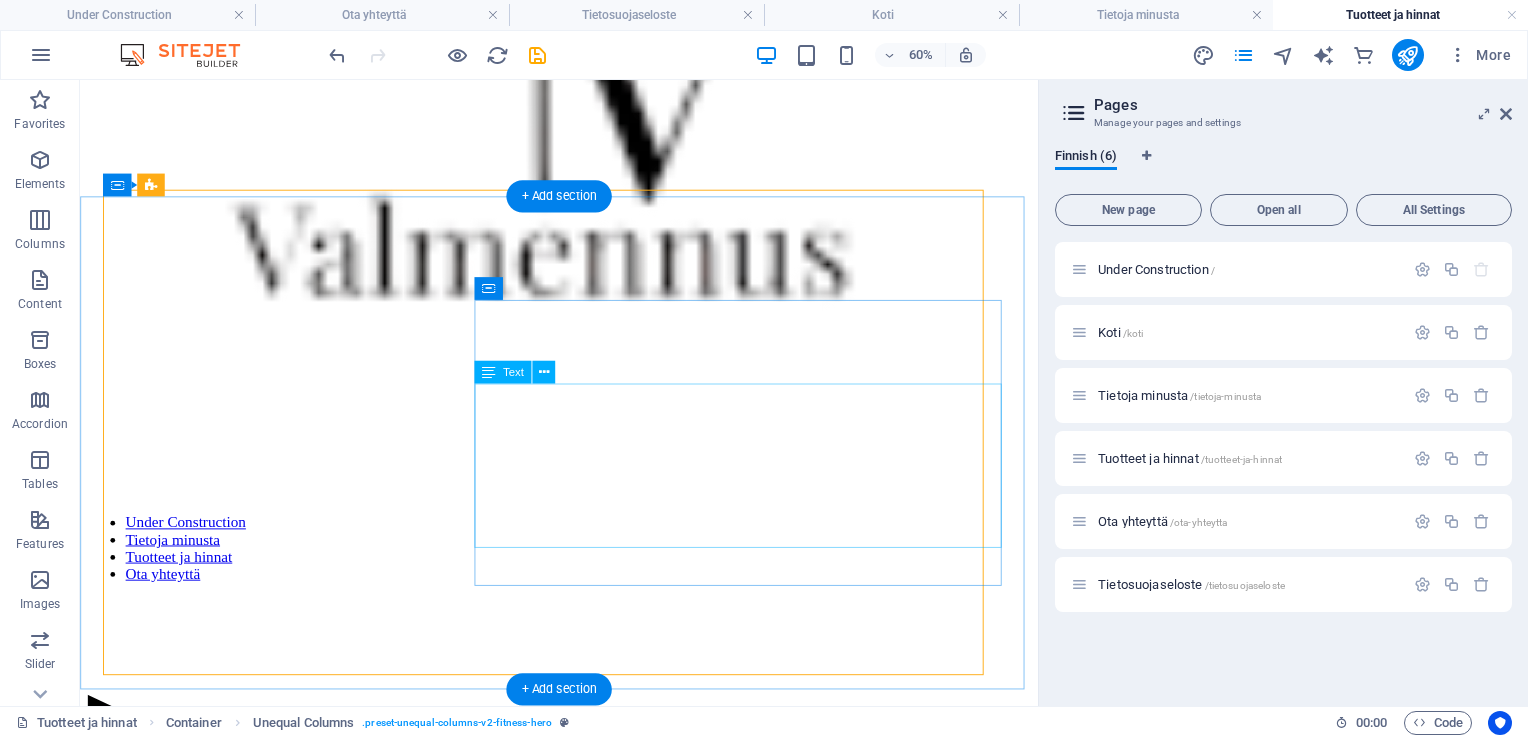 scroll, scrollTop: 711, scrollLeft: 0, axis: vertical 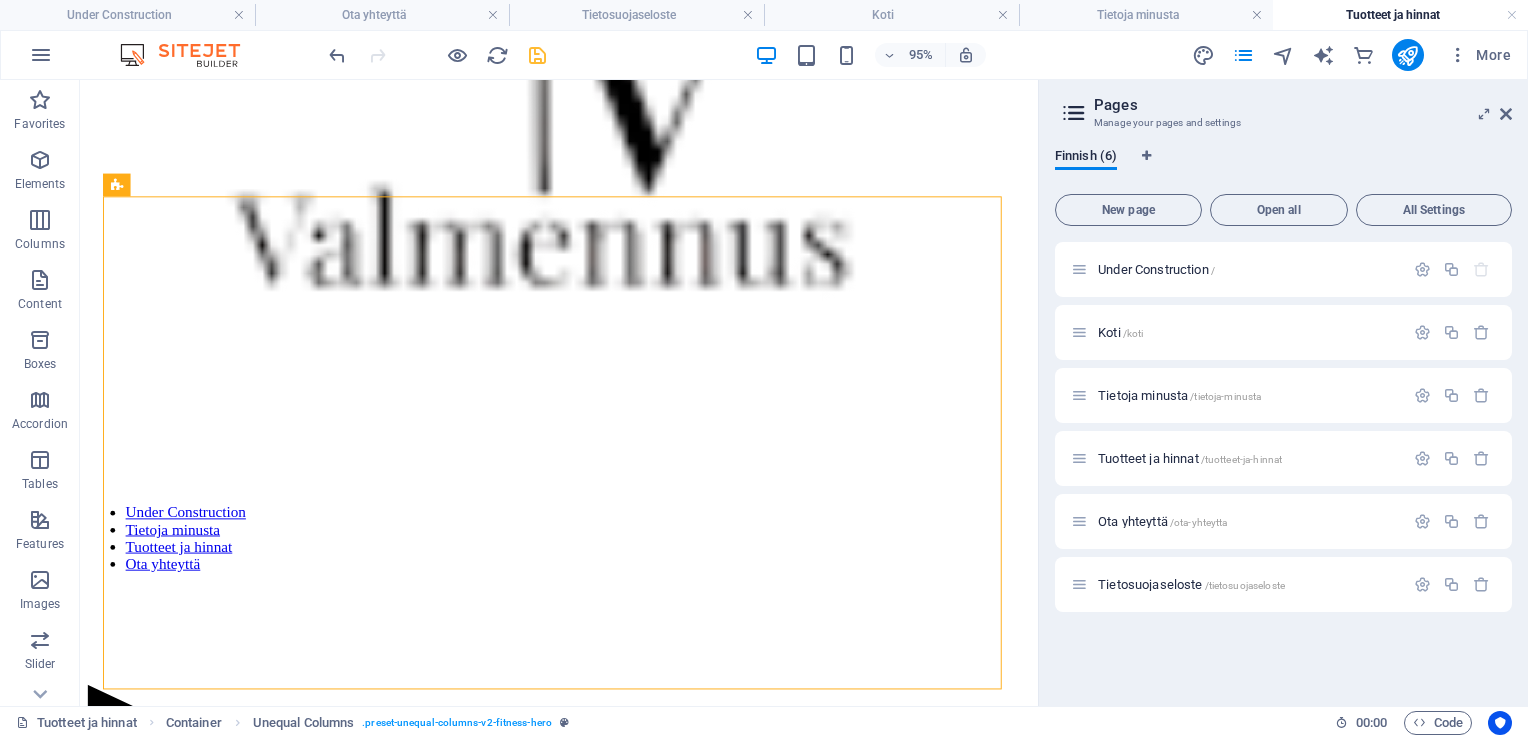click at bounding box center [537, 55] 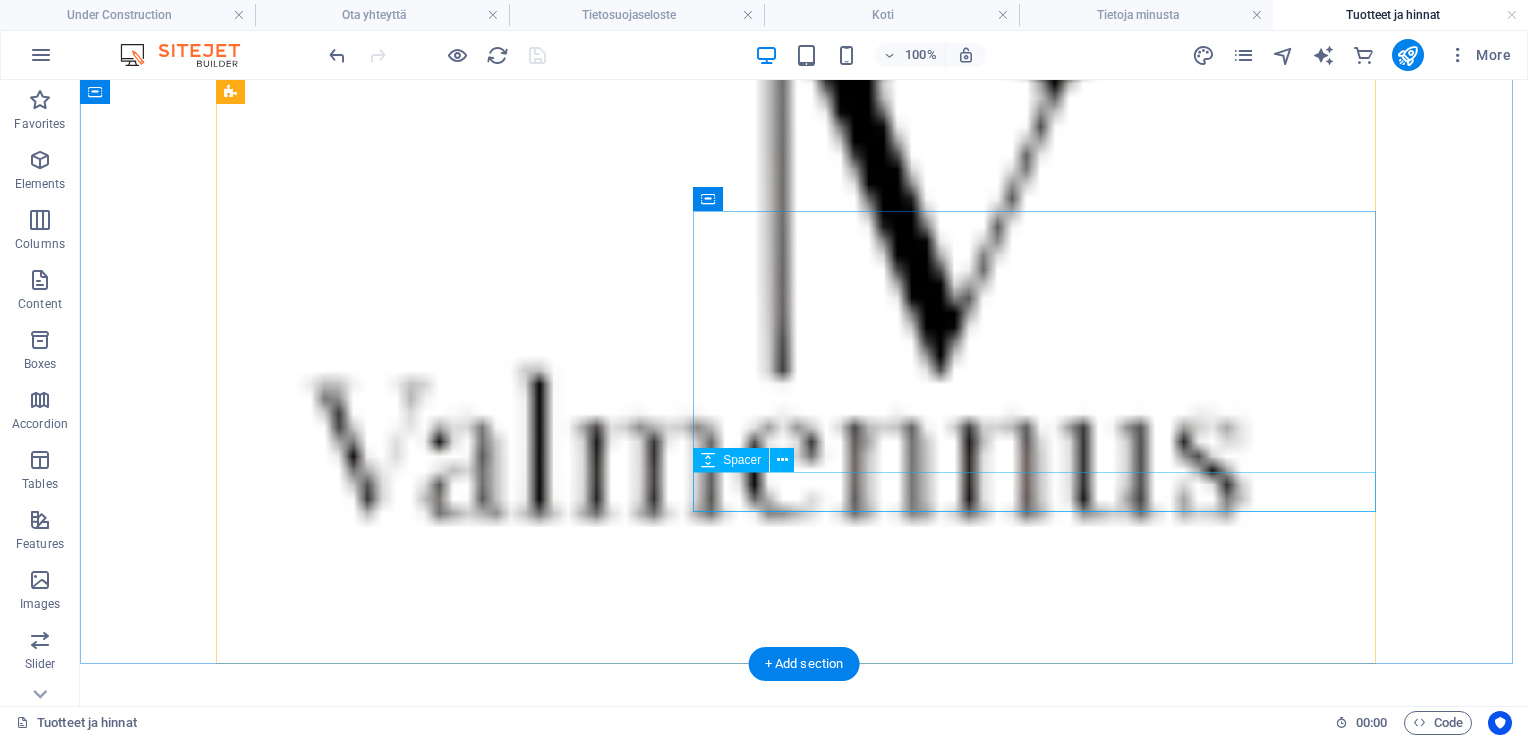 scroll, scrollTop: 911, scrollLeft: 0, axis: vertical 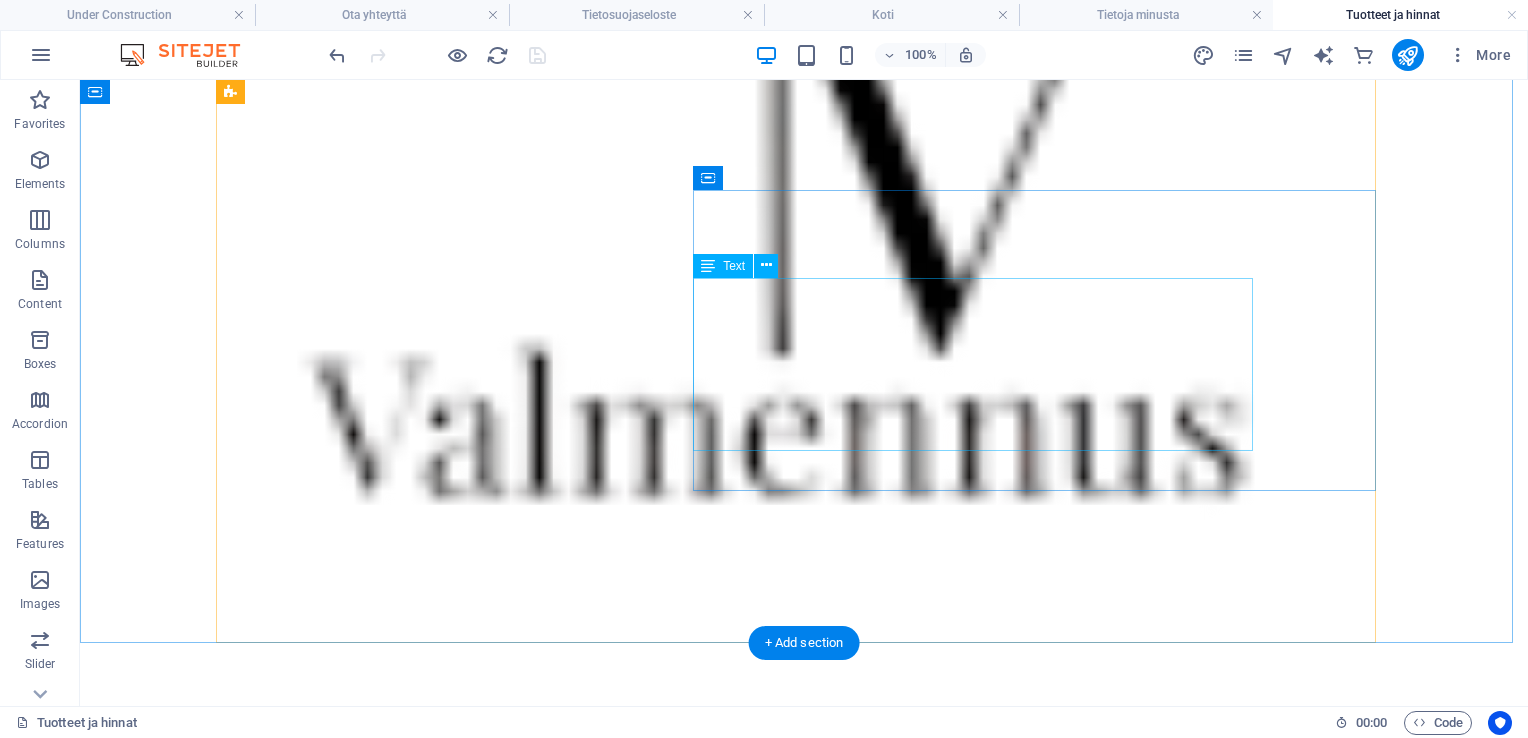 click on "Personoidussa ohjelmoinnissa valitset jonkin kurssin, jonka pituus vaihtelee 4 viikosta puoleen vuoteen. Kursseihin on suunniteltu runko, joka sisältää useampia eri lajeja (Crossfit, juoksu, uinti sekä liikkuvuus). Halutessasi voit painottaa jotakin lajeista muita enemmän ja lopuksi räätälöimme juuri sinulle sopivan ja tavoitteesi tähtäävän ohjelmoinnin." at bounding box center [804, 3743] 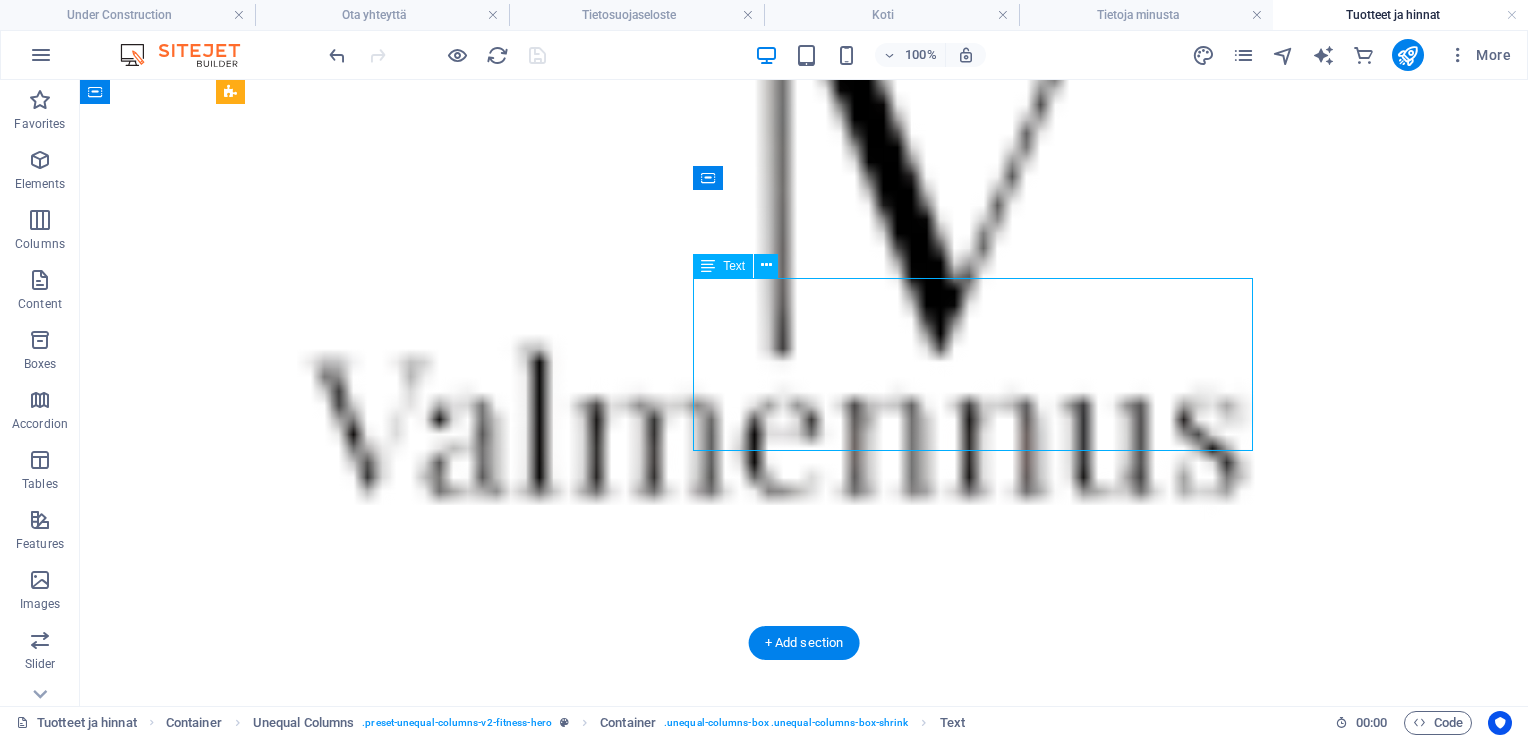 click on "Personoidussa ohjelmoinnissa valitset jonkin kurssin, jonka pituus vaihtelee 4 viikosta puoleen vuoteen. Kursseihin on suunniteltu runko, joka sisältää useampia eri lajeja (Crossfit, juoksu, uinti sekä liikkuvuus). Halutessasi voit painottaa jotakin lajeista muita enemmän ja lopuksi räätälöimme juuri sinulle sopivan ja tavoitteesi tähtäävän ohjelmoinnin." at bounding box center [804, 3743] 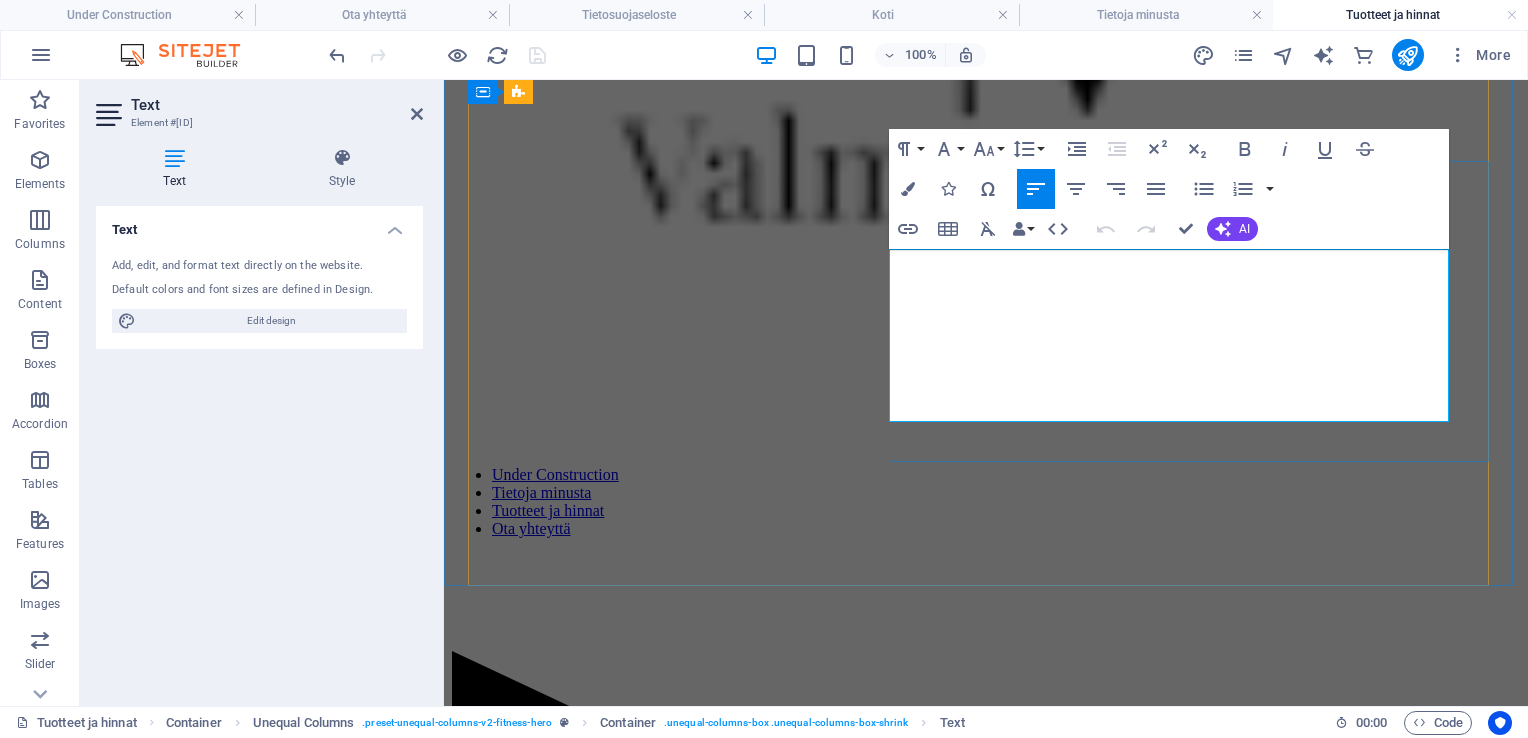 click on "Personoidussa ohjelmoinnissa valitset jonkin kurssin, jonka pituus vaihtelee 4 viikosta puoleen vuoteen. Kursseihin on suunniteltu runko, joka sisältää useampia eri lajeja (Crossfit, juoksu, uinti sekä liikkuvuus). Halutessasi voit painottaa jotakin lajeista muita enemmän ja lopuksi räätälöimme juuri sinulle sopivan ja tavoitteesi tähtäävän ohjelmoinnin." at bounding box center (986, 3417) 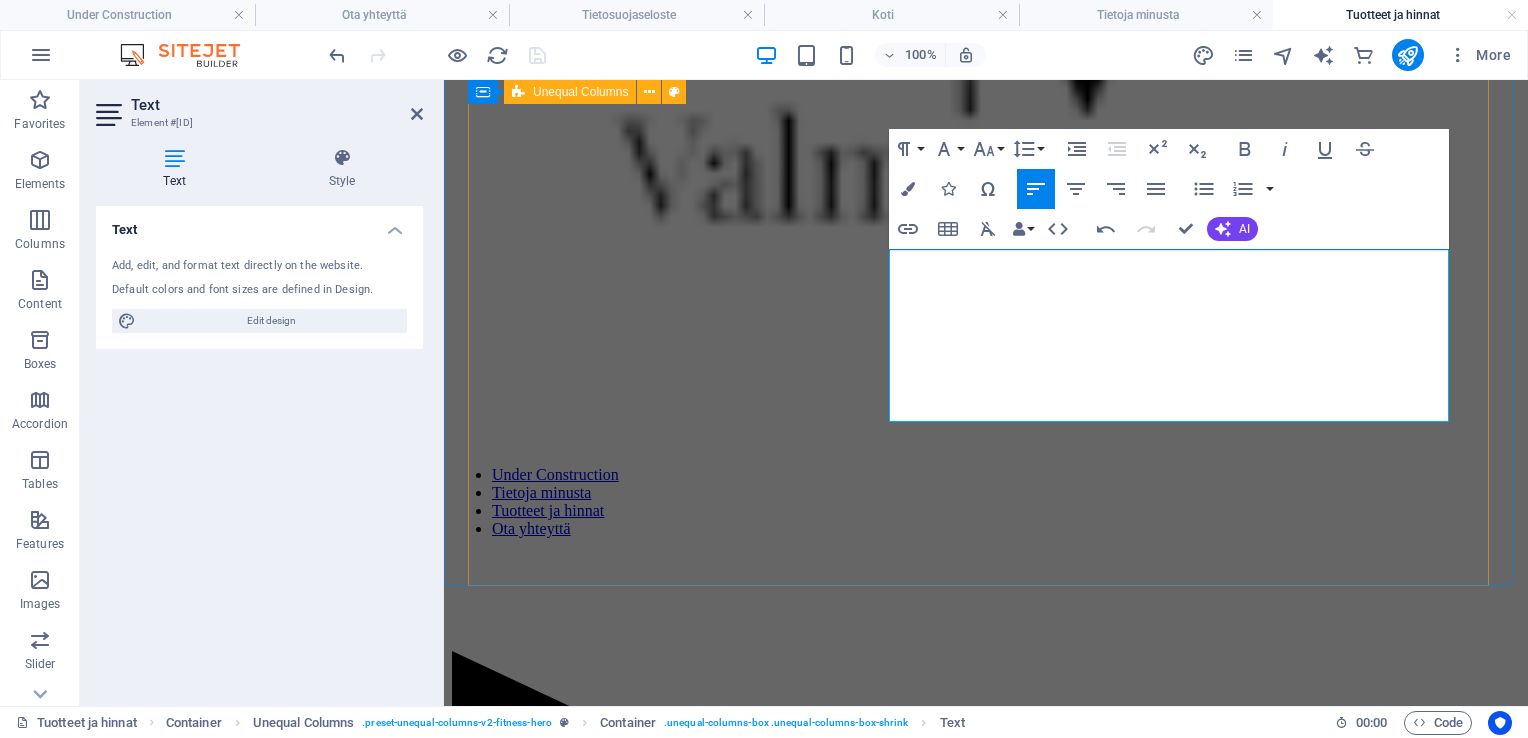 type 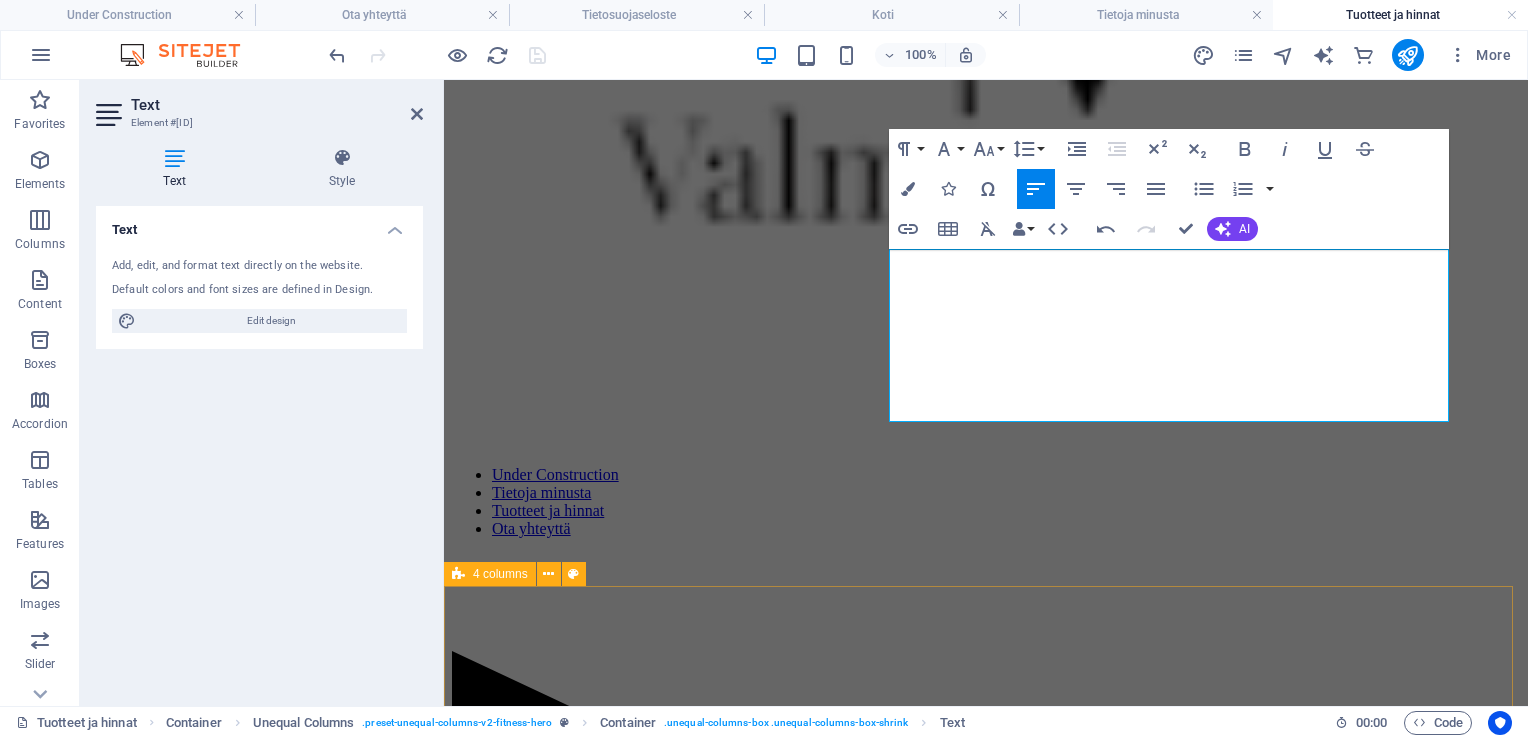 click on "Intensiivi kurssi Sopii sinulle, joka osaat jo Crossfitin perusliikkeet ja haluat tutustua DVvalmennuksen ohjelmointiin. Kurssi on melko intensiivinen ja treenejä on tiiviisti. Kurssilla on monipuolisesti crosssfitin eri liikkeitä ja lajinomaisia treenejä (painonnostoa, kovatehoisia intervalleja ja tasaisempia syketreenejä). Kurssi painottuu vahvasti Crossfittiin, mutta sisältää myös yhden juoksuharjoituksen per viikko. Kurssi ei sisällä uintiharjoituksia. Kurssin kesto on 4 viikkoa. Hinta: 200€ Easy ohjelmointi Sopii aloittavalle, kunnon ylläpitämiseen ja kohtalaiseen kehittymiseen. Urheilun kipinästä kiinni saaneelle, joka haluaa kehittyä seuraavalla tasolle ja ottaa urheilun osaksi päivittäistä elämää. Crossfit perusliikkeiden ei tarvitse olla täysin hallussa vaan niitä opetellaan kurssin aikana. Uinnin ei tarvitse olla kevyttä jaa helppoa, mutta 50m matka pitää onnistua yhtäjaksoisesti. Kykenet juoksemaan noin 1km yhtäjaksoisesti. 4 - 6 treeniä / viikko. Hinta: 550€" at bounding box center (986, 4014) 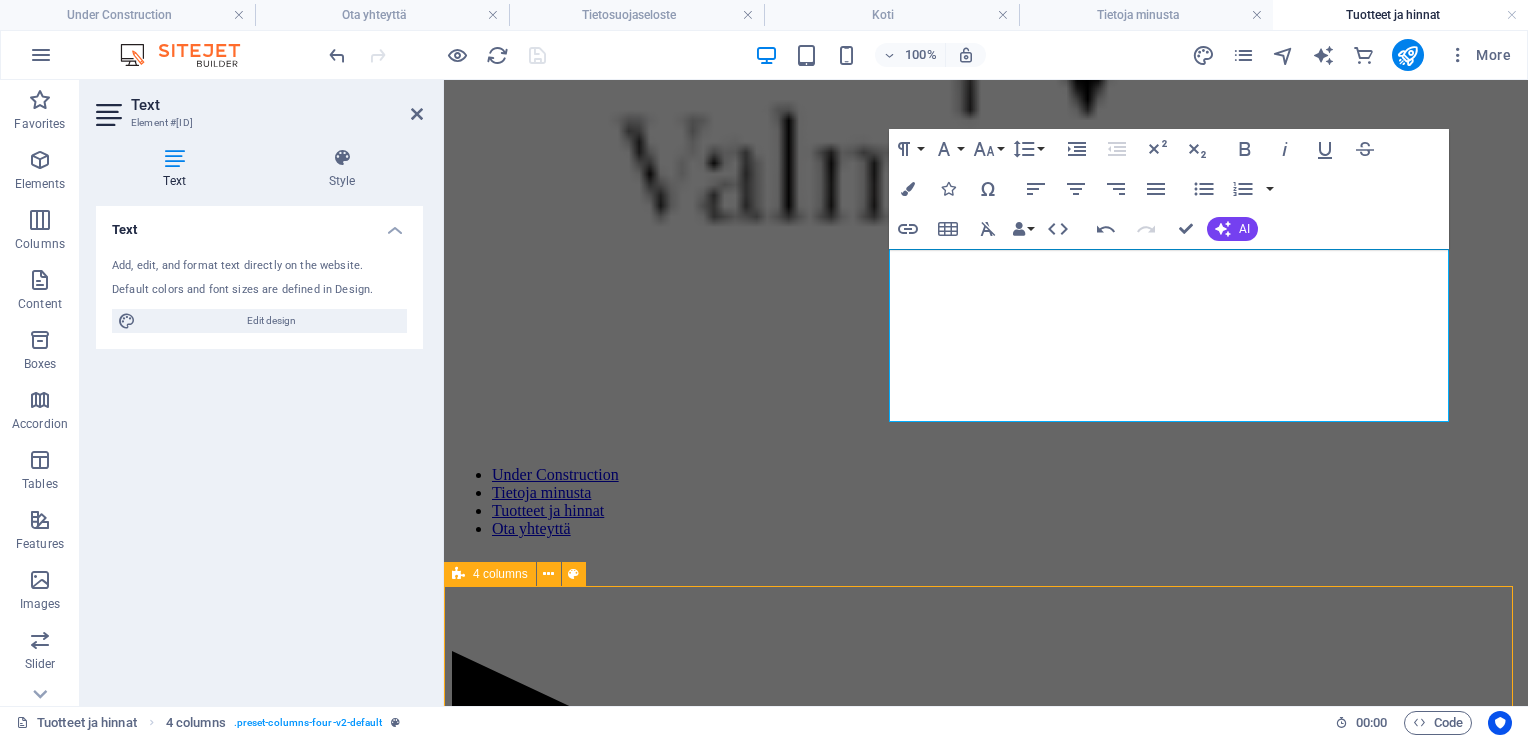 scroll, scrollTop: 911, scrollLeft: 0, axis: vertical 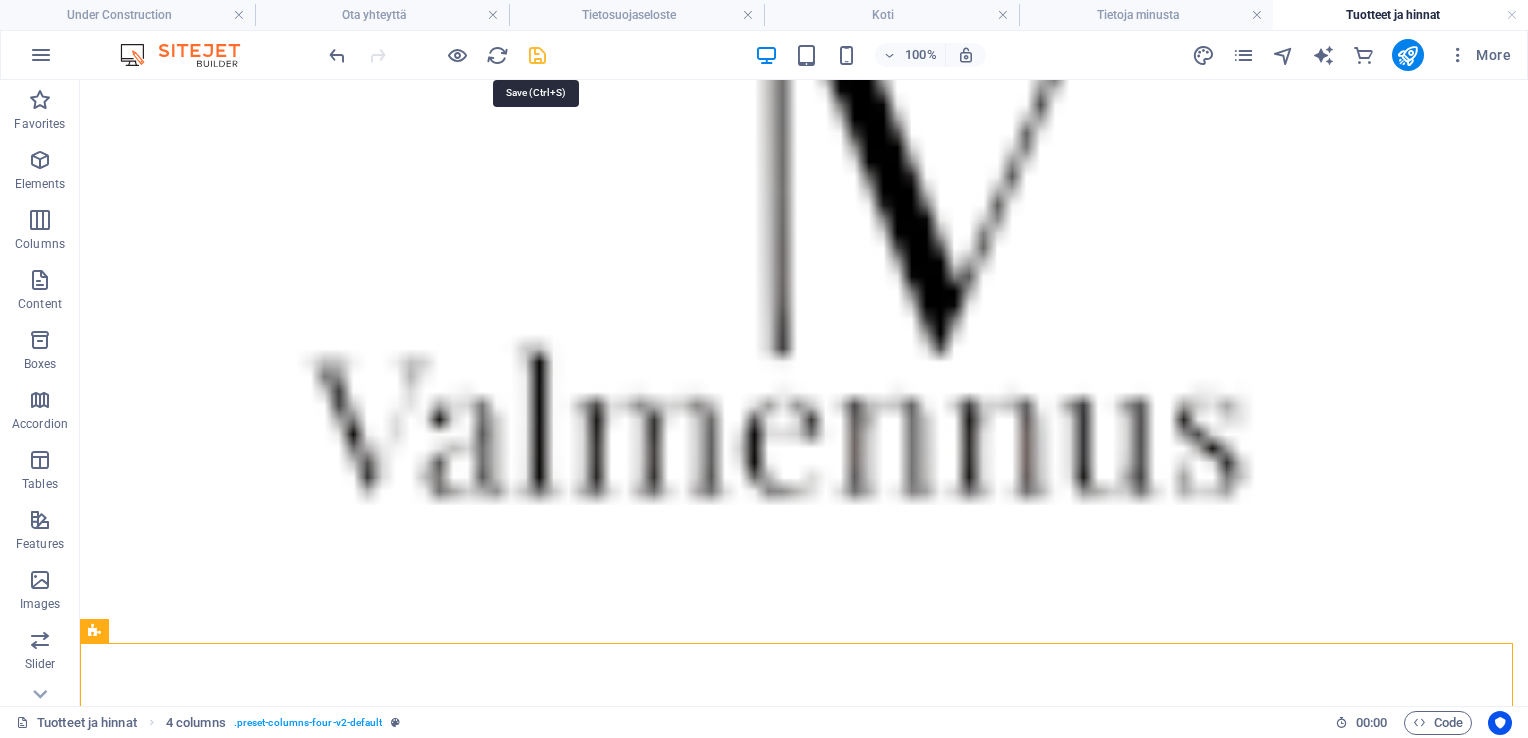 drag, startPoint x: 536, startPoint y: 54, endPoint x: 524, endPoint y: 113, distance: 60.207973 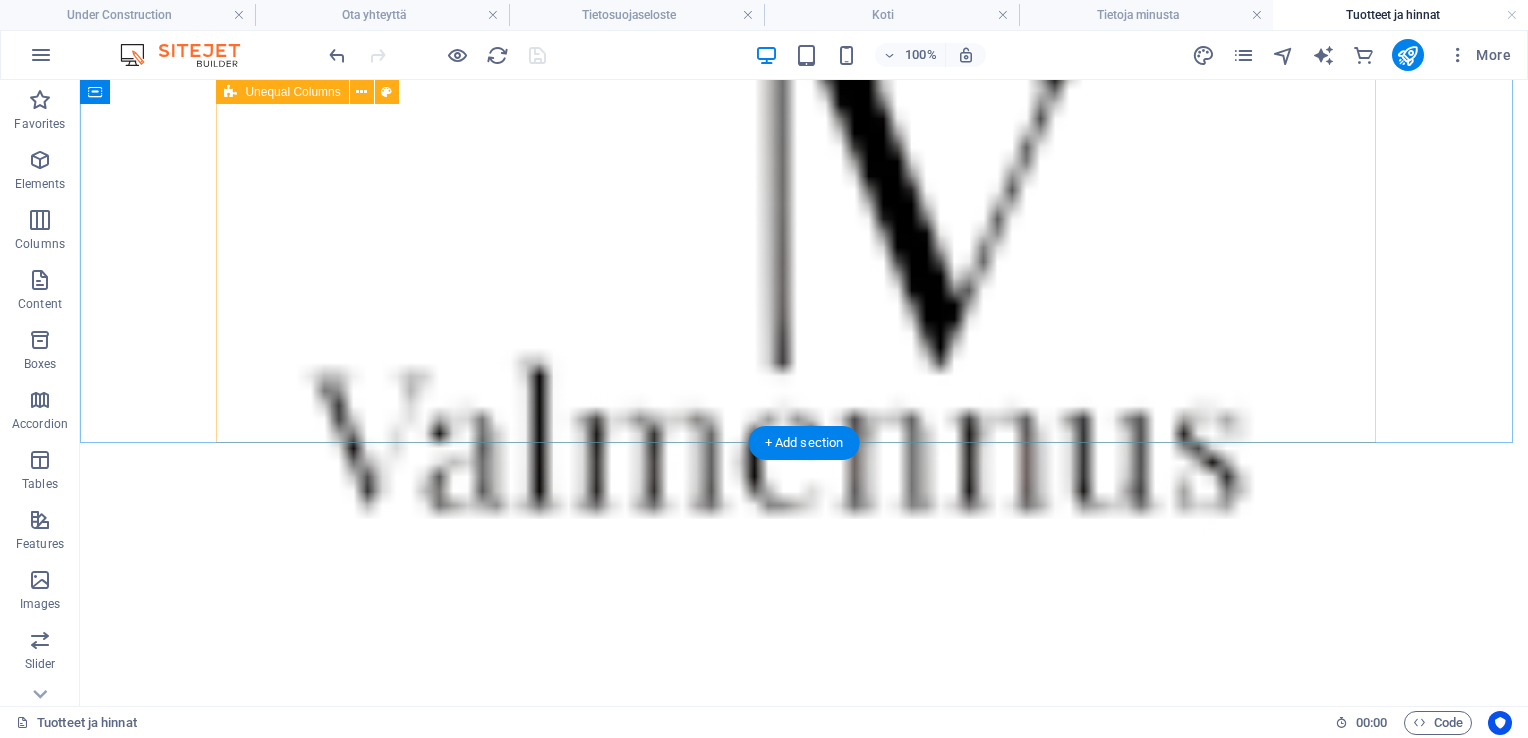 scroll, scrollTop: 811, scrollLeft: 0, axis: vertical 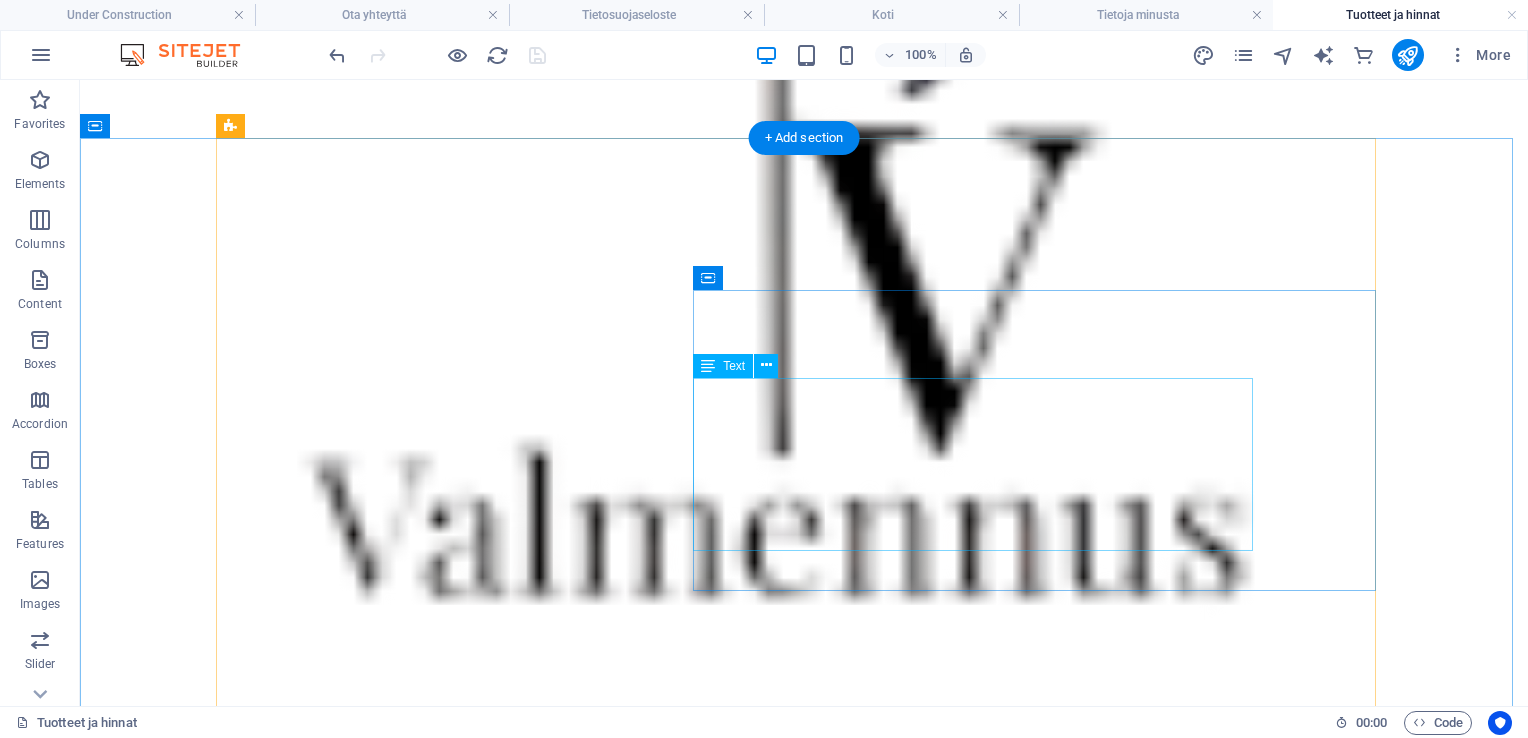 click on "Personoidussa ohjelmoinnissa valitset jonkin kurssin, jonka pituus vaihtelee 4 viikosta puoleen vuoteen. Kursseihin on suunniteltu runko, joka sisältää useampia eri lajeja (Crossfit, juoksu, uinti sekä liikkuvuus). Halutessasi voit painottaa jotakin lajeista muita enemmän ja lopuksi räätälöimme juuri sinulle sopivan ja tavoitteeseesi tähtäävän ohjelmoinnin." at bounding box center [804, 3843] 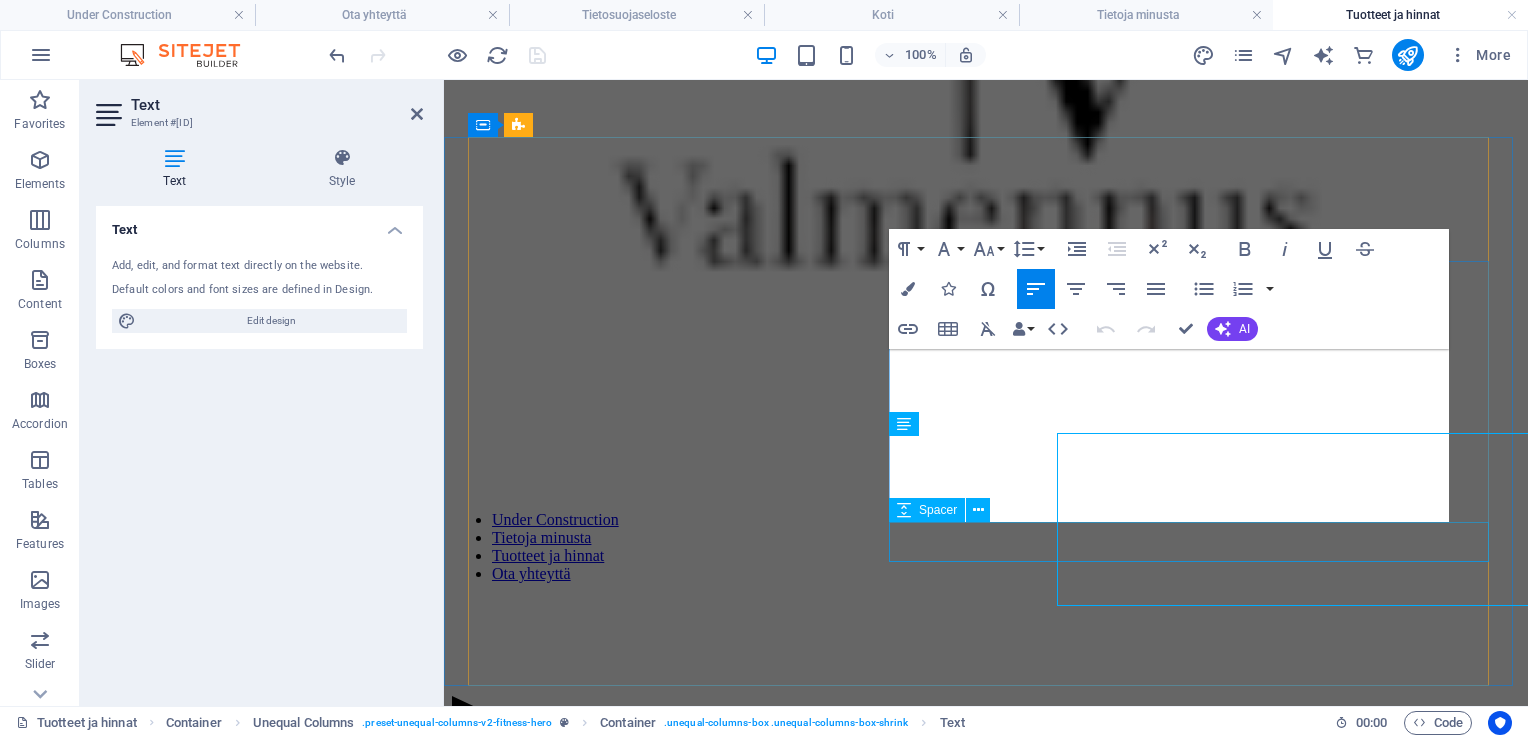 scroll, scrollTop: 756, scrollLeft: 0, axis: vertical 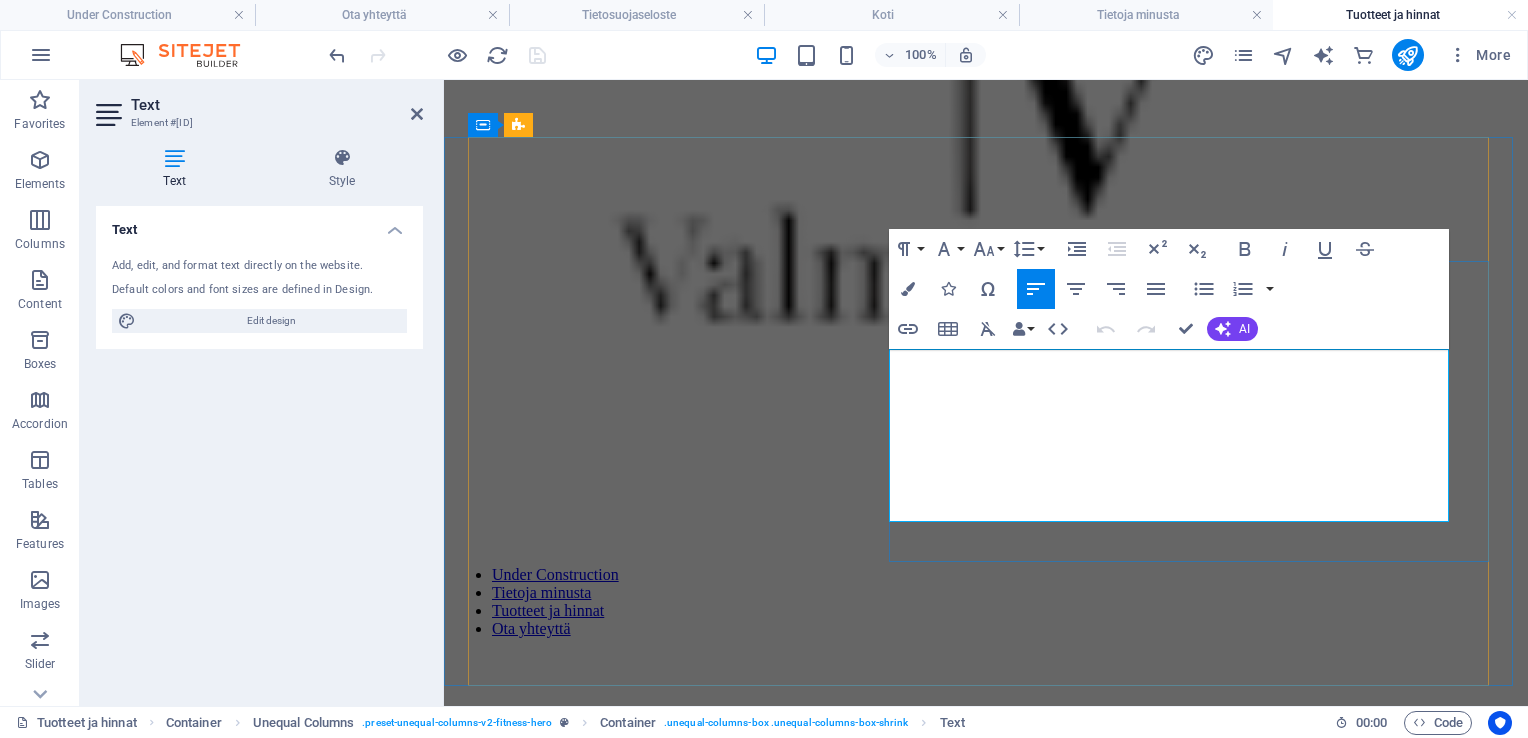 click on "Personoidussa ohjelmoinnissa valitset jonkin kurssin, jonka pituus vaihtelee 4 viikosta puoleen vuoteen. Kursseihin on suunniteltu runko, joka sisältää useampia eri lajeja (Crossfit, juoksu, uinti sekä liikkuvuus). Halutessasi voit painottaa jotakin lajeista muita enemmän ja lopuksi räätälöimme juuri sinulle sopivan ja tavoitteeseesi tähtäävän ohjelmoinnin." at bounding box center [986, 3517] 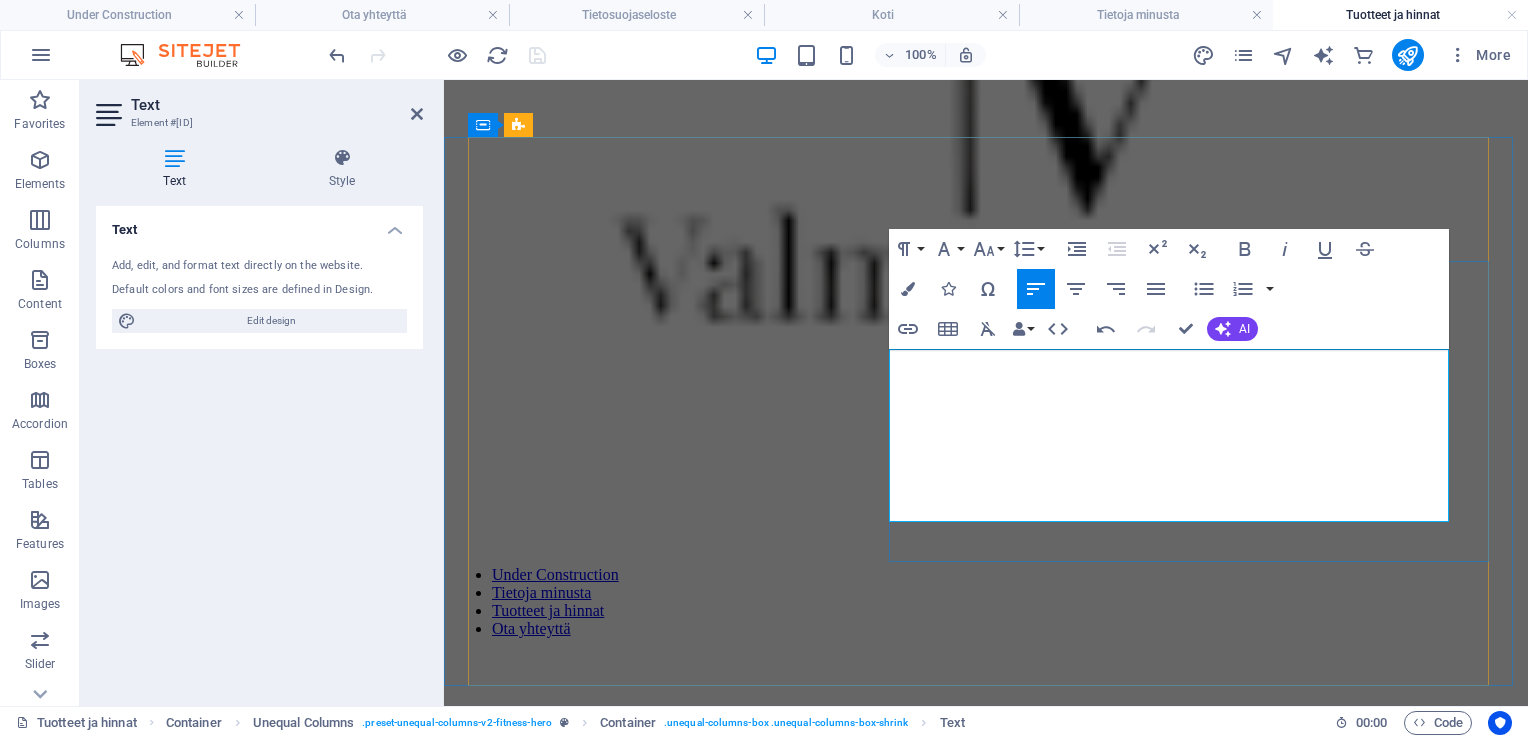 type 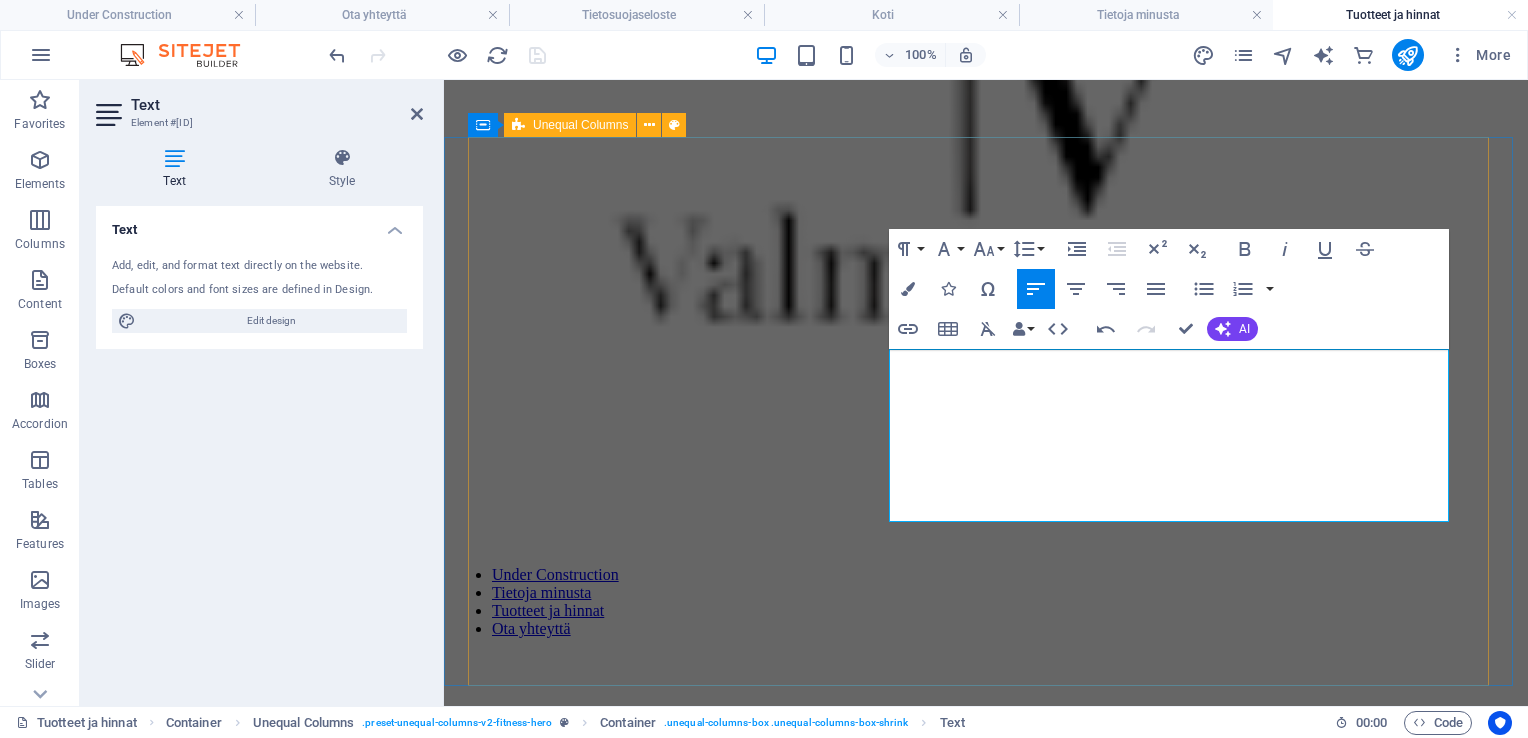 click on "Personoitu ohjelmointi Personoidussa ohjelmoinnissa valitset jonkin kurssin, jonka pituus vaihtelee 4 viikosta puoleen vuoteen. Kursseihin on suunniteltu runko, joka sisältää useampia eri lajeja (Crossfit, juoksu, uinti sekä liikkuvuus). Halutessasi voit painottaa jotakin lajeista muita enemmän ja lopuksi räätälöimme juuri sinulle sopivan ja tavoitteisiisi tähtäävän ohjelmoinnin." at bounding box center [986, 3247] 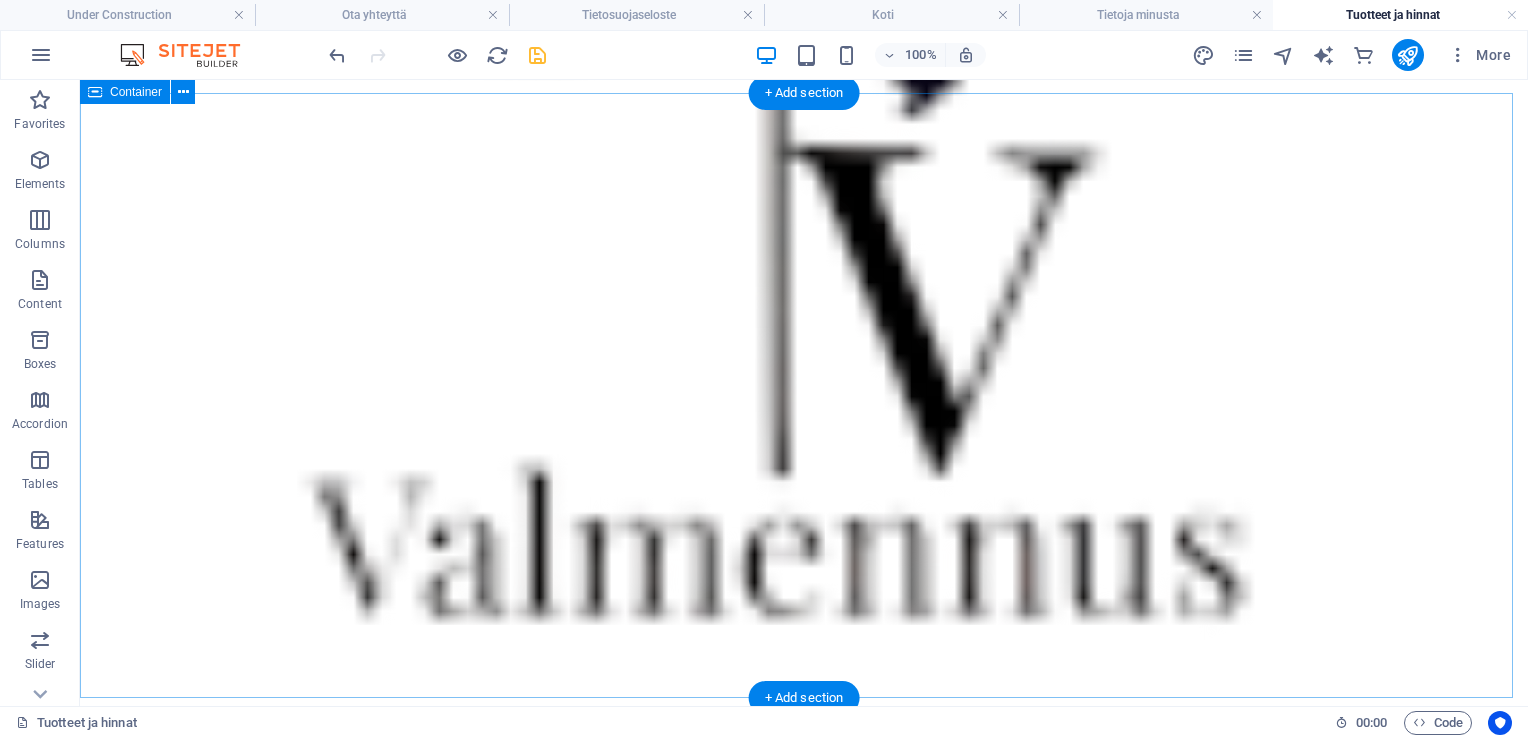 scroll, scrollTop: 739, scrollLeft: 0, axis: vertical 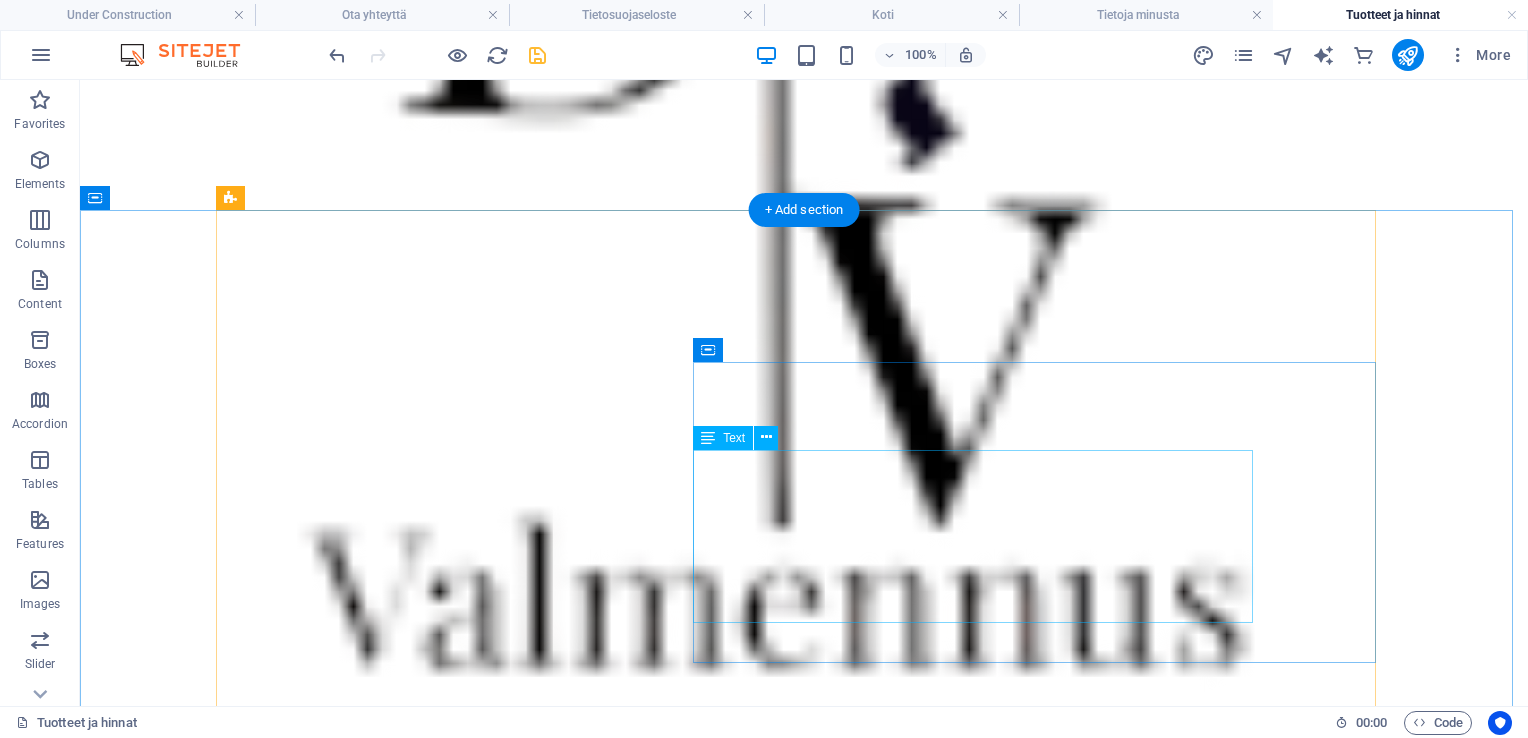 click on "Personoidussa ohjelmoinnissa valitset jonkin kurssin, jonka pituus vaihtelee 4 viikosta puoleen vuoteen. Kursseihin on suunniteltu runko, joka sisältää useampia eri lajeja (Crossfit, juoksu, uinti sekä liikkuvuus). Halutessasi voit painottaa jotakin lajeista muita enemmän ja lopuksi räätälöimme juuri sinulle sopivan ja tavoitteisiisi tähtäävän ohjelmoinnin." at bounding box center [804, 3915] 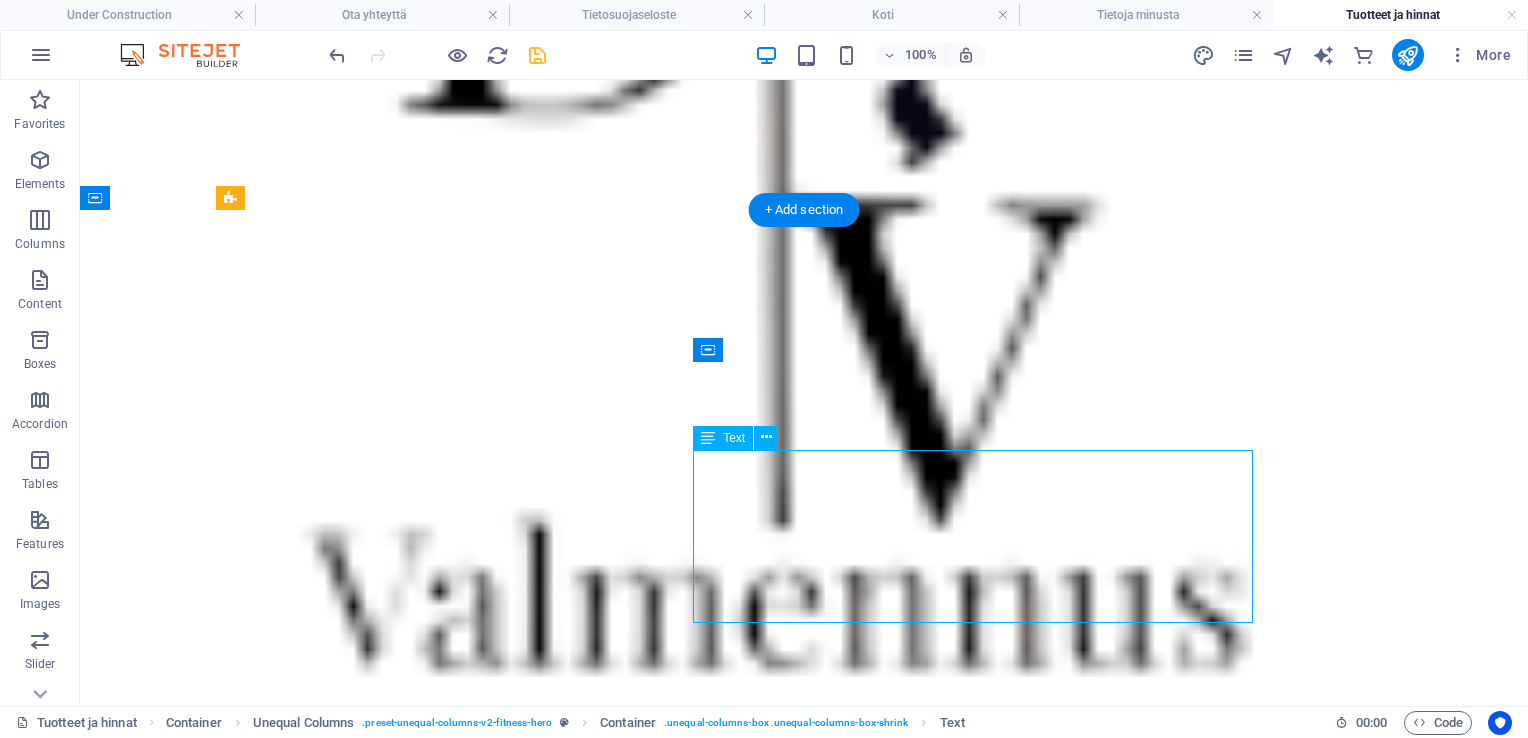 click on "Personoidussa ohjelmoinnissa valitset jonkin kurssin, jonka pituus vaihtelee 4 viikosta puoleen vuoteen. Kursseihin on suunniteltu runko, joka sisältää useampia eri lajeja (Crossfit, juoksu, uinti sekä liikkuvuus). Halutessasi voit painottaa jotakin lajeista muita enemmän ja lopuksi räätälöimme juuri sinulle sopivan ja tavoitteisiisi tähtäävän ohjelmoinnin." at bounding box center [804, 3915] 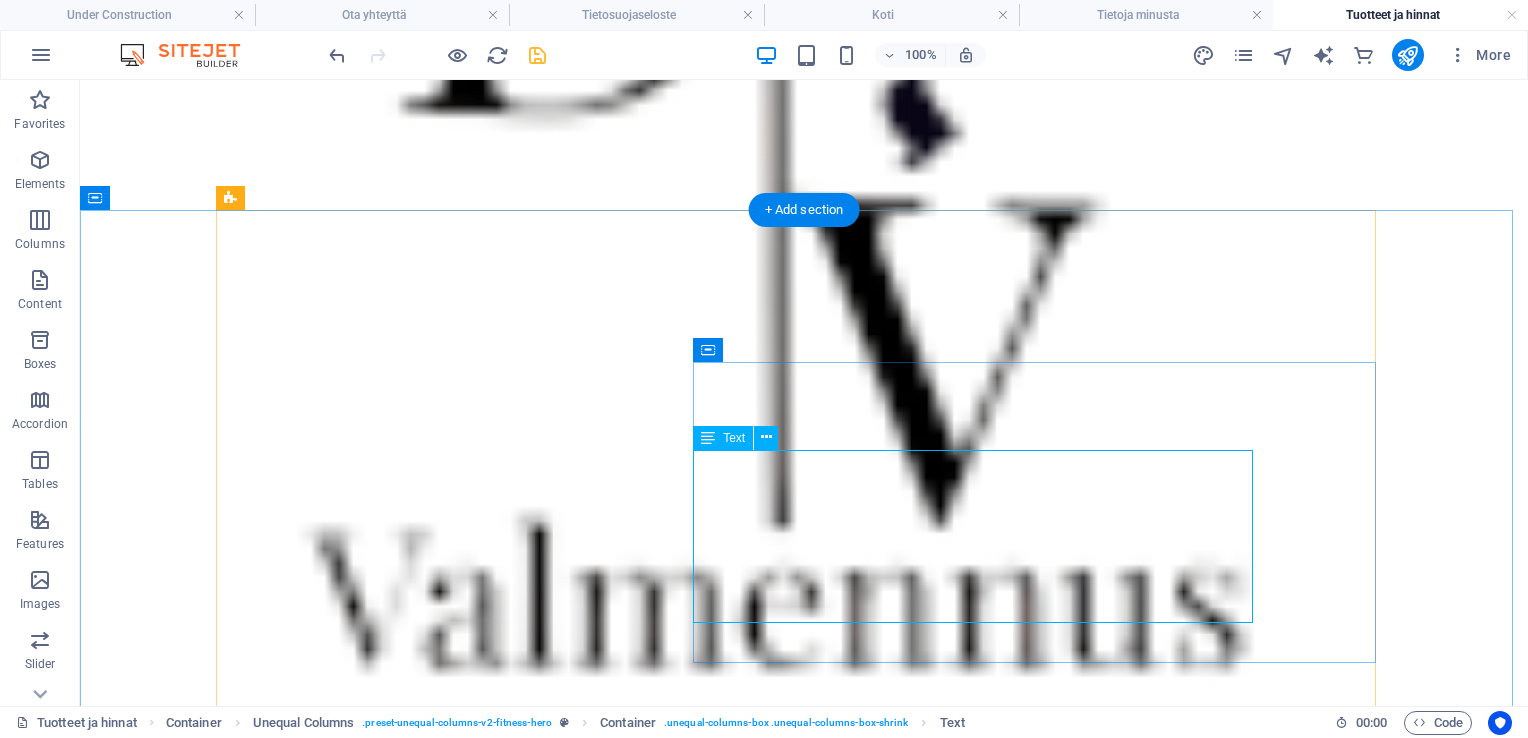 click on "Personoidussa ohjelmoinnissa valitset jonkin kurssin, jonka pituus vaihtelee 4 viikosta puoleen vuoteen. Kursseihin on suunniteltu runko, joka sisältää useampia eri lajeja (Crossfit, juoksu, uinti sekä liikkuvuus). Halutessasi voit painottaa jotakin lajeista muita enemmän ja lopuksi räätälöimme juuri sinulle sopivan ja tavoitteisiisi tähtäävän ohjelmoinnin." at bounding box center [804, 3915] 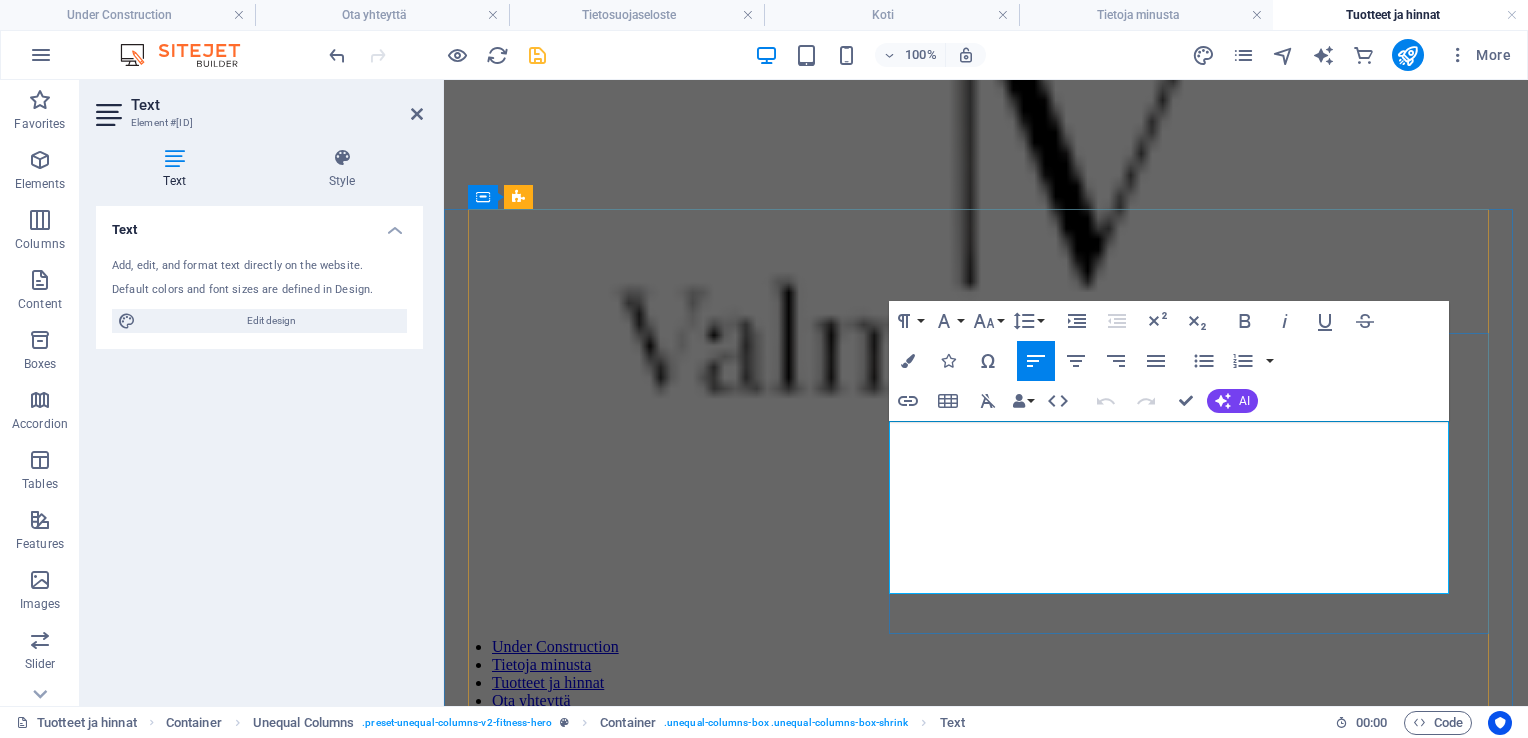 click on "Personoidussa ohjelmoinnissa valitset jonkin kurssin, jonka pituus vaihtelee 4 viikosta puoleen vuoteen. Kursseihin on suunniteltu runko, joka sisältää useampia eri lajeja (Crossfit, juoksu, uinti sekä liikkuvuus). Halutessasi voit painottaa jotakin lajeista muita enemmän ja lopuksi räätälöimme juuri sinulle sopivan ja tavoitteisiisi tähtäävän ohjelmoinnin." at bounding box center (986, 3589) 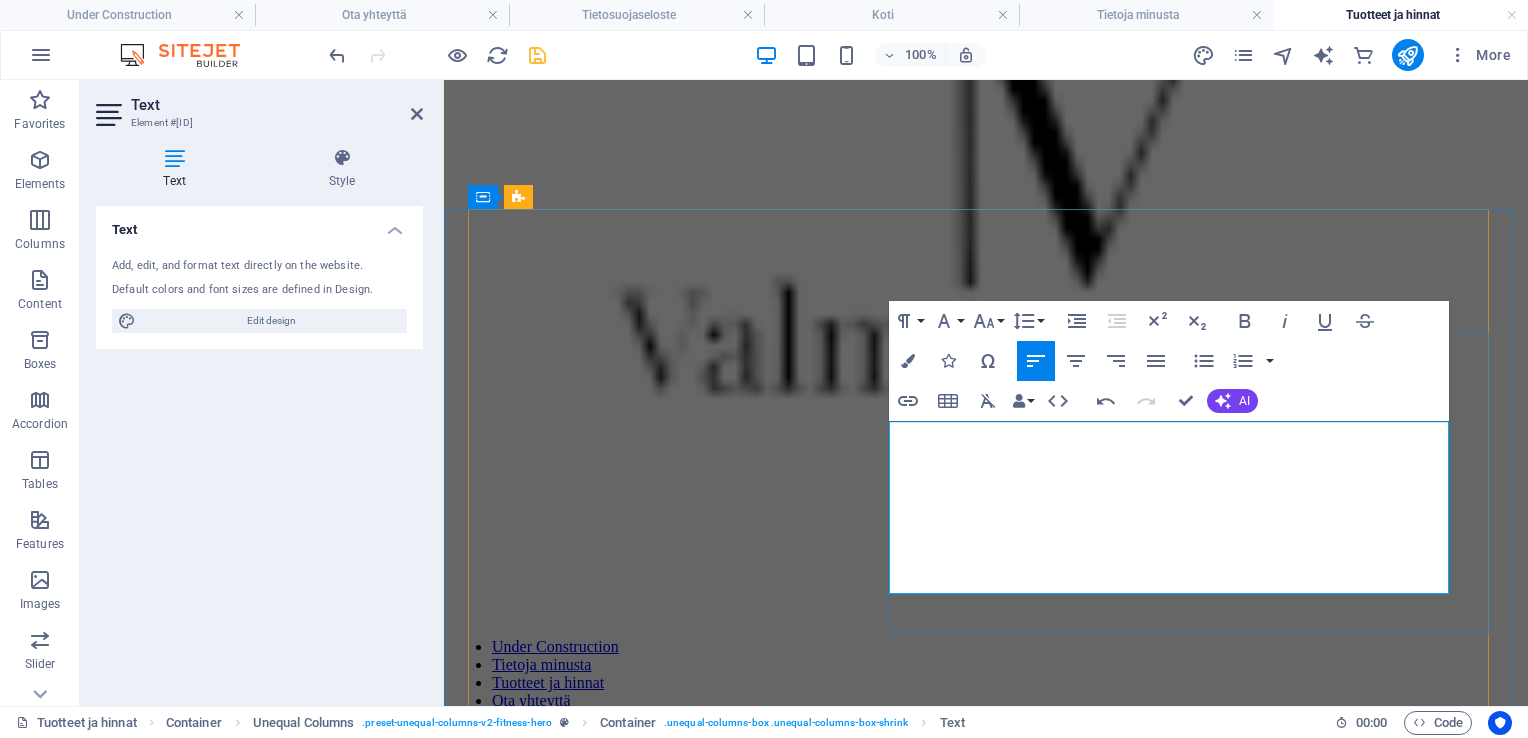 type 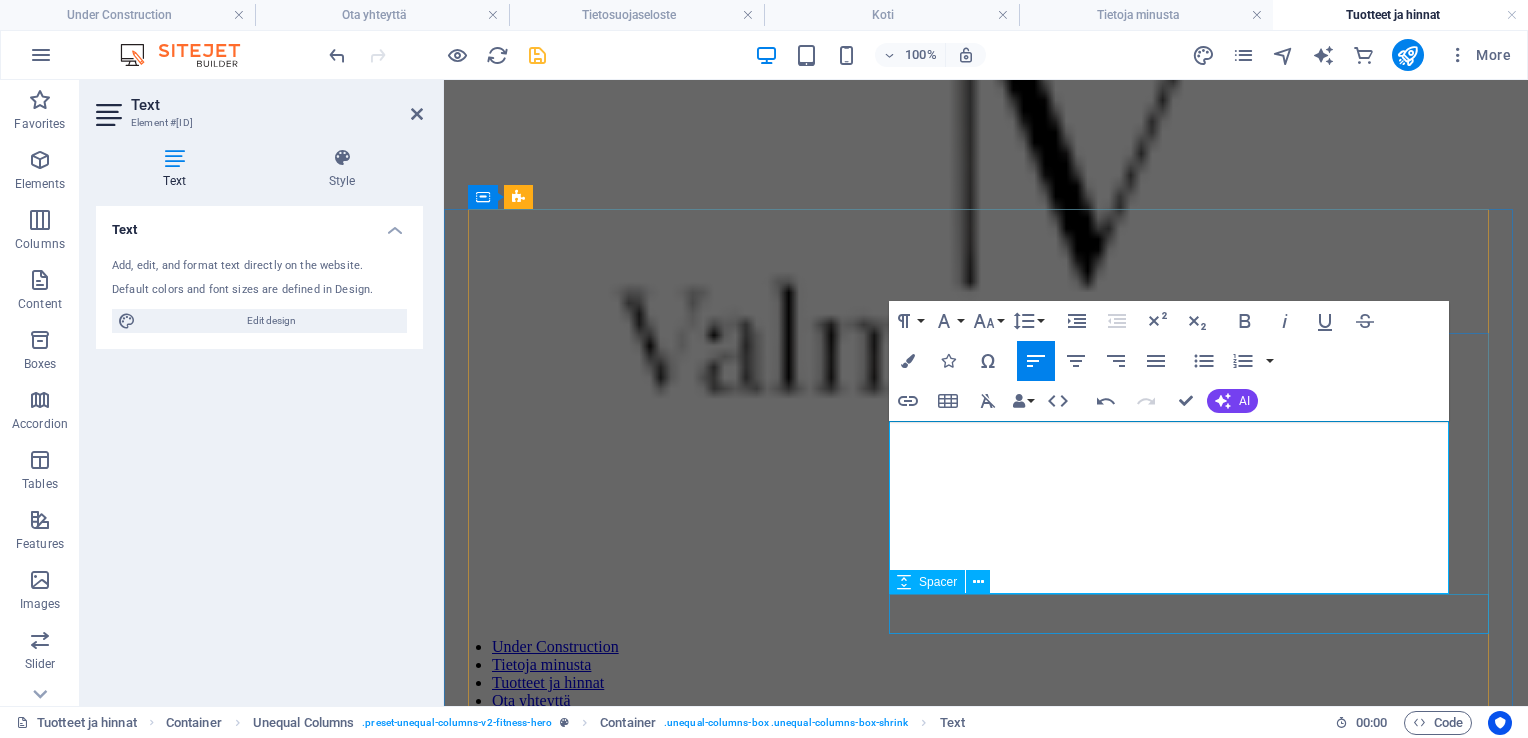 click at bounding box center (986, 3652) 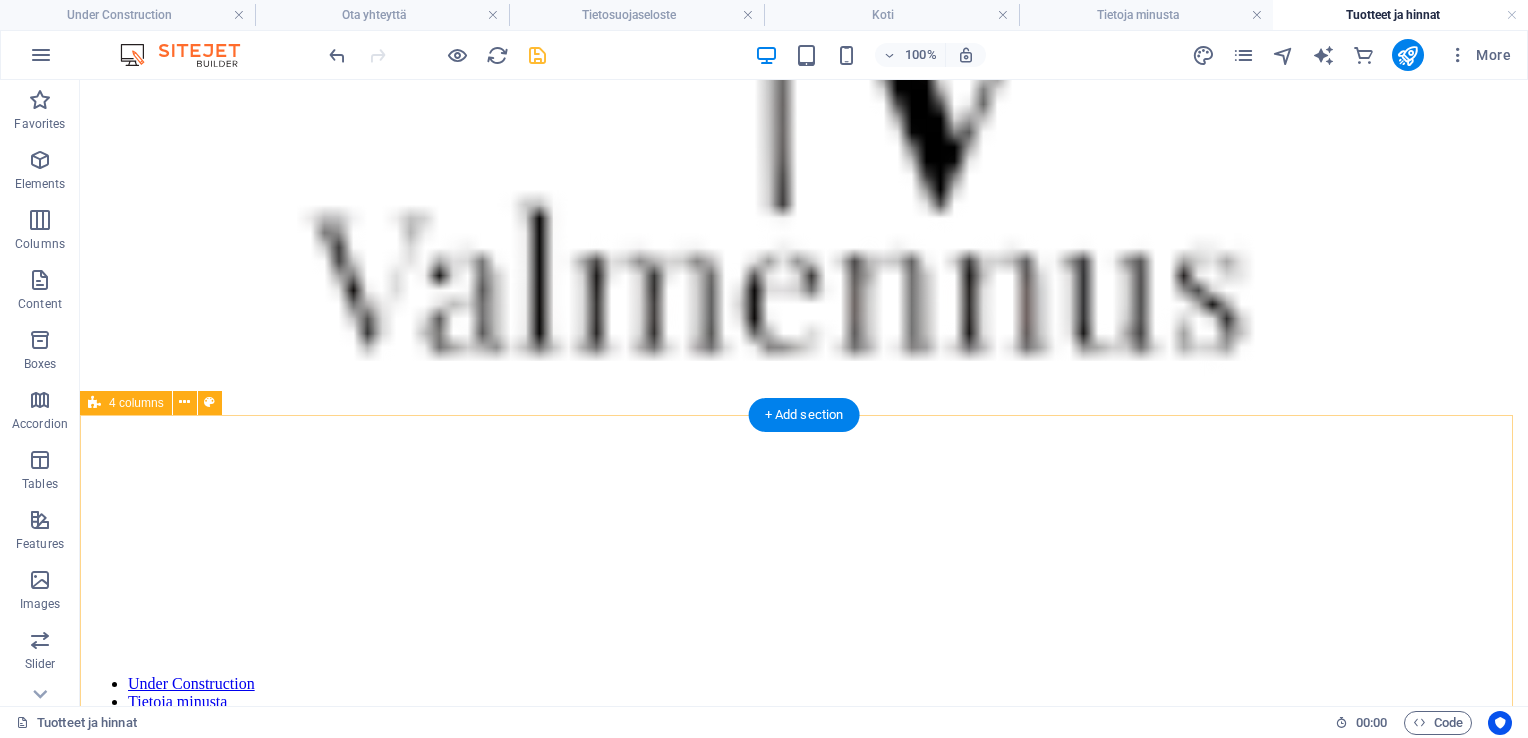 scroll, scrollTop: 939, scrollLeft: 0, axis: vertical 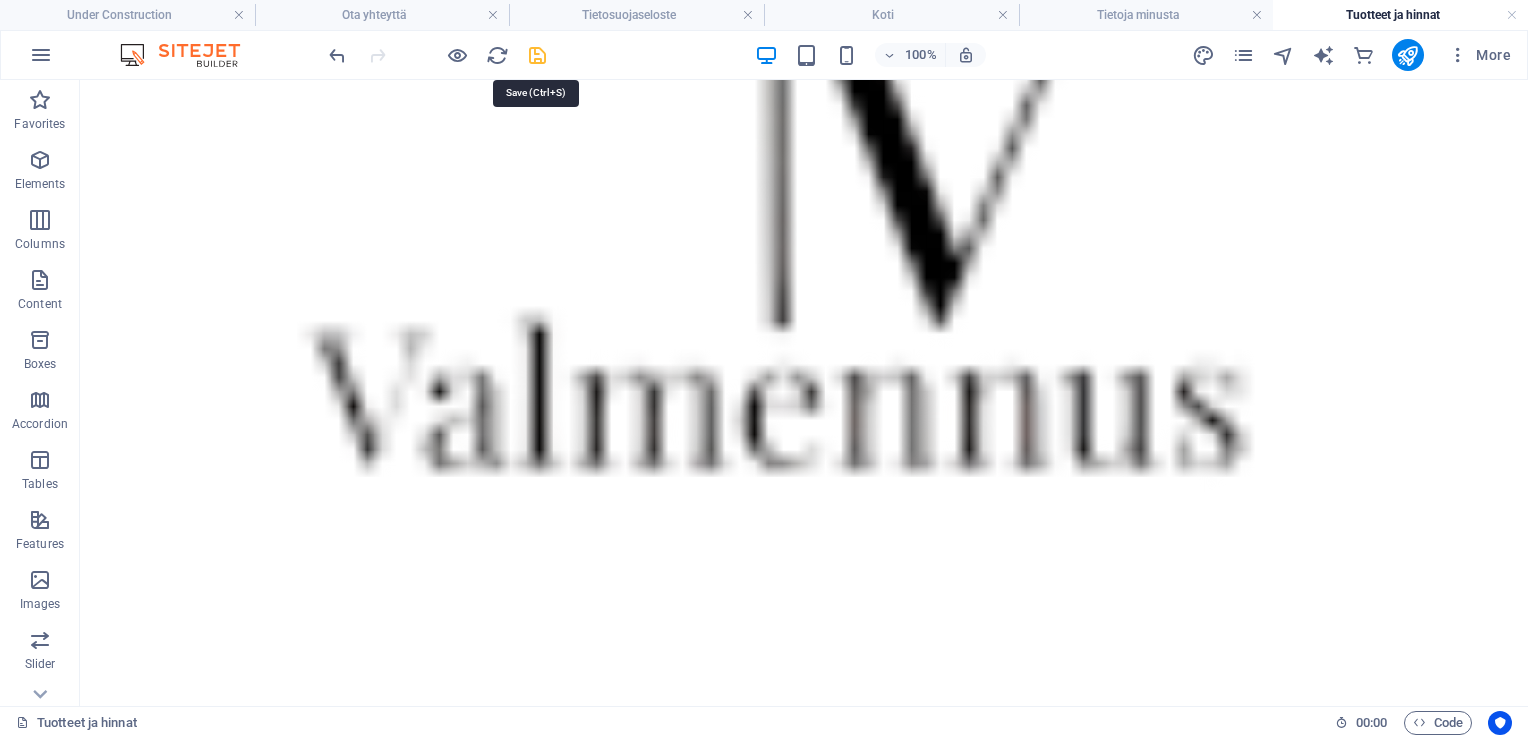 click at bounding box center [537, 55] 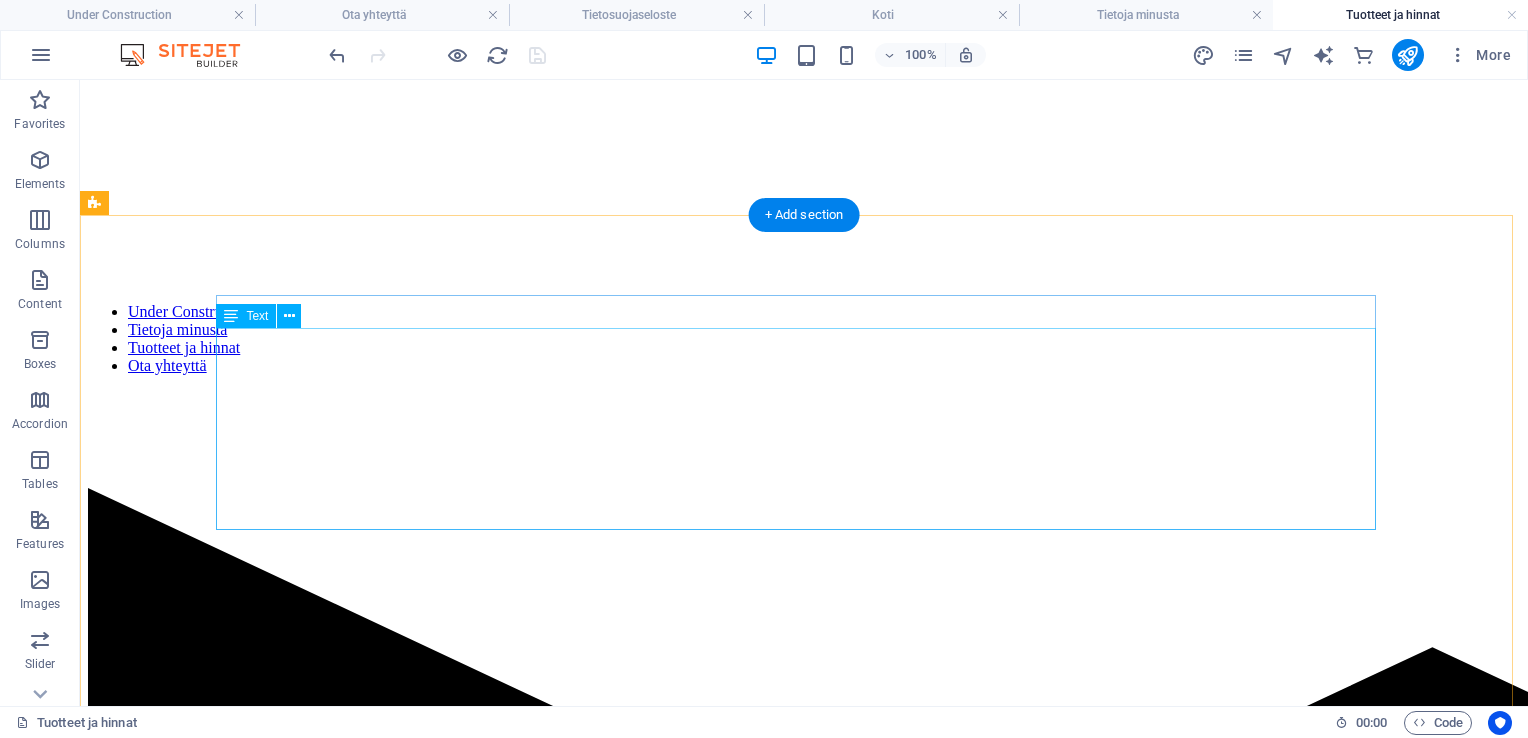scroll, scrollTop: 1539, scrollLeft: 0, axis: vertical 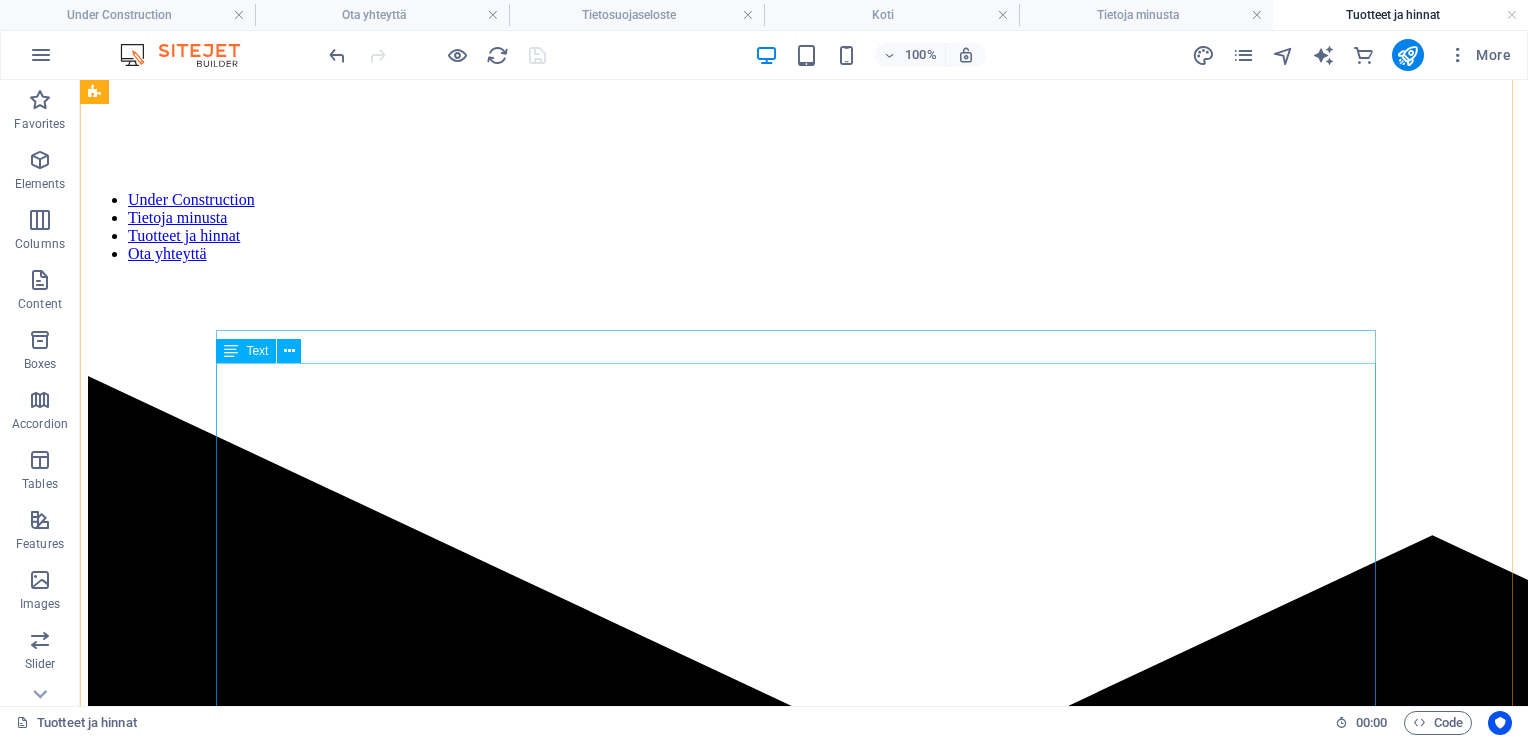 click on "Sopii aloittavalle, kunnon ylläpitämiseen ja kohtalaiseen kehittymiseen. Urheilun kipinästä kiinni saaneelle, joka haluaa kehittyä seuraavalla tasolle ja ottaa urheilun osaksi päivittäistä elämää. Crossfit perusliikkeiden ei tarvitse olla täysin hallussa vaan niitä opetellaan kurssin aikana. Uinnin ei tarvitse olla kevyttä jaa helppoa, mutta 50m matka pitää onnistua yhtäjaksoisesti. Kykenet juoksemaan noin 1km yhtäjaksoisesti. 4 - 6 treeniä / viikko. Monipuolisesti eri lajeja (Crossfit, uinit, juoksu,). Painopiste räätälöitävissä oman halukkuuden mukaan. Kurssi on muokattavissa oman elämän tilanteen ja kuntotason sekä tavoitteen mukaisesti. Kurssi sisältää alussa ja lopussa teams / vast. tapaamisen  Kurssilla on mahdollista järjestää lähivalmennuksia eri sopimuksen mukaan. Kurssin kesto 3 kuukautta. Hinta: 550€" at bounding box center (804, 3595) 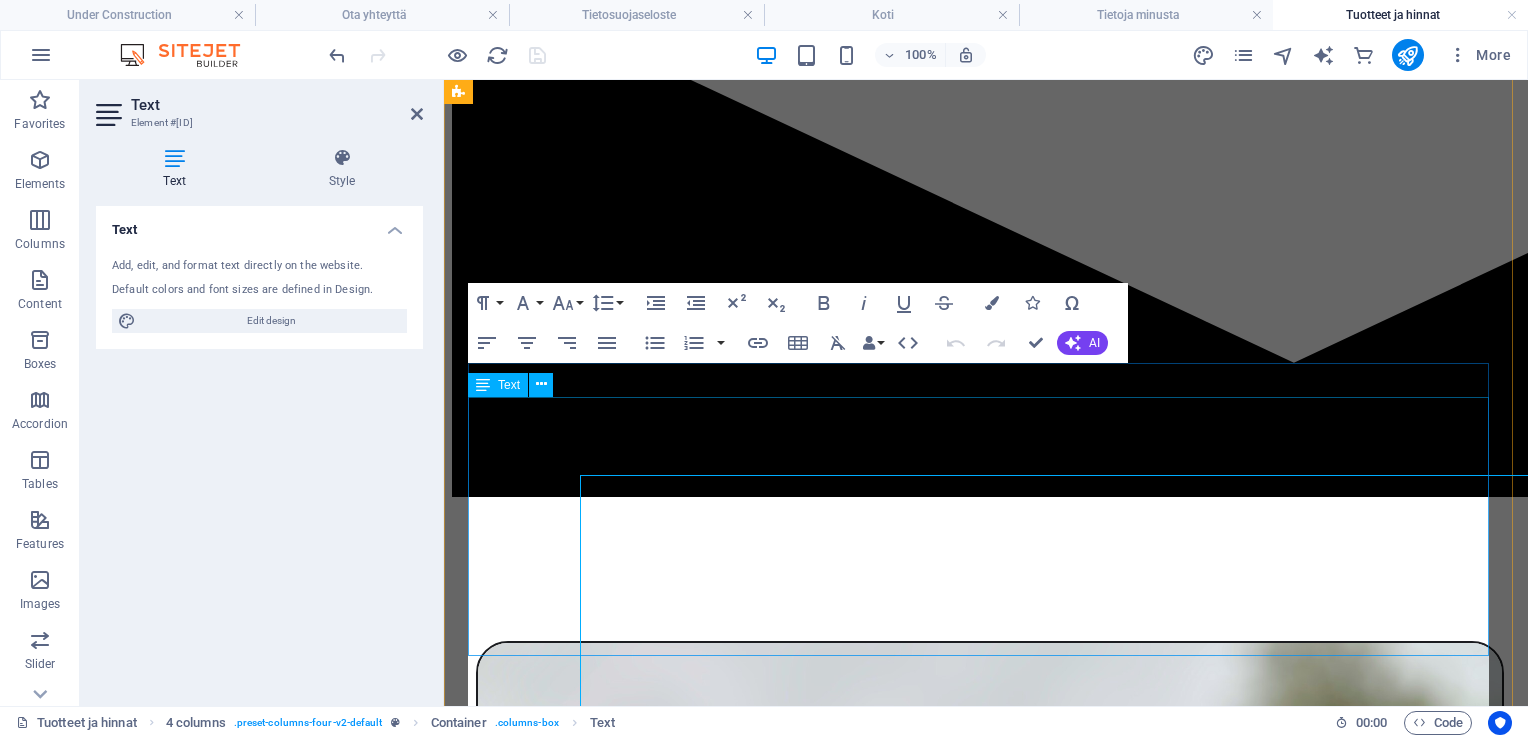 scroll, scrollTop: 1428, scrollLeft: 0, axis: vertical 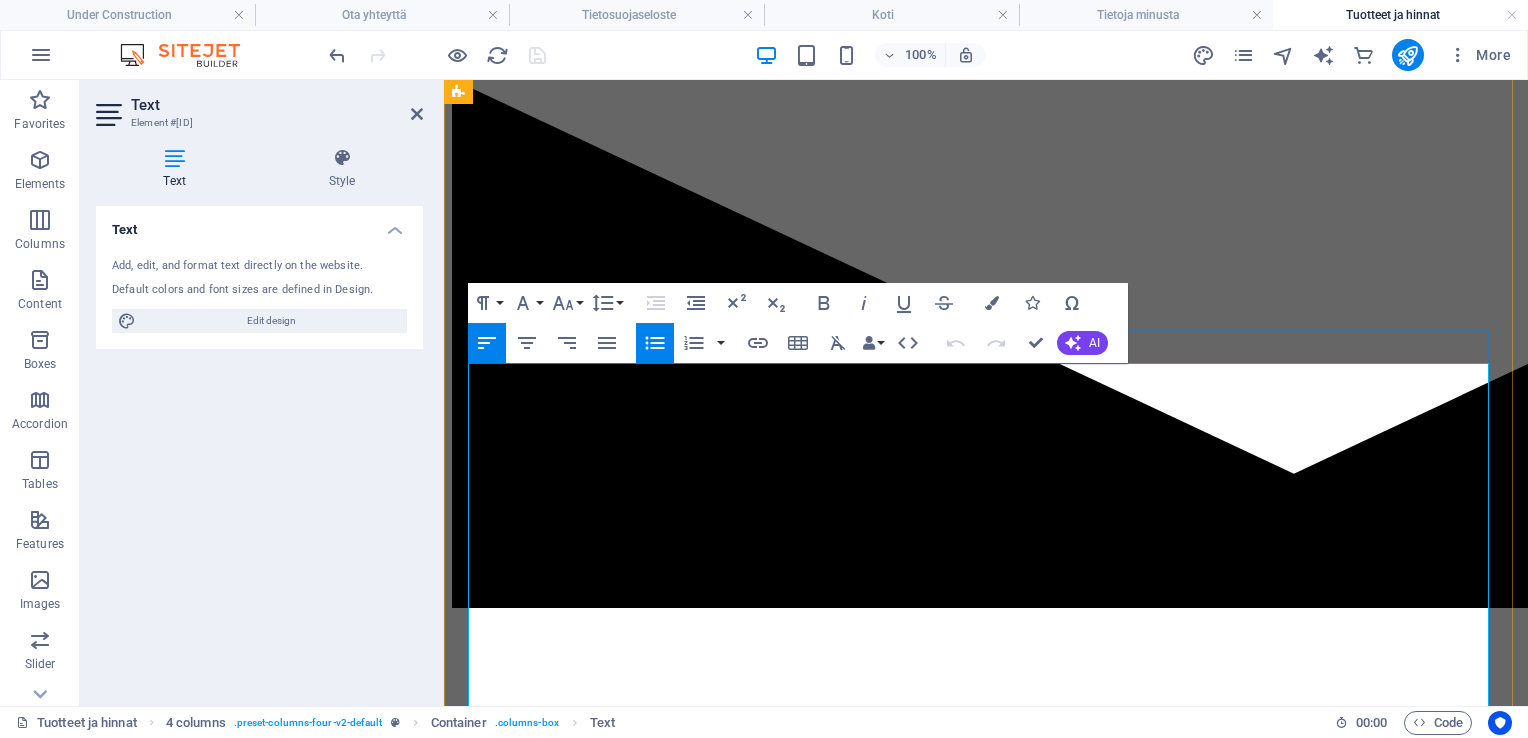 click on "Uinnin ei tarvitse olla kevyttä jaa helppoa, mutta 50m matka pitää onnistua yhtäjaksoisesti." at bounding box center (1006, 3316) 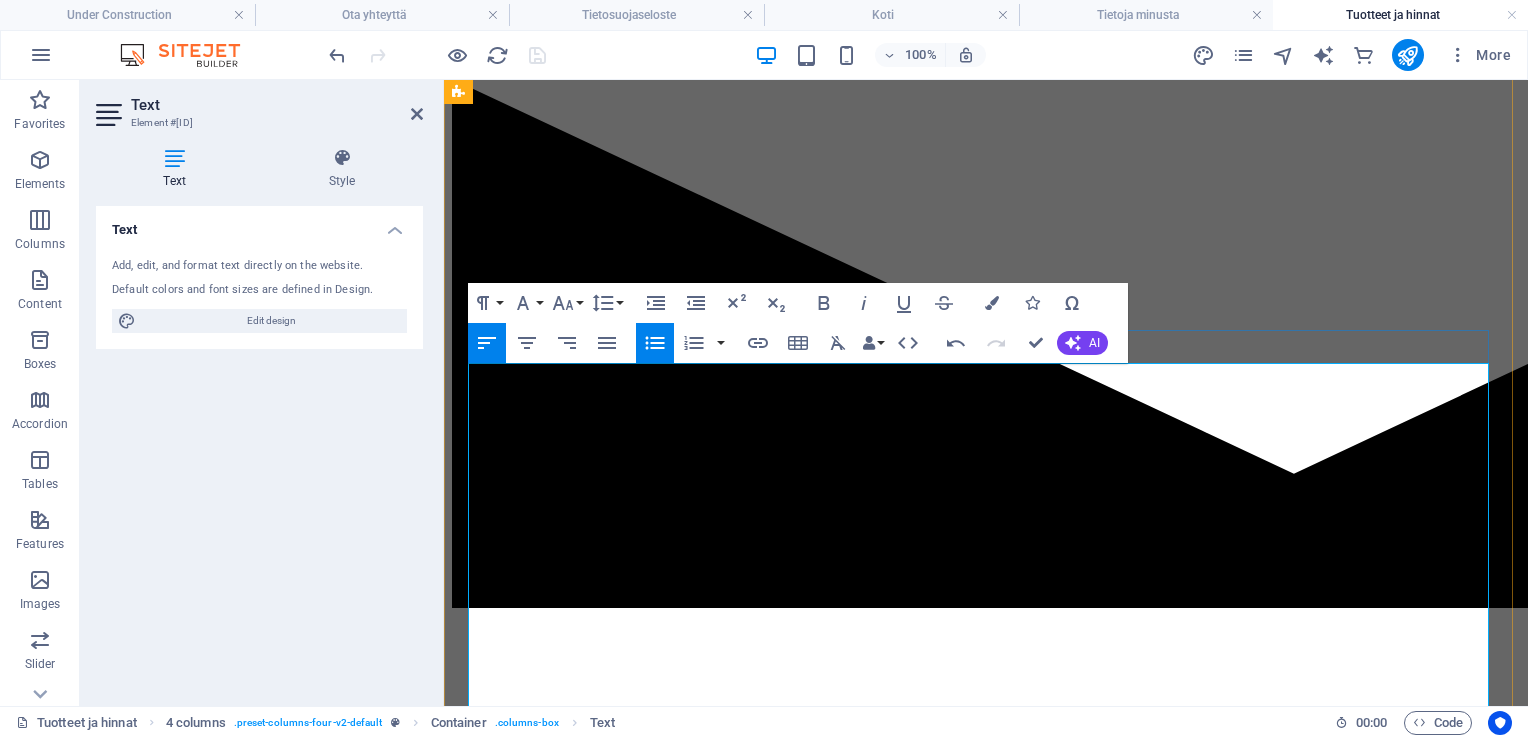 click on "Monipuolisesti eri lajeja (Crossfit, uinit, juoksu,). Painopiste räätälöitävissä oman halukkuuden mukaan." at bounding box center (1006, 3370) 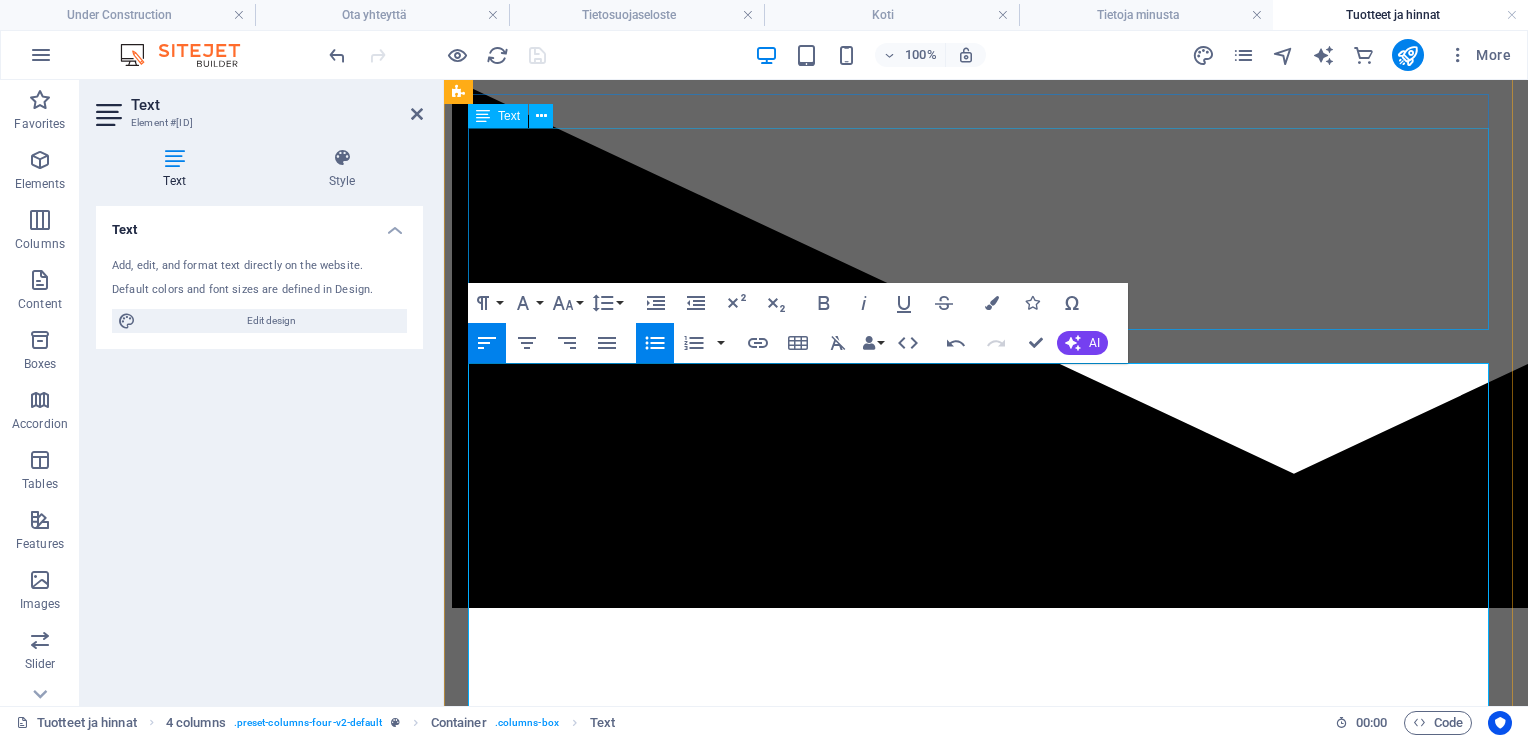 click on "Sopii sinulle, joka osaat jo Crossfitin perusliikkeet ja haluat tutustua DVvalmennuksen ohjelmointiin. Kurssi on melko intensiivinen ja treenejä on tiiviisti. Kurssilla on monipuolisesti crosssfitin eri liikkeitä ja lajinomaisia treenejä (painonnostoa, kovatehoisia intervalleja ja tasaisempia syketreenejä). Kurssi painottuu vahvasti Crossfittiin, mutta sisältää myös yhden juoksuharjoituksen per viikko. Kurssi ei sisällä uintiharjoituksia. Kurssin kesto on 4 viikkoa. Hinta: 200€" at bounding box center [986, 3131] 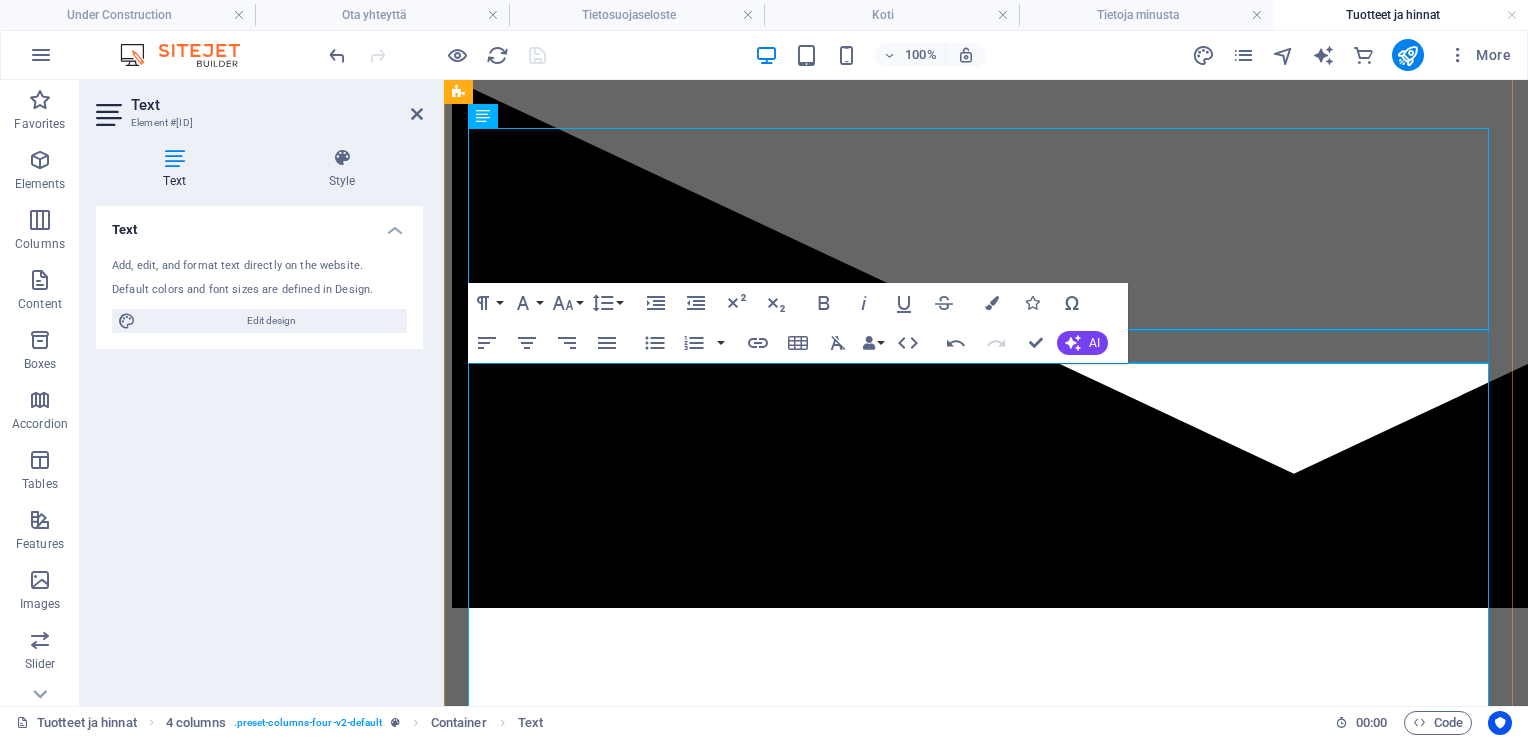 scroll, scrollTop: 1539, scrollLeft: 0, axis: vertical 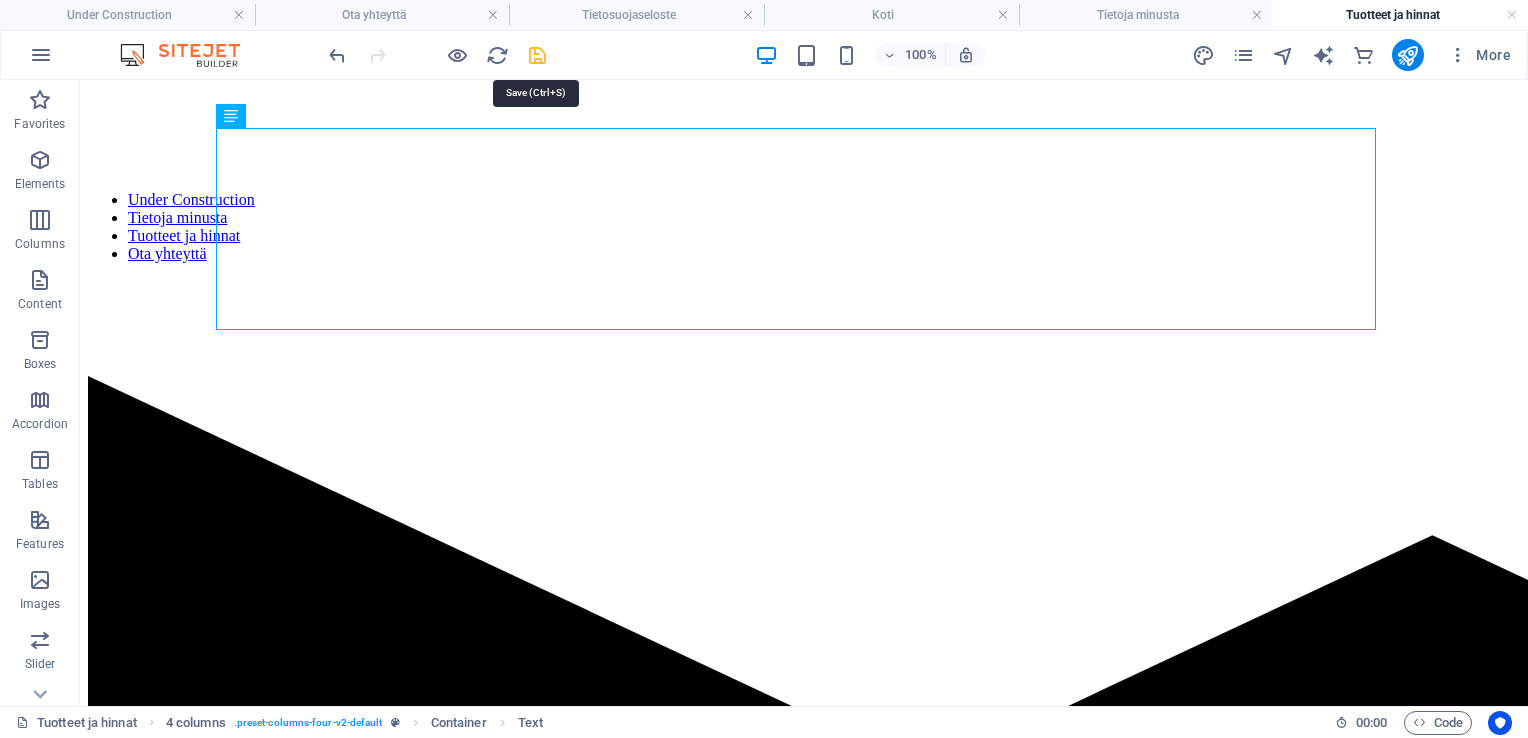 click at bounding box center [537, 55] 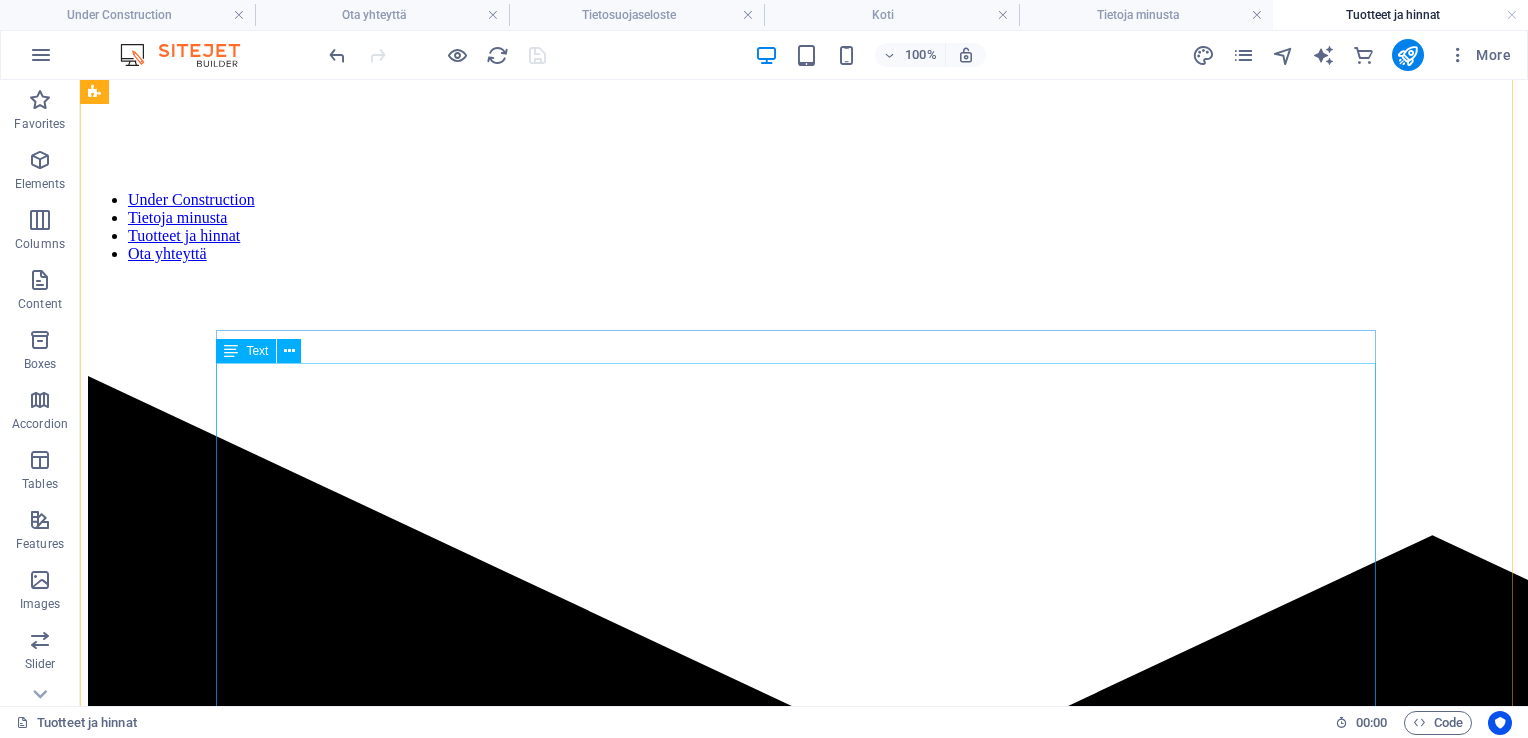 click on "Sopii aloittavalle, kunnon ylläpitämiseen ja kohtalaiseen kehittymiseen. Urheilun kipinästä kiinni saaneelle, joka haluaa kehittyä seuraavalle tasolle ja ottaa urheilun osaksi päivittäistä elämää. Crossfit perusliikkeiden ei tarvitse olla täysin hallussa vaan niitä opetellaan kurssin aikana. Uinnin ei tarvitse olla kevyttä ja helppoa, mutta 50m matka pitää onnistua yhtäjaksoisesti. Kykenet juoksemaan noin 1km yhtäjaksoisesti. 4 - 6 treeniä / viikko. Monipuolisesti eri lajeja (Crossfit, uininti, juoksu,). Painopiste räätälöitävissä oman halukkuuden mukaan. Kurssi on muokattavissa oman elämän tilanteen ja kuntotason sekä tavoitteen mukaisesti. Kurssi sisältää alussa ja lopussa teams / vast. tapaamisen  Kurssilla on mahdollista järjestää lähivalmennuksia eri sopimuksen mukaan. Kurssin kesto 3 kuukautta. Hinta: 550€" at bounding box center (804, 3595) 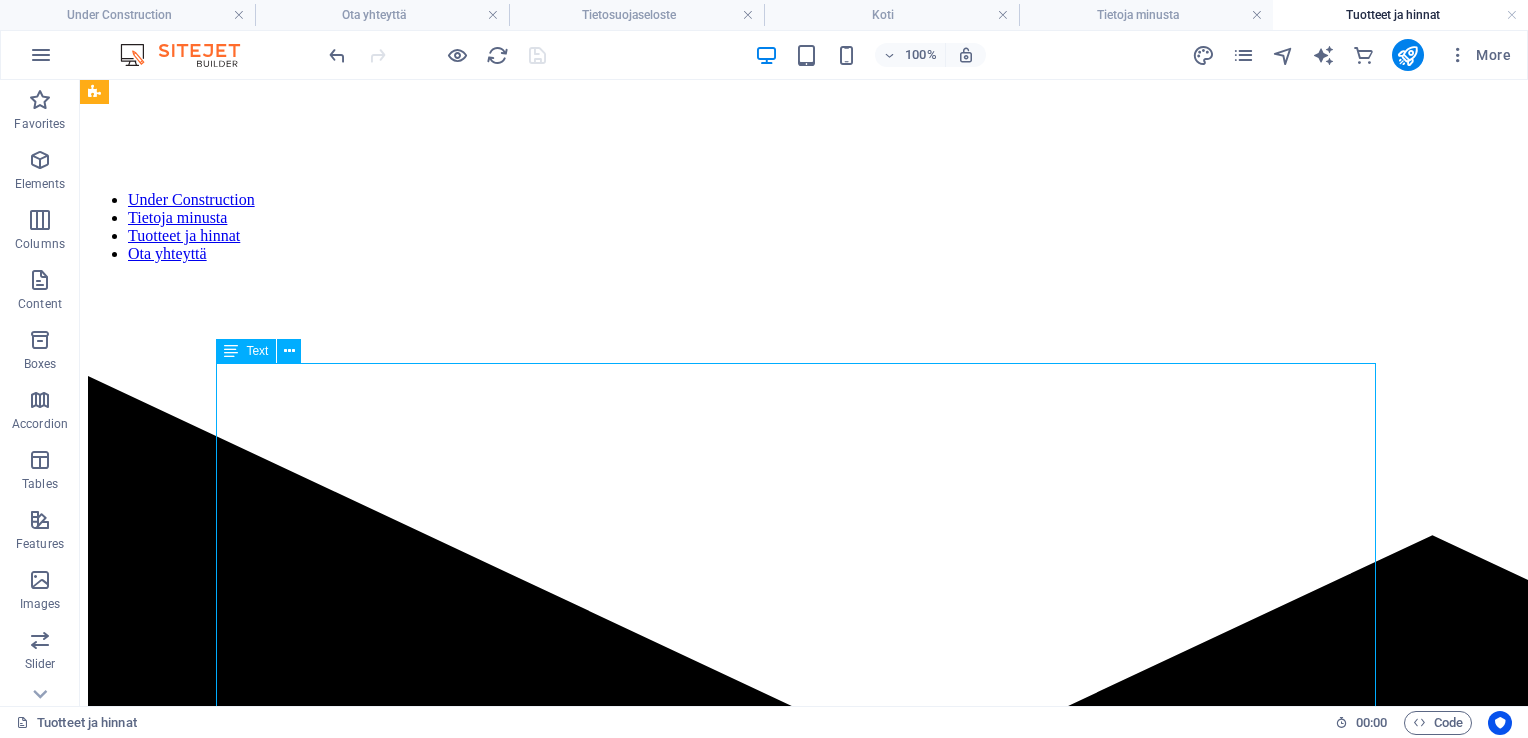 click on "Sopii aloittavalle, kunnon ylläpitämiseen ja kohtalaiseen kehittymiseen. Urheilun kipinästä kiinni saaneelle, joka haluaa kehittyä seuraavalle tasolle ja ottaa urheilun osaksi päivittäistä elämää. Crossfit perusliikkeiden ei tarvitse olla täysin hallussa vaan niitä opetellaan kurssin aikana. Uinnin ei tarvitse olla kevyttä ja helppoa, mutta 50m matka pitää onnistua yhtäjaksoisesti. Kykenet juoksemaan noin 1km yhtäjaksoisesti. 4 - 6 treeniä / viikko. Monipuolisesti eri lajeja (Crossfit, uininti, juoksu,). Painopiste räätälöitävissä oman halukkuuden mukaan. Kurssi on muokattavissa oman elämän tilanteen ja kuntotason sekä tavoitteen mukaisesti. Kurssi sisältää alussa ja lopussa teams / vast. tapaamisen  Kurssilla on mahdollista järjestää lähivalmennuksia eri sopimuksen mukaan. Kurssin kesto 3 kuukautta. Hinta: 550€" at bounding box center [804, 3595] 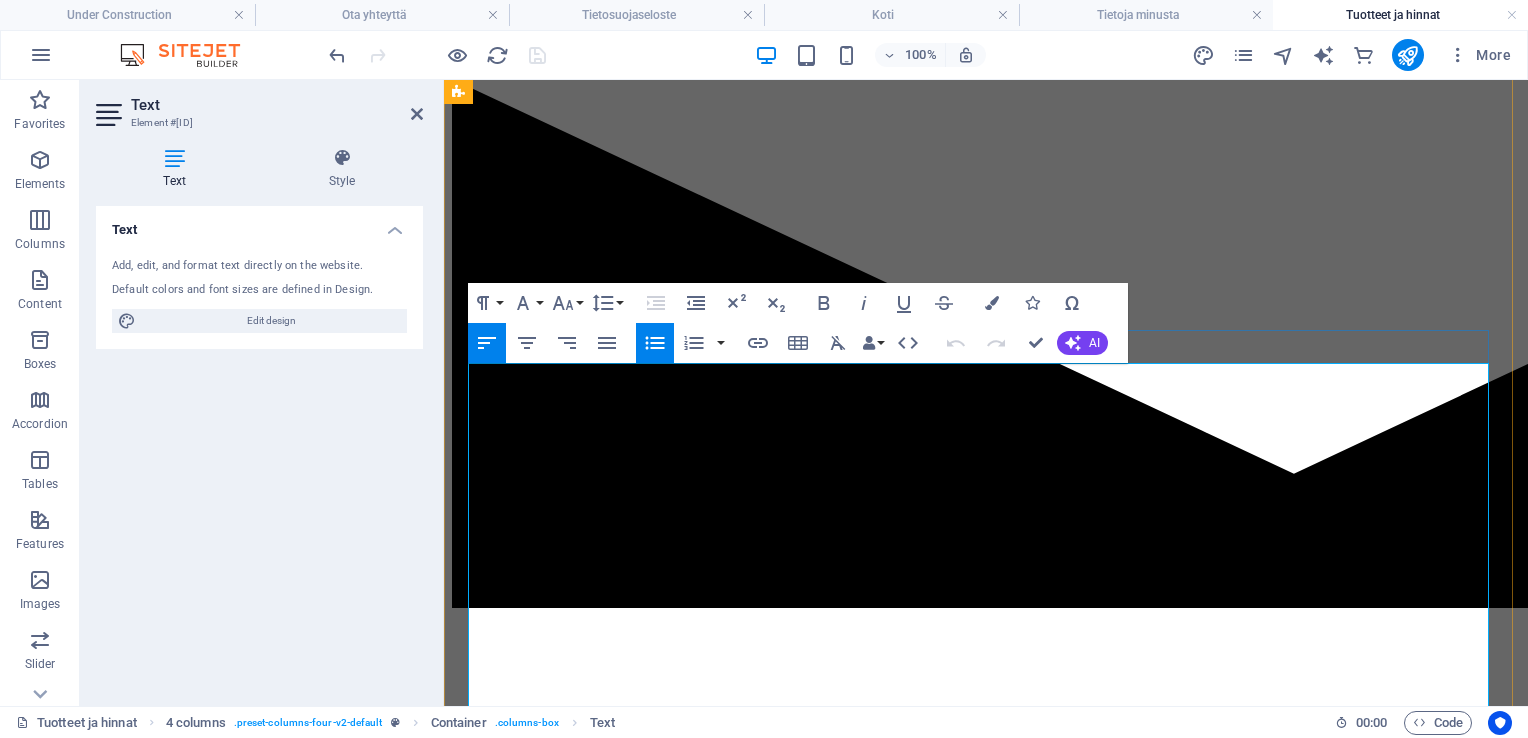 click on "Monipuolisesti eri lajeja (Crossfit, uininti, juoksu,). Painopiste räätälöitävissä oman halukkuuden mukaan." at bounding box center (1006, 3370) 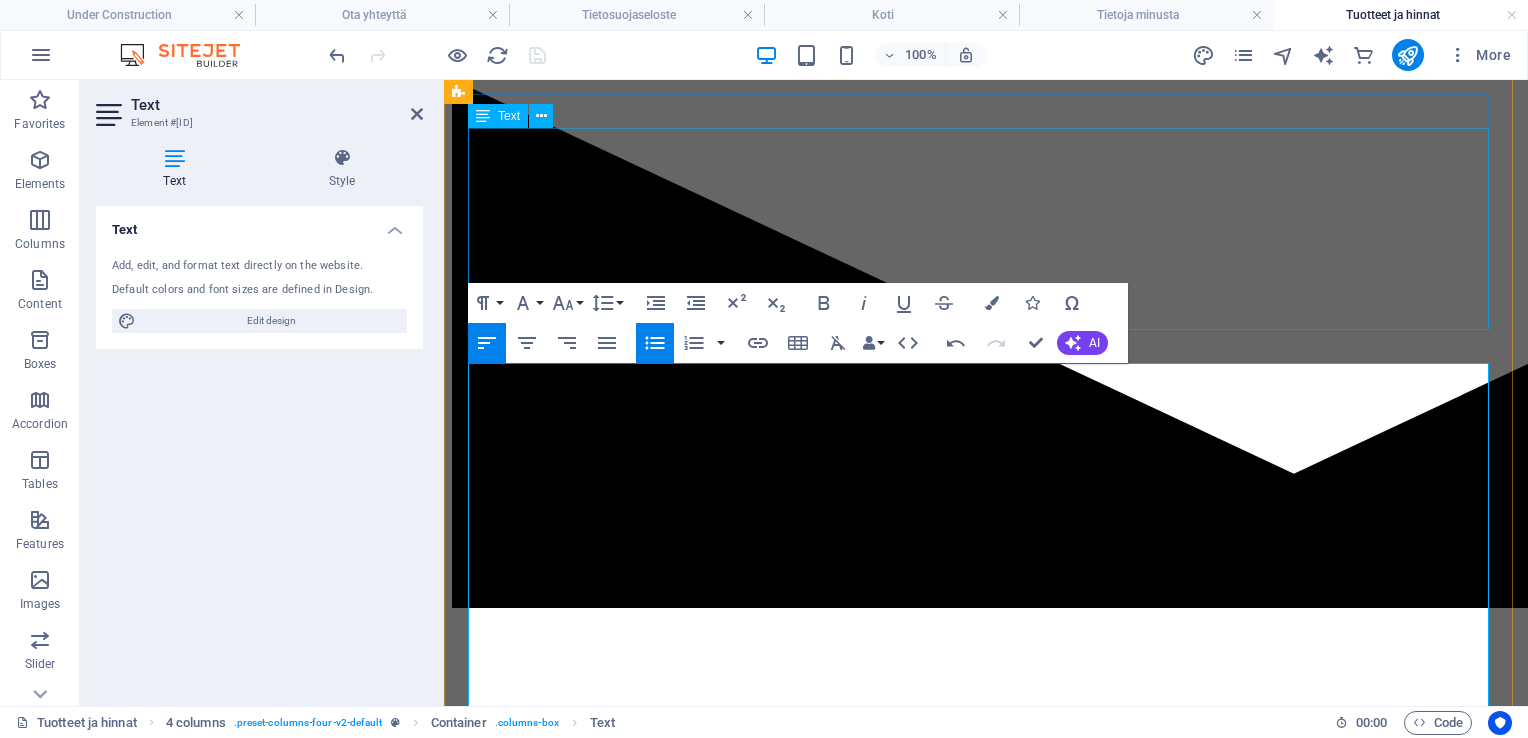 drag, startPoint x: 1236, startPoint y: 311, endPoint x: 1595, endPoint y: 308, distance: 359.01254 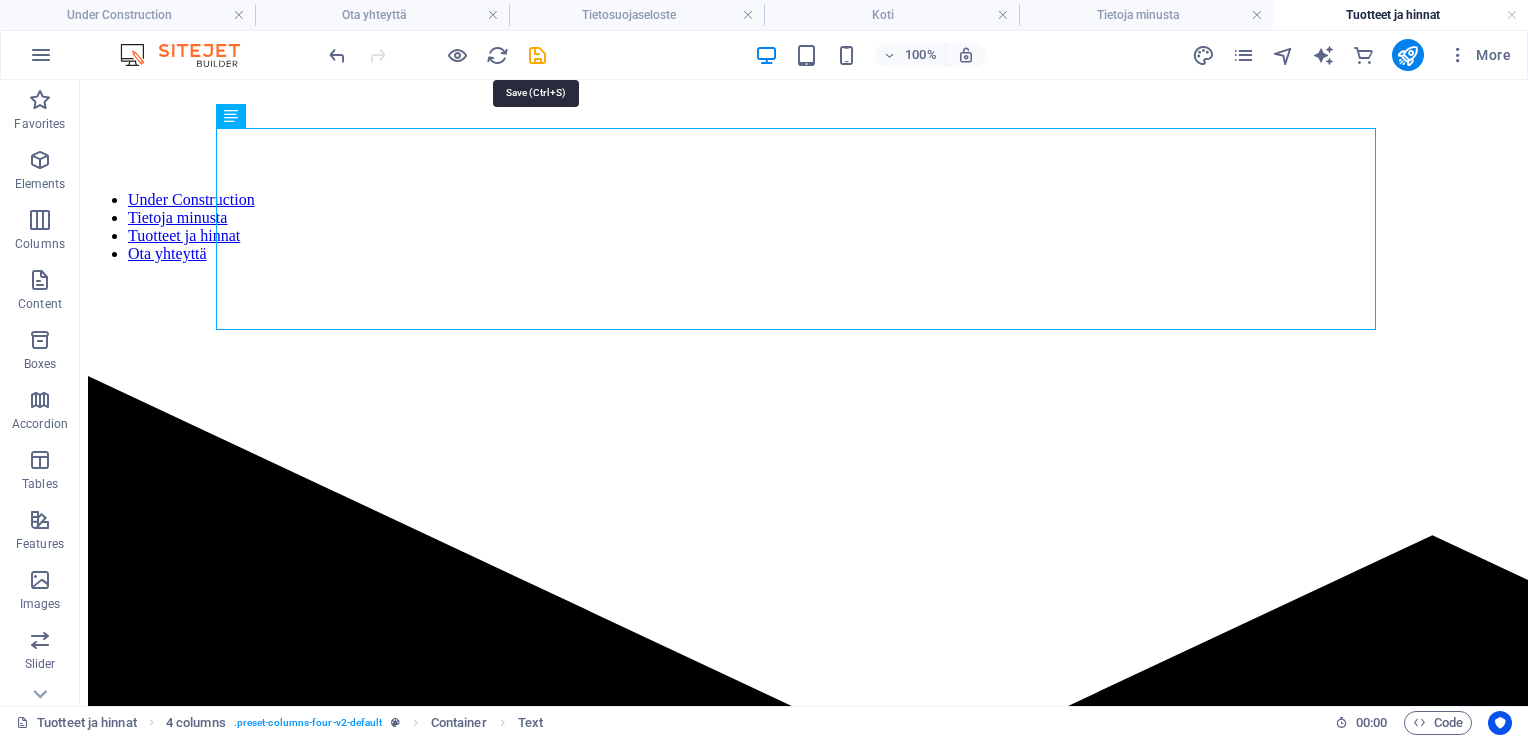 drag, startPoint x: 529, startPoint y: 38, endPoint x: 567, endPoint y: 78, distance: 55.17246 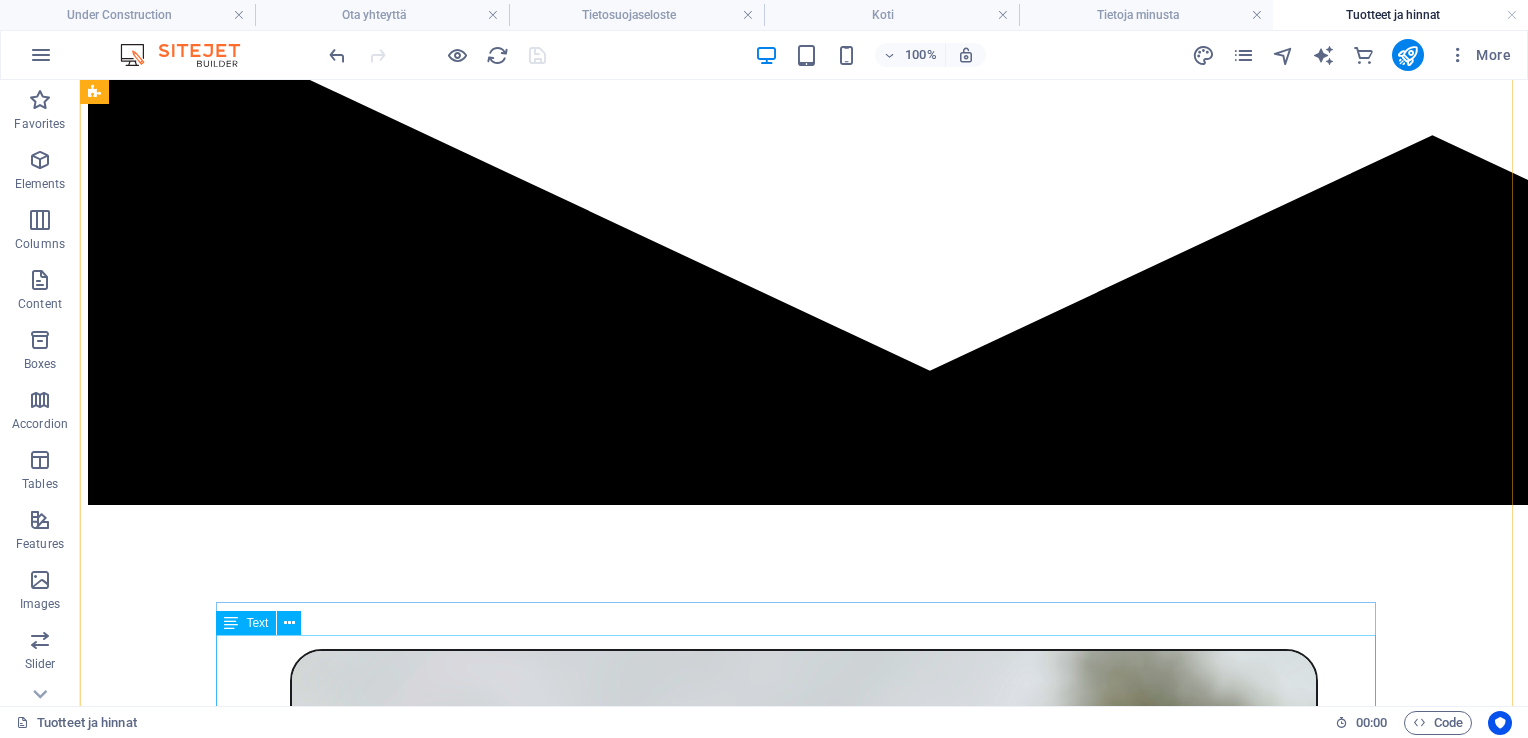 scroll, scrollTop: 2039, scrollLeft: 0, axis: vertical 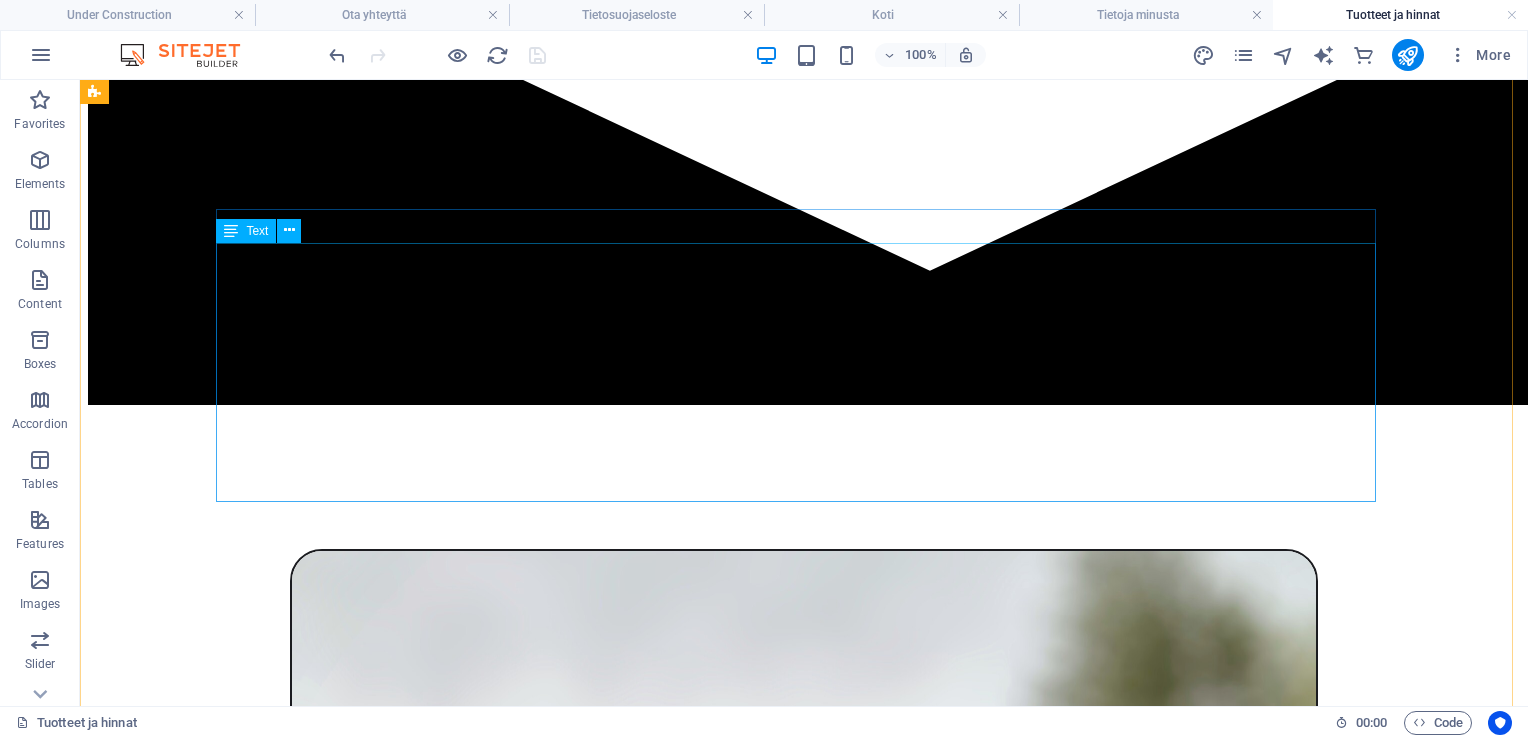 click on "Sopii sinulle, joka osaat Crossfitin perusliikkeet ja uinnin siten, että erilaisa harjoitteita kykenee altaassa suorittamaan (ei kovin vaativia).  Jos tavoitteena on tehostaa hetkellisesti omaa harjoittelua (esim. tavoitteena kilpailut) tai selkeä ärsykkeen muutos on paikallaan. Olet valmis sitoutumaan määrällisesti ja tehoiltaan kohtalaisen kuormittavaan harjoitteluun (sis palauttavia harjoituksia). Kurssi sisältää alussa ja lopussa teams / vast. tapaamisen  Kurssilla on mahdollista järjestää lähivalmennuksia eri sopimuksen mukaan. Kurssin kesto on 2 kuukautta. Hinta: 400€" at bounding box center [804, 3316] 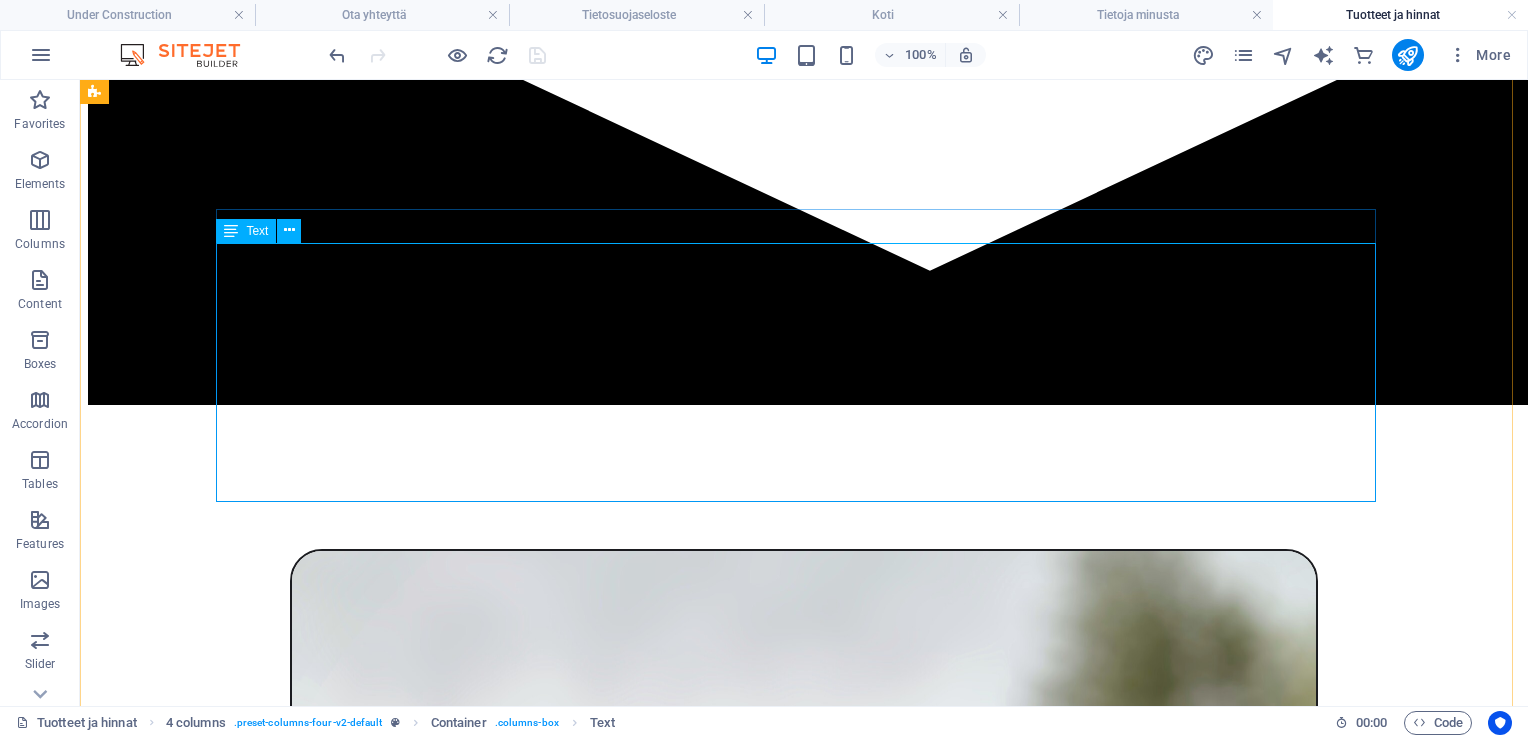 click on "Sopii sinulle, joka osaat Crossfitin perusliikkeet ja uinnin siten, että erilaisa harjoitteita kykenee altaassa suorittamaan (ei kovin vaativia).  Jos tavoitteena on tehostaa hetkellisesti omaa harjoittelua (esim. tavoitteena kilpailut) tai selkeä ärsykkeen muutos on paikallaan. Olet valmis sitoutumaan määrällisesti ja tehoiltaan kohtalaisen kuormittavaan harjoitteluun (sis palauttavia harjoituksia). Kurssi sisältää alussa ja lopussa teams / vast. tapaamisen  Kurssilla on mahdollista järjestää lähivalmennuksia eri sopimuksen mukaan. Kurssin kesto on 2 kuukautta. Hinta: 400€" at bounding box center (804, 3316) 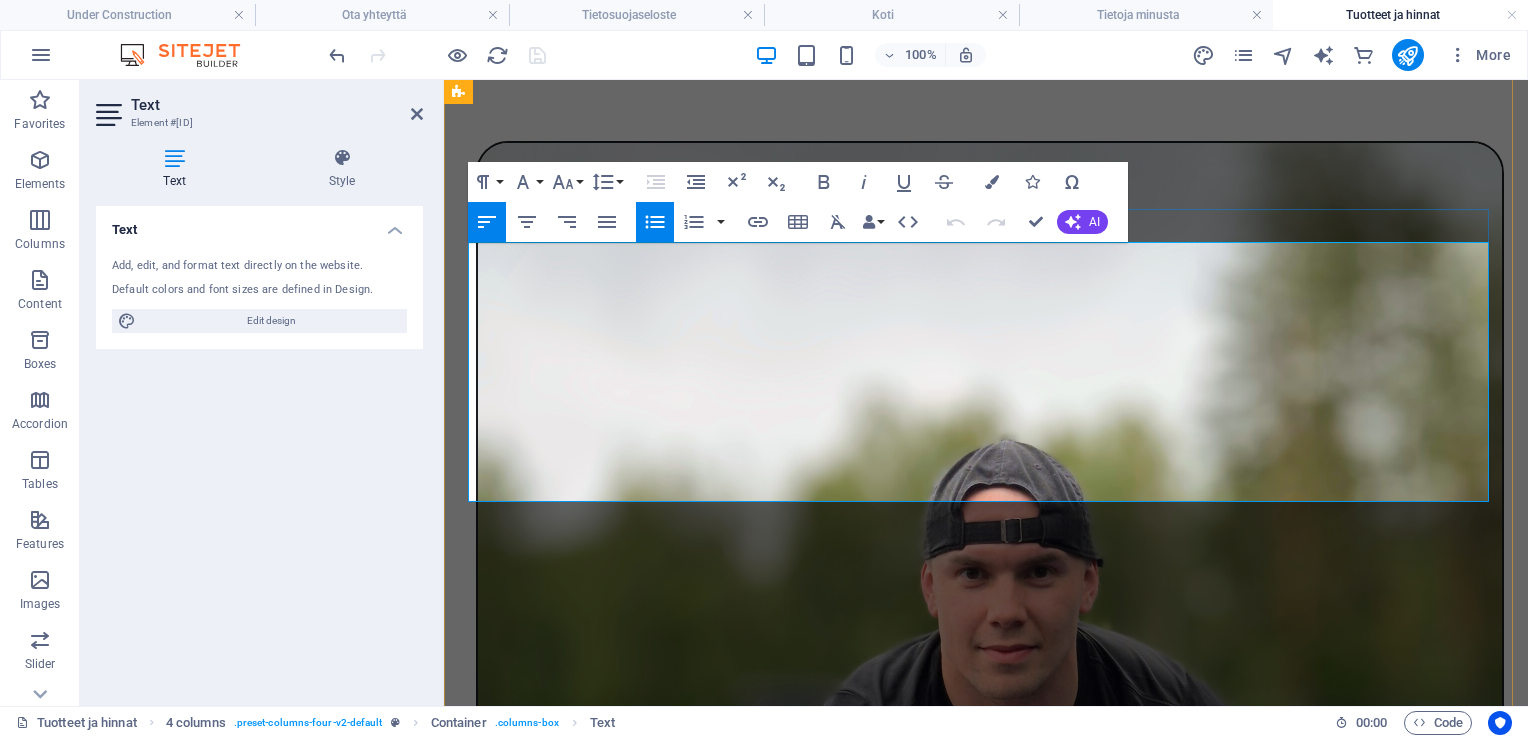 scroll, scrollTop: 1928, scrollLeft: 0, axis: vertical 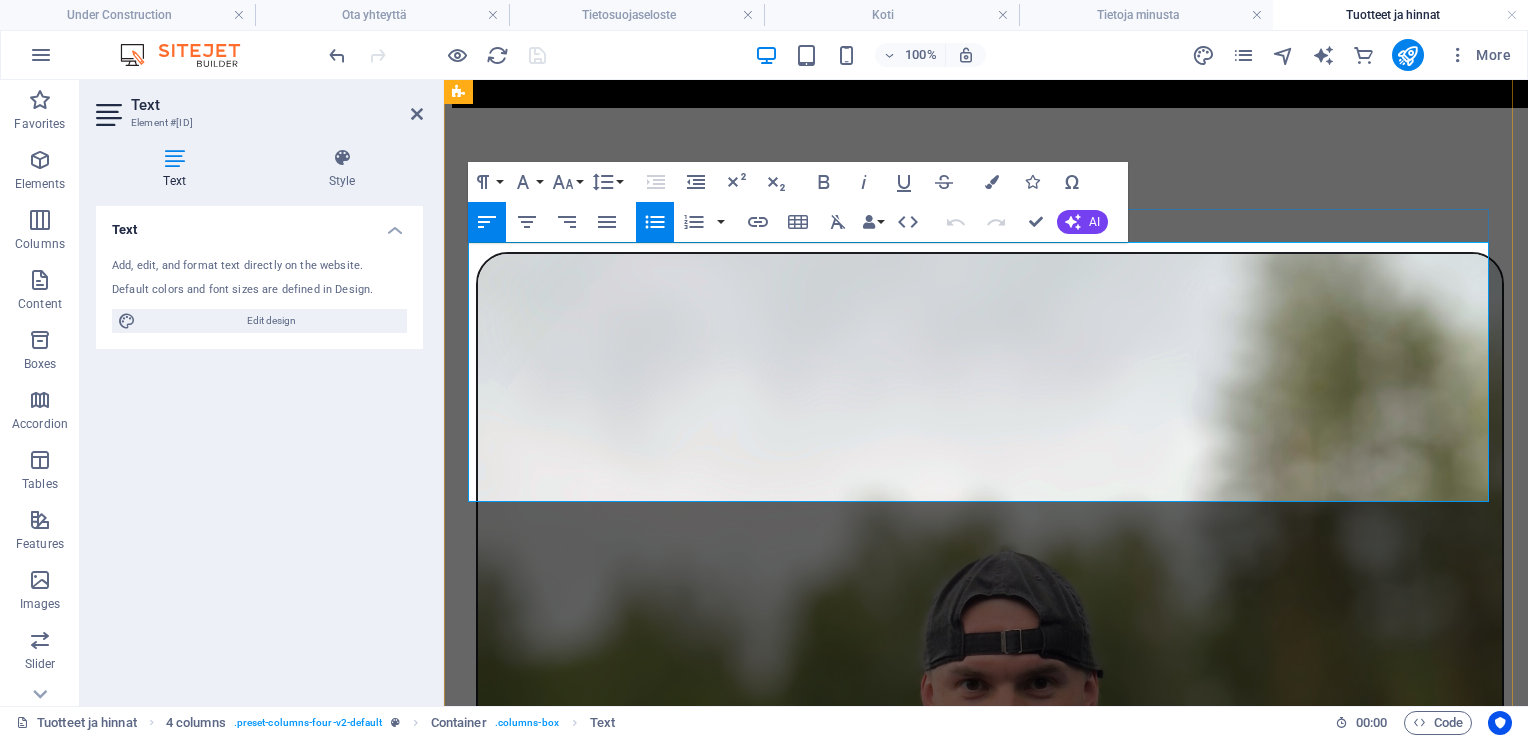 click on "Sopii sinulle, joka osaat Crossfitin perusliikkeet ja uinnin siten, että erilaisa harjoitteita kykenee altaassa suorittamaan (ei kovin vaativia)." at bounding box center (1006, 3038) 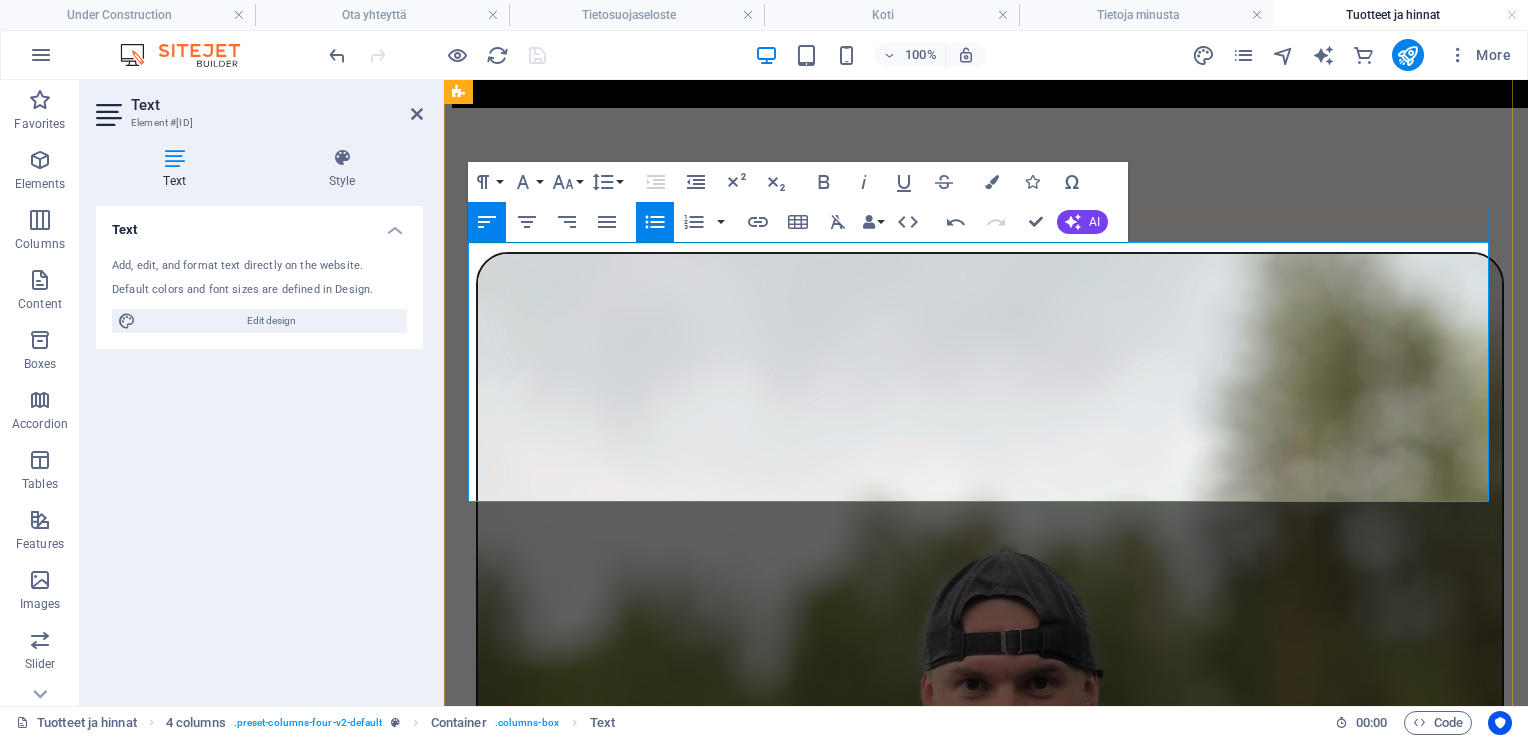 click on "Sopii sinulle, joka osaat Crossfitin perusliikkeet ja uinnin siten, että erilaisia harjoitteita kykenee altaassa suorittamaan (ei kovin vaativia)." at bounding box center (1006, 3038) 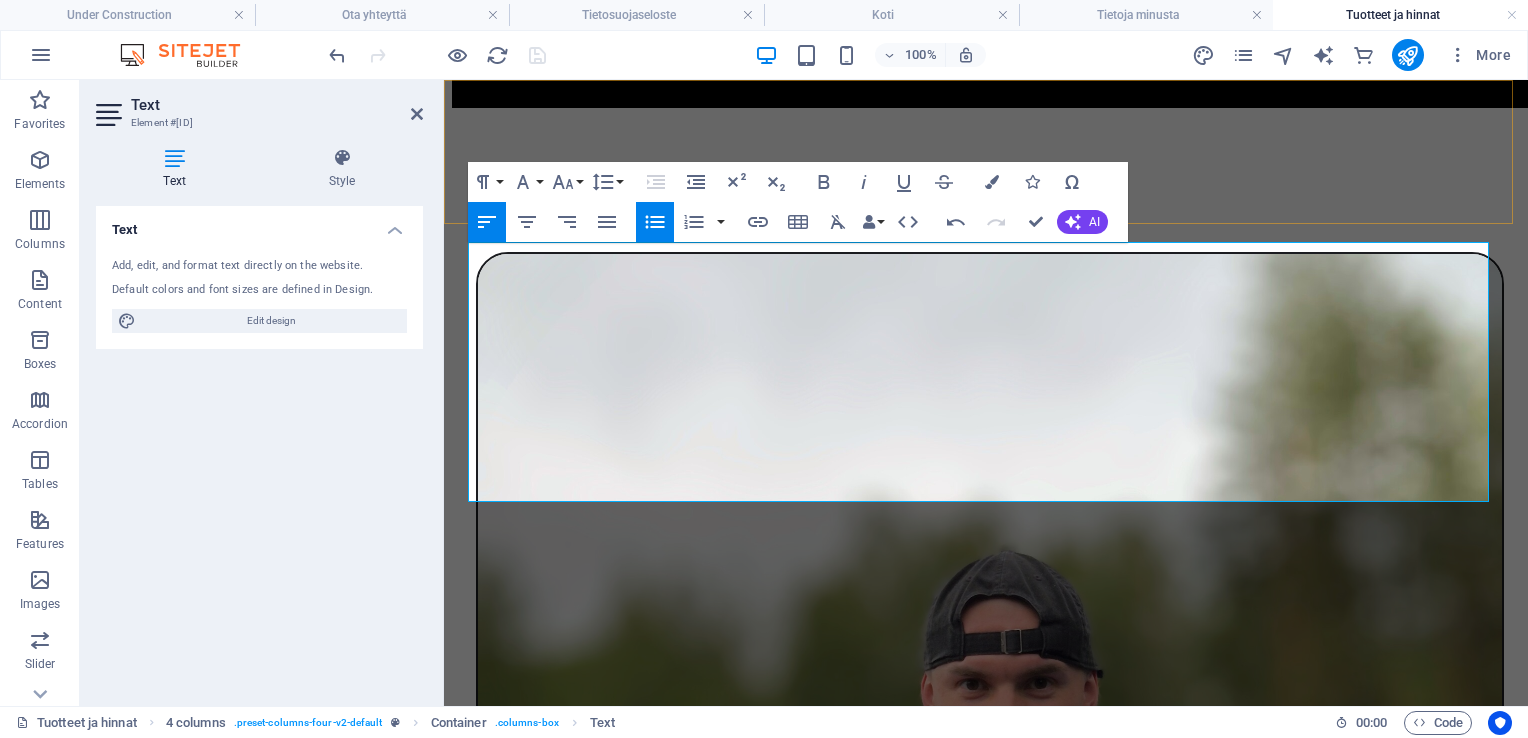 click on "Under Construction Tietoja minusta Tuotteet ja hinnat Ota yhteyttä" at bounding box center [986, -1178] 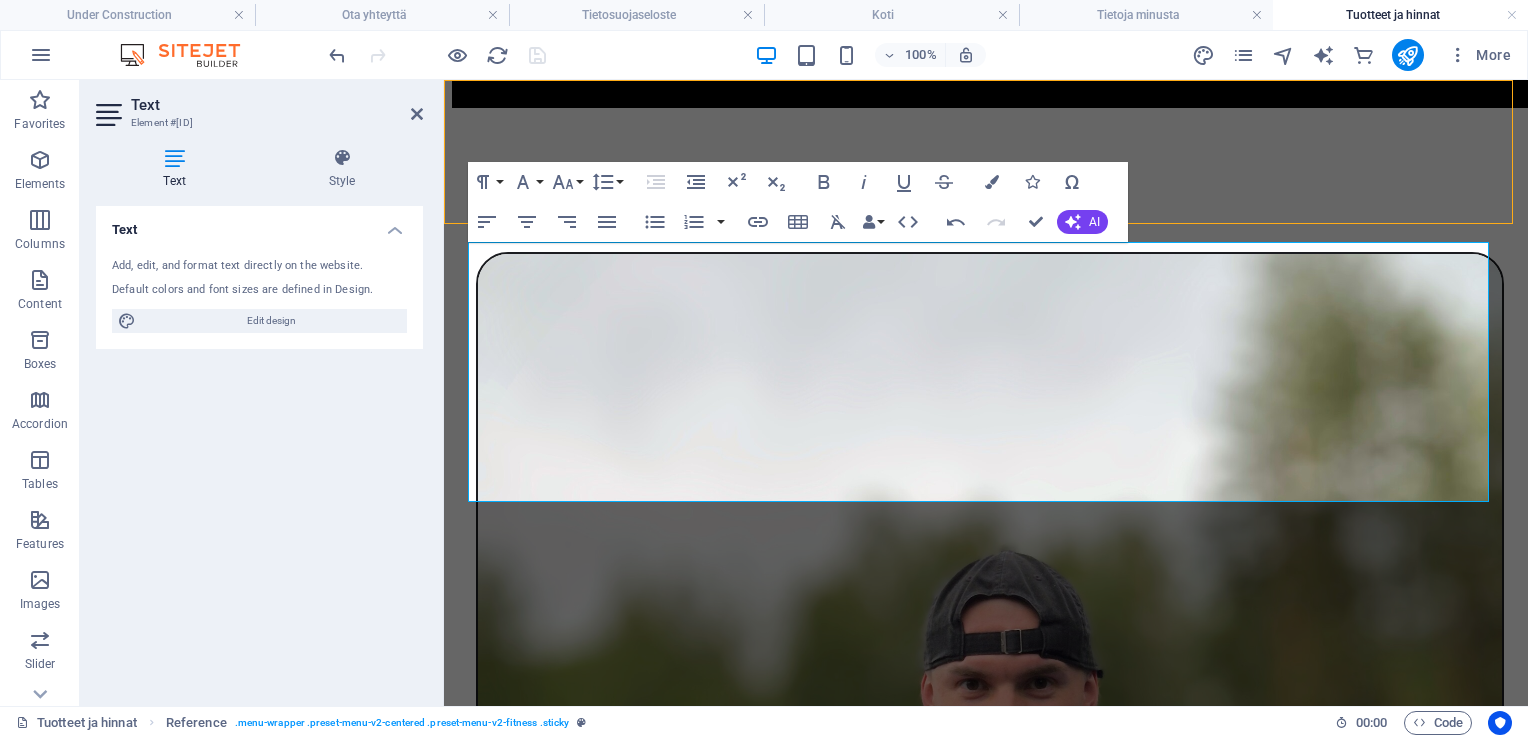 scroll, scrollTop: 2039, scrollLeft: 0, axis: vertical 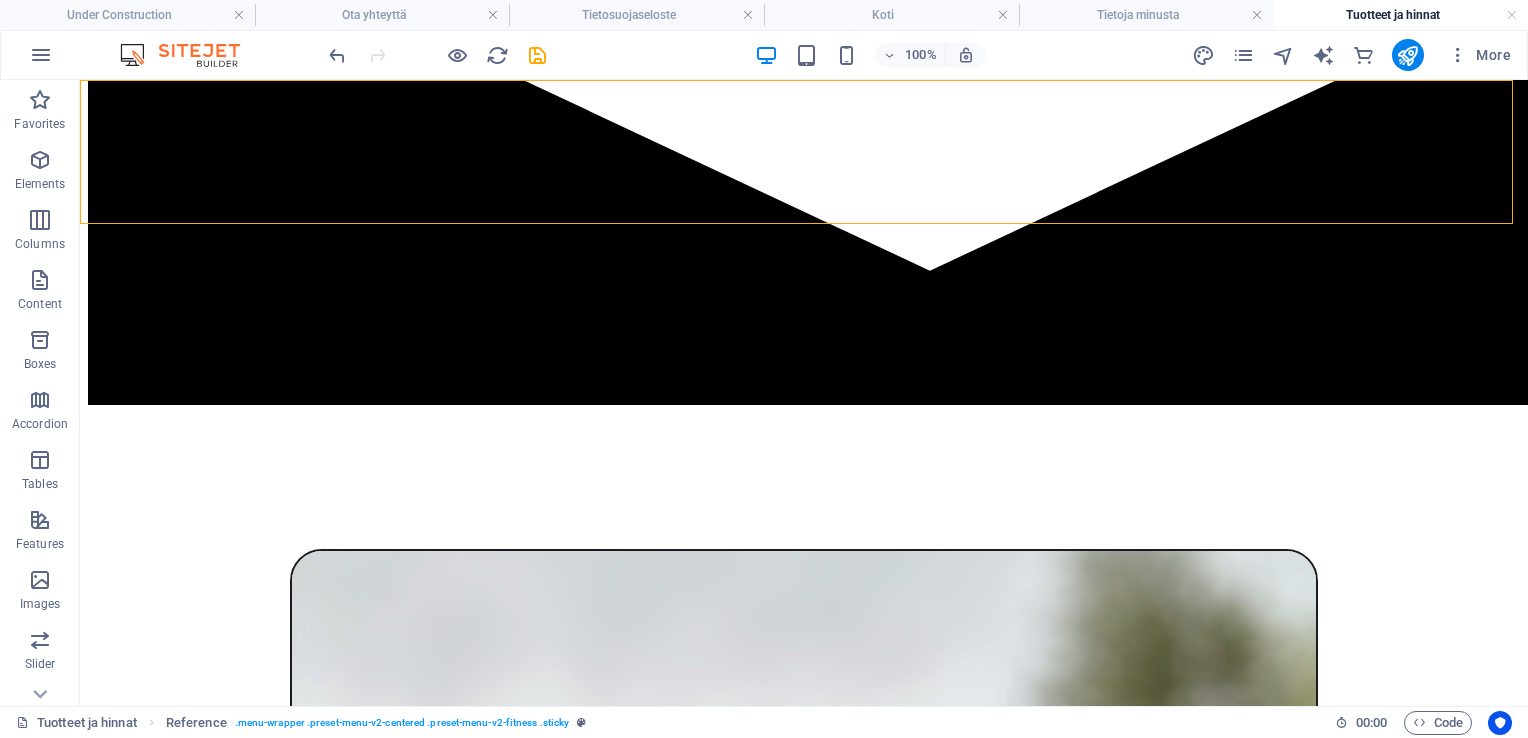 click at bounding box center [437, 55] 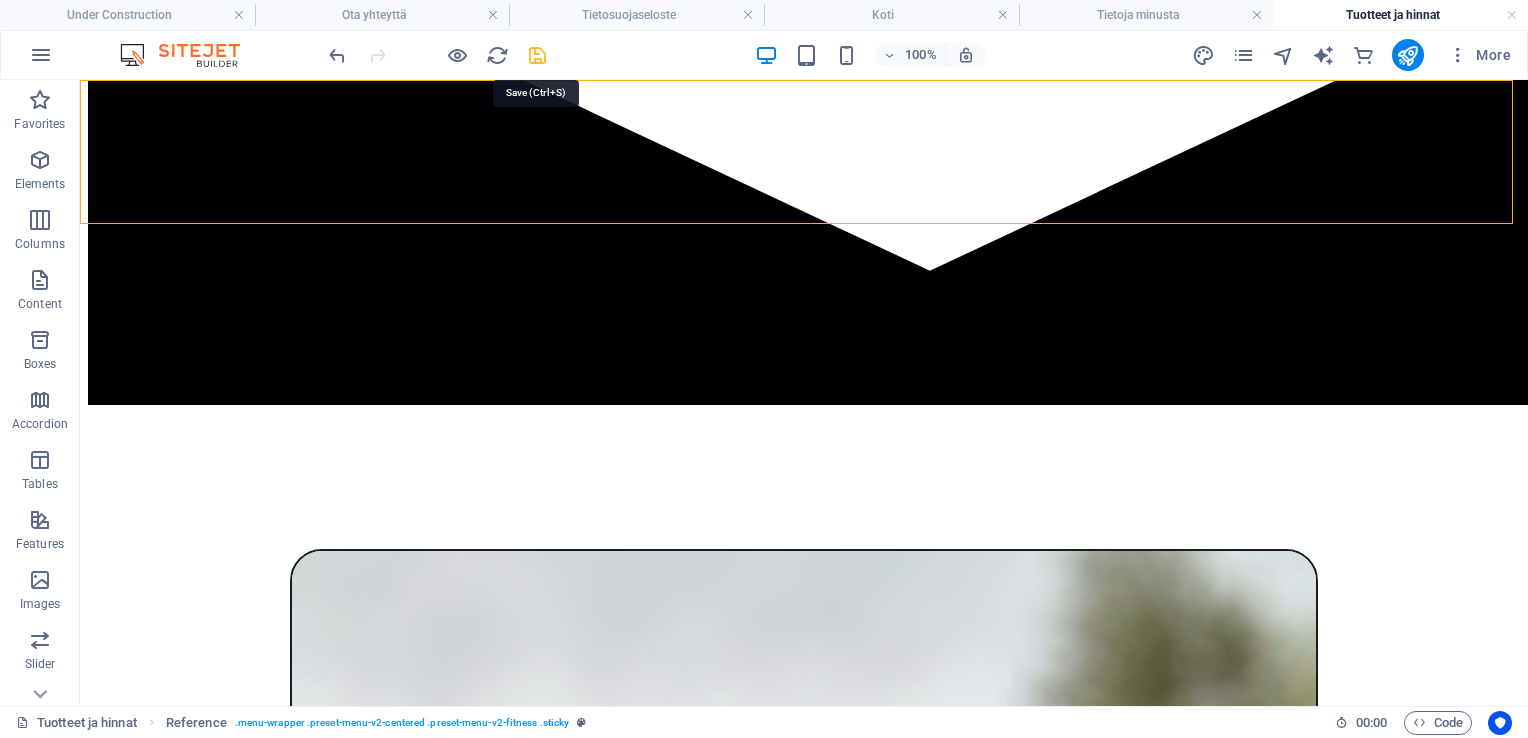 drag, startPoint x: 534, startPoint y: 57, endPoint x: 467, endPoint y: 47, distance: 67.74216 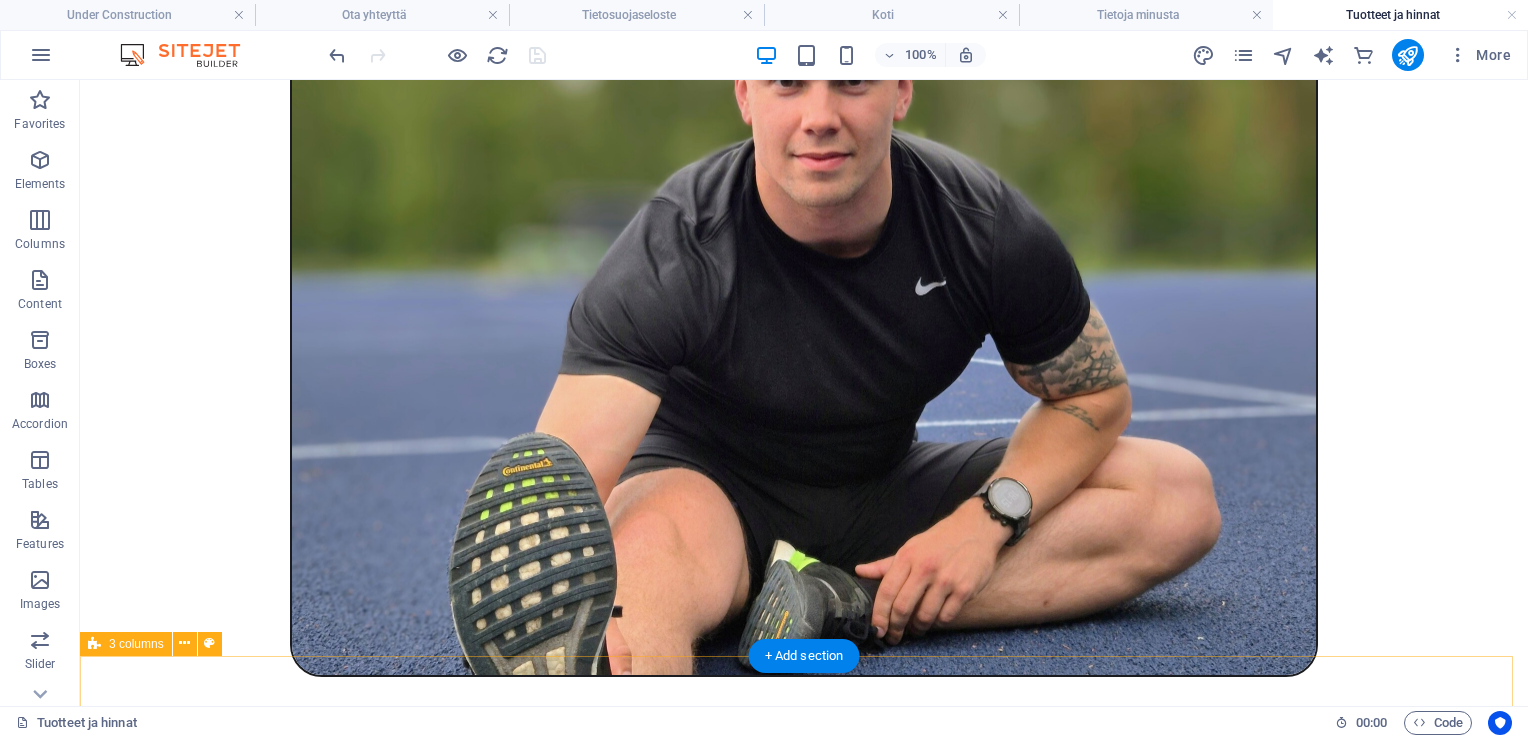 scroll, scrollTop: 2739, scrollLeft: 0, axis: vertical 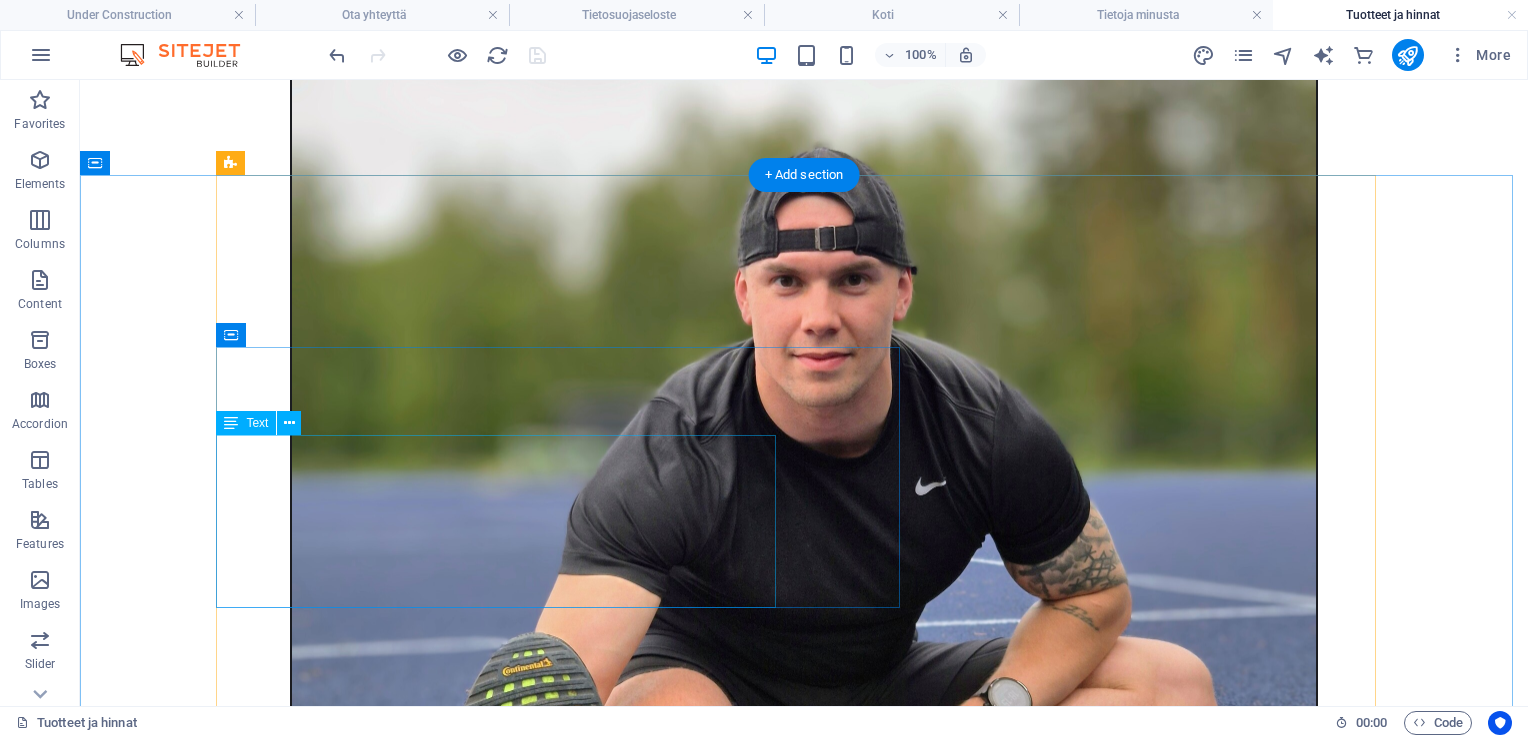 click on "Uinti ohjelmoinnissa valitset jonkin kurssin, jonka pituus vaihtelee 4 viikosta puoleen vuoteen. Kursseihin no suunniteltu runko, mutta henkilökohtaiset tavoitteet otetaan tuotteessa huomioon. Halutessasi voit painottaa jotakin uintilajeista muita enemmän ja lopuksi räätälöimme juuri sinulle sopivan ja tavoitteesi tähtäävän ohjelmoinnin." at bounding box center (804, 4773) 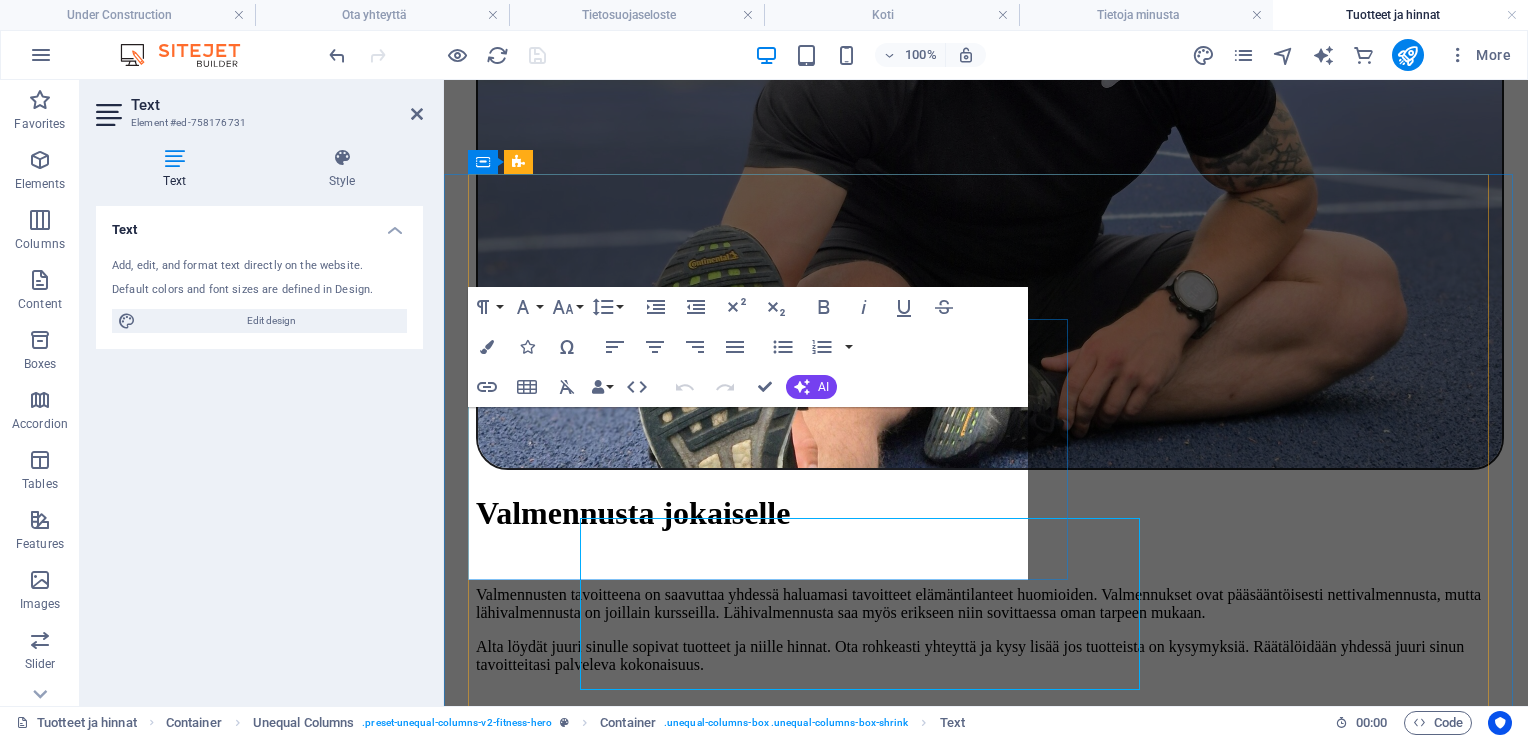 scroll, scrollTop: 2656, scrollLeft: 0, axis: vertical 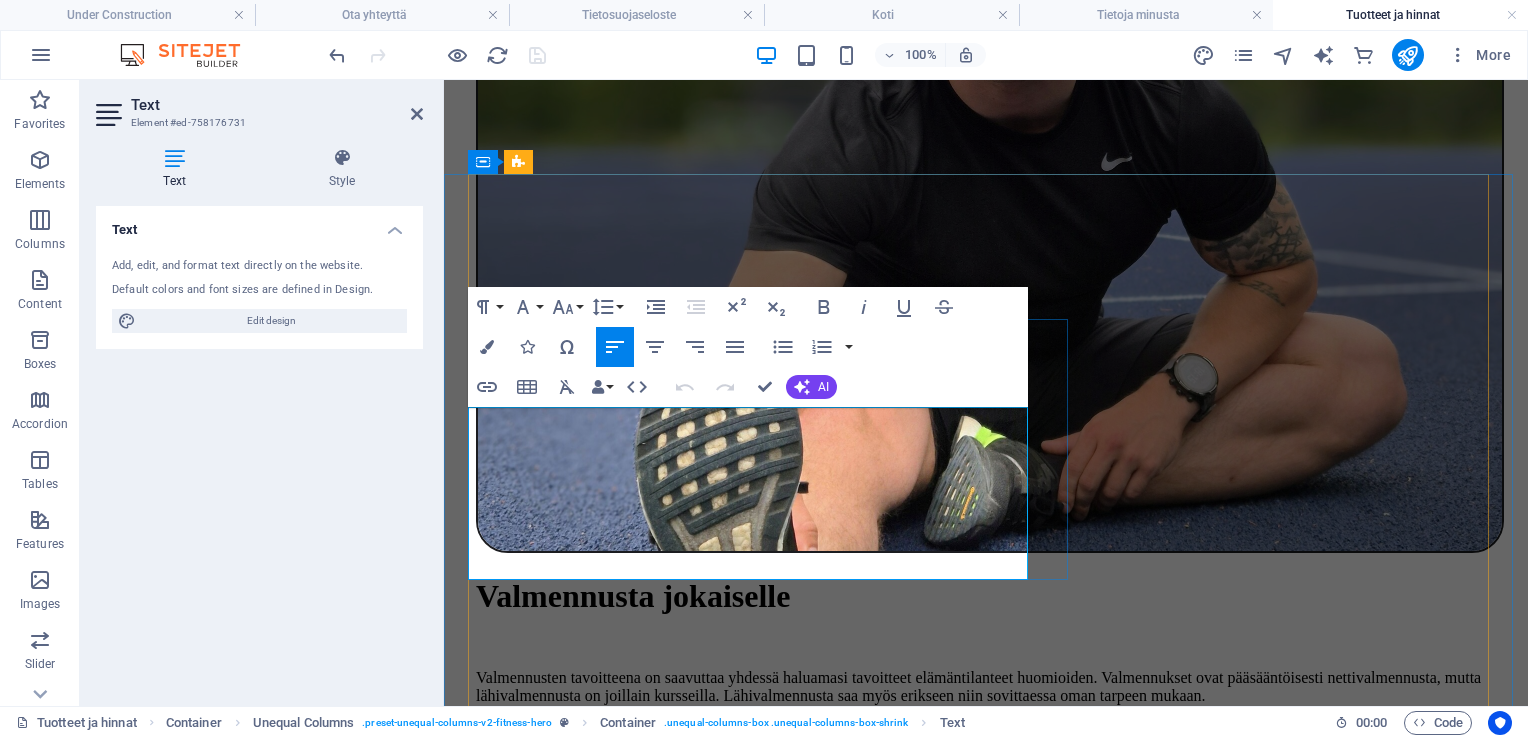 click on "Uinti ohjelmoinnissa valitset jonkin kurssin, jonka pituus vaihtelee 4 viikosta puoleen vuoteen. Kursseihin no suunniteltu runko, mutta henkilökohtaiset tavoitteet otetaan tuotteessa huomioon. Halutessasi voit painottaa jotakin uintilajeista muita enemmän ja lopuksi räätälöimme juuri sinulle sopivan ja tavoitteesi tähtäävän ohjelmoinnin." at bounding box center [986, 4530] 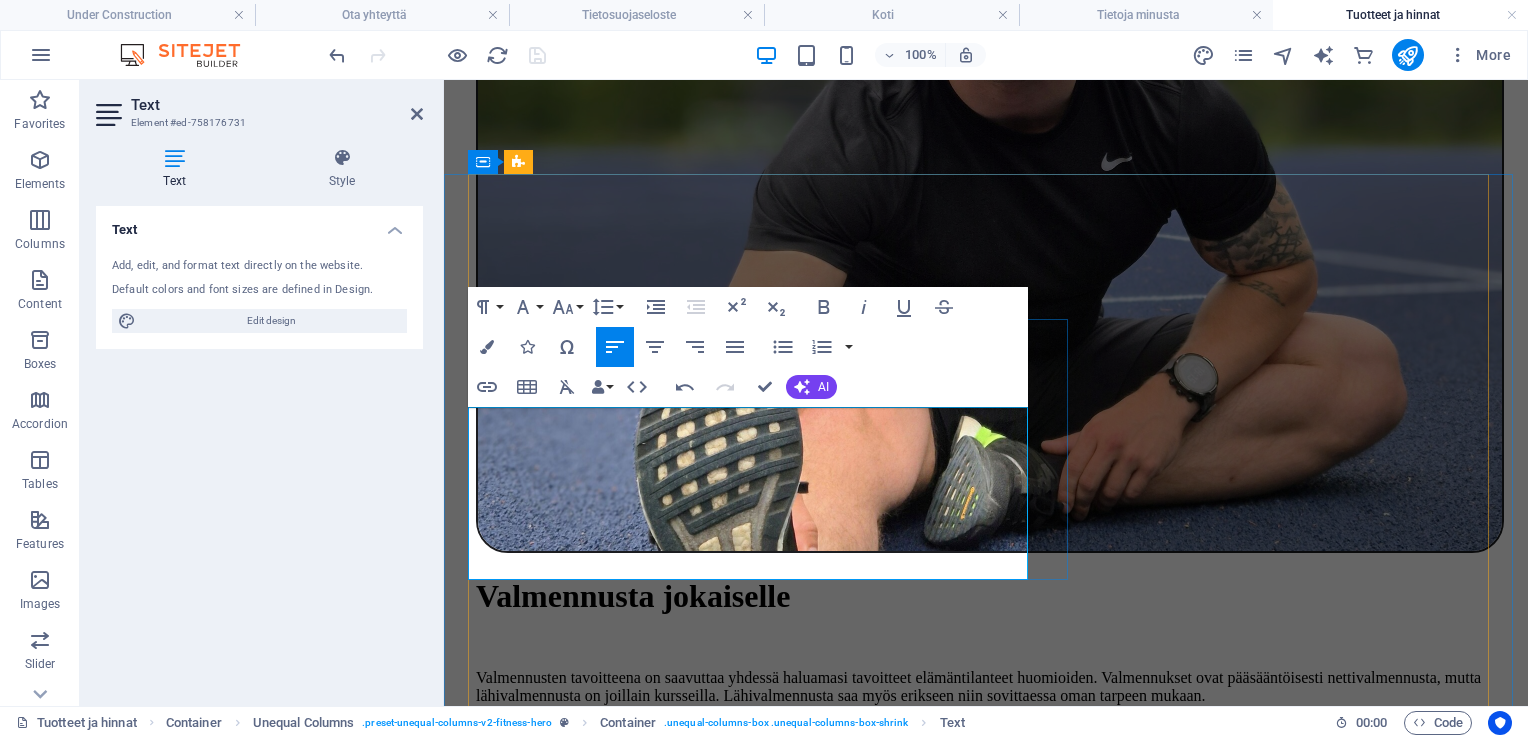 type 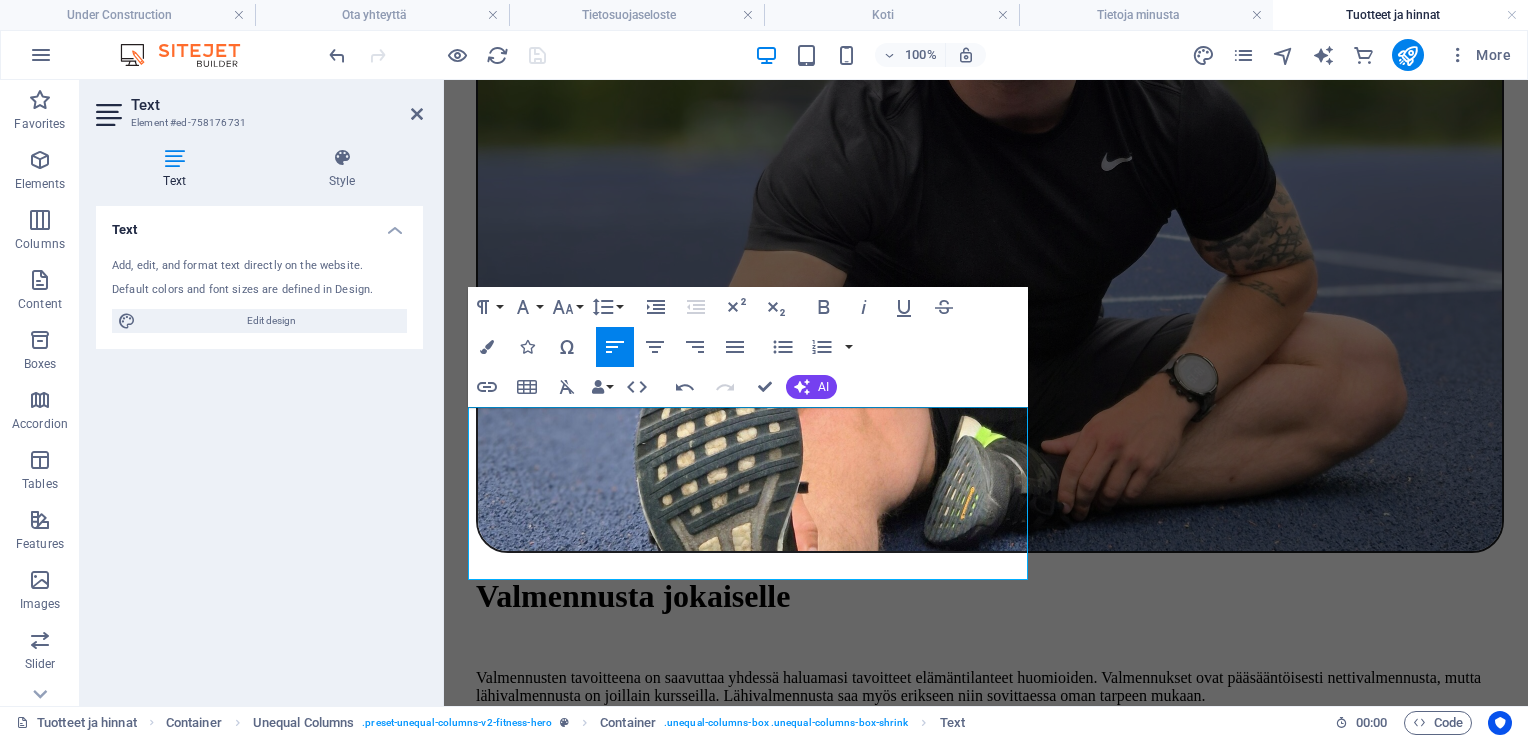 click on "Text Add, edit, and format text directly on the website. Default colors and font sizes are defined in Design. Edit design Alignment Left aligned Centered Right aligned" at bounding box center (259, 448) 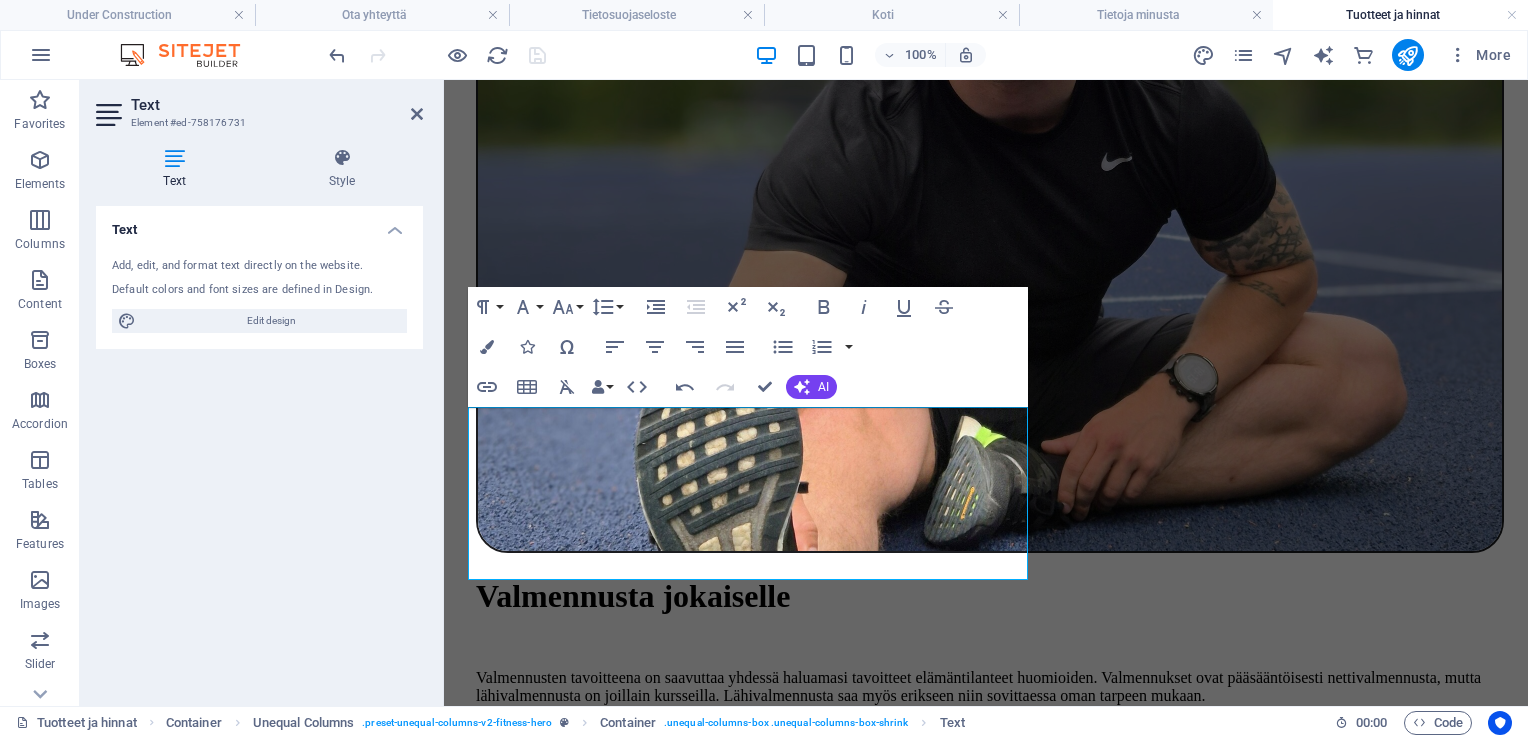 click on "Text Add, edit, and format text directly on the website. Default colors and font sizes are defined in Design. Edit design Alignment Left aligned Centered Right aligned" at bounding box center (259, 448) 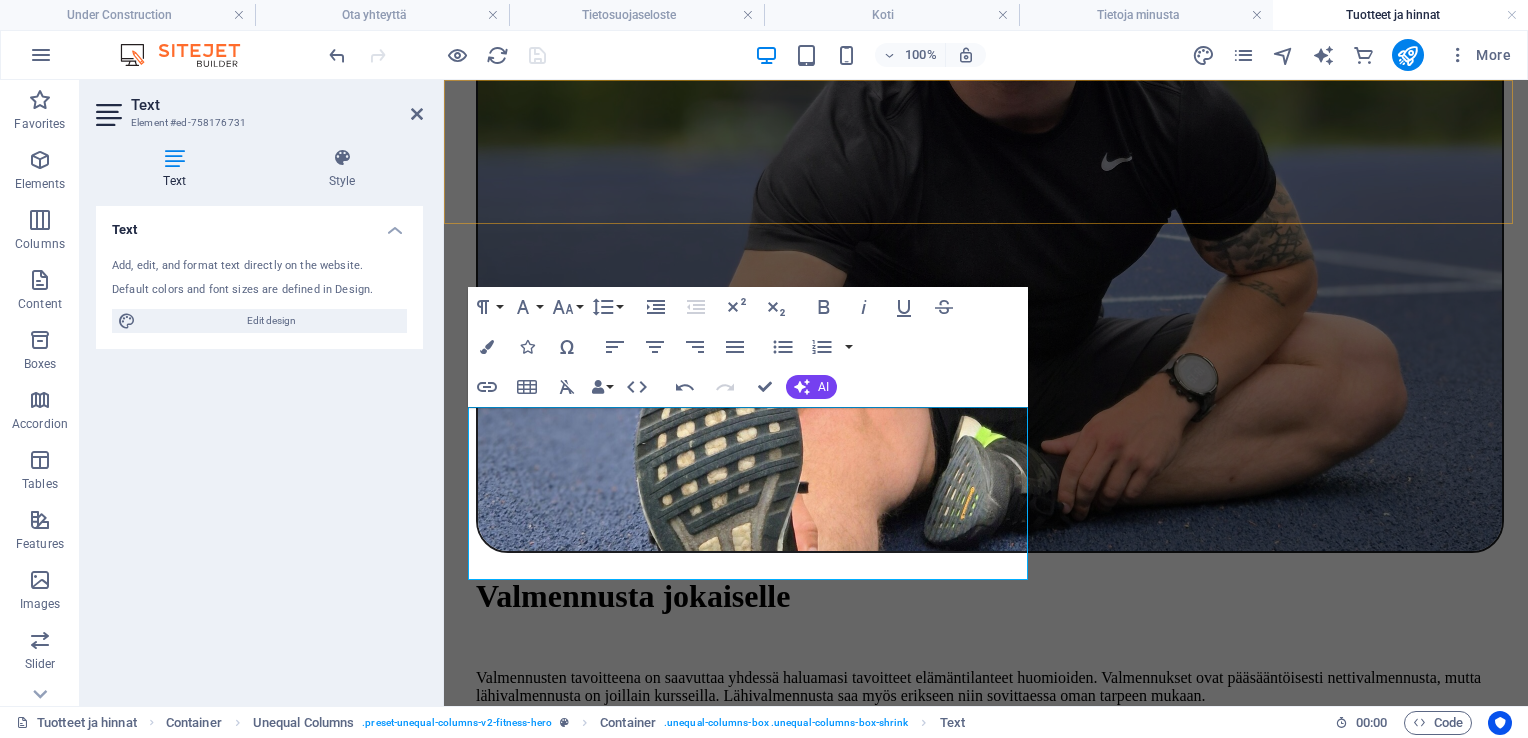 click on "Under Construction Tietoja minusta Tuotteet ja hinnat Ota yhteyttä" at bounding box center [986, -1906] 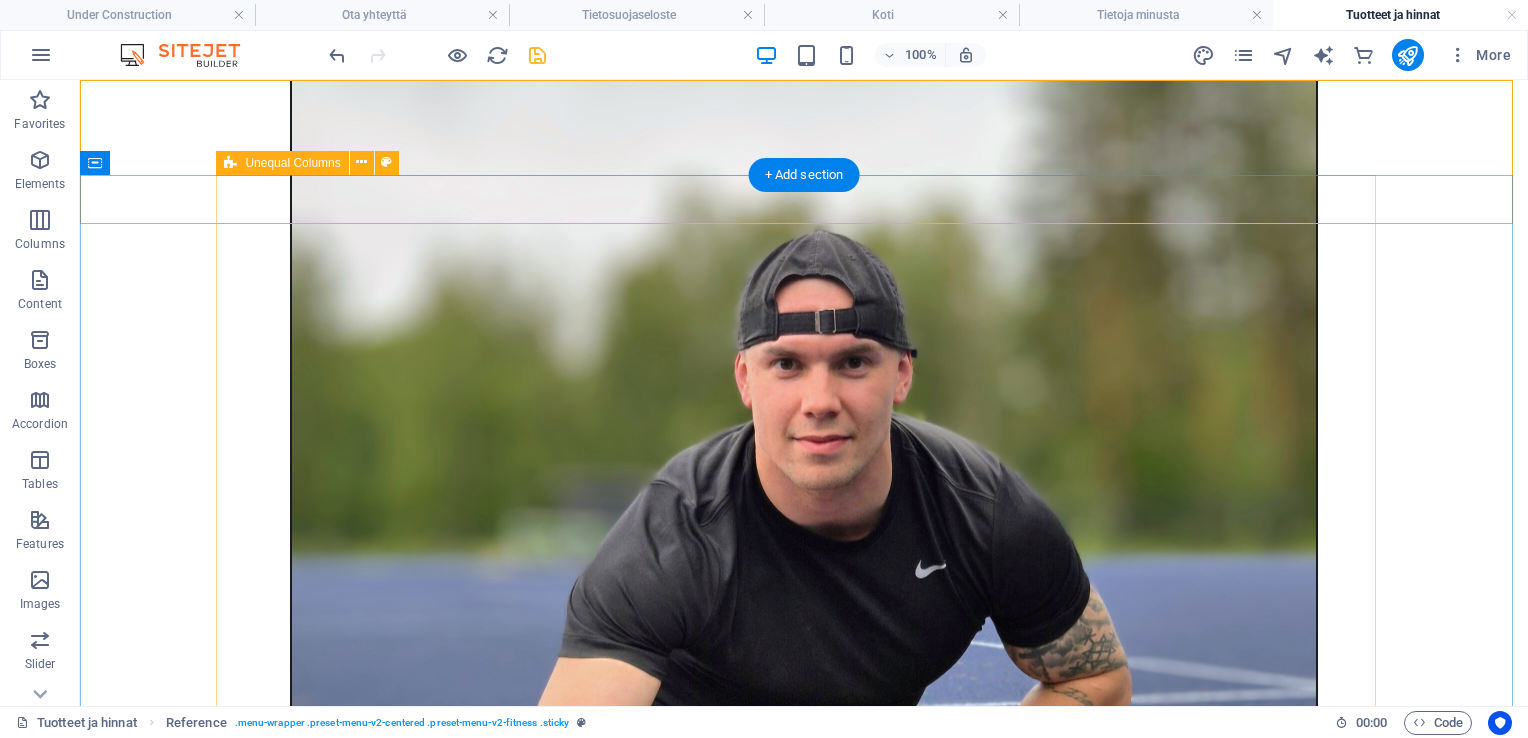 scroll, scrollTop: 2739, scrollLeft: 0, axis: vertical 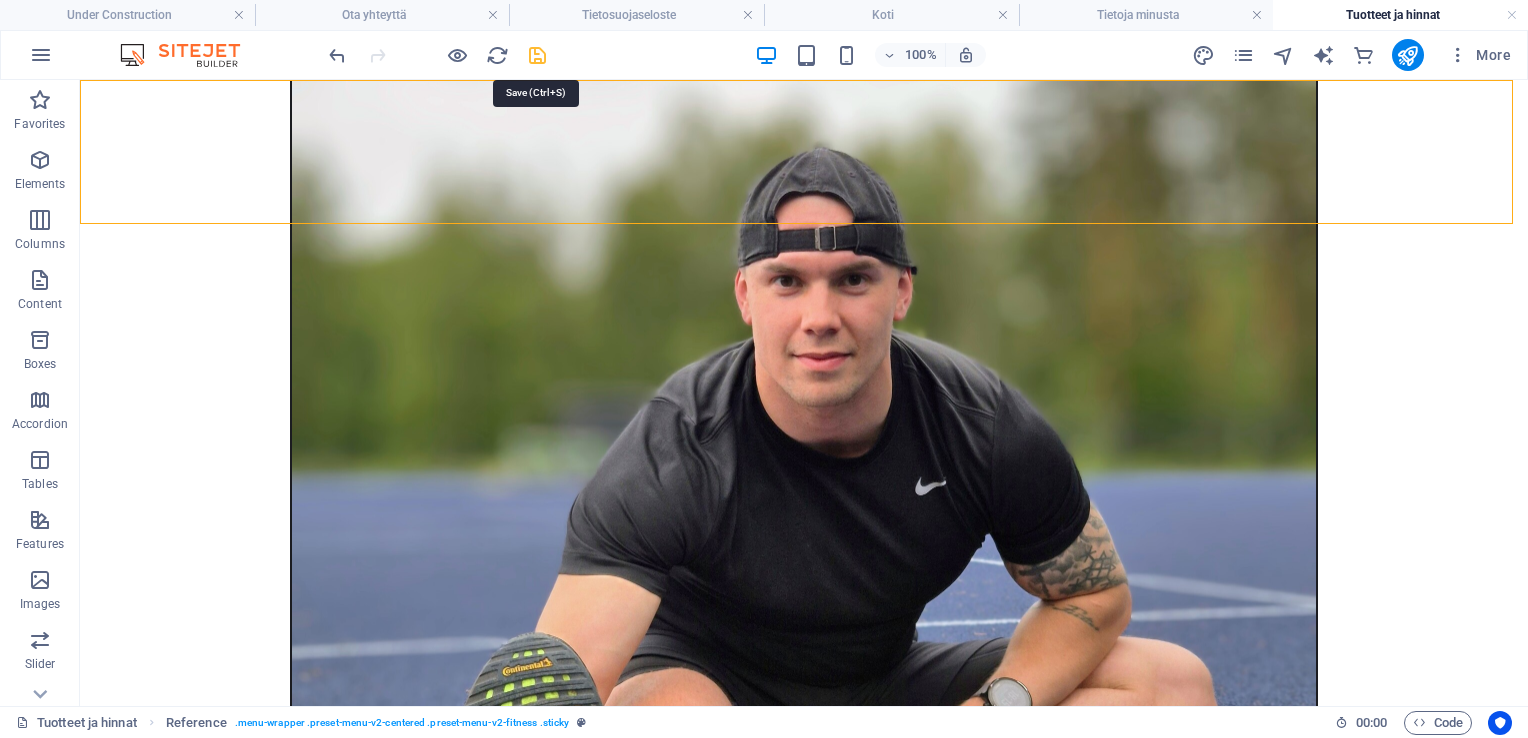 drag, startPoint x: 539, startPoint y: 56, endPoint x: 494, endPoint y: 183, distance: 134.73679 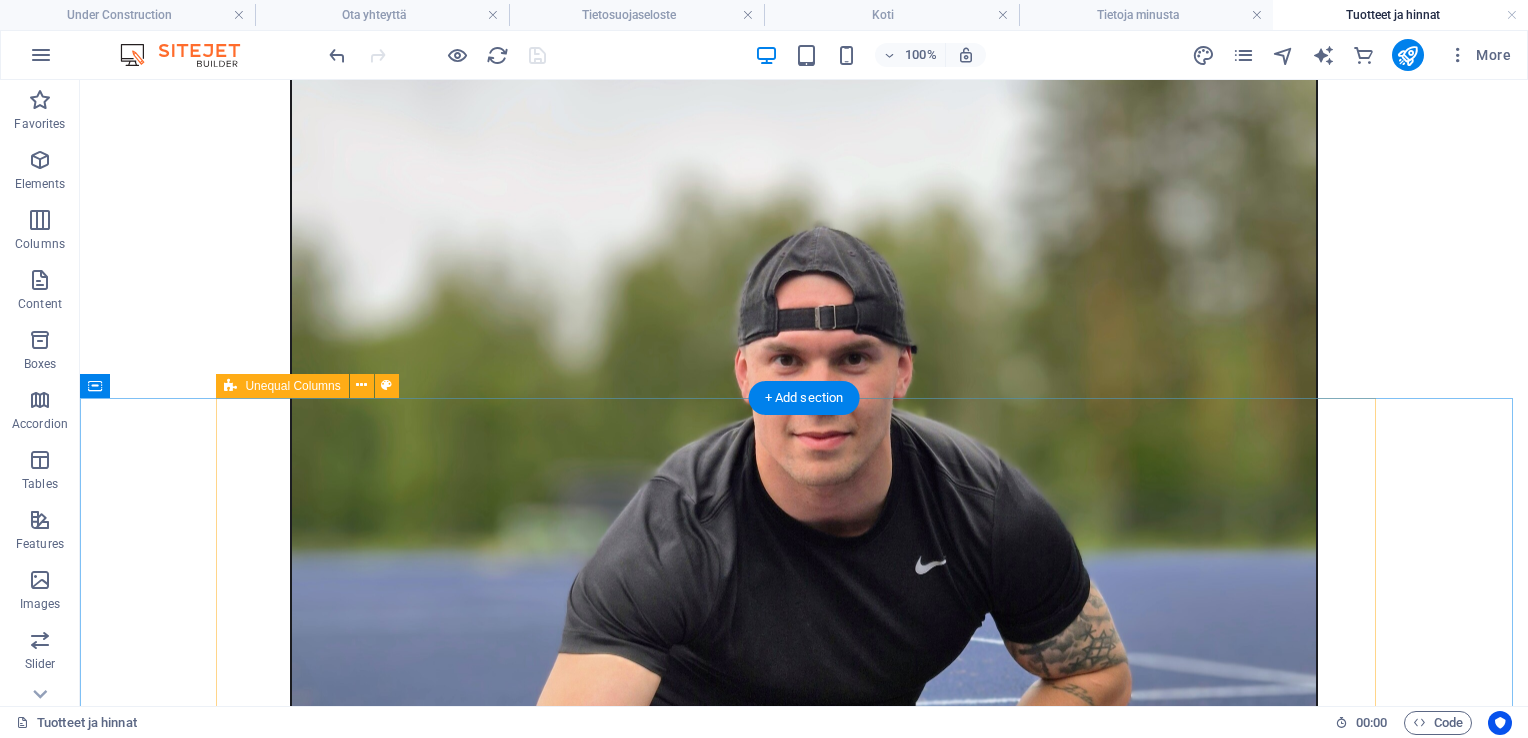 scroll, scrollTop: 2839, scrollLeft: 0, axis: vertical 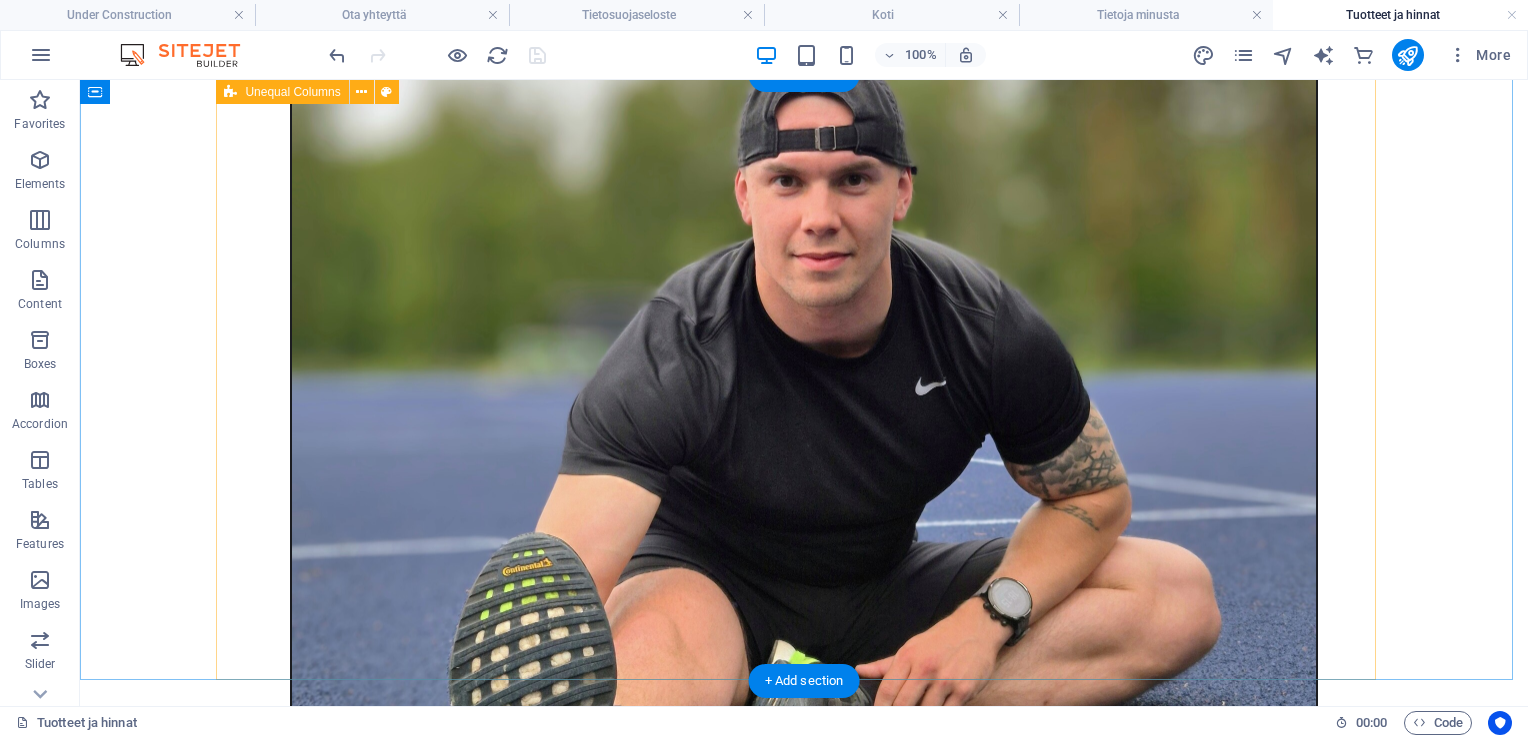 click on "Uinti Uinti ohjelmoinnissa valitset jonkin kurssin, jonka pituus vaihtelee 4 viikosta puoleen vuoteen. Kursseihin on suunniteltu runko, mutta henkilökohtaiset tavoitteet otetaan tuotteessa huomioon. Halutessasi voit painottaa jotakin uintilajeista muita enemmän ja lopuksi räätälöimme juuri sinulle sopivan ja tavoitteesi tähtäävän ohjelmoinnin." at bounding box center (804, 4108) 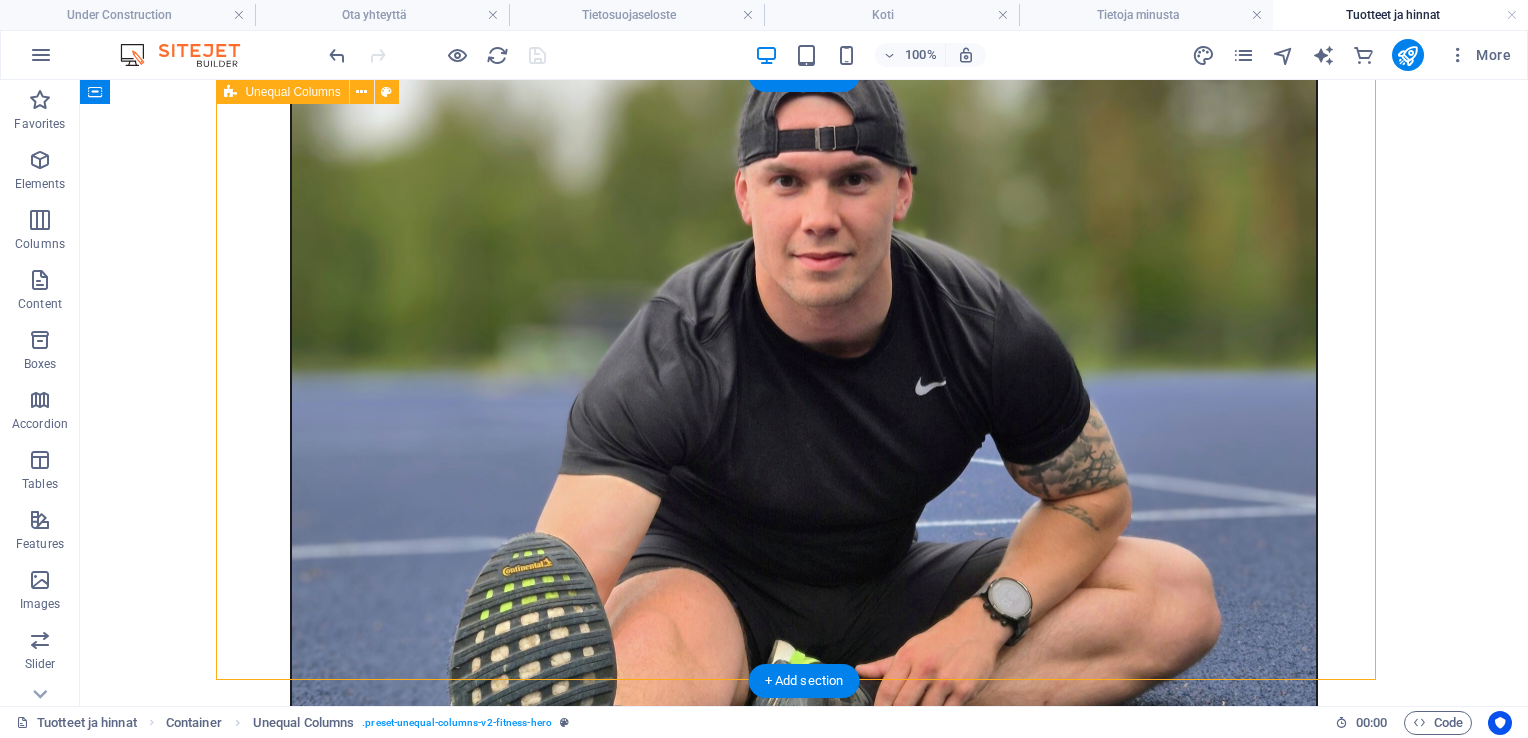 click on "Uinti Uinti ohjelmoinnissa valitset jonkin kurssin, jonka pituus vaihtelee 4 viikosta puoleen vuoteen. Kursseihin on suunniteltu runko, mutta henkilökohtaiset tavoitteet otetaan tuotteessa huomioon. Halutessasi voit painottaa jotakin uintilajeista muita enemmän ja lopuksi räätälöimme juuri sinulle sopivan ja tavoitteesi tähtäävän ohjelmoinnin." at bounding box center (804, 4108) 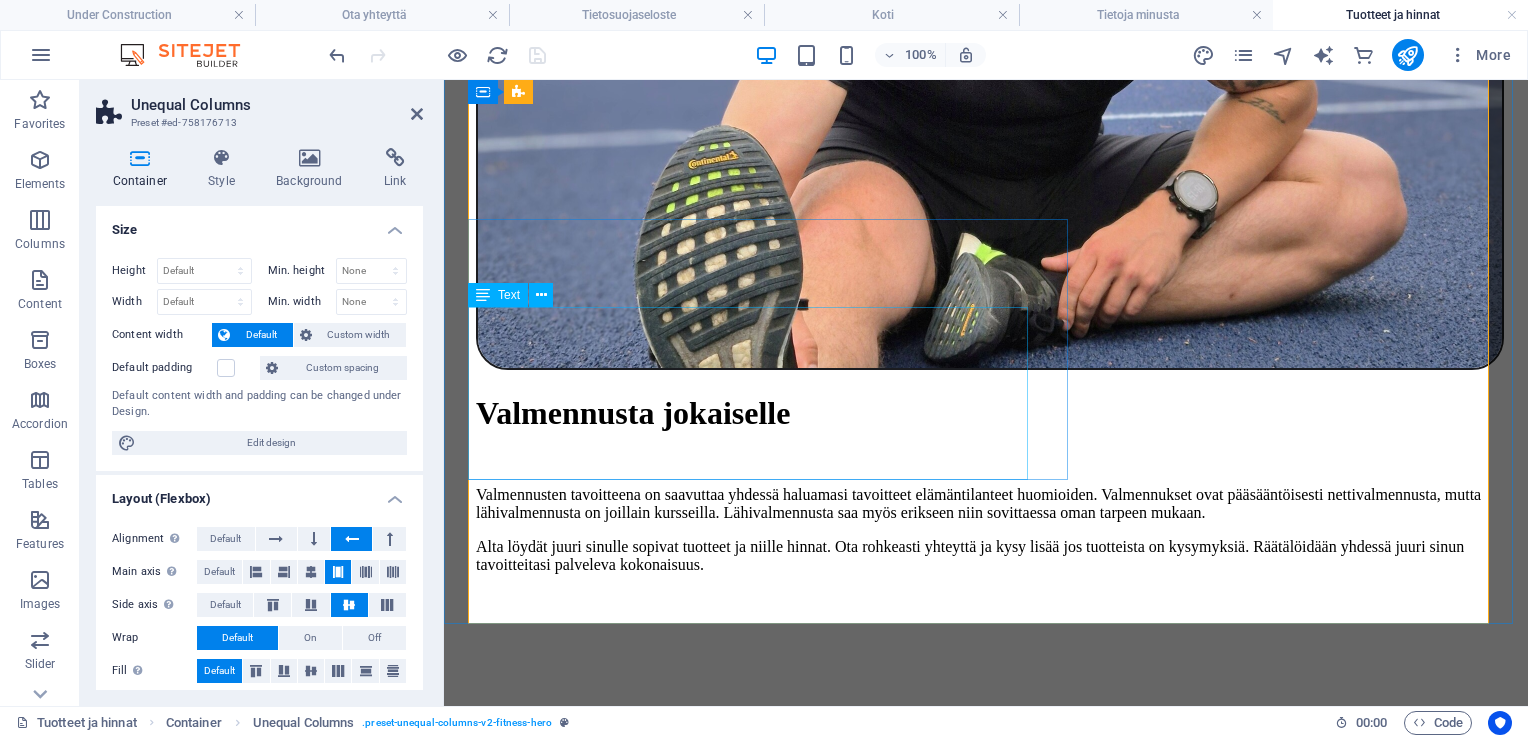 scroll, scrollTop: 2756, scrollLeft: 0, axis: vertical 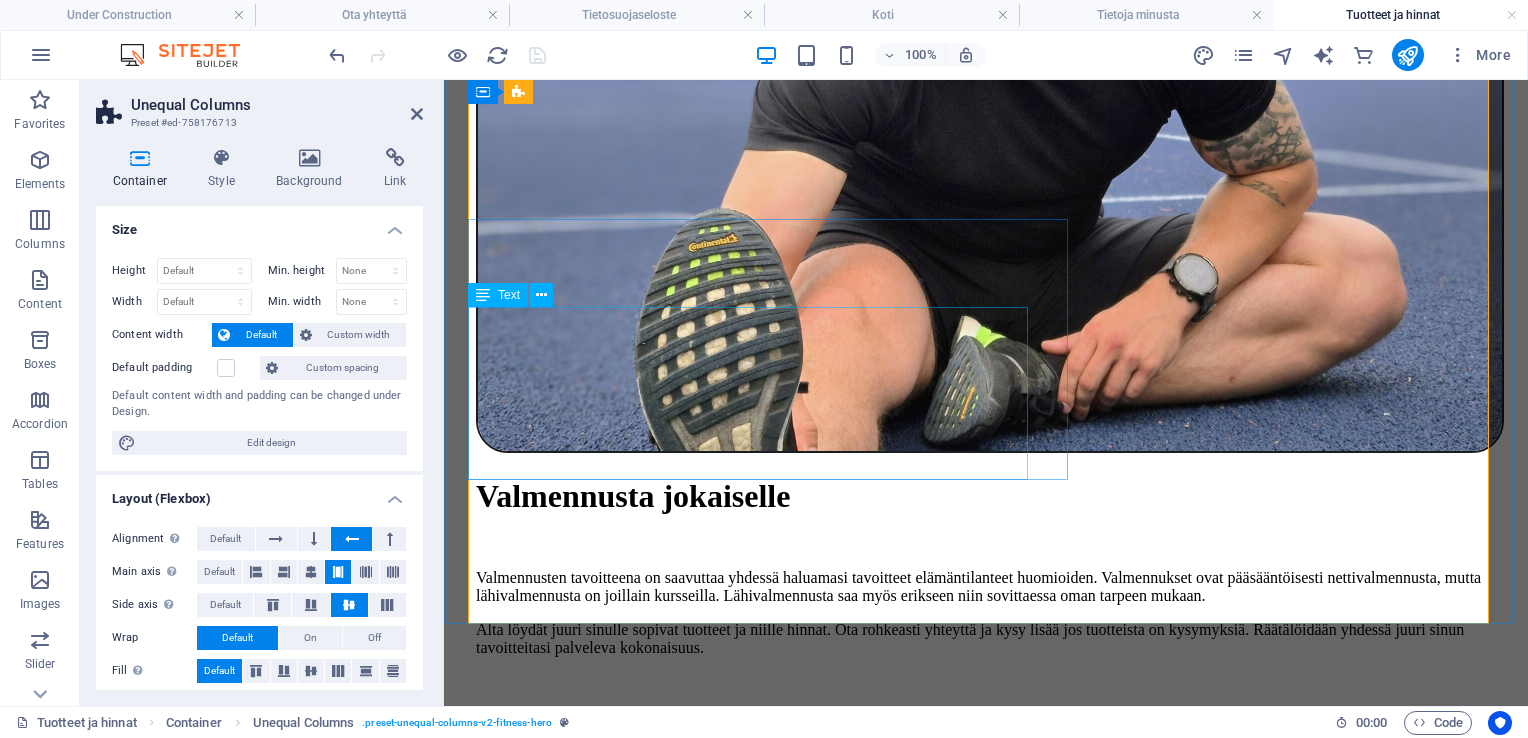 click on "Uinti ohjelmoinnissa valitset jonkin kurssin, jonka pituus vaihtelee 4 viikosta puoleen vuoteen. Kursseihin on suunniteltu runko, mutta henkilökohtaiset tavoitteet otetaan tuotteessa huomioon. Halutessasi voit painottaa jotakin uintilajeista muita enemmän ja lopuksi räätälöimme juuri sinulle sopivan ja tavoitteesi tähtäävän ohjelmoinnin." at bounding box center [986, 4430] 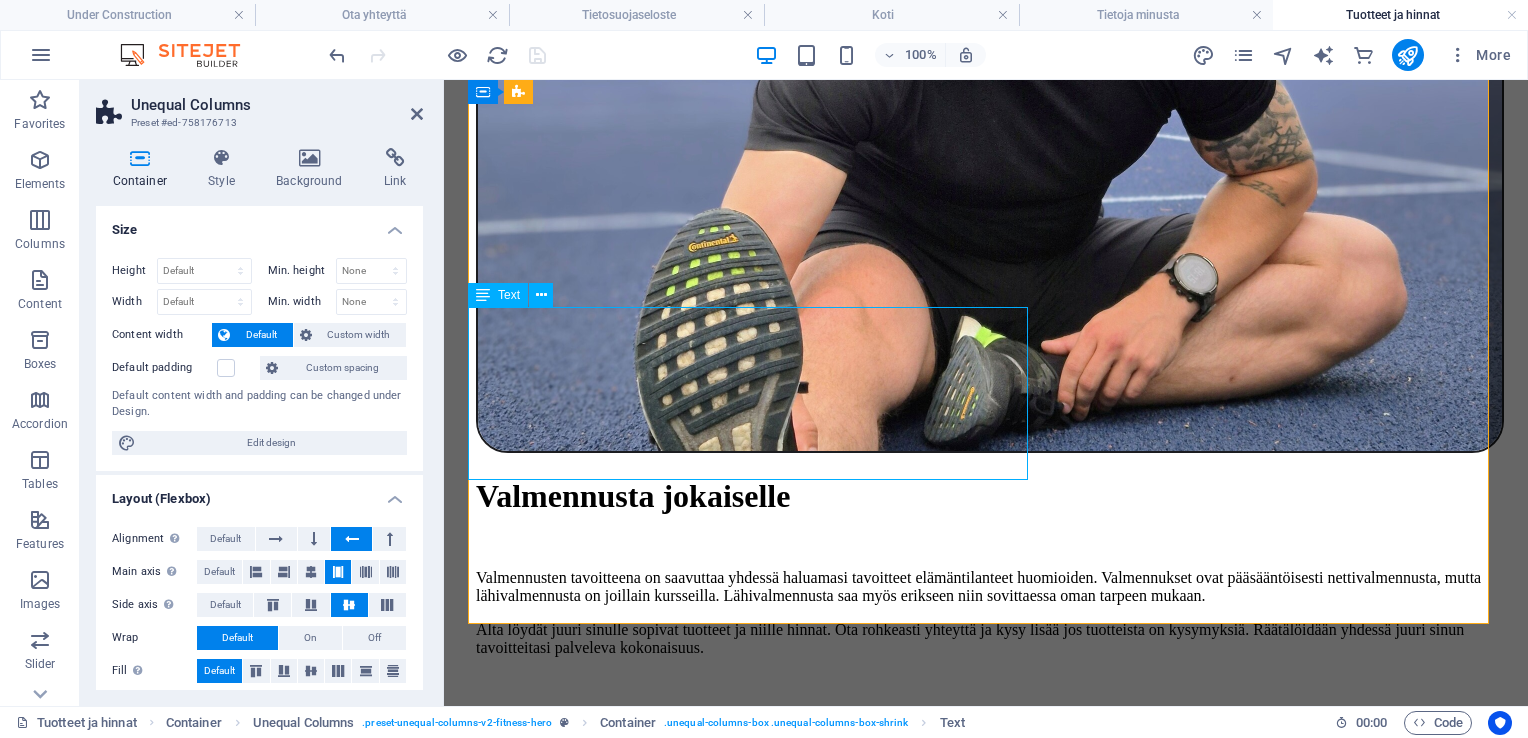 click on "Uinti ohjelmoinnissa valitset jonkin kurssin, jonka pituus vaihtelee 4 viikosta puoleen vuoteen. Kursseihin on suunniteltu runko, mutta henkilökohtaiset tavoitteet otetaan tuotteessa huomioon. Halutessasi voit painottaa jotakin uintilajeista muita enemmän ja lopuksi räätälöimme juuri sinulle sopivan ja tavoitteesi tähtäävän ohjelmoinnin." at bounding box center (986, 4430) 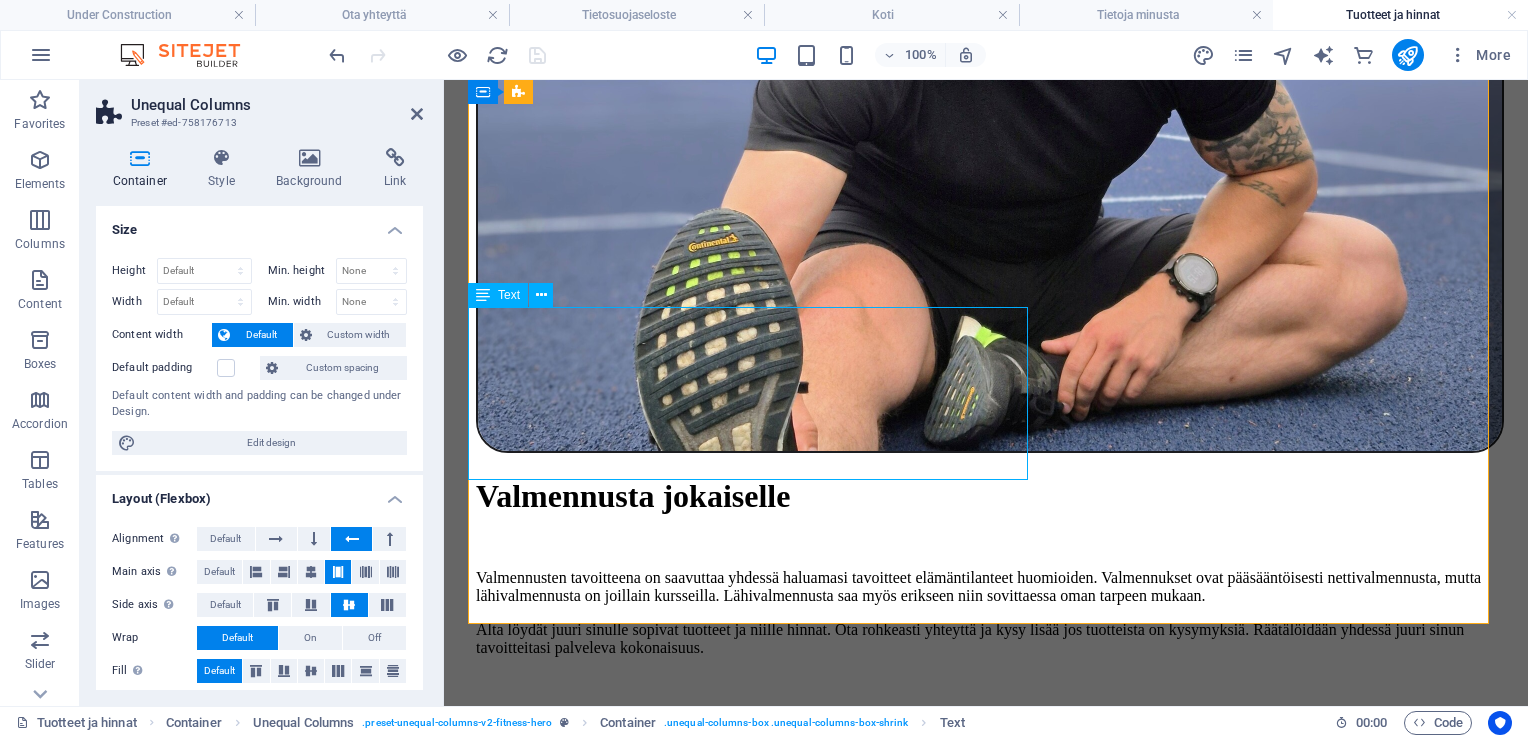 click on "Uinti ohjelmoinnissa valitset jonkin kurssin, jonka pituus vaihtelee 4 viikosta puoleen vuoteen. Kursseihin on suunniteltu runko, mutta henkilökohtaiset tavoitteet otetaan tuotteessa huomioon. Halutessasi voit painottaa jotakin uintilajeista muita enemmän ja lopuksi räätälöimme juuri sinulle sopivan ja tavoitteesi tähtäävän ohjelmoinnin." at bounding box center (986, 4430) 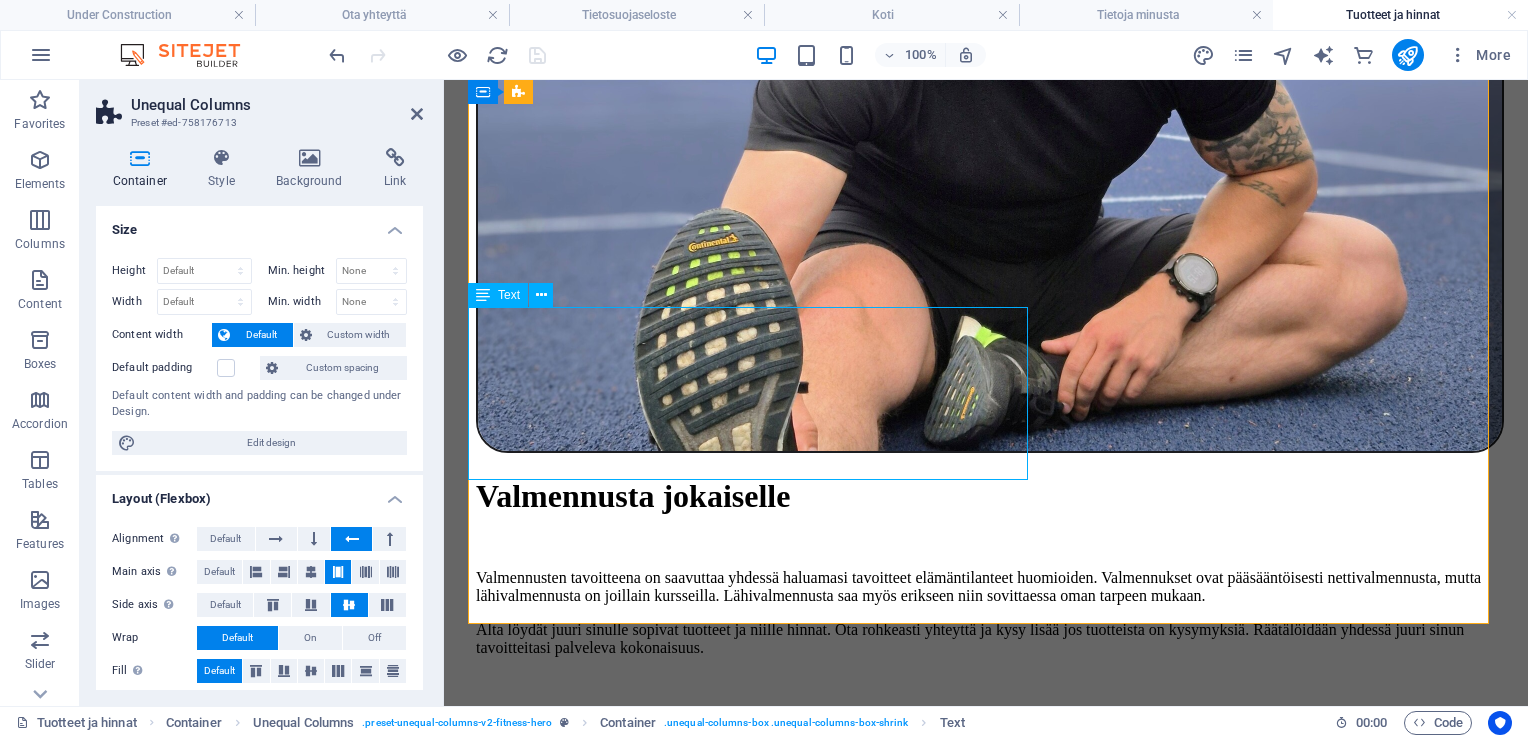 click on "Uinti ohjelmoinnissa valitset jonkin kurssin, jonka pituus vaihtelee 4 viikosta puoleen vuoteen. Kursseihin on suunniteltu runko, mutta henkilökohtaiset tavoitteet otetaan tuotteessa huomioon. Halutessasi voit painottaa jotakin uintilajeista muita enemmän ja lopuksi räätälöimme juuri sinulle sopivan ja tavoitteesi tähtäävän ohjelmoinnin." at bounding box center [986, 4430] 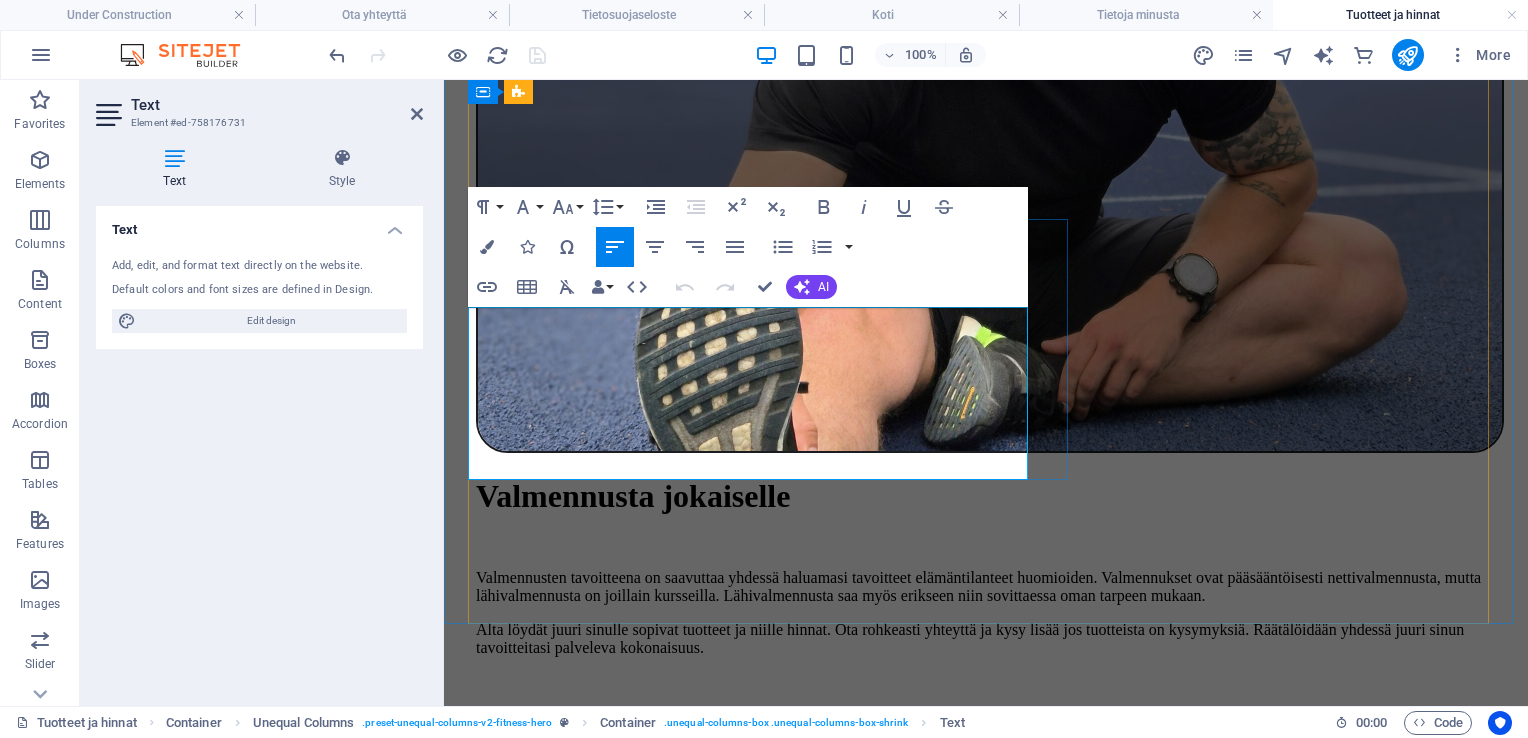 click on "Uinti ohjelmoinnissa valitset jonkin kurssin, jonka pituus vaihtelee 4 viikosta puoleen vuoteen. Kursseihin on suunniteltu runko, mutta henkilökohtaiset tavoitteet otetaan tuotteessa huomioon. Halutessasi voit painottaa jotakin uintilajeista muita enemmän ja lopuksi räätälöimme juuri sinulle sopivan ja tavoitteesi tähtäävän ohjelmoinnin." at bounding box center [986, 4430] 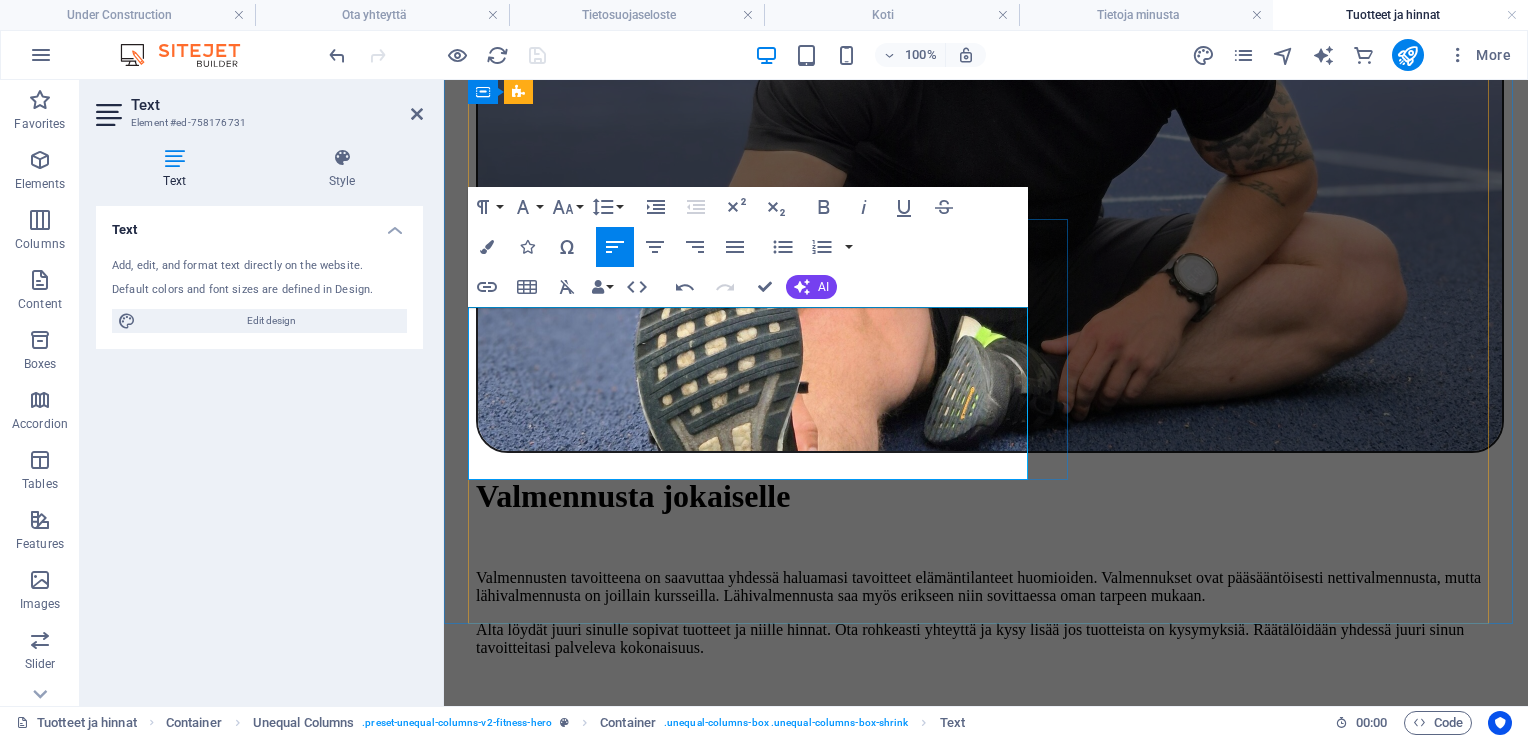 type 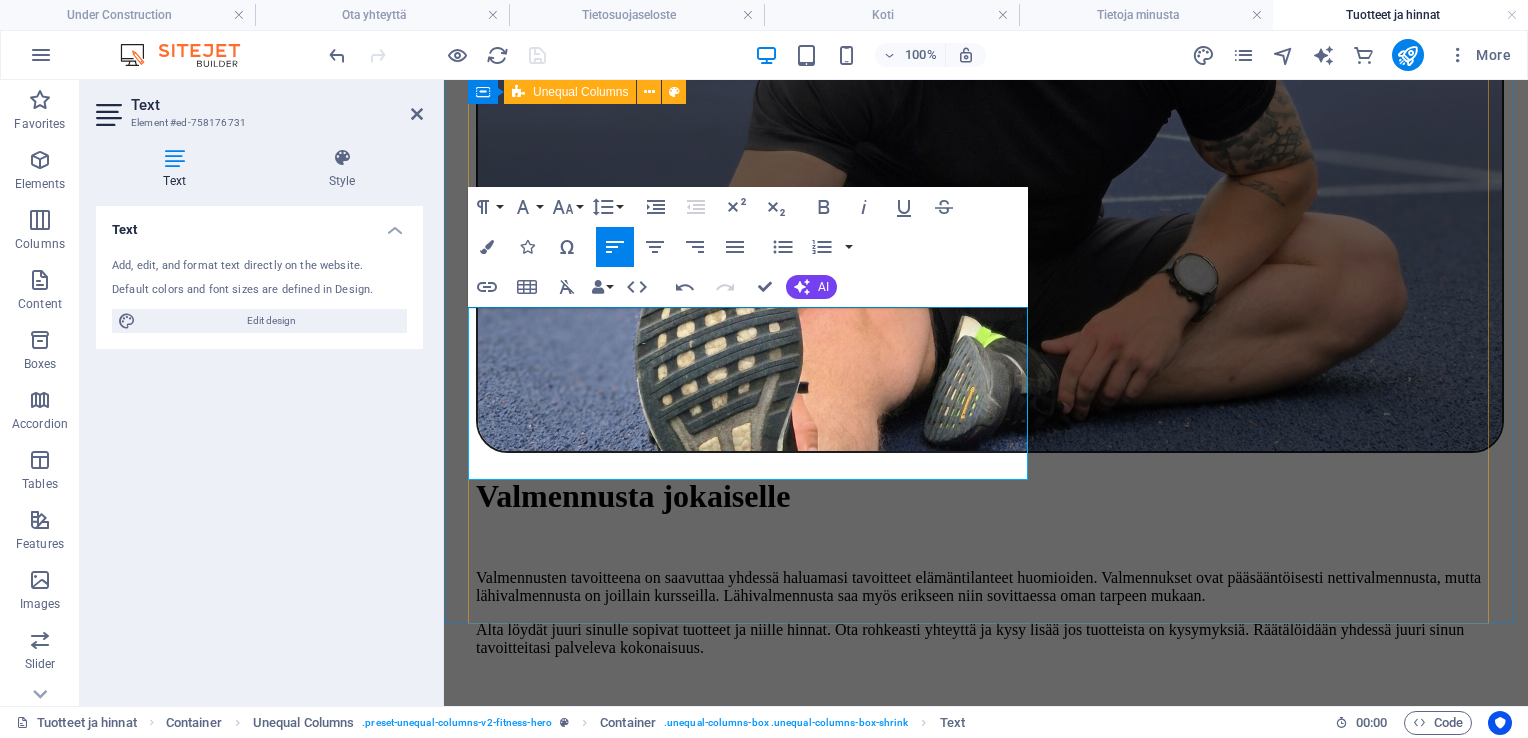 click on "Uinti Uinti ohjelmoinnissa valitset jonkin kurssin, jonka pituus vaihtelee 4 viikosta puoleen vuoteen. Kursseihin on suunniteltu runko, mutta henkilökohtaiset tavoitteet otetaan tuotteessa huomioon. Halutessasi voit painottaa jotakin uintilajeista muita enemmän ja lopuksi räätälöimme juuri sinulle sopivan ja tavoitteisiin tähtäävän ohjelmoinnin." at bounding box center (986, 3864) 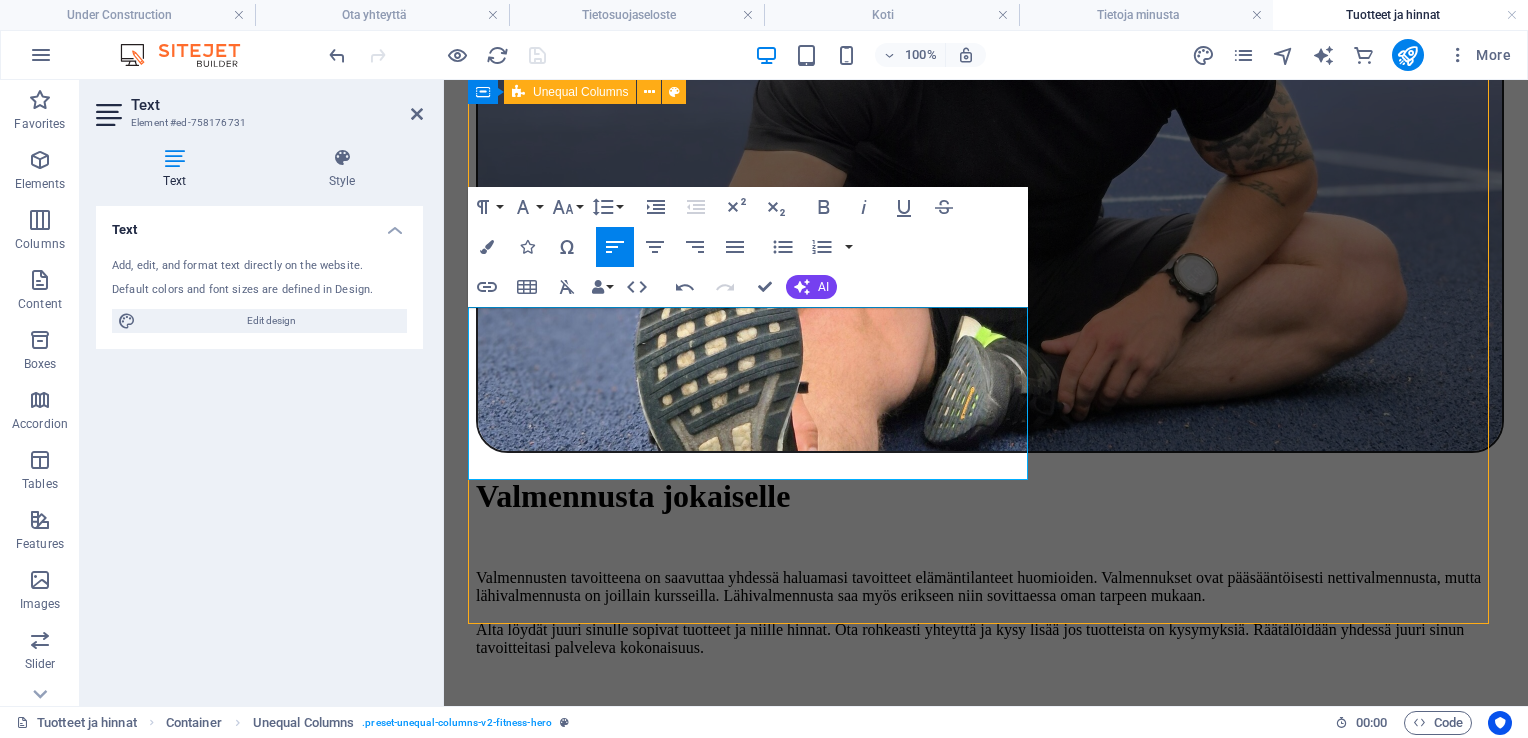 scroll, scrollTop: 2867, scrollLeft: 0, axis: vertical 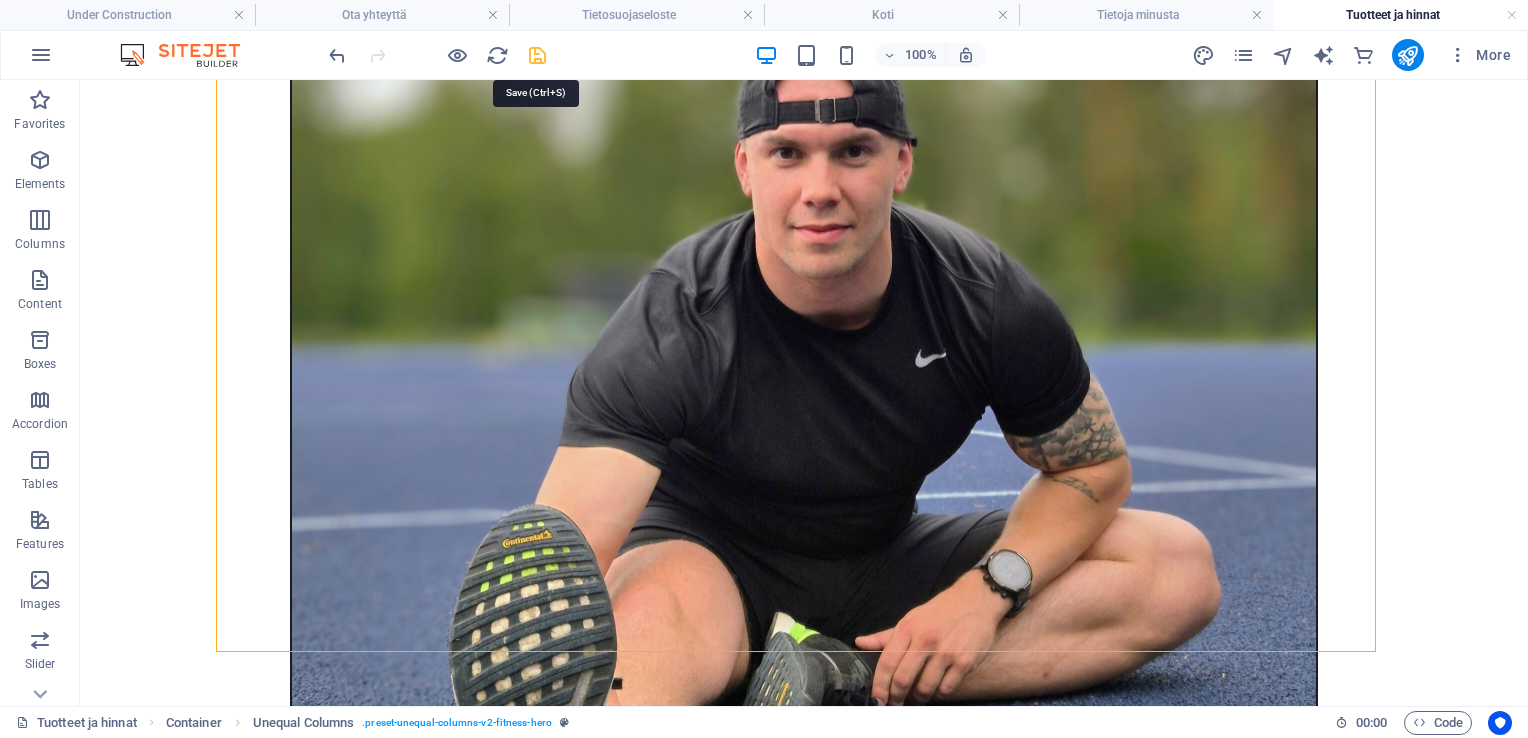 click at bounding box center [537, 55] 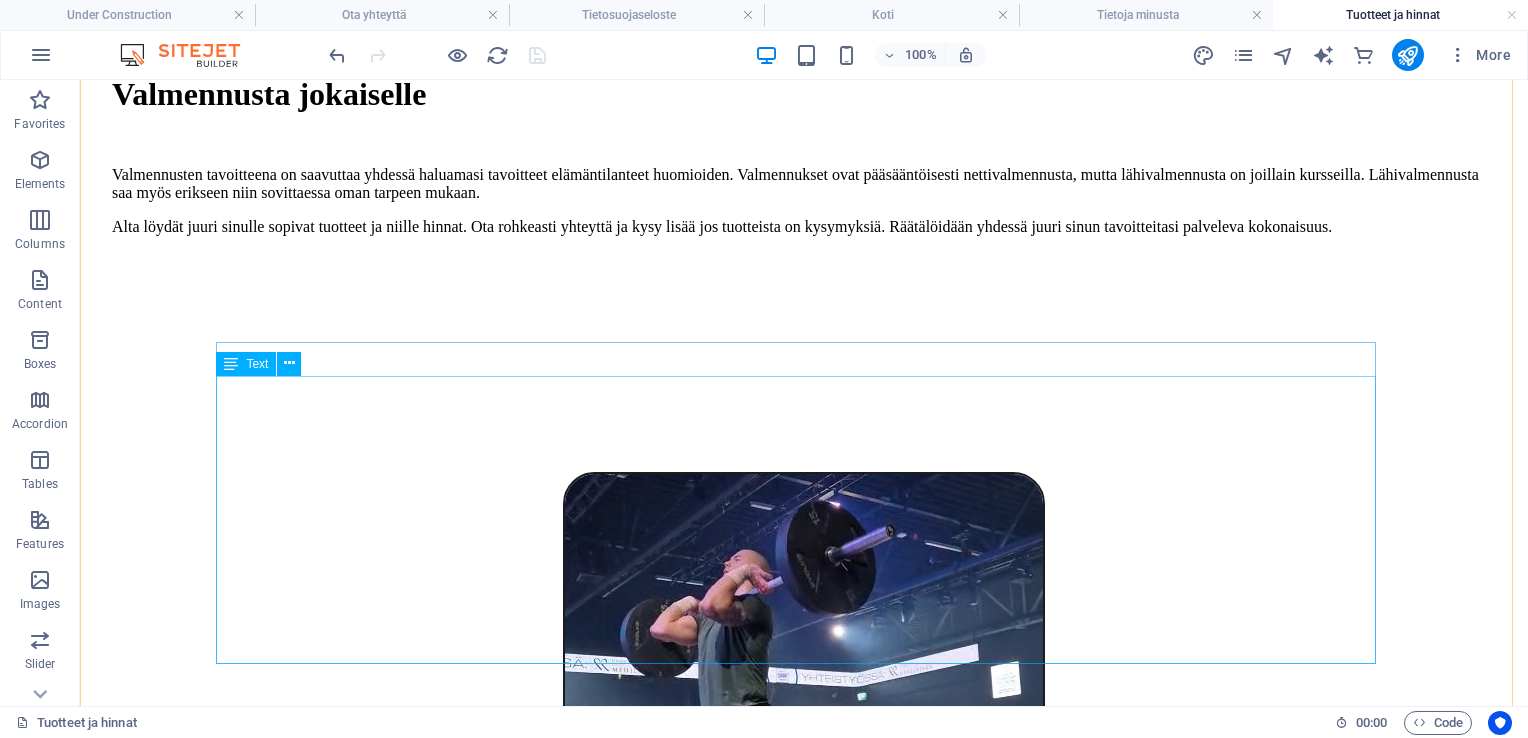scroll, scrollTop: 3567, scrollLeft: 0, axis: vertical 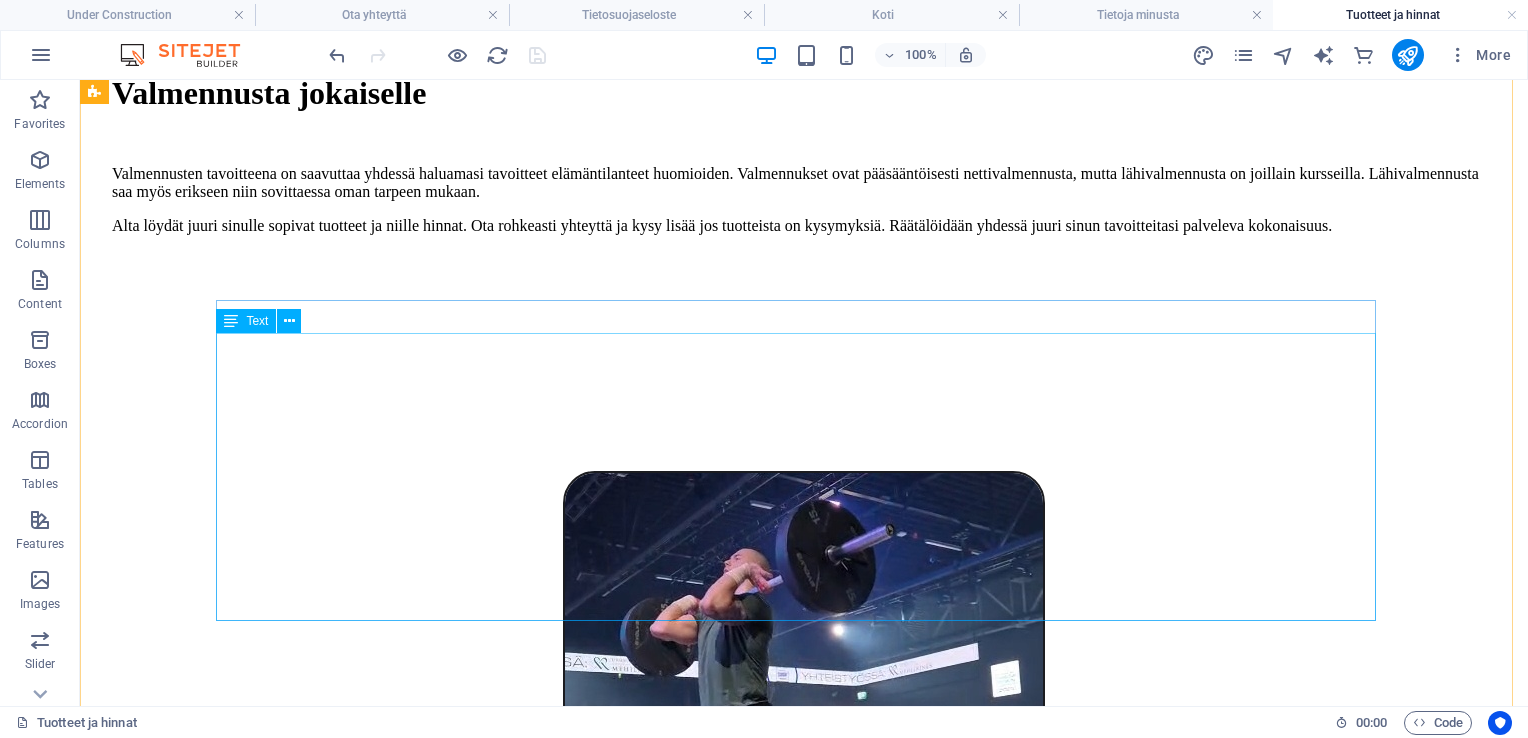 click on "Kurssi sopii sellaiselle, joka osaa perusteet tekniikasta ja kykenee omatoimiseen uinti harjoitteluun. Kaikkien lajien ei tarvitse kuitenkaan olla täydellisesti hallussa, vaan niitä opetellaan myös tekniikkaharjoittein. Kurssi sisältää myös uintia tukevia liikkuvuus ja kehonhallinta treenejä. Kurssi sisältää alussa ja lopussa sekä kuukausittain teams / vast. tapaamisen (ml. tekniikka analysoinnin) yksilön tavoitteet ja huomioiden. Kurssilla on mahdollista järjestää lähivalmennuksia eri sopimuksen mukaan. 4 - 5 treeniä / viikko. Hinta ei sisällä uimahallimaksuja. Kesto 2 kuukautta Hinta 450€" at bounding box center (804, 4385) 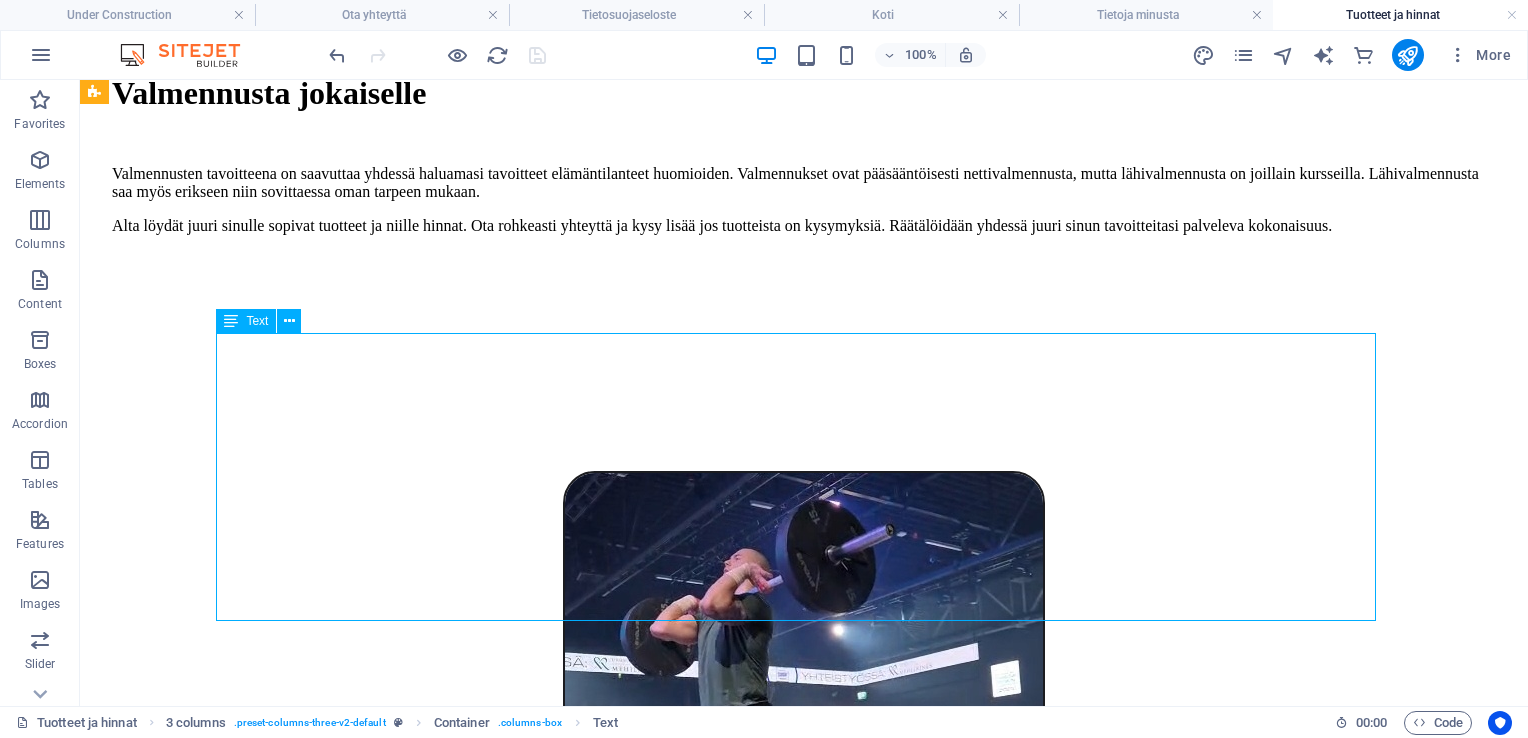 click on "Kurssi sopii sellaiselle, joka osaa perusteet tekniikasta ja kykenee omatoimiseen uinti harjoitteluun. Kaikkien lajien ei tarvitse kuitenkaan olla täydellisesti hallussa, vaan niitä opetellaan myös tekniikkaharjoittein. Kurssi sisältää myös uintia tukevia liikkuvuus ja kehonhallinta treenejä. Kurssi sisältää alussa ja lopussa sekä kuukausittain teams / vast. tapaamisen (ml. tekniikka analysoinnin) yksilön tavoitteet ja huomioiden. Kurssilla on mahdollista järjestää lähivalmennuksia eri sopimuksen mukaan. 4 - 5 treeniä / viikko. Hinta ei sisällä uimahallimaksuja. Kesto 2 kuukautta Hinta 450€" at bounding box center (804, 4385) 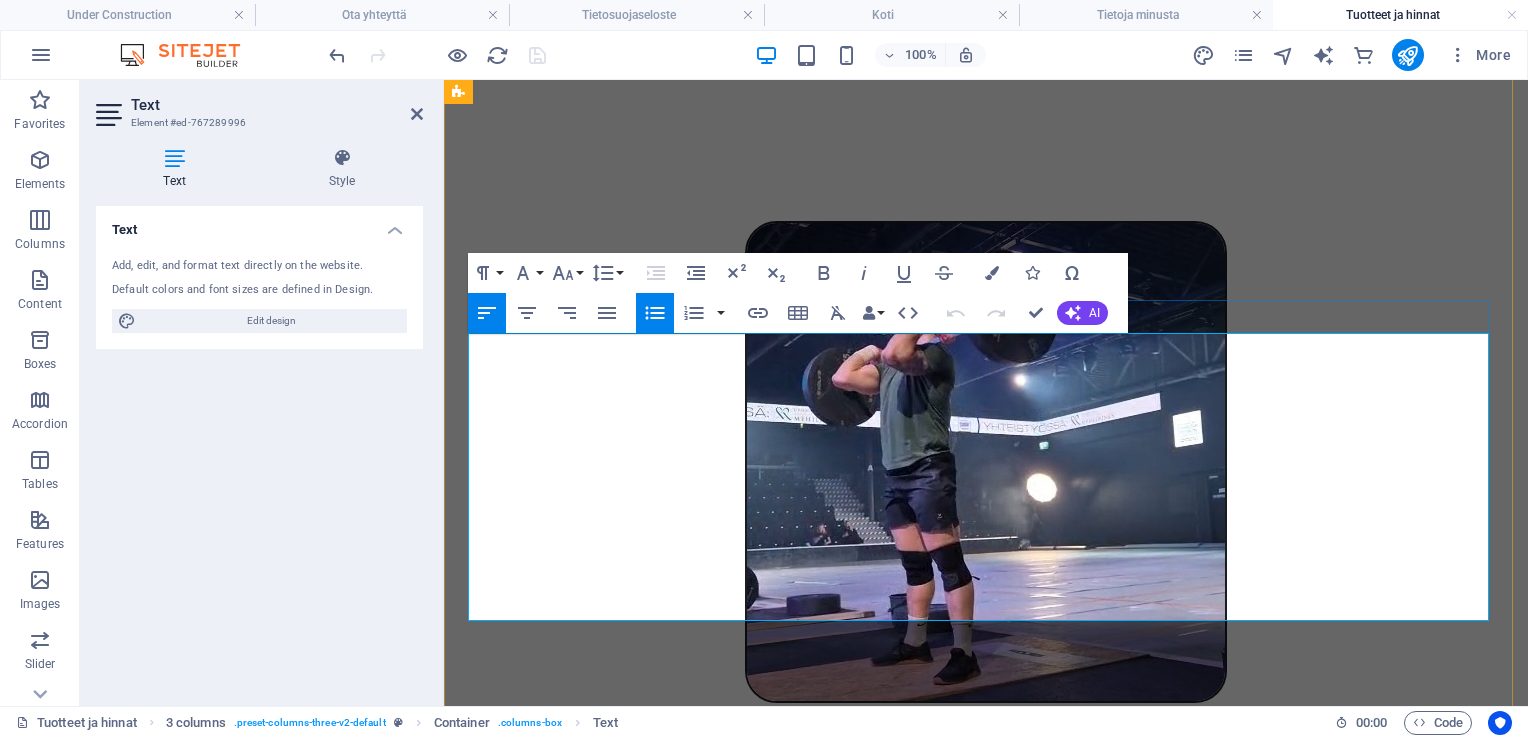 click on "Kurssi sisältää alussa ja lopussa sekä kuukausittain teams / vast. tapaamisen (ml. tekniikka analysoinnin) yksilön tavoitteet ja huomioiden." at bounding box center (1006, 4188) 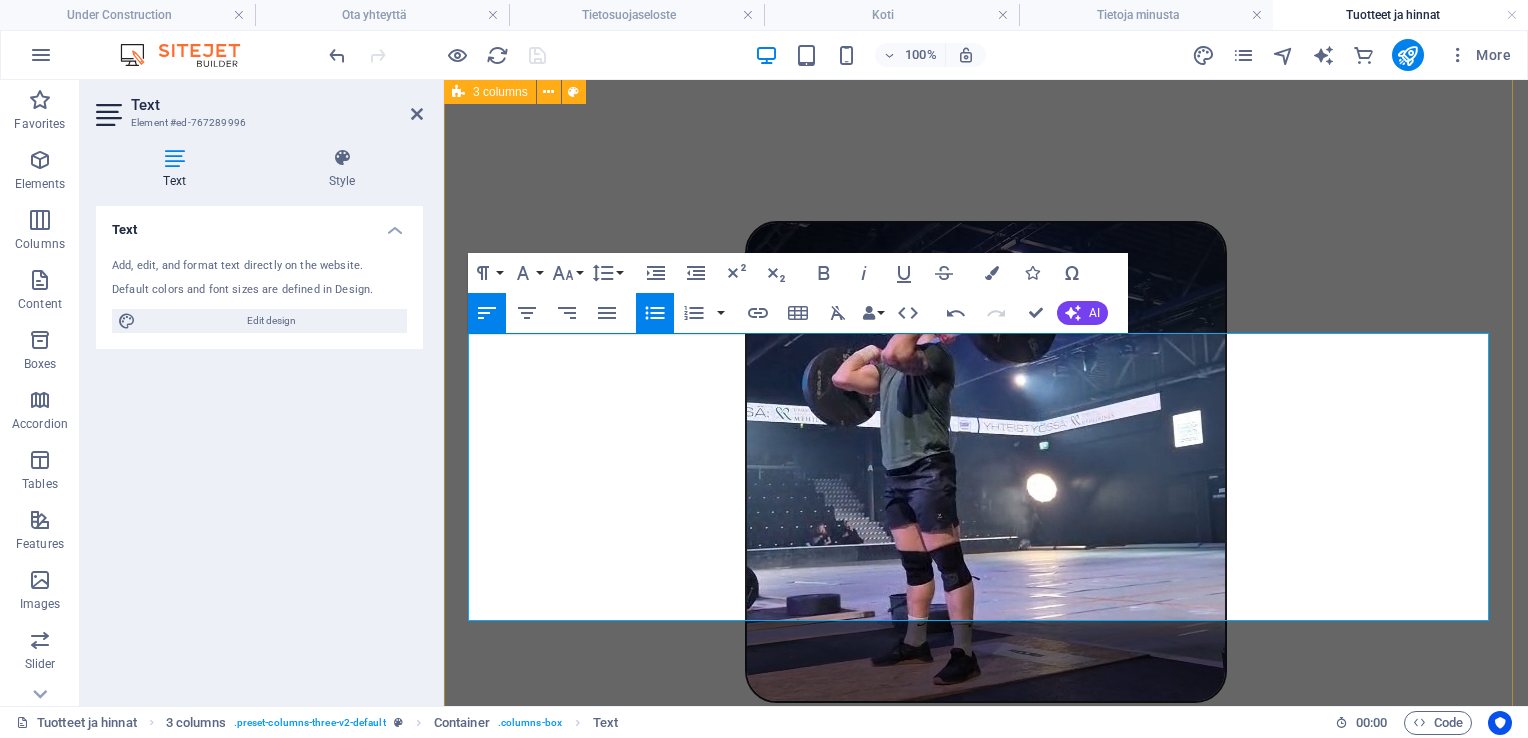 click on "Tekniikkakurssi Kurssilla opetellaan perusteet kahdesta haluamastasi uintiteknikoista (vapaa-, selkä-, rinta- ja perhosuinti). Kurssilla painopiste on tekniikka harjoittelussa, joten lähikerrat ovat tarpeen (huom etäisyys). Lähikertoja järjestetään 4 kappaletta. Sisältää 3 - 4 treeniä / viikko. Hinta ei sisällä uimahallimaksuja. Kesto 2 kuukautta Hinta: 450€ Peruskurssi Kurssi sopii sellaiselle, joka osaa perusteet tekniikasta ja kykenee omatoimiseen uinti harjoitteluun. Kaikkien lajien ei tarvitse kuitenkaan olla täydellisesti hallussa, vaan niitä opetellaan myös tekniikkaharjoittein. Kurssi sisältää myös uintia tukevia liikkuvuus ja kehonhallinta treenejä. Kurssi sisältää alussa ja lopussa sekä kuukausittain teams / vast. tapaamisen (ml. tekniikka analysoinnin) yksilön tavoitteet huomioiden. Kurssilla on mahdollista järjestää lähivalmennuksia eri sopimuksen mukaan. 4 - 5 treeniä / viikko. Hinta ei sisällä uimahallimaksuja. Kesto 2 kuukautta Hinta 450€ Matkurikurssi" at bounding box center (986, 4186) 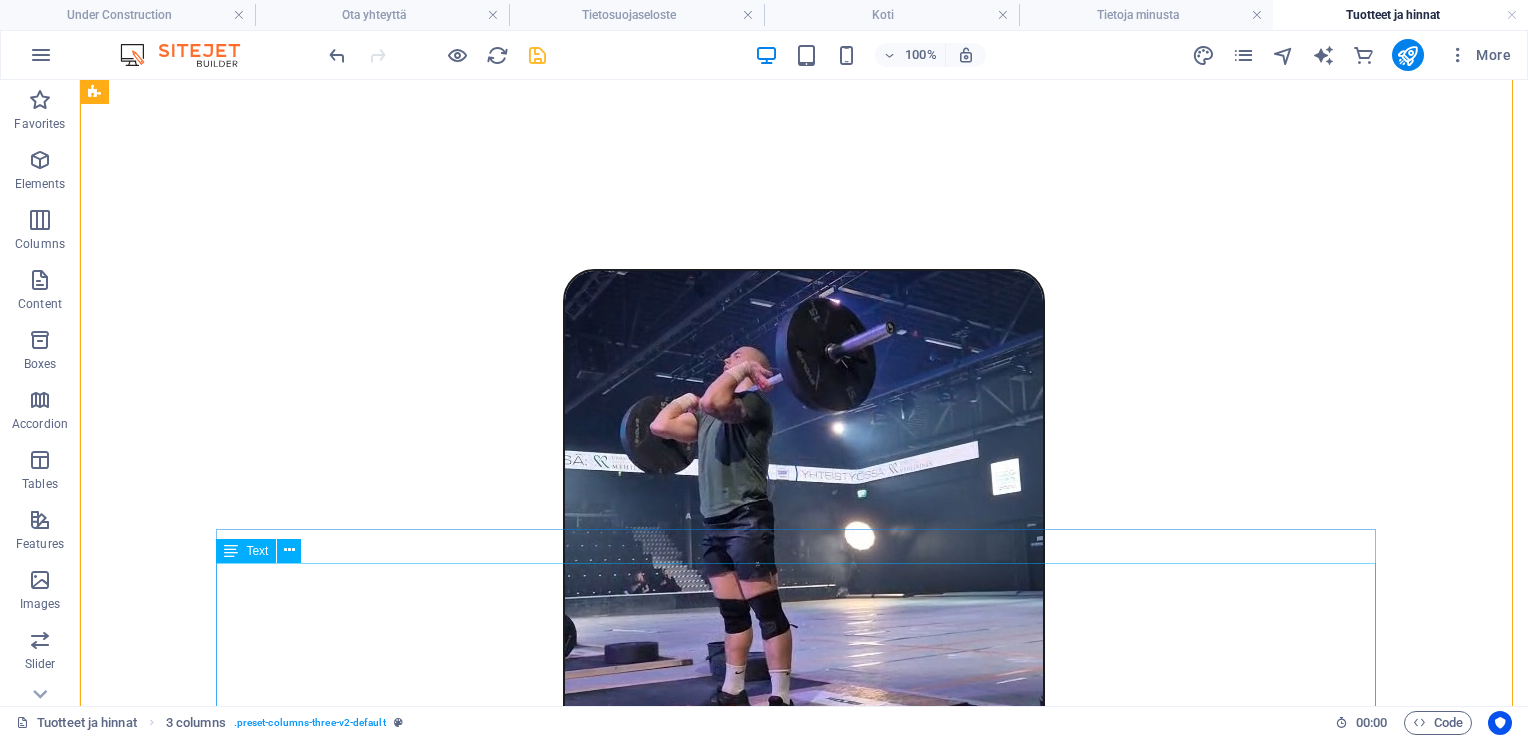 scroll, scrollTop: 3867, scrollLeft: 0, axis: vertical 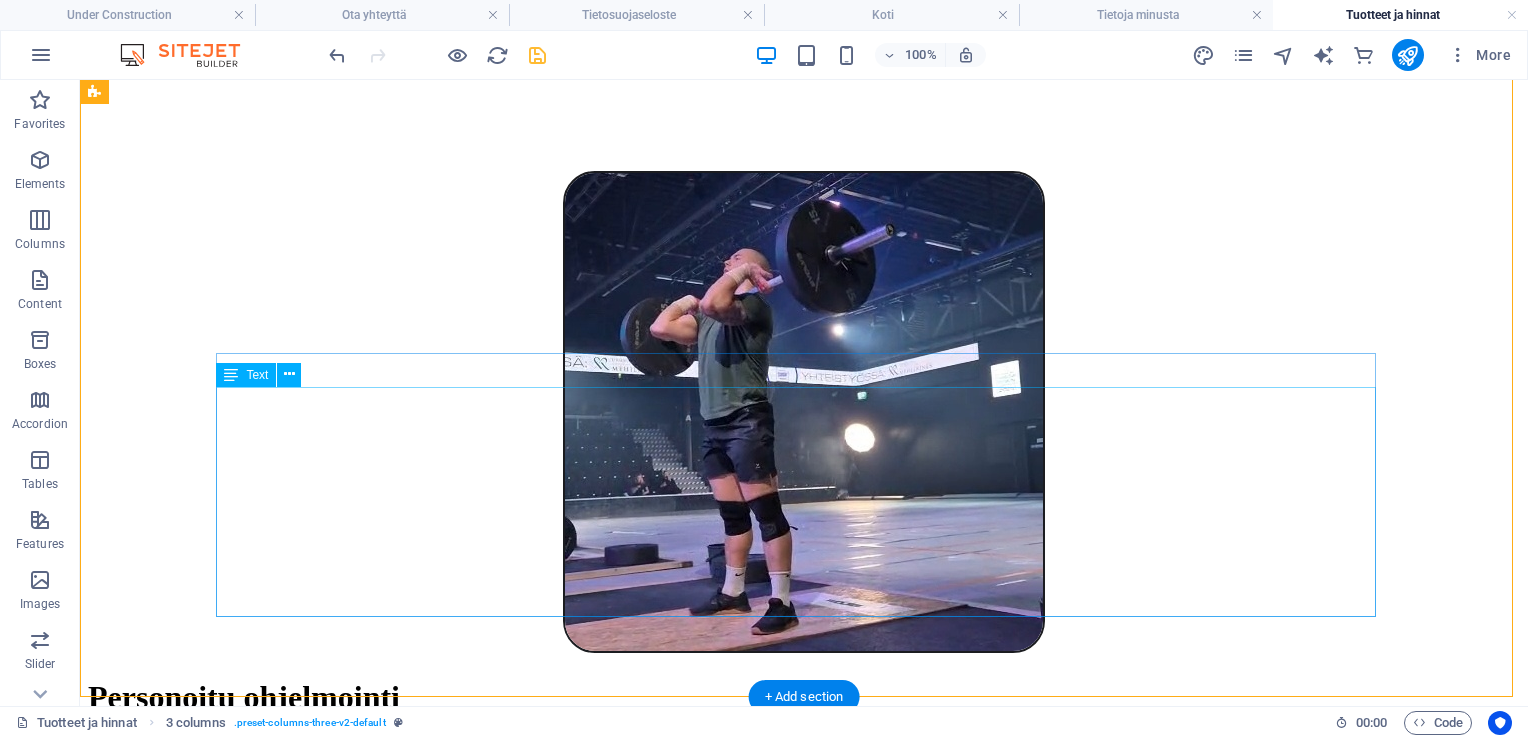 click on "Kurssi sopii sinulle, jota osaat vapaauinnin. Tavoitteena esimerkiksi triathlon tai kestävyys, uinti liikuntamuotona. Kurssi tähtää uintikunnon ja matkuri-tekniikan kehittämiseen. Kurssi sisältää alussa ja lopussa sekä kuukausittain teams / vast. tapaamisen (ml. tekniikka analysoinnin) yksilön tavoitteet ja huomioiden. Kurssilla on mahdollista järjestää lähivalmennuksia eri sopimuksen mukaan. 5 - 6 treeniä / viikko. Kesto 3 kuukautta. Hinta: 550€" at bounding box center (804, 4289) 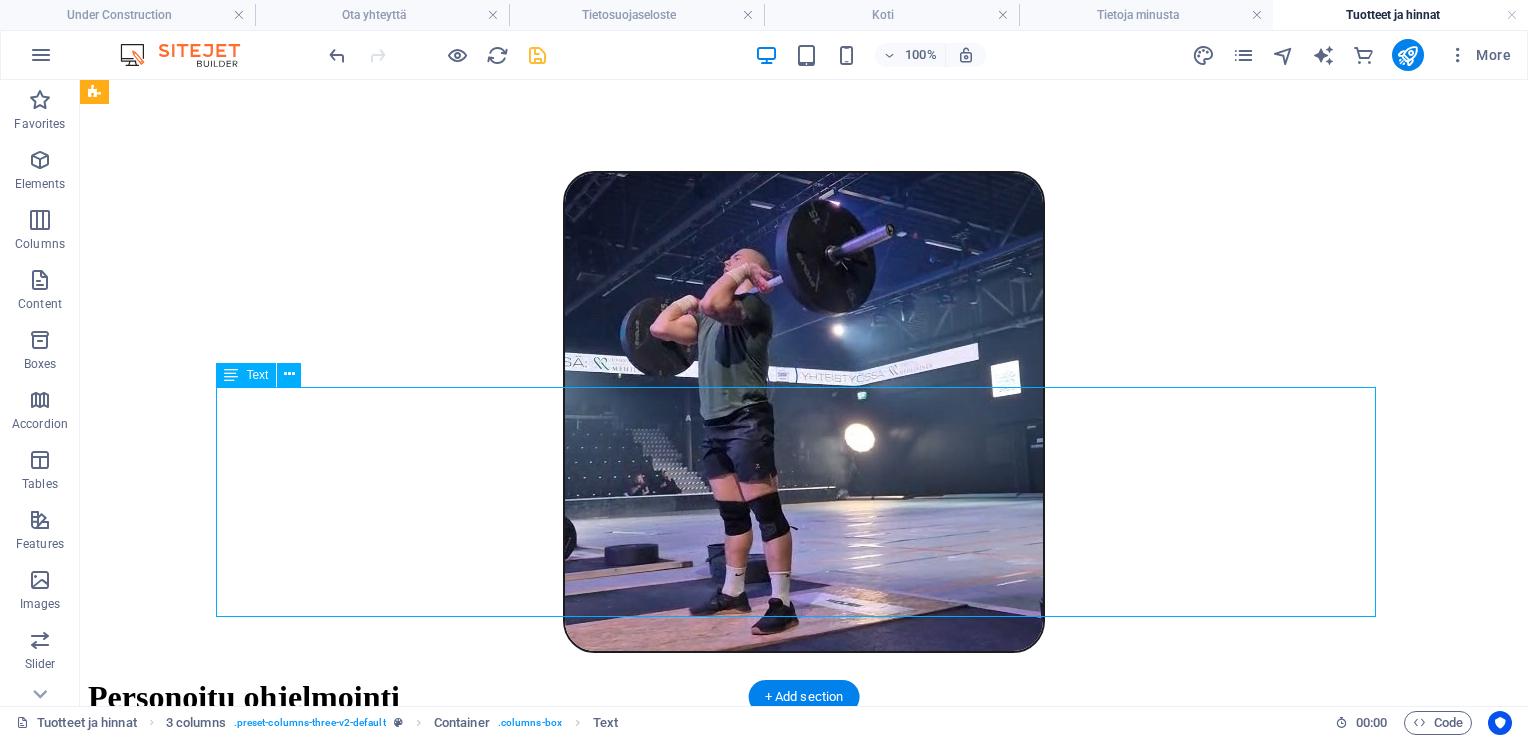 click on "Kurssi sopii sinulle, jota osaat vapaauinnin. Tavoitteena esimerkiksi triathlon tai kestävyys, uinti liikuntamuotona. Kurssi tähtää uintikunnon ja matkuri-tekniikan kehittämiseen. Kurssi sisältää alussa ja lopussa sekä kuukausittain teams / vast. tapaamisen (ml. tekniikka analysoinnin) yksilön tavoitteet ja huomioiden. Kurssilla on mahdollista järjestää lähivalmennuksia eri sopimuksen mukaan. 5 - 6 treeniä / viikko. Kesto 3 kuukautta. Hinta: 550€" at bounding box center [804, 4289] 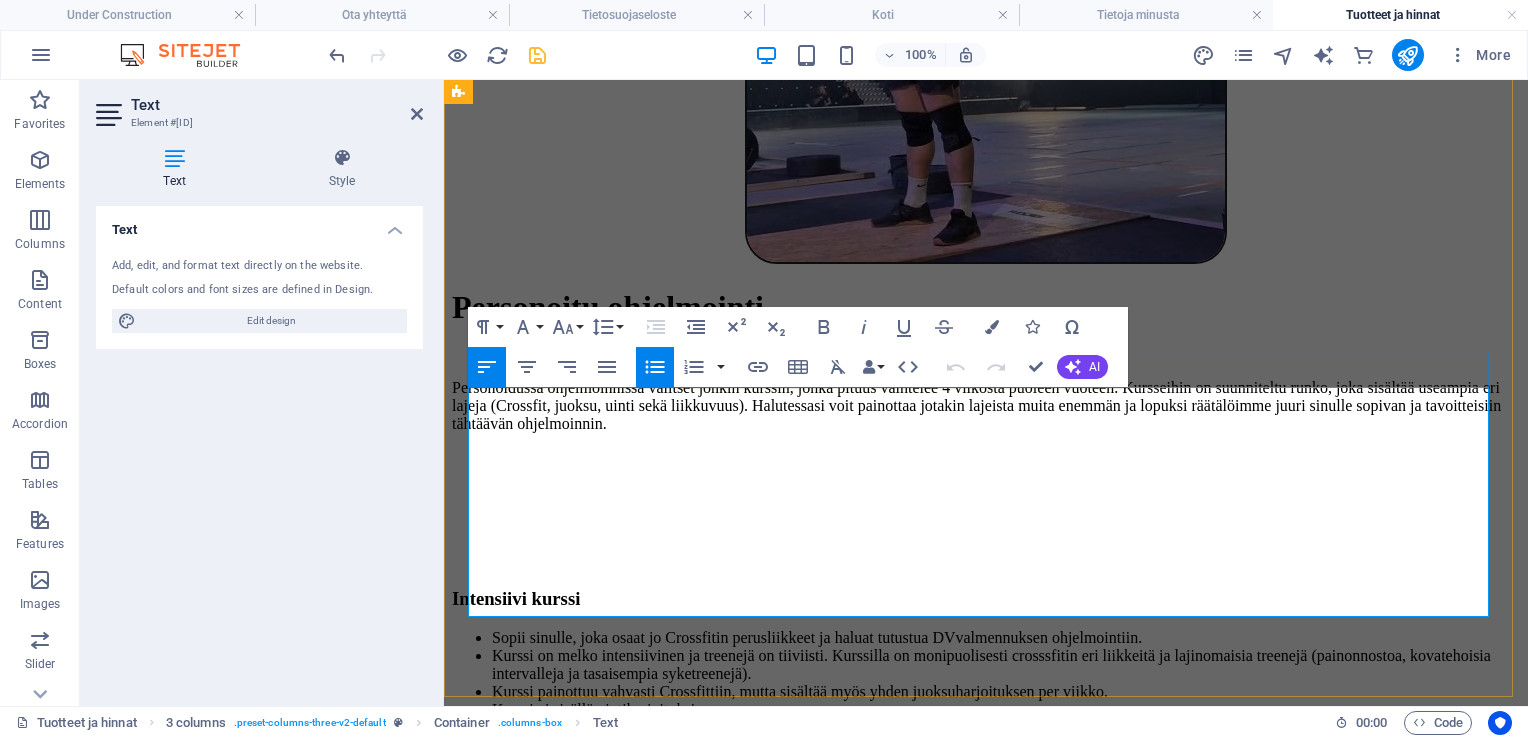 scroll, scrollTop: 3728, scrollLeft: 0, axis: vertical 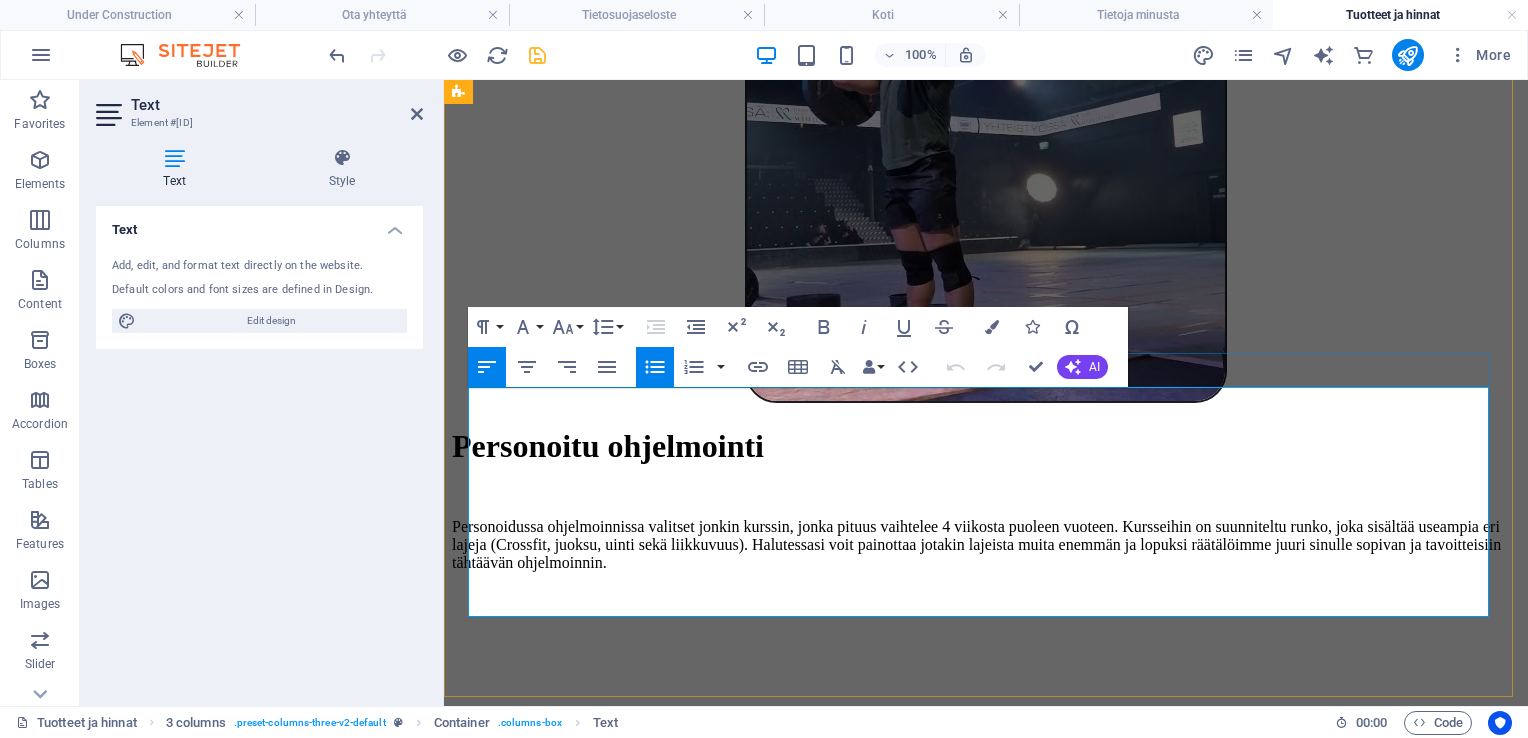 click on "Kurssi sopii sinulle, jota osaat vapaauinnin. Tavoitteena esimerkiksi triathlon tai kestävyys, uinti liikuntamuotona." at bounding box center [1006, 4056] 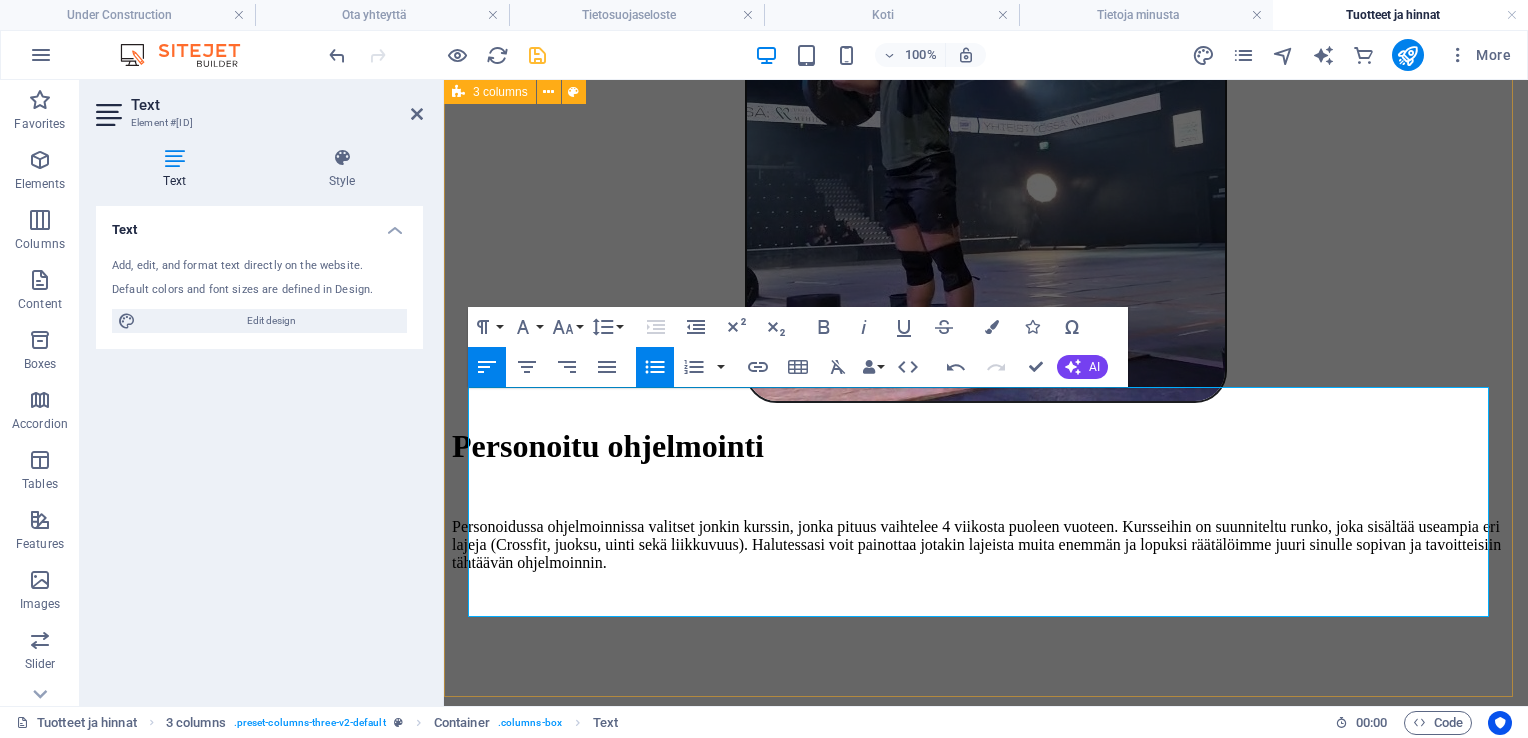 click on "Tekniikkakurssi Kurssilla opetellaan perusteet kahdesta haluamastasi uintiteknikoista (vapaa-, selkä-, rinta- ja perhosuinti). Kurssilla painopiste on tekniikka harjoittelussa, joten lähikerrat ovat tarpeen (huom etäisyys). Lähikertoja järjestetään 4 kappaletta. Sisältää 3 - 4 treeniä / viikko. Hinta ei sisällä uimahallimaksuja. Kesto 2 kuukautta Hinta: 450€ Peruskurssi Kurssi sopii sellaiselle, joka osaa perusteet tekniikasta ja kykenee omatoimiseen uinti harjoitteluun. Kaikkien lajien ei tarvitse kuitenkaan olla täydellisesti hallussa, vaan niitä opetellaan myös tekniikkaharjoittein. Kurssi sisältää myös uintia tukevia liikkuvuus ja kehonhallinta treenejä. Kurssi sisältää alussa ja lopussa sekä kuukausittain teams / vast. tapaamisen (ml. tekniikka analysoinnin) yksilön tavoitteet huomioiden. Kurssilla on mahdollista järjestää lähivalmennuksia eri sopimuksen mukaan. 4 - 5 treeniä / viikko. Hinta ei sisällä uimahallimaksuja. Kesto 2 kuukautta Hinta 450€ Matkurikurssi" at bounding box center [986, 3886] 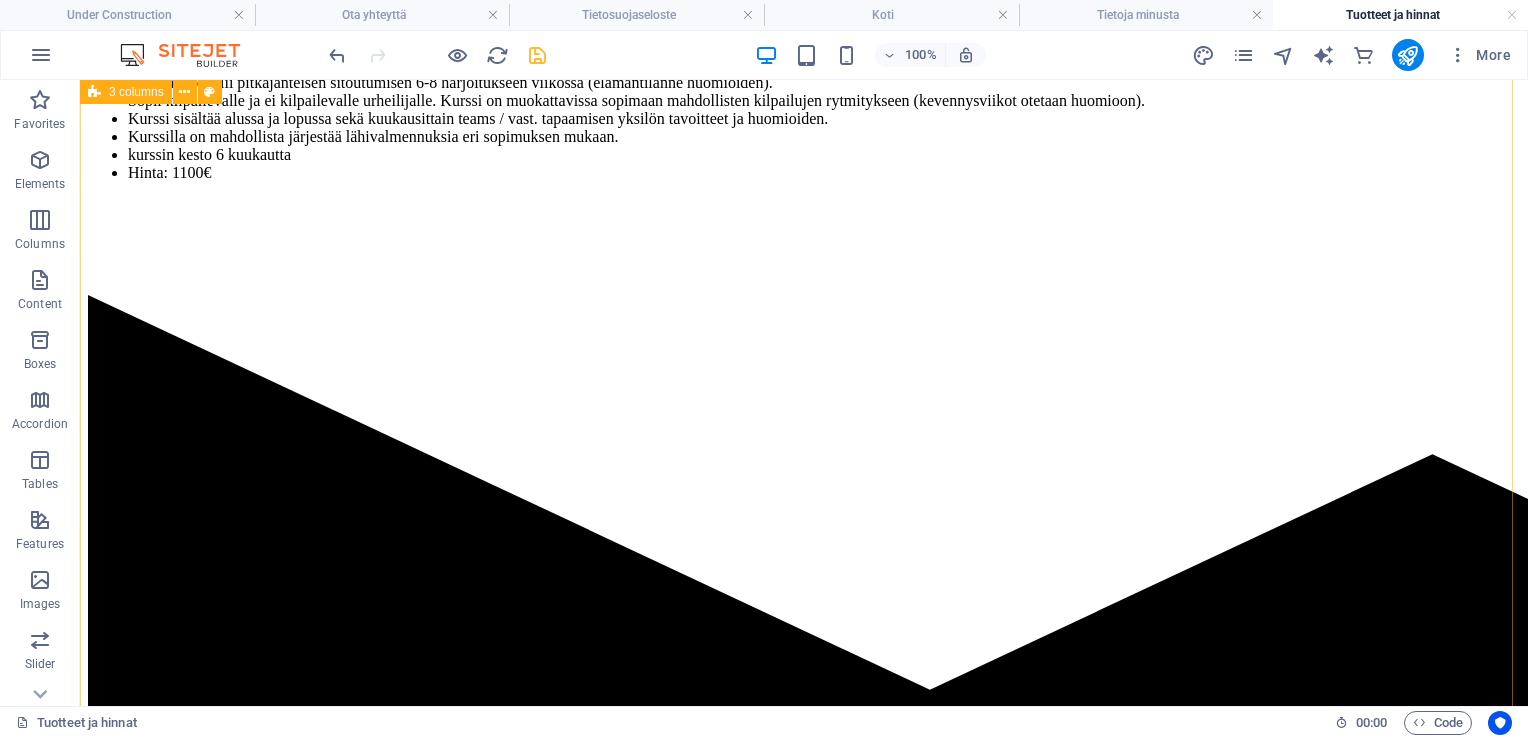 scroll, scrollTop: 5467, scrollLeft: 0, axis: vertical 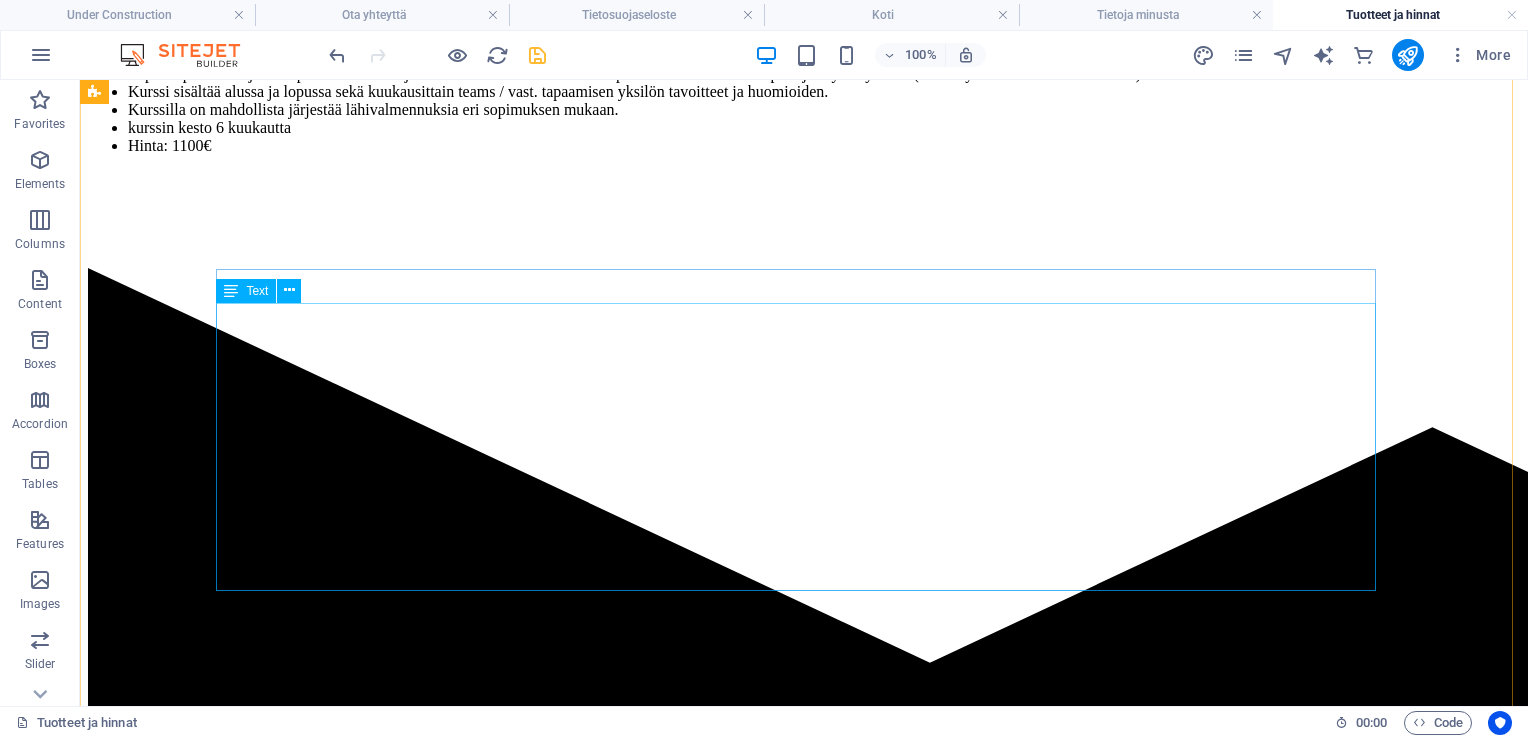 click on "Kurssi sopii sinulle, jolla on jo Crossfit lajin perusliikkeet hallussa. Kaikkein vaikeimpia liikkeitä ei tule osata, vaan niitä opetellaan kurssin aikana. Kurssi sopii niin kilpailuihin tähtäävälle kuin Kurssi sisältää myös liikku vuutta ja kehon huoltoa edistäviä liikkeitä ja harjoitteita. Kurssi kehittää eri osa-alueitasi, mutta myös opettaa uusia ja haastavampia liikkeitä. Kurssi sisältää alussa ja lopussa teams / vast. tapaamisen Kurssilla on mahdollista järjestää lähivalmennuksia eri sopimuksen mukaan. 5 -7 treeniä / viikko. Kesto 3 kuukautta. Hinta: 550€" at bounding box center [804, 6107] 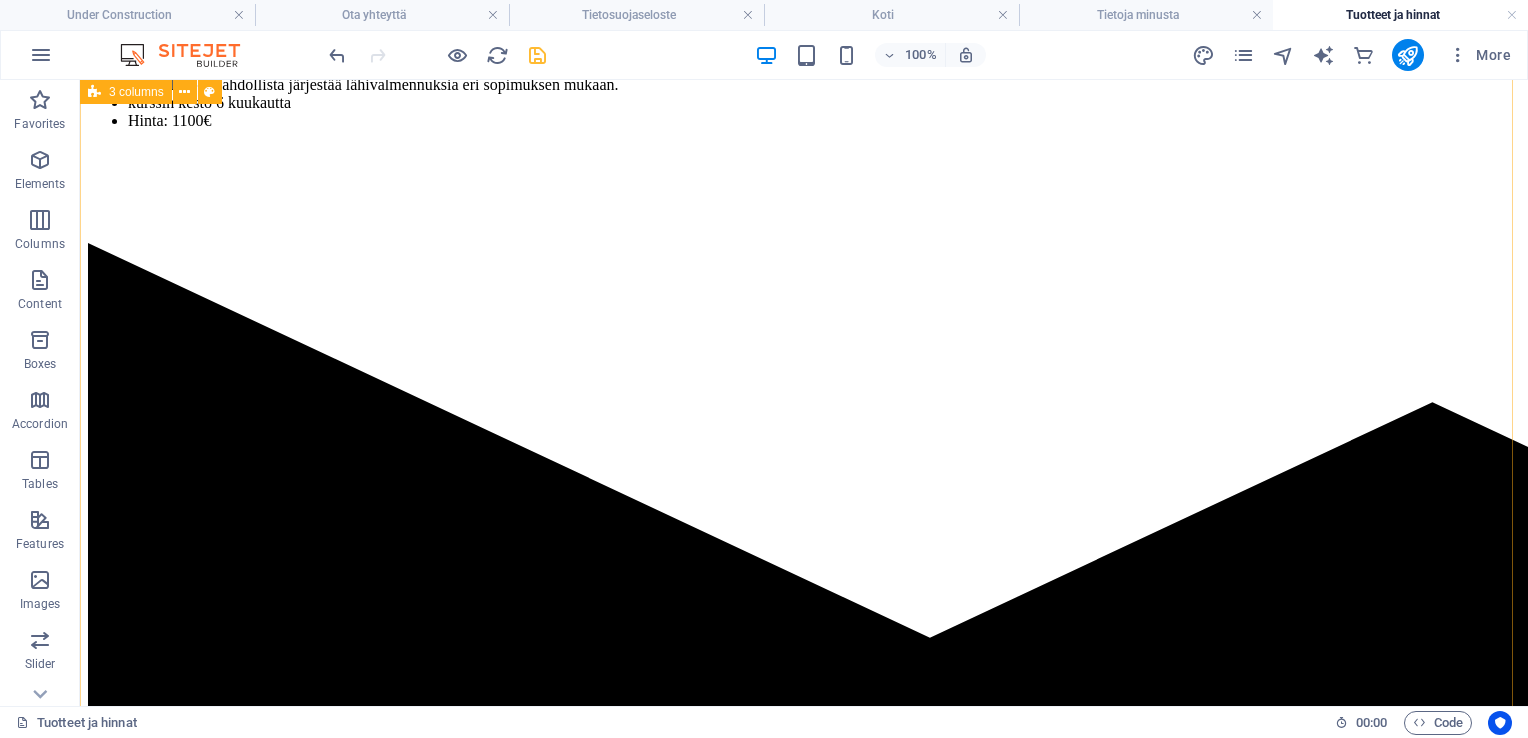 scroll, scrollTop: 5467, scrollLeft: 0, axis: vertical 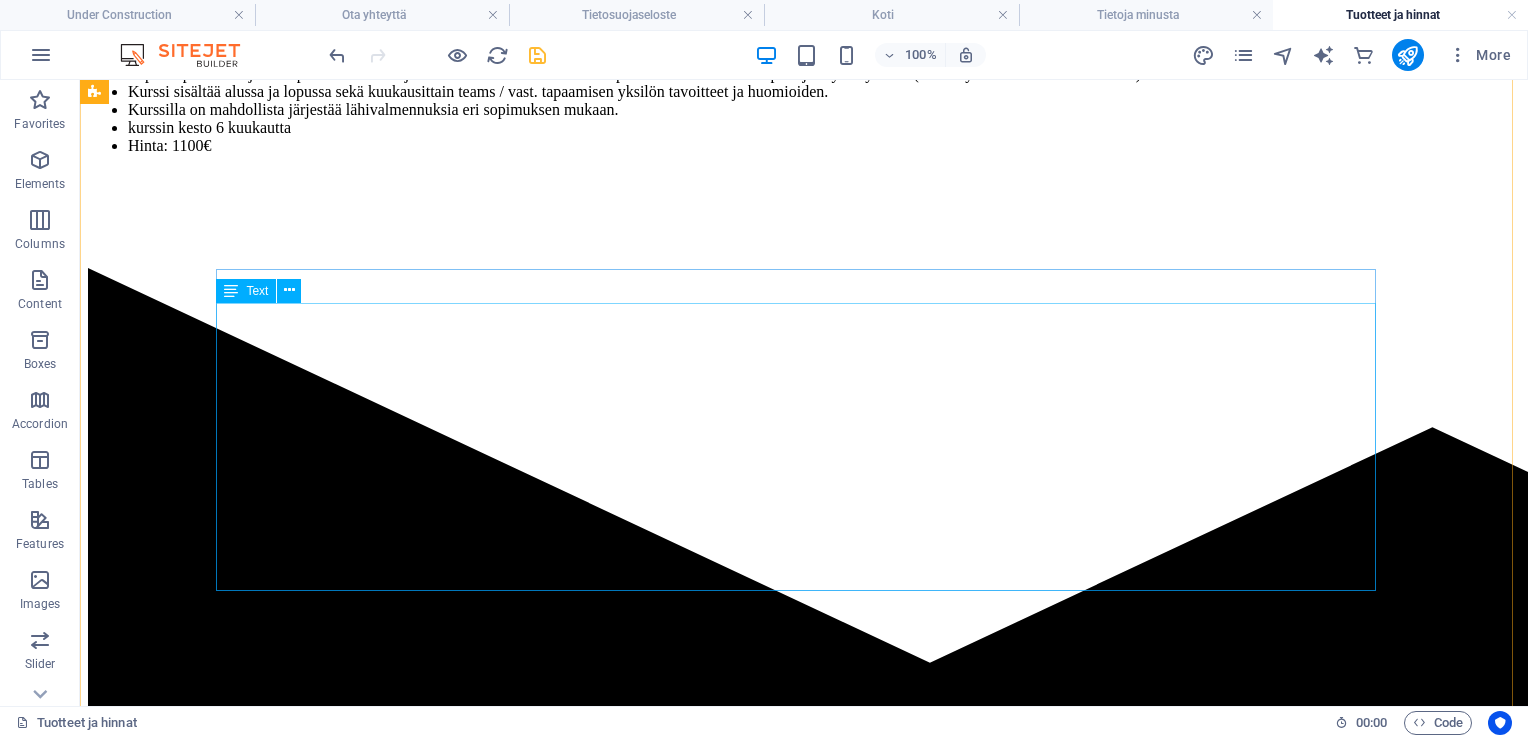 click on "Kurssi sopii sinulle, jolla on jo Crossfit lajin perusliikkeet hallussa. Kaikkein vaikeimpia liikkeitä ei tule osata, vaan niitä opetellaan kurssin aikana. Kurssi sopii niin kilpailuihin tähtäävälle kuin Kurssi sisältää myös liikku vuutta ja kehon huoltoa edistäviä liikkeitä ja harjoitteita. Kurssi kehittää eri osa-alueitasi, mutta myös opettaa uusia ja haastavampia liikkeitä. Kurssi sisältää alussa ja lopussa teams / vast. tapaamisen Kurssilla on mahdollista järjestää lähivalmennuksia eri sopimuksen mukaan. 5 -7 treeniä / viikko. Kesto 3 kuukautta. Hinta: 550€" at bounding box center (804, 6107) 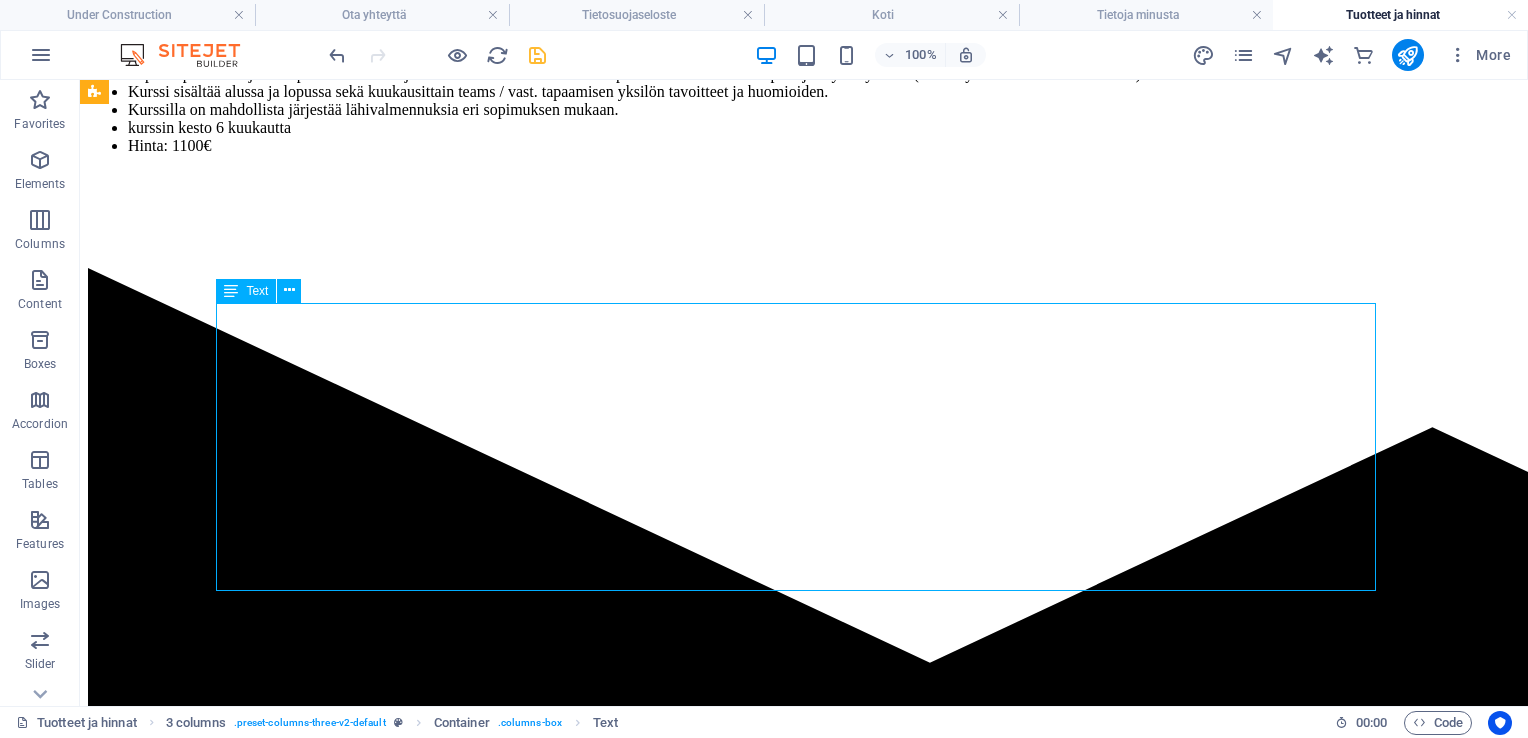 click on "Kurssi sopii sinulle, jolla on jo Crossfit lajin perusliikkeet hallussa. Kaikkein vaikeimpia liikkeitä ei tule osata, vaan niitä opetellaan kurssin aikana. Kurssi sopii niin kilpailuihin tähtäävälle kuin Kurssi sisältää myös liikku vuutta ja kehon huoltoa edistäviä liikkeitä ja harjoitteita. Kurssi kehittää eri osa-alueitasi, mutta myös opettaa uusia ja haastavampia liikkeitä. Kurssi sisältää alussa ja lopussa teams / vast. tapaamisen Kurssilla on mahdollista järjestää lähivalmennuksia eri sopimuksen mukaan. 5 -7 treeniä / viikko. Kesto 3 kuukautta. Hinta: 550€" at bounding box center [804, 6107] 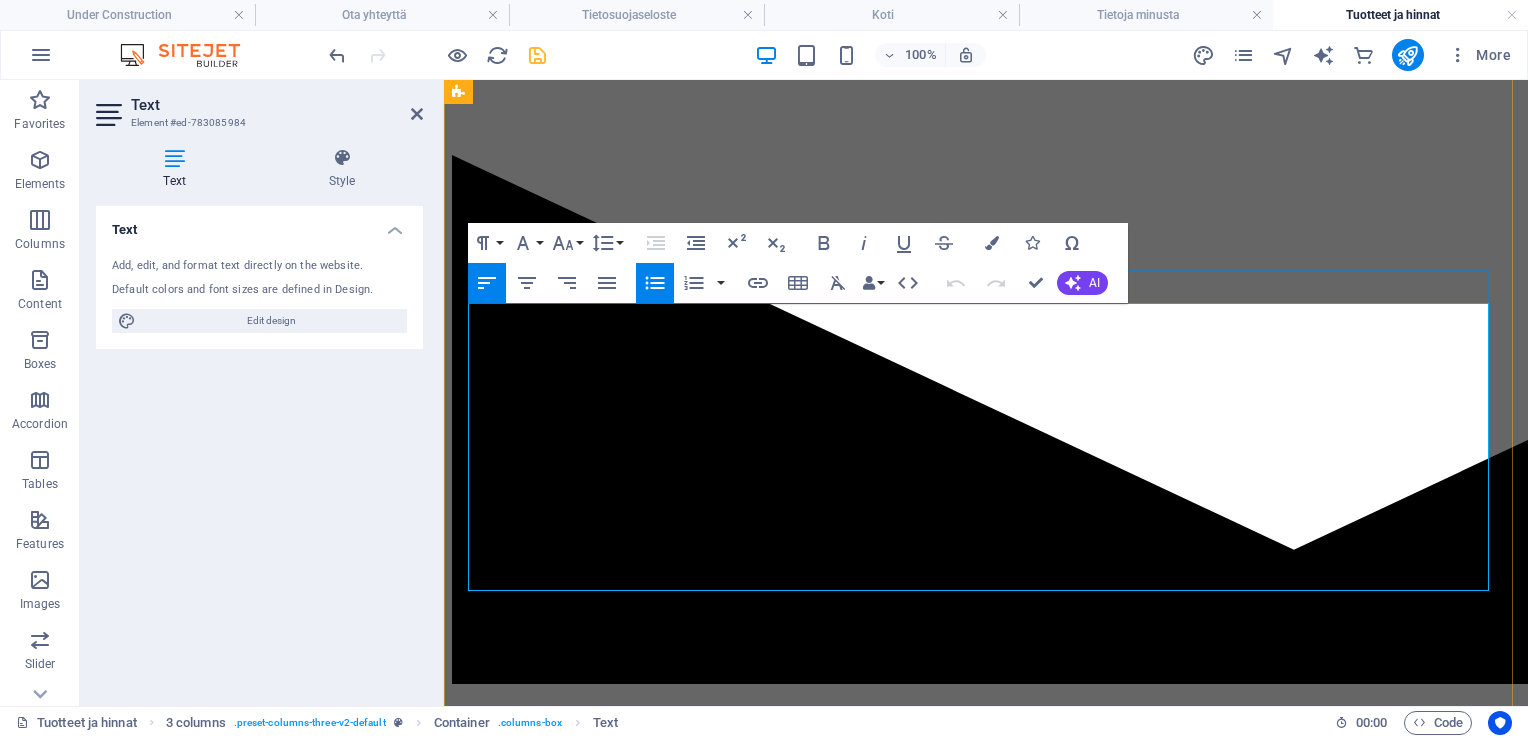click on "vuutta ja kehon huoltoa edistäviä liikkeitä ja harjoitteita." at bounding box center (1006, 5449) 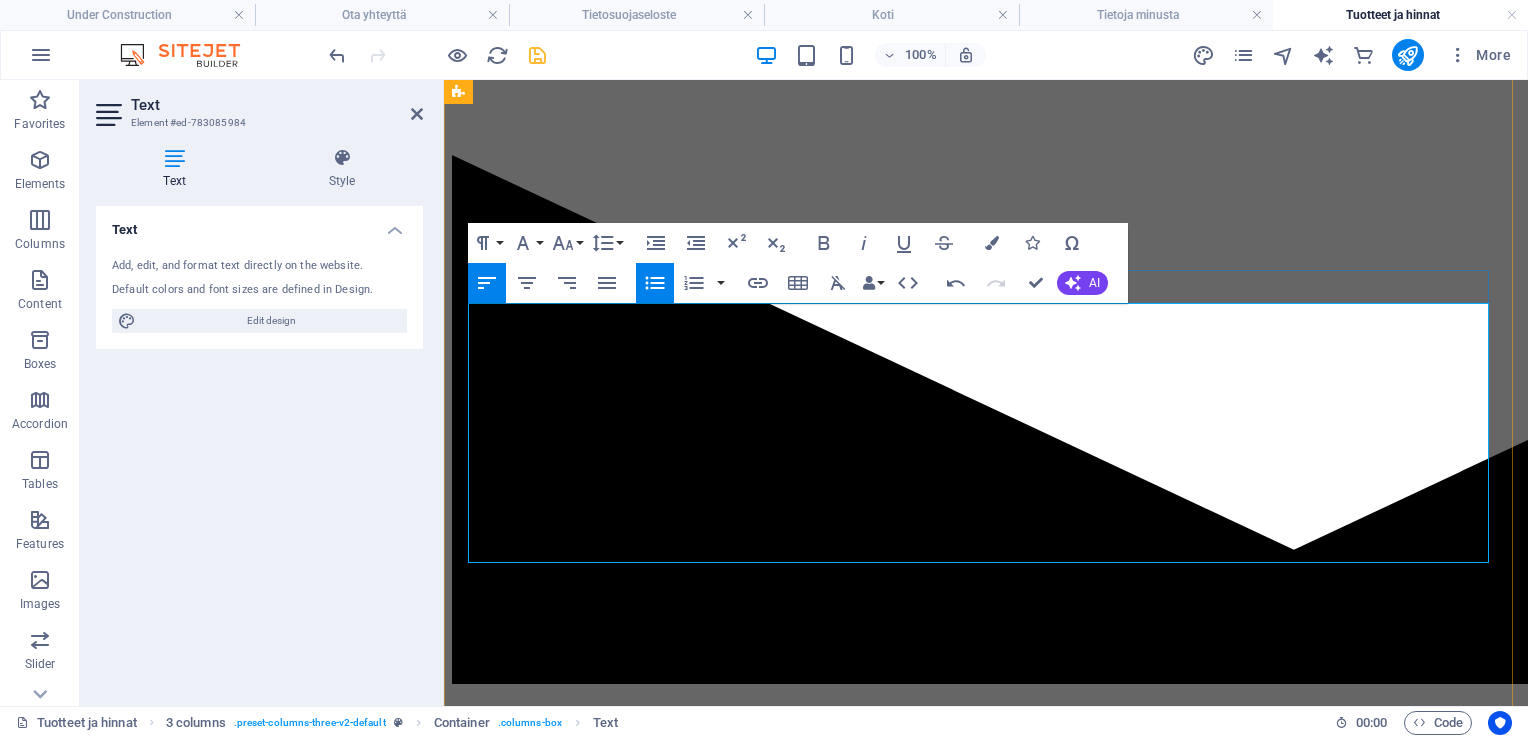 click on "Kurssi sopii sinulle, jolla on jo Crossfit lajin perusliikkeet hallussa. Kaikkein vaikeimpia liikkeitä ei tule osata, vaan niitä opetellaan kurssin aikana. Kurssi sopii niin kilpailuihin tähtäävälle kuin" at bounding box center (1006, 5404) 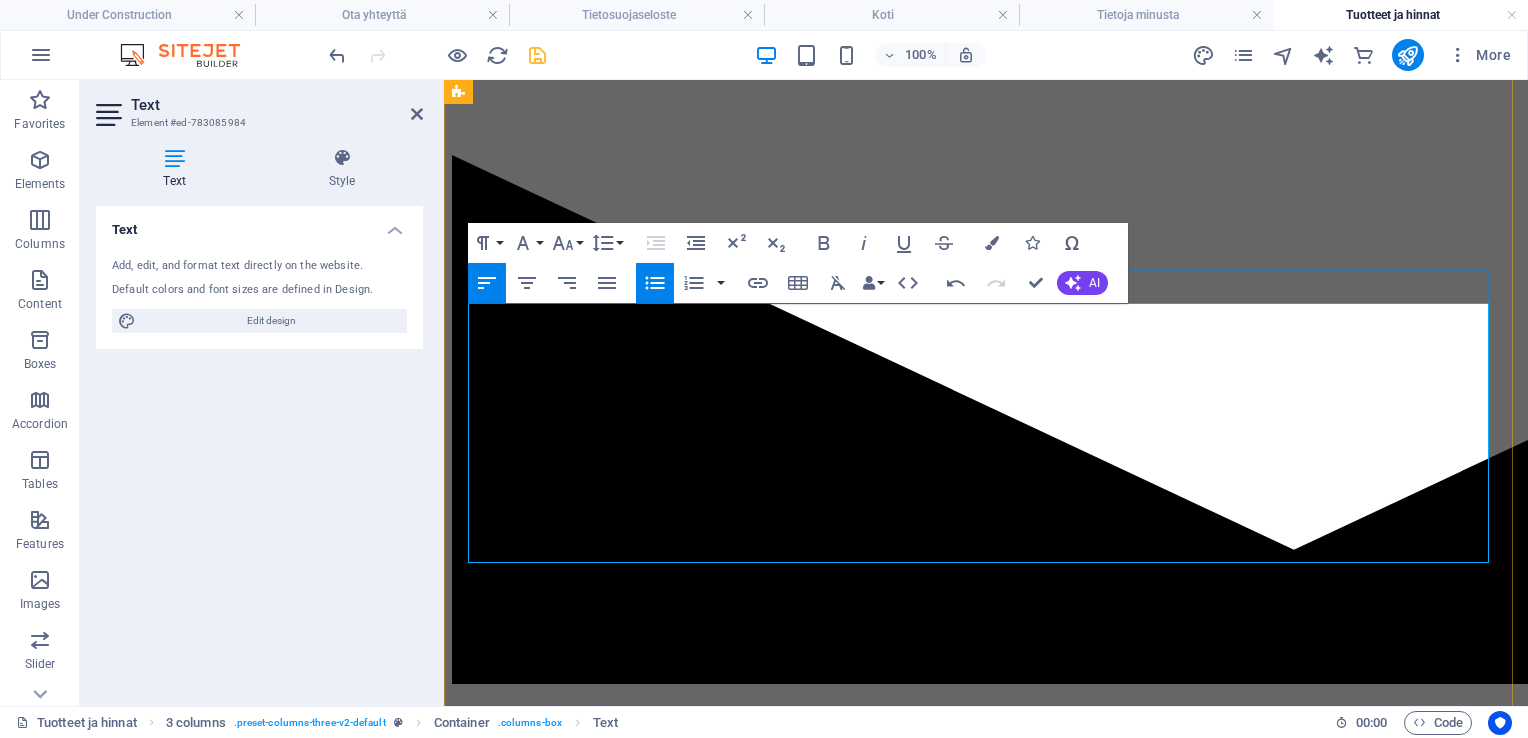 click on "Kurssi sopii sinulle, jolla on jo Crossfit lajin perusliikkeet hallussa. Kaikkein vaikeimpia liikkeitä ei tule osata, vaan niitä opetellaan kurssin aikana. Kurssi sopii niin kilpailuihin tähtäävälle kuin" at bounding box center [1006, 5404] 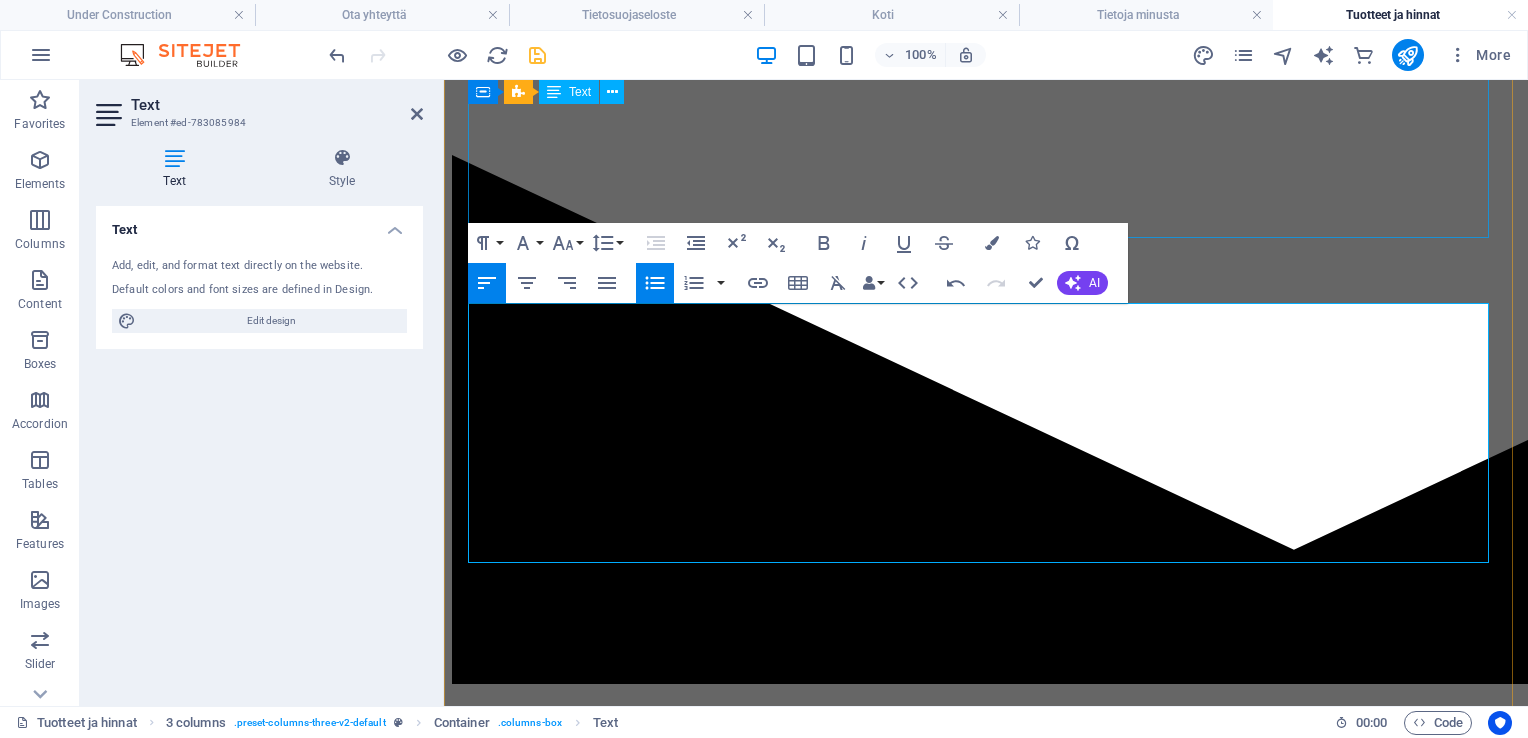 click on "Sopii sinulle joka mietit aloittavasi crossfit omaisen harjoittelun. Liikkeiden ei tarvitse olla entuudestaan tuttuja. Kurssi sisältää myös liikkuvuutta ja kehon huoltoa edistäviä liikkeitä ja harjoitteita. Kurssi sisältää alussa ja lopussa teams / vast. tapaamisen  Kurssilla on mahdollista järjestää lähivalmennuksia eri sopimuksen mukaan. 4 -5 treeniä / viikko. Kesto 3 kuukautta. Hinta: 550€" at bounding box center [986, 5263] 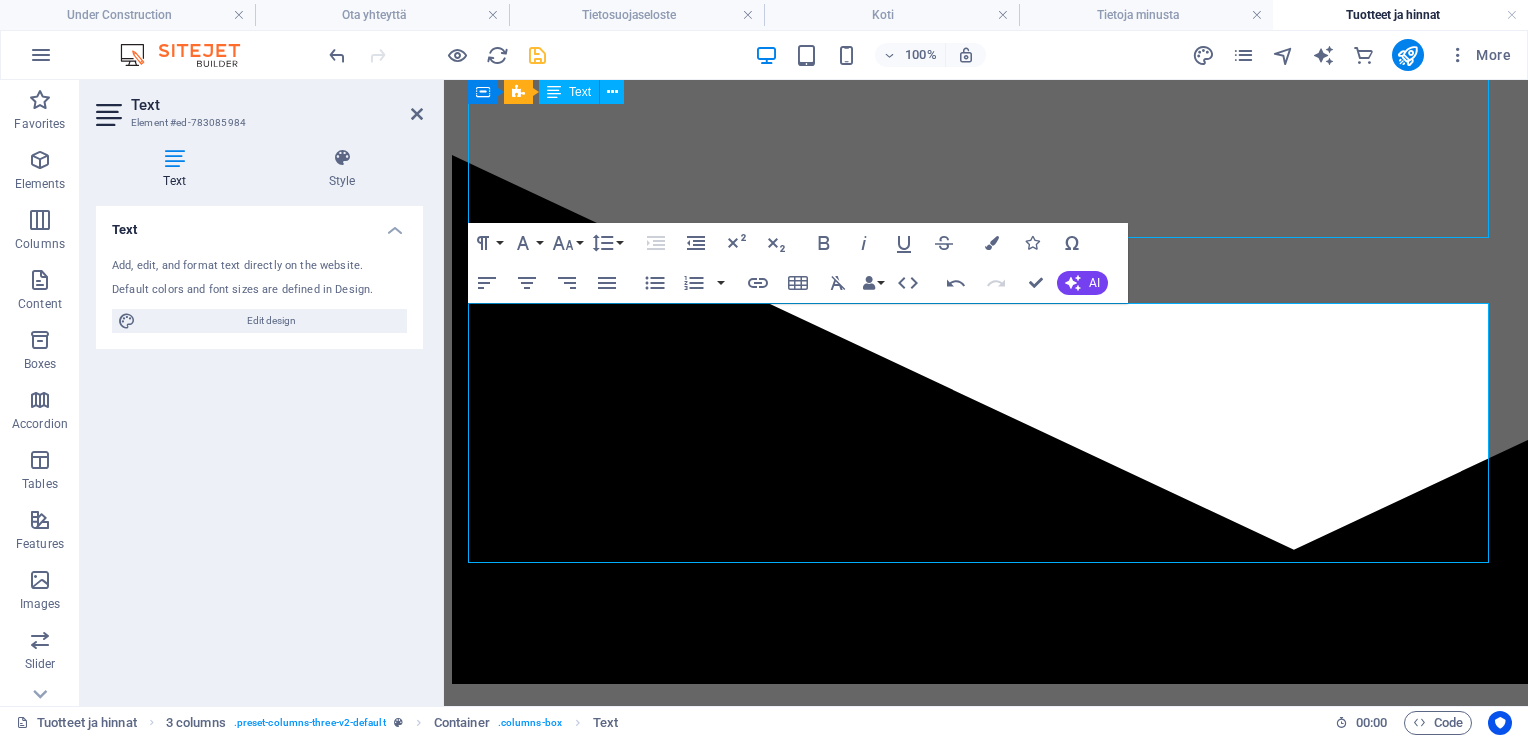 scroll, scrollTop: 5467, scrollLeft: 0, axis: vertical 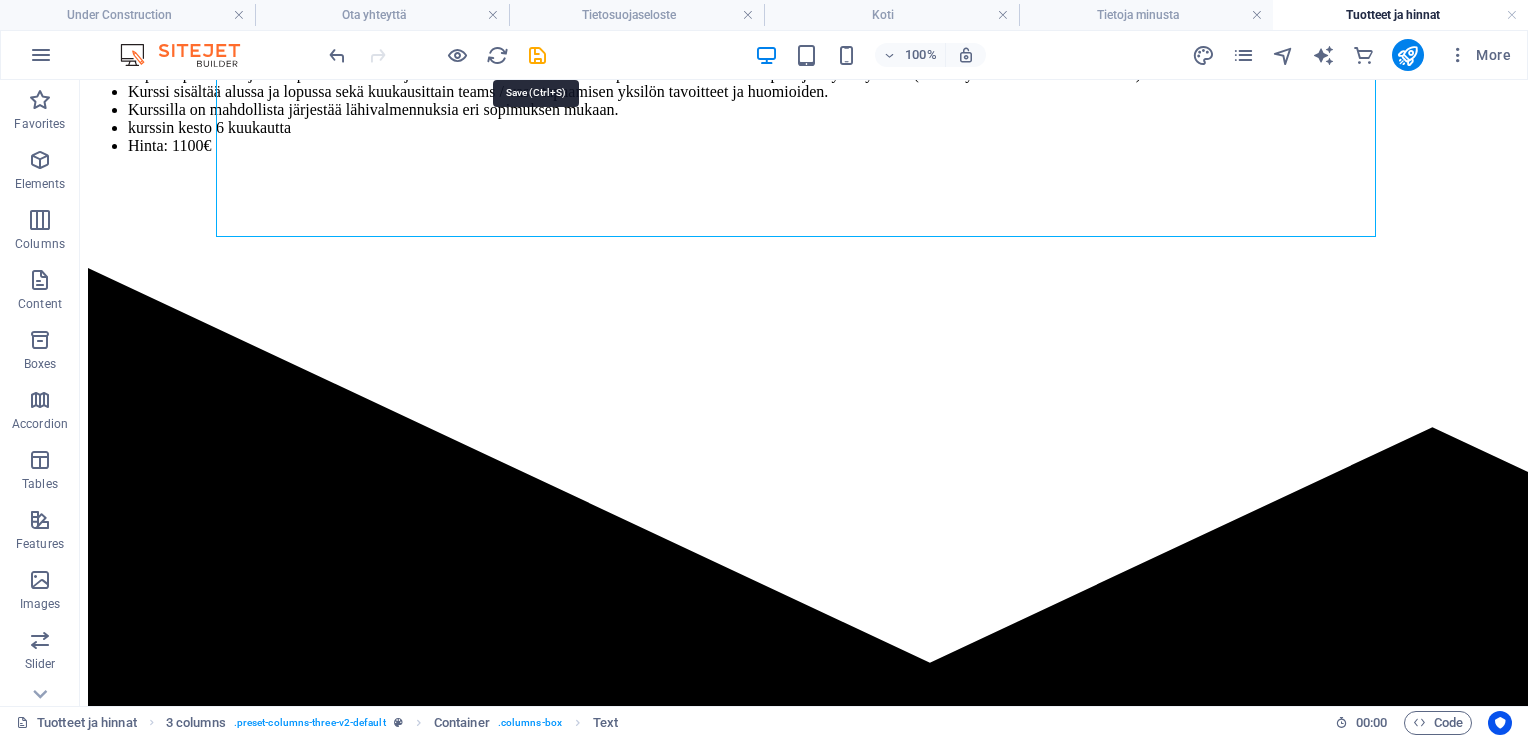 drag, startPoint x: 540, startPoint y: 54, endPoint x: 538, endPoint y: 74, distance: 20.09975 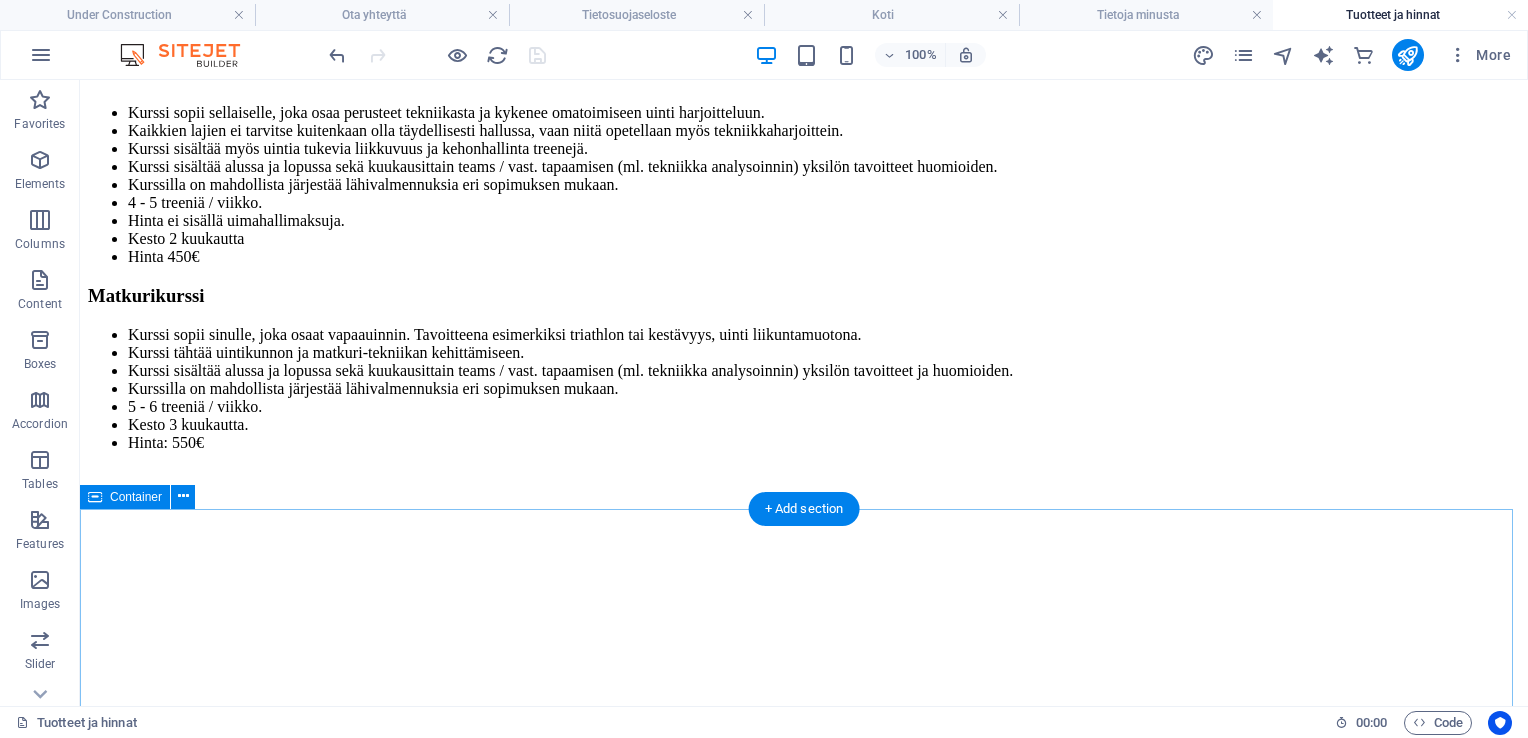 scroll, scrollTop: 7967, scrollLeft: 0, axis: vertical 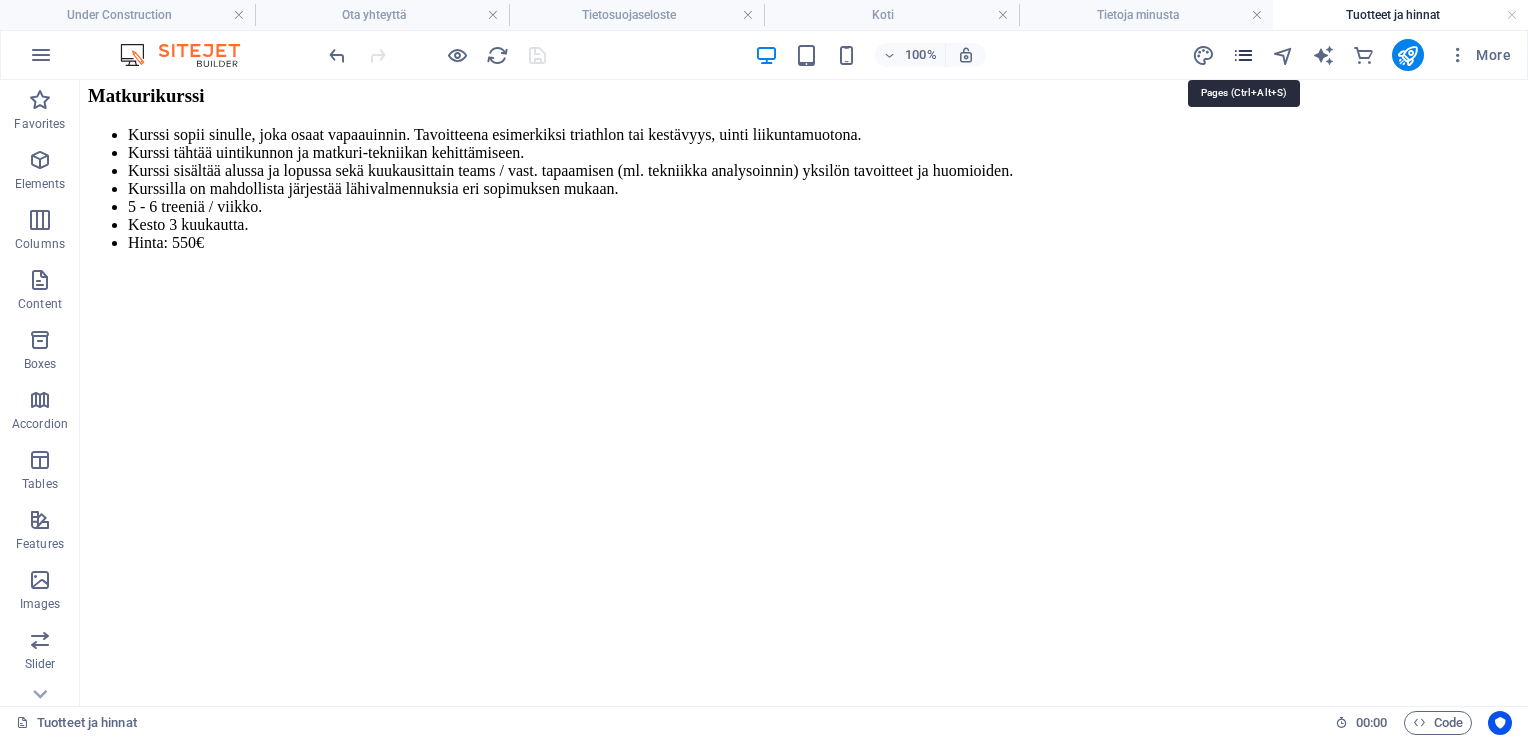 click at bounding box center [1243, 55] 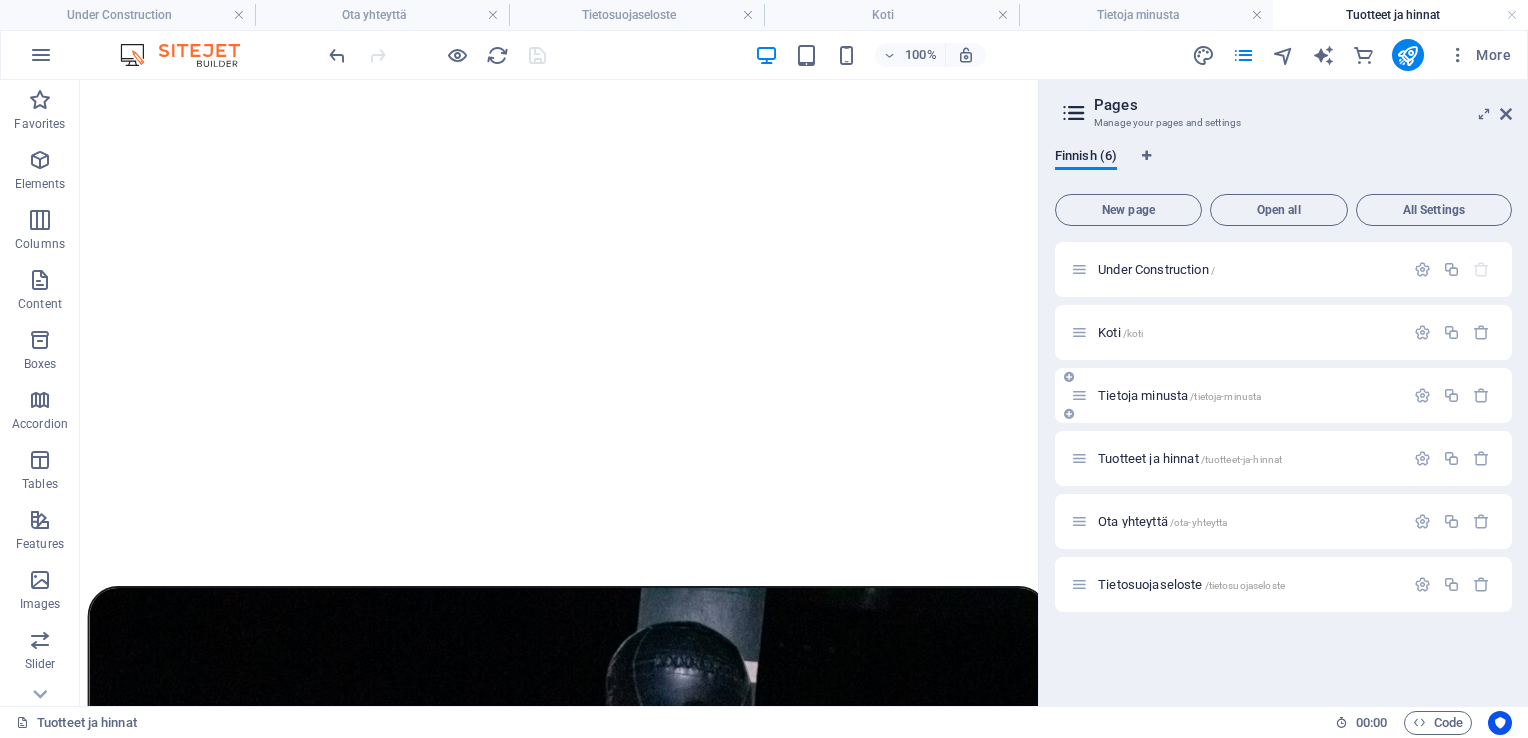 scroll, scrollTop: 7833, scrollLeft: 0, axis: vertical 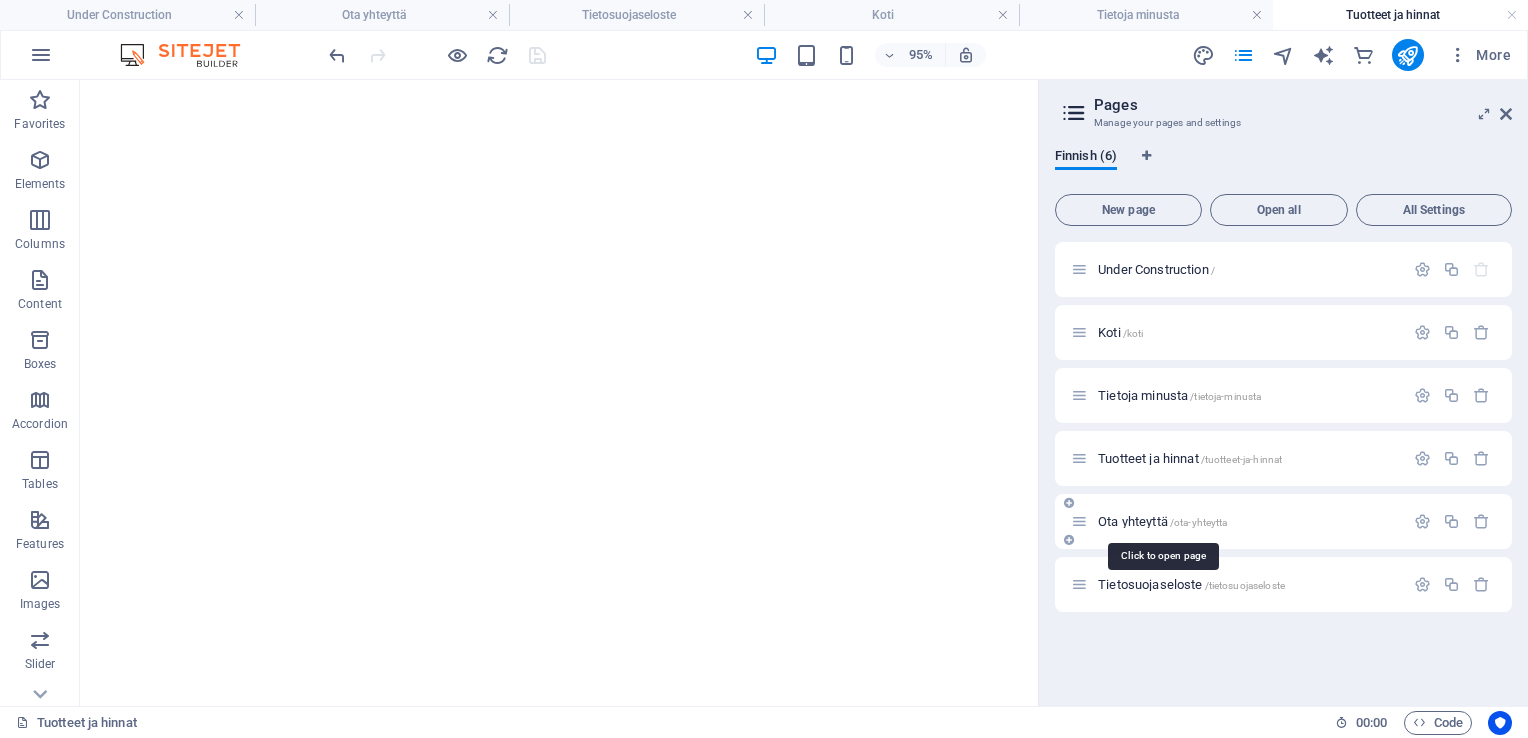 click on "Ota yhteyttä /ota-yhteytta" at bounding box center [1162, 521] 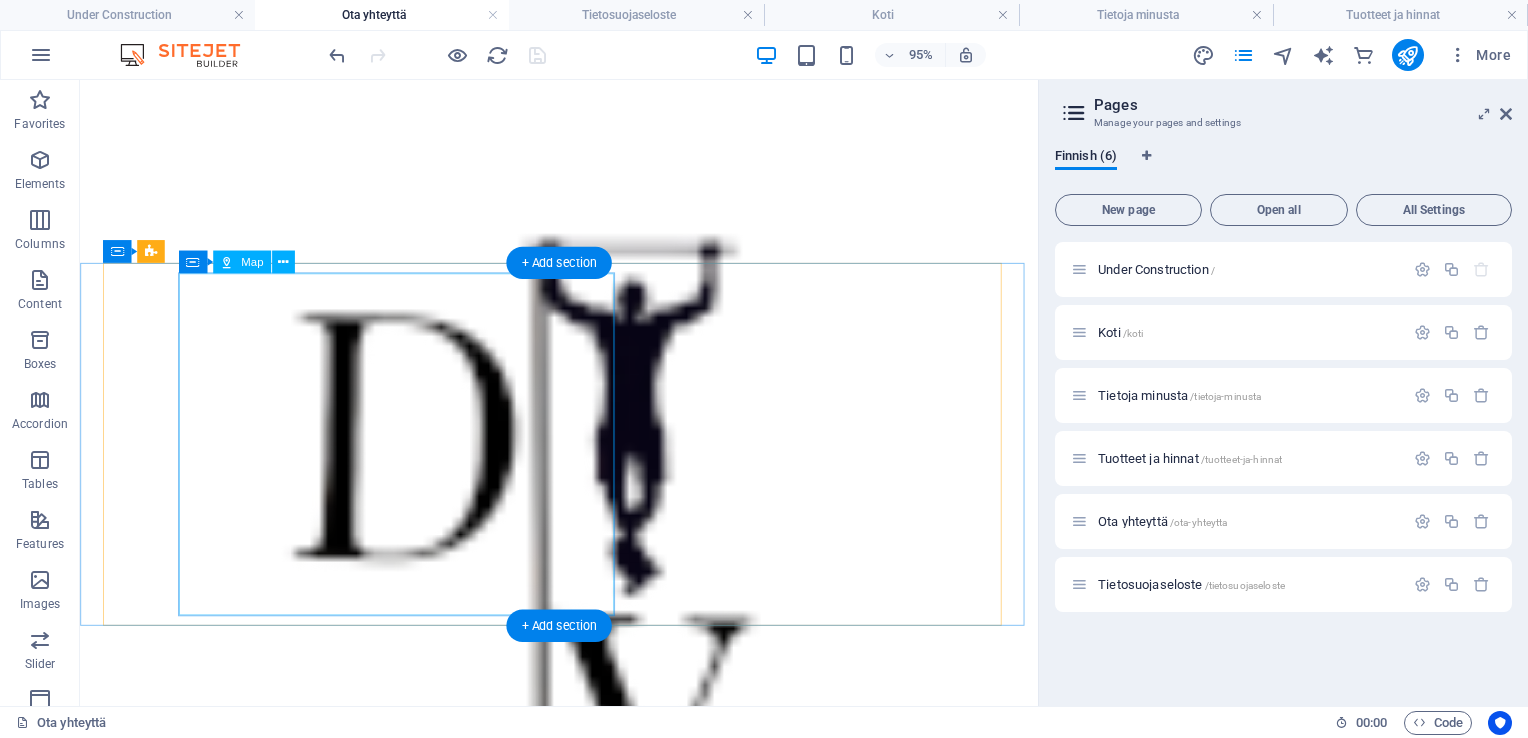 scroll, scrollTop: 0, scrollLeft: 0, axis: both 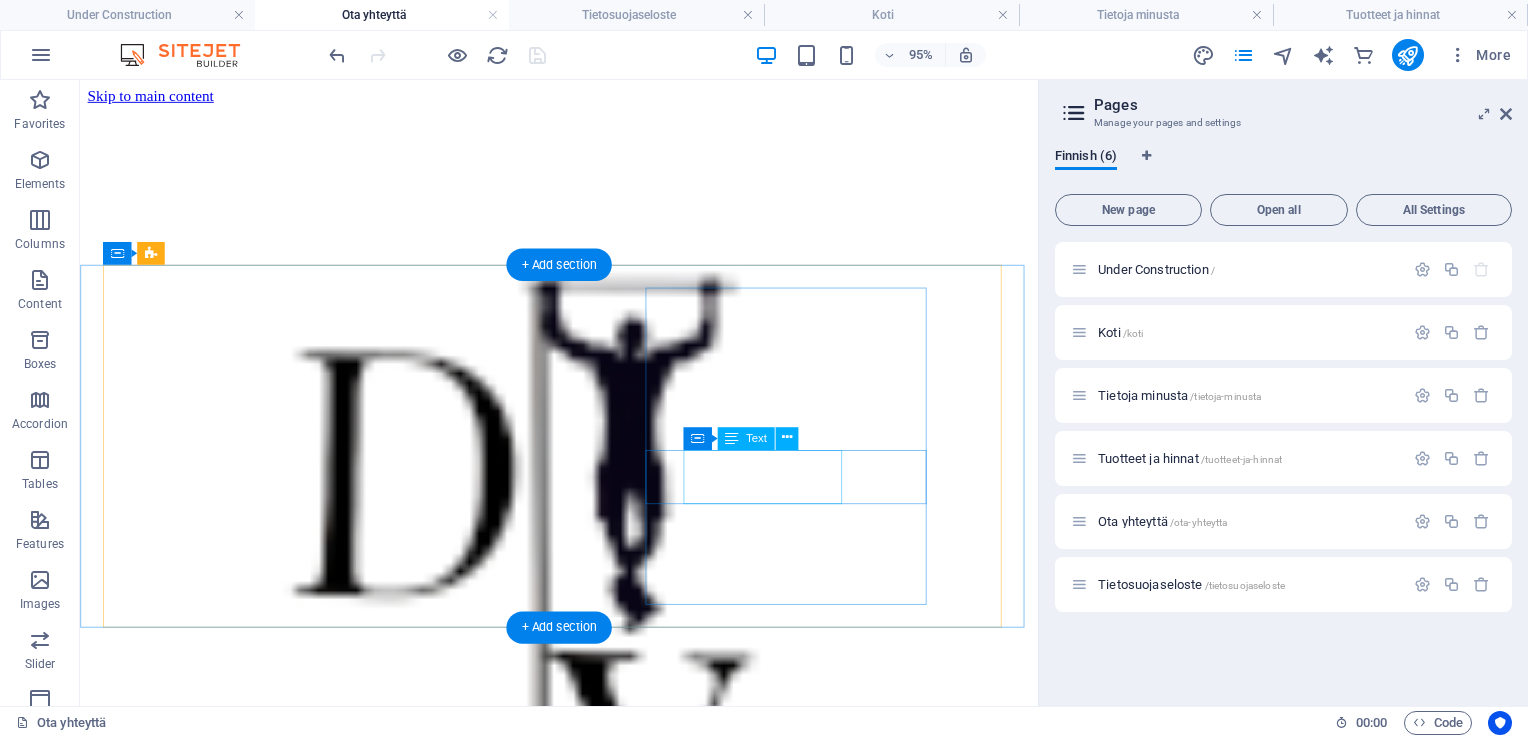 click on "Osoite  Finland [CITY], [POSTAL_CODE]" at bounding box center (518, 1906) 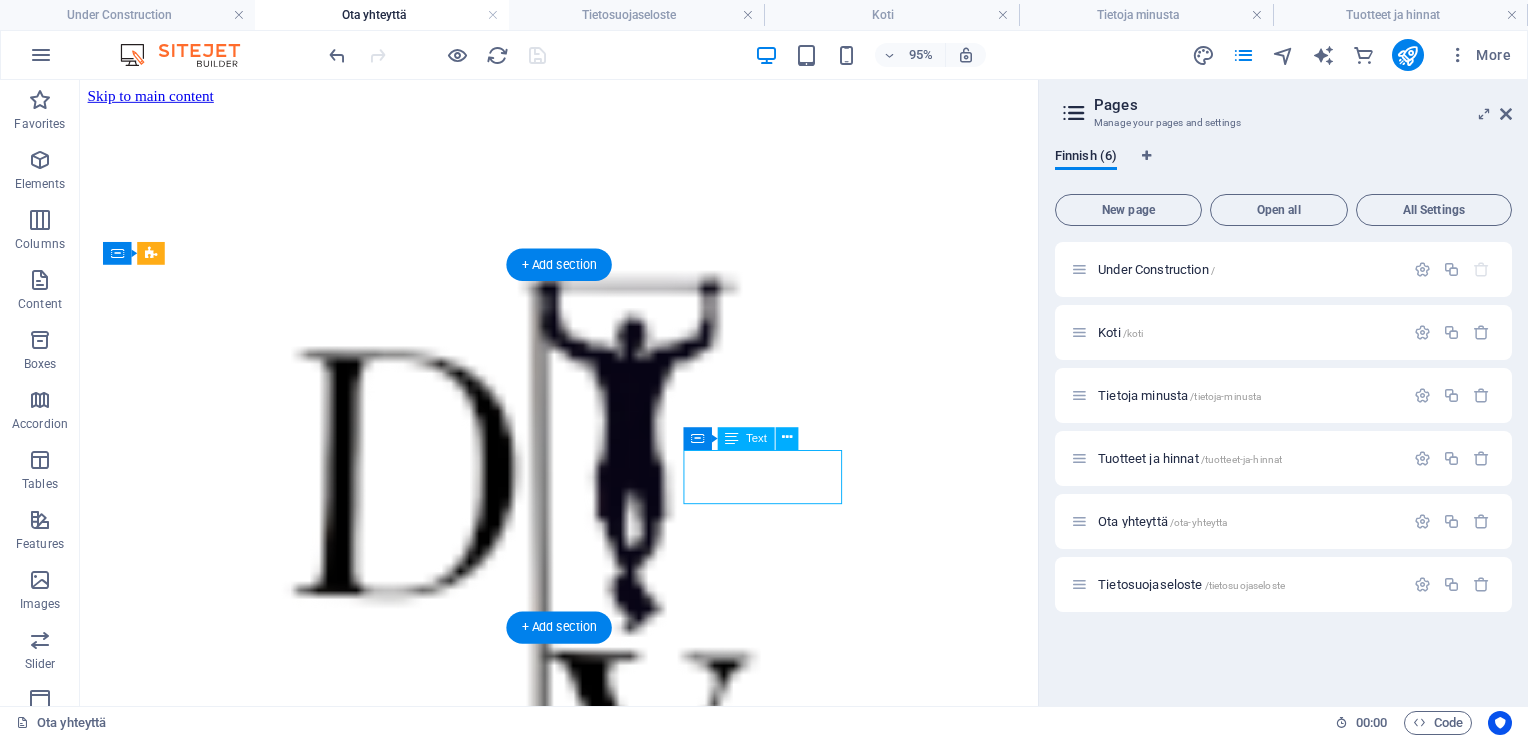 click on "Osoite  Finland [CITY], [POSTAL_CODE]" at bounding box center [518, 1906] 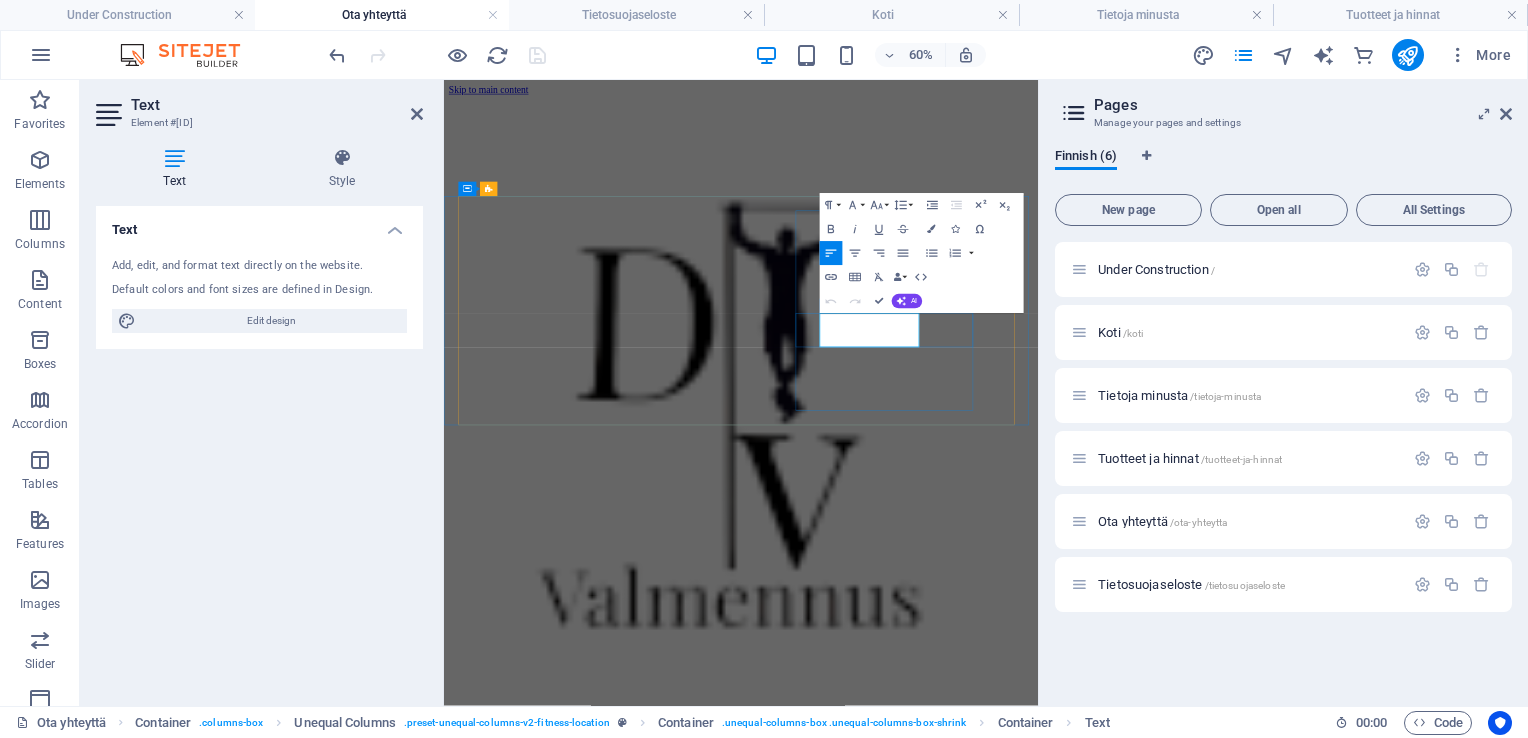 click on "[CITY], [POSTAL_CODE]" 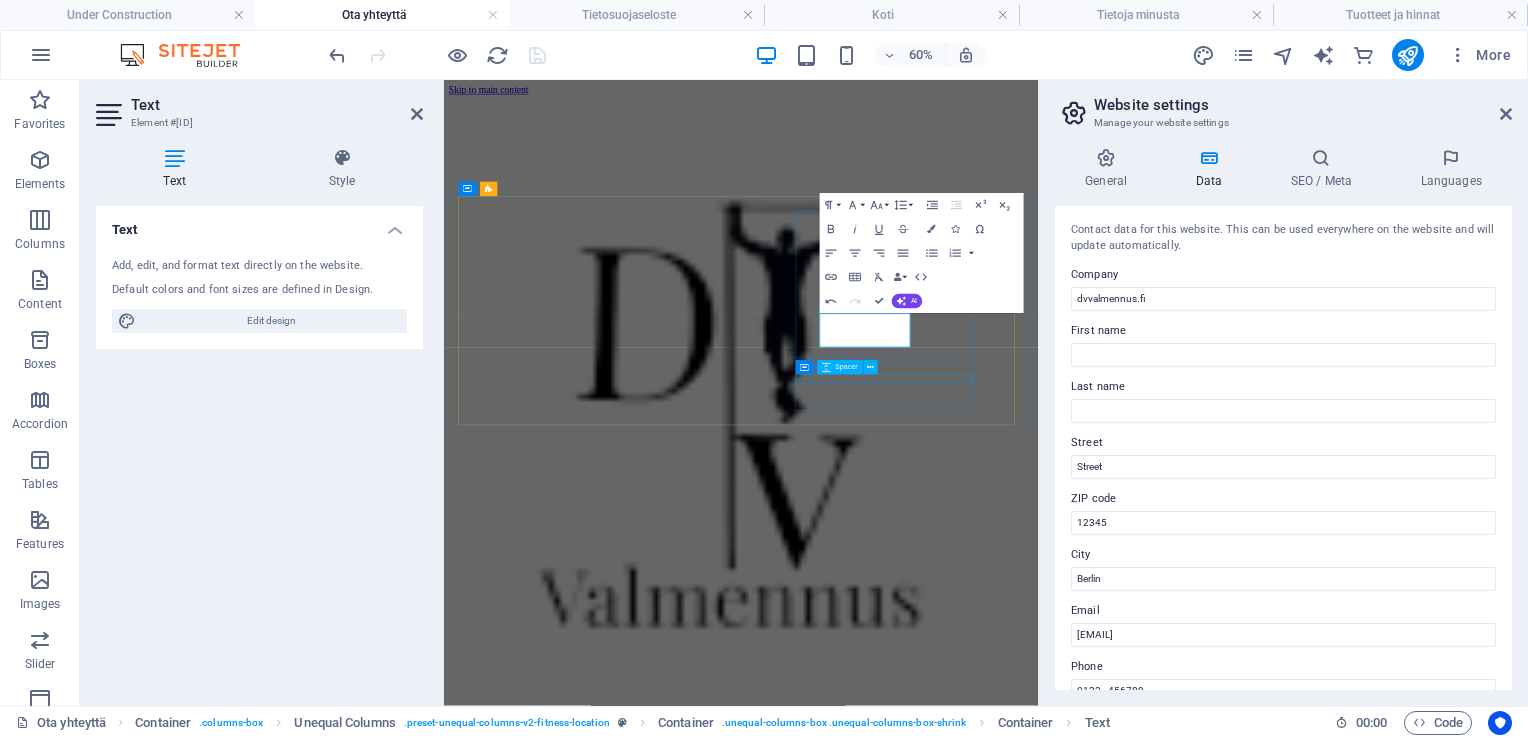 type 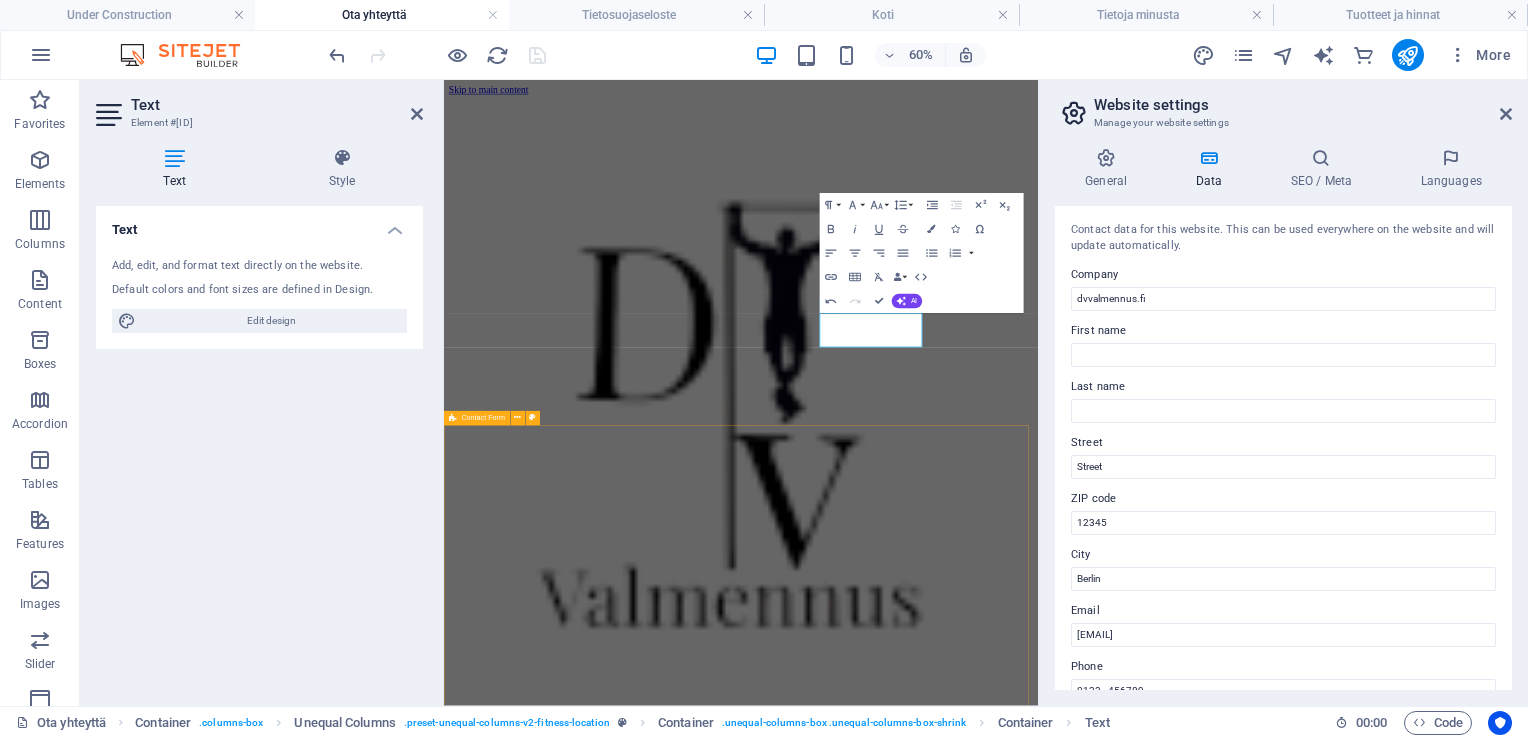 click on "Hyväksyn tietojeni käsittelyn Unreadable? Load new Lähetä viesti" at bounding box center [939, 2269] 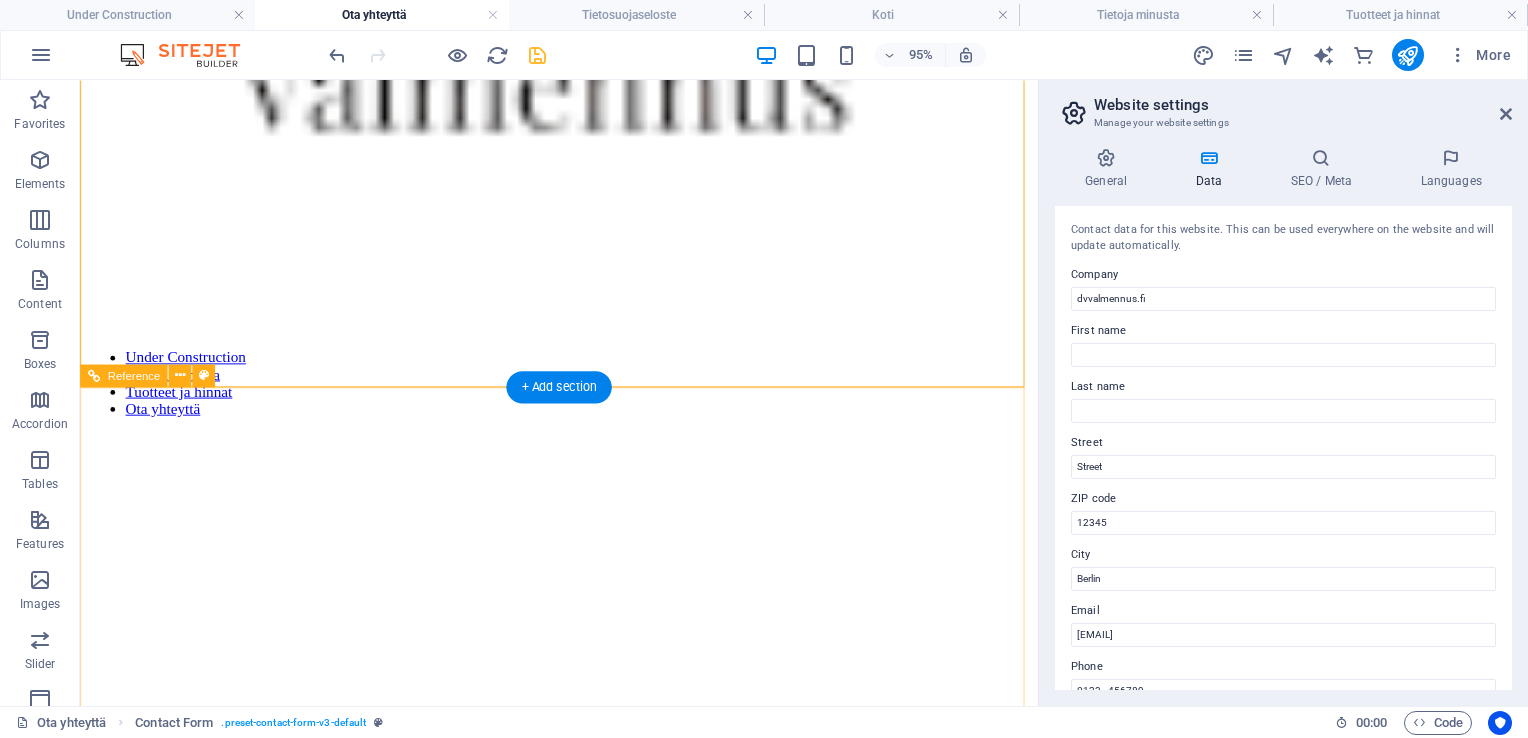 scroll, scrollTop: 900, scrollLeft: 0, axis: vertical 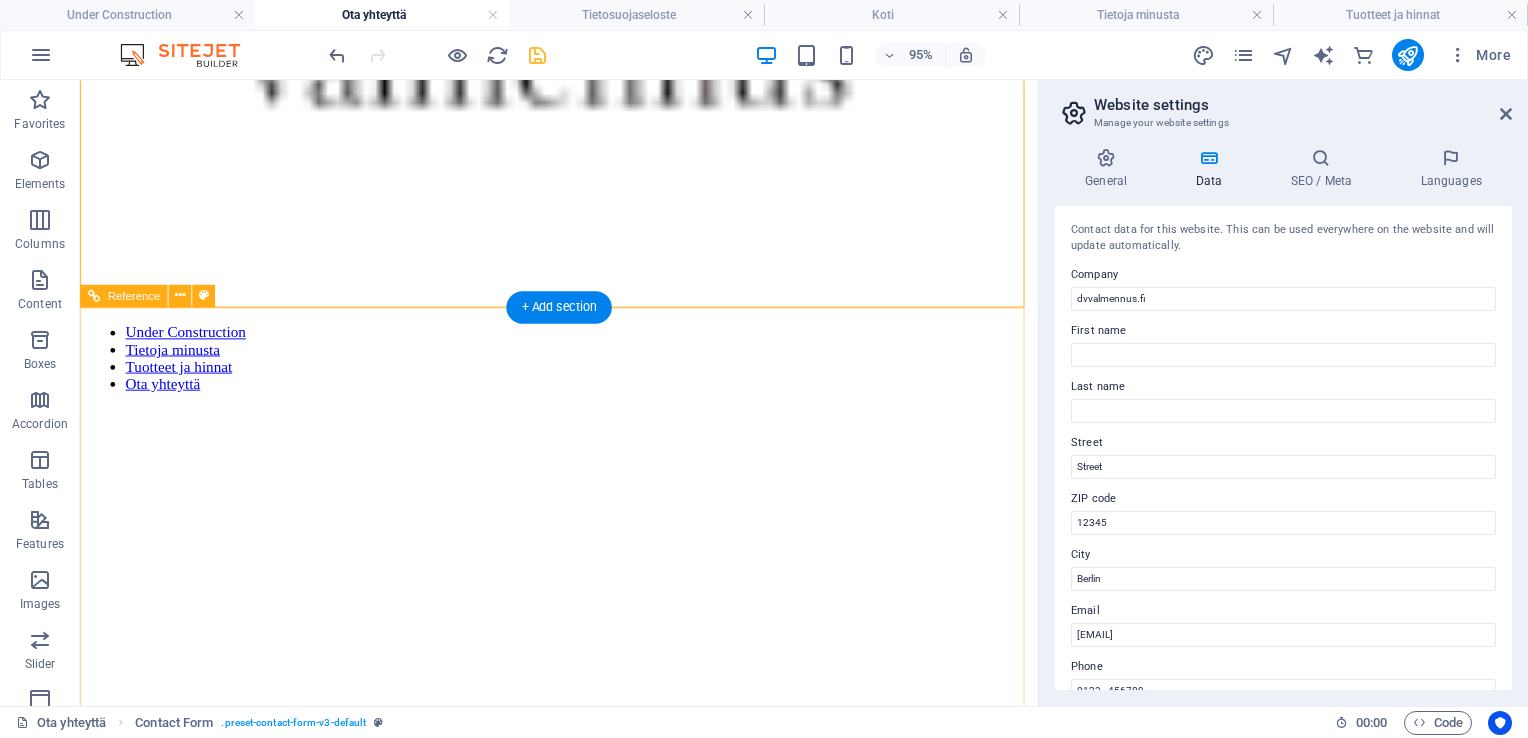 click on "Vie osaamisesti seuraavalle tasolle laadukkaalla ja asian tuntevalla nettivalmennuksella. Ota seuraavat askeleet kohti parempaa suorituskykyä ja hyvinvointia." at bounding box center (584, 1605) 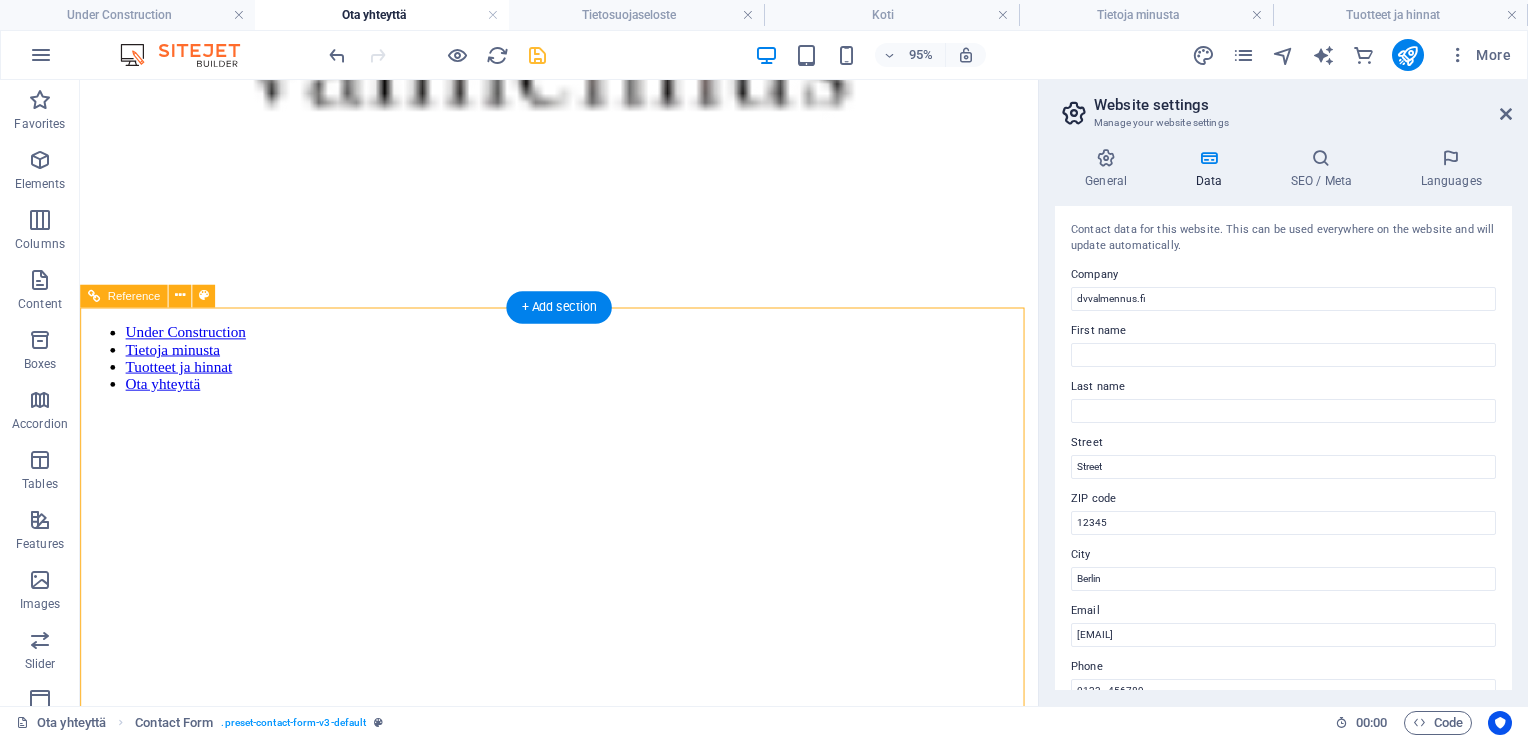 click on "Vie osaamisesti seuraavalle tasolle laadukkaalla ja asian tuntevalla nettivalmennuksella. Ota seuraavat askeleet kohti parempaa suorituskykyä ja hyvinvointia." at bounding box center [584, 1605] 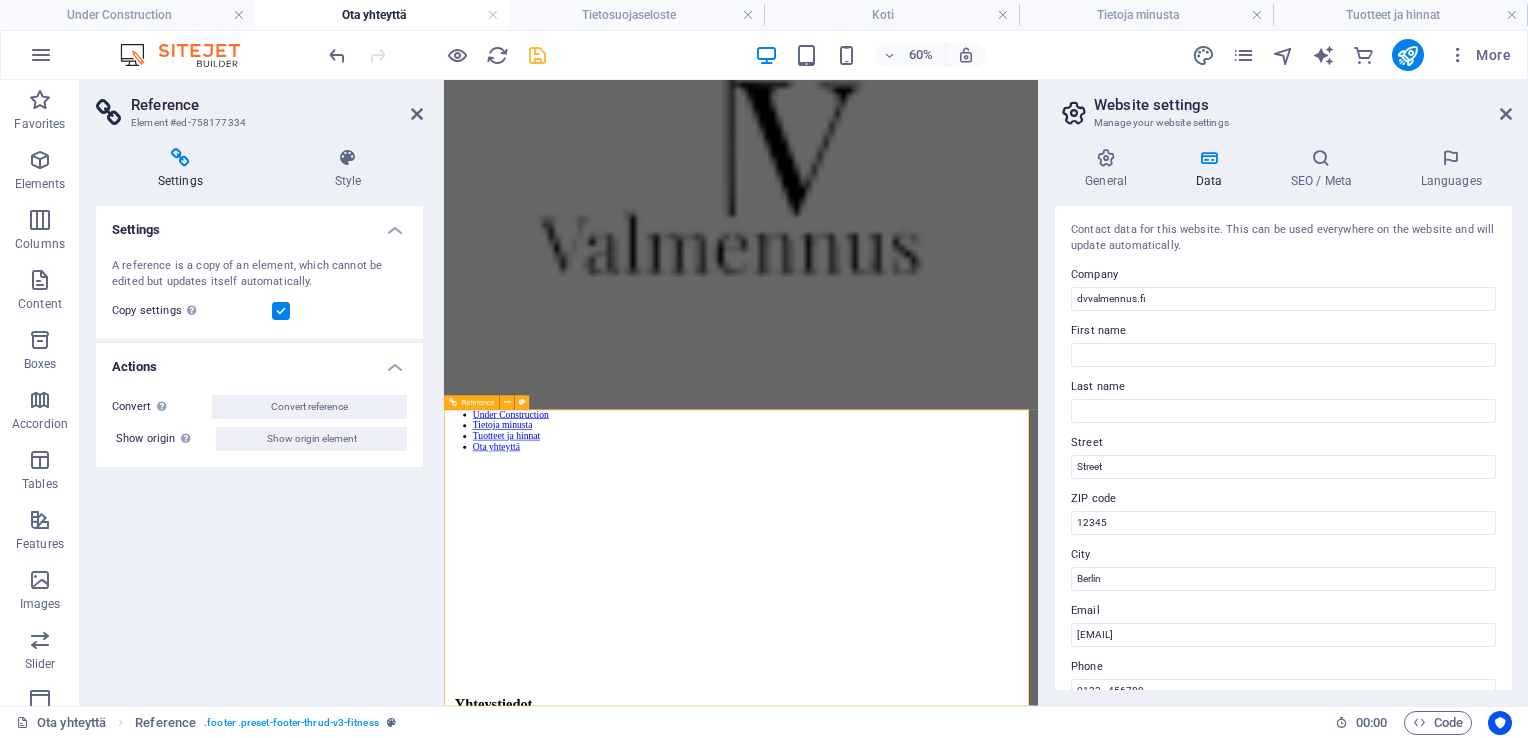 click on "Vie osaamisesti seuraavalle tasolle laadukkaalla ja asian tuntevalla nettivalmennuksella. Ota seuraavat askeleet kohti parempaa suorituskykyä ja hyvinvointia." at bounding box center [939, 1897] 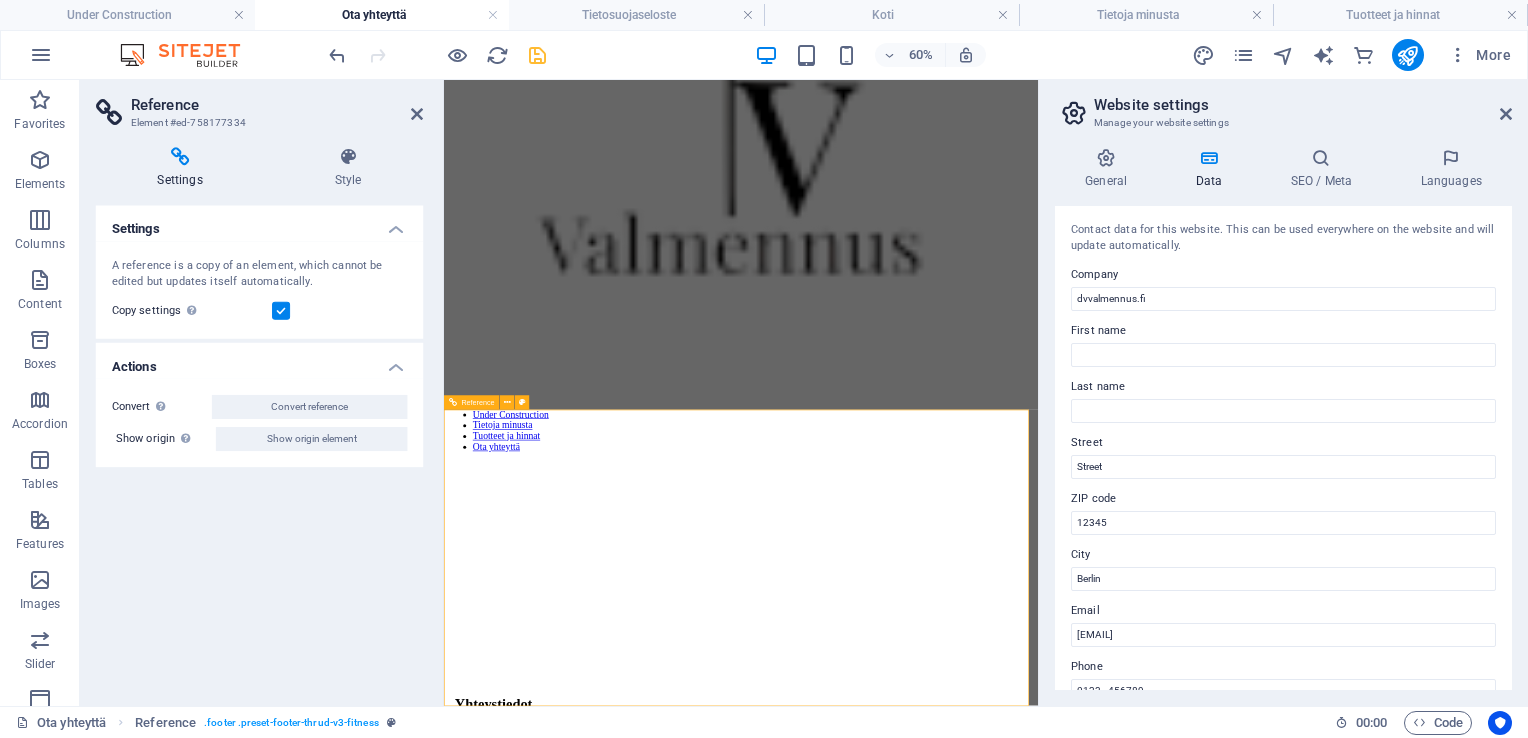 click on "Vie osaamisesti seuraavalle tasolle laadukkaalla ja asian tuntevalla nettivalmennuksella. Ota seuraavat askeleet kohti parempaa suorituskykyä ja hyvinvointia." at bounding box center [939, 1897] 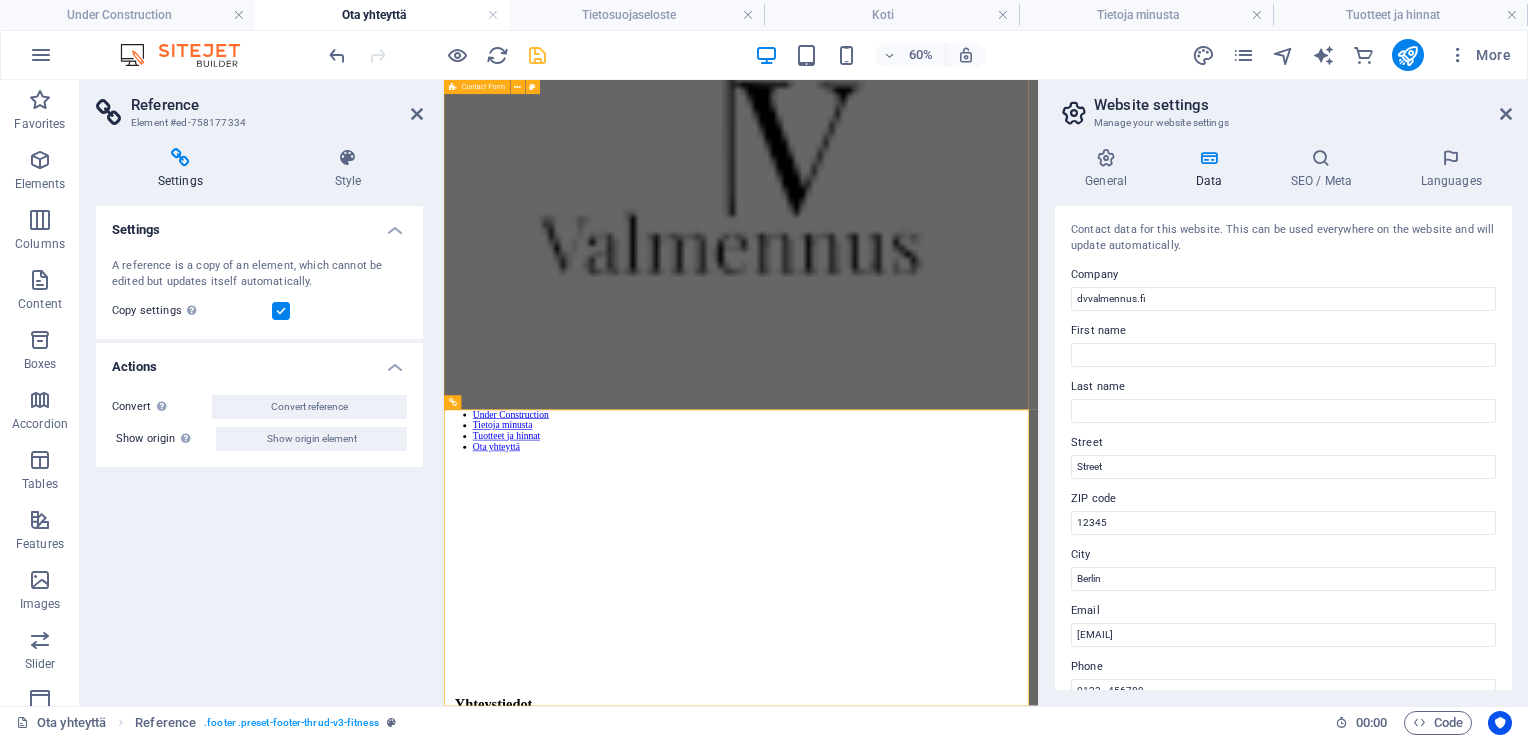 click on "Hyväksyn tietojeni käsittelyn Unreadable? Load new Lähetä viesti" at bounding box center [939, 1681] 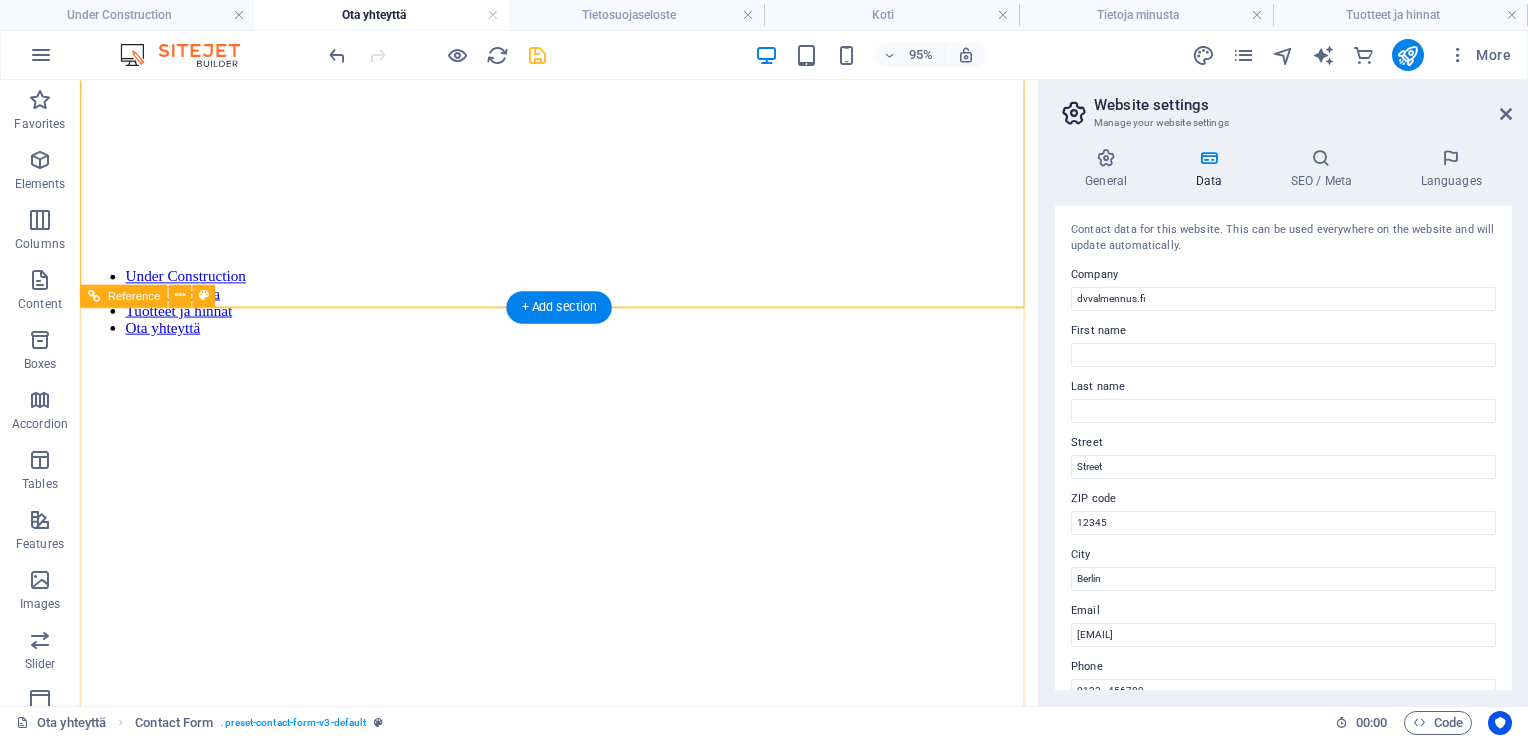 scroll, scrollTop: 973, scrollLeft: 0, axis: vertical 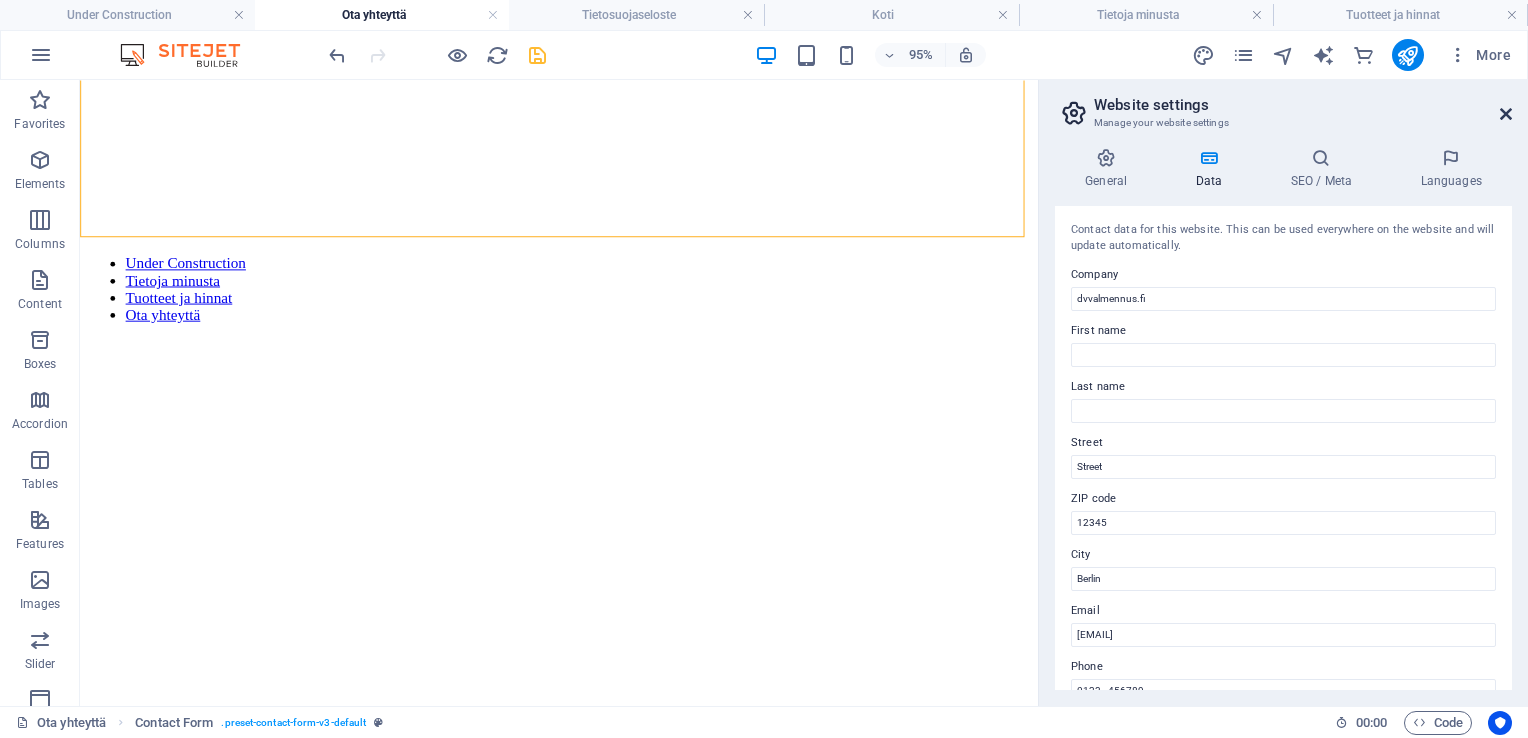click at bounding box center [1506, 114] 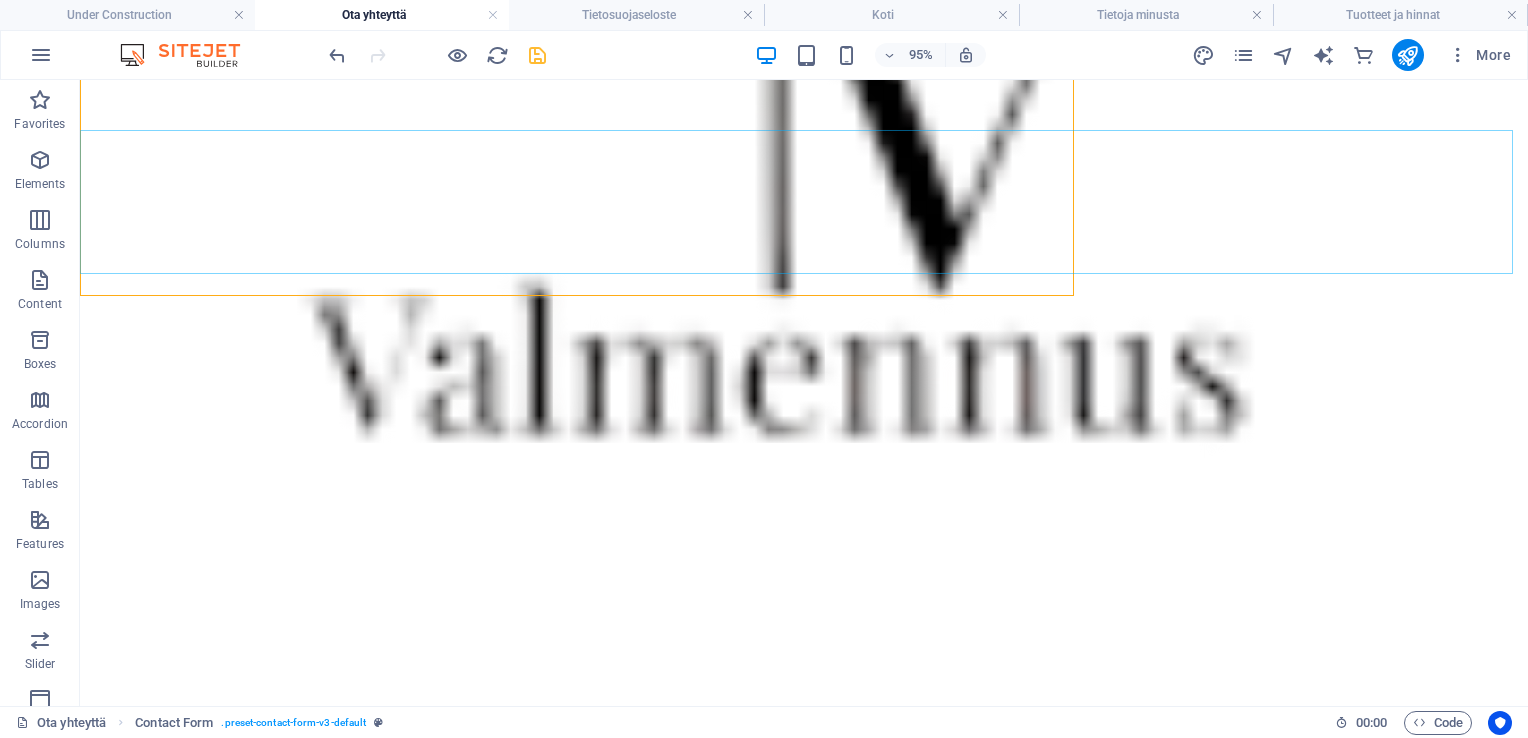 scroll, scrollTop: 923, scrollLeft: 0, axis: vertical 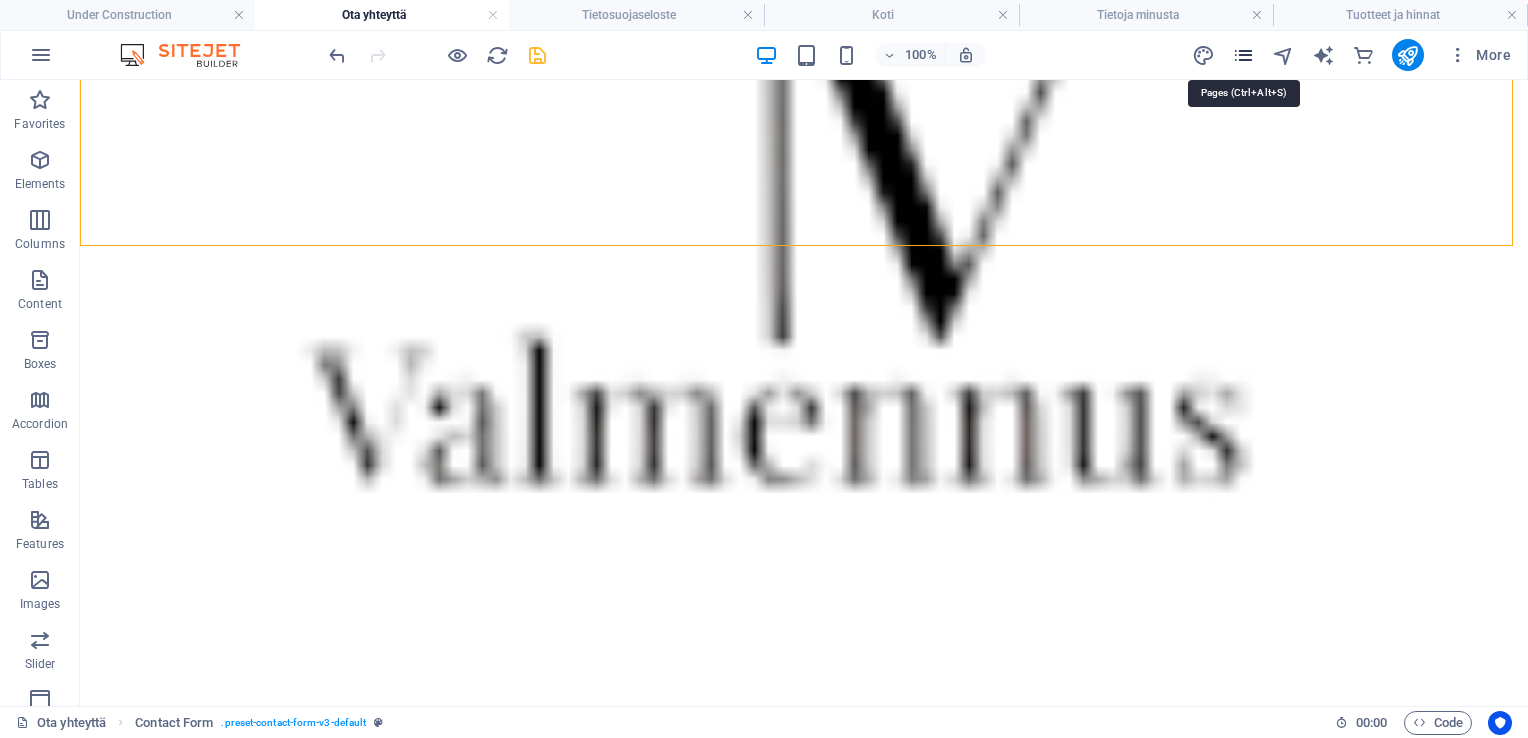 click at bounding box center [1243, 55] 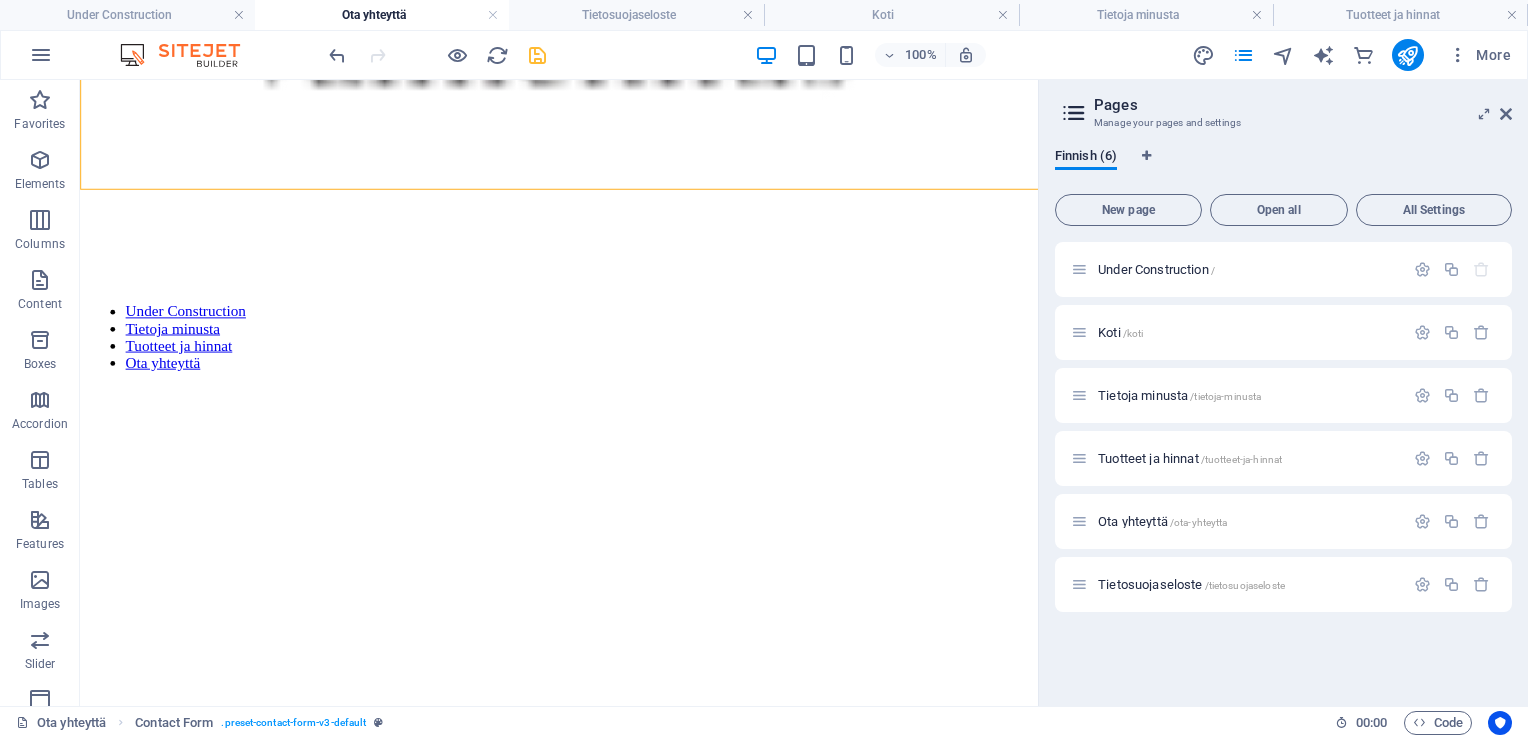 scroll, scrollTop: 973, scrollLeft: 0, axis: vertical 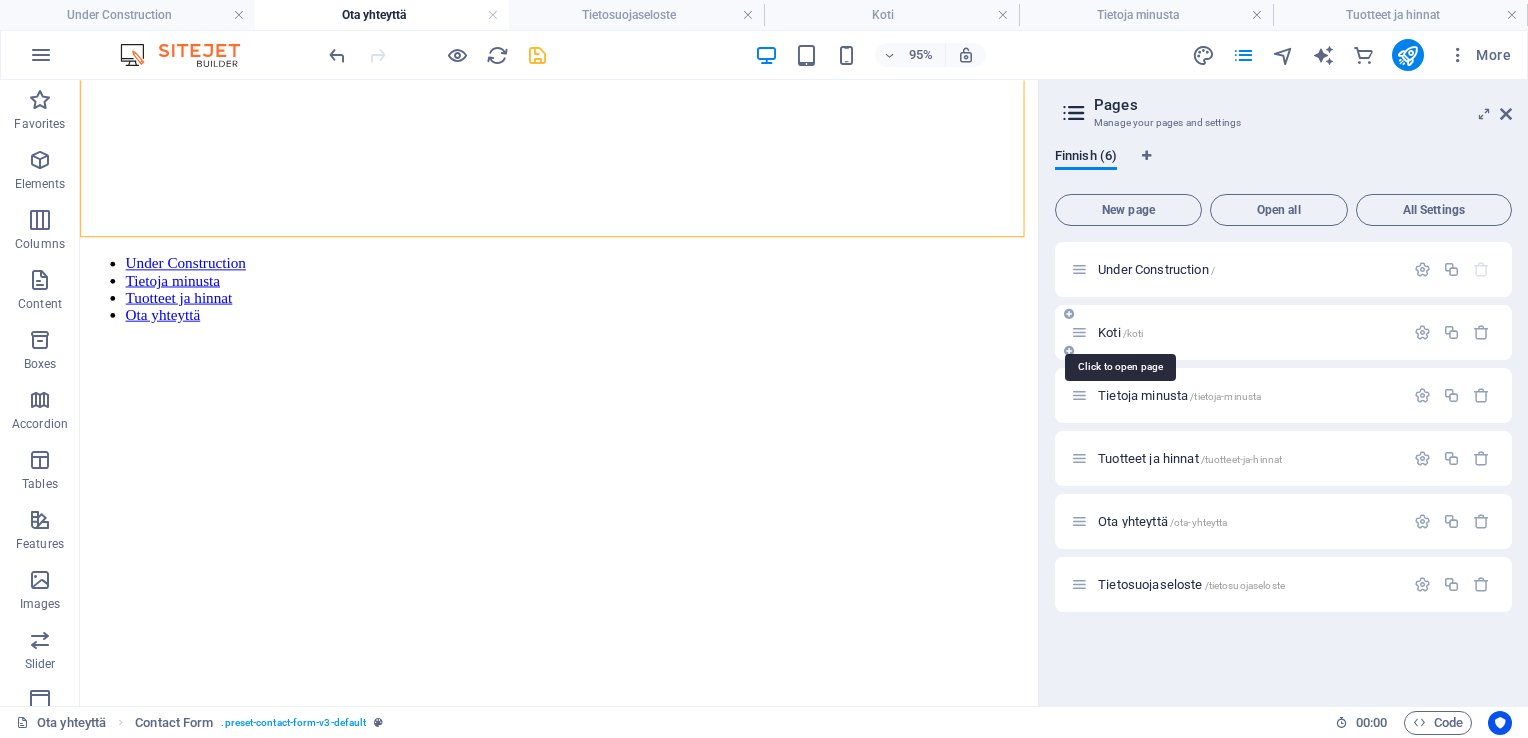 click on "Koti /koti" at bounding box center (1120, 332) 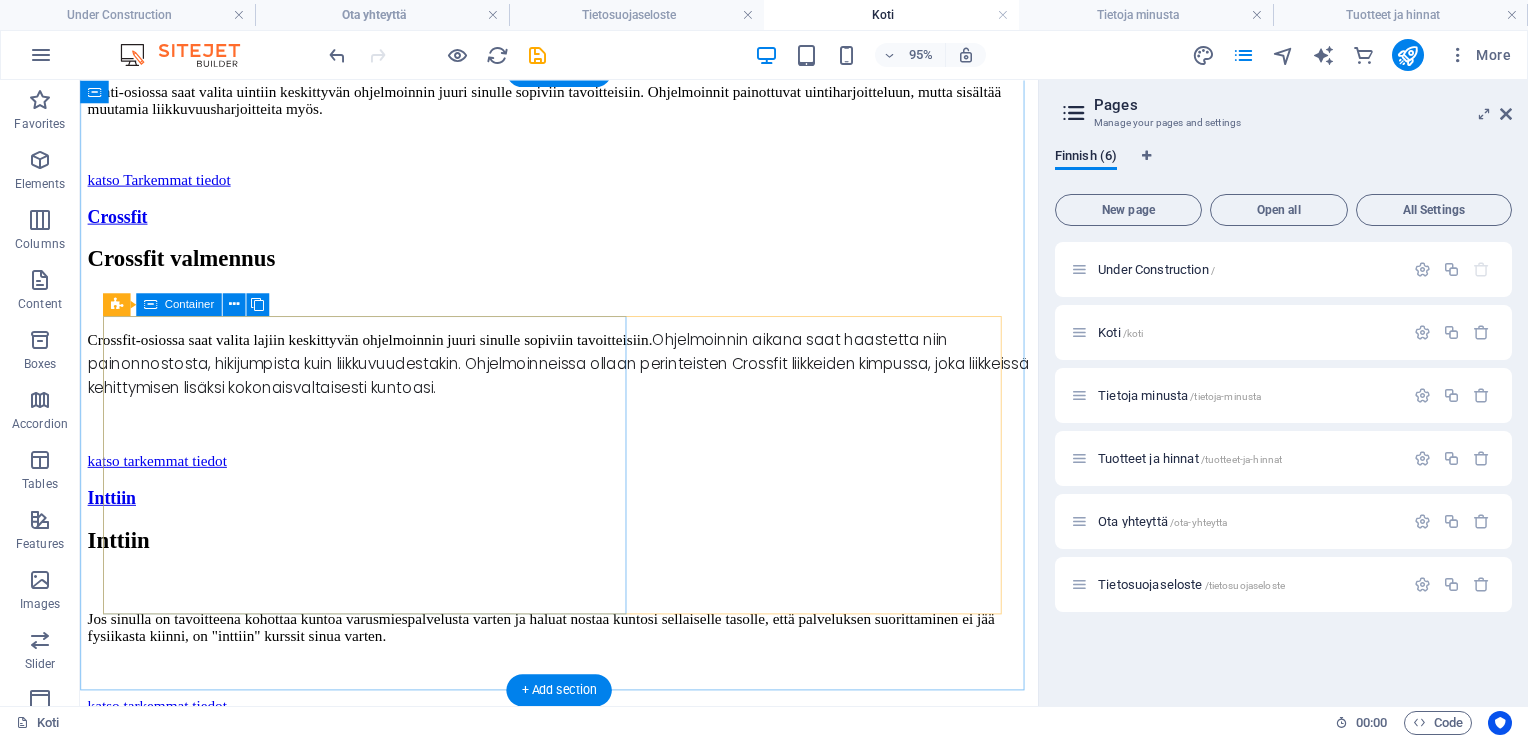 scroll, scrollTop: 2692, scrollLeft: 0, axis: vertical 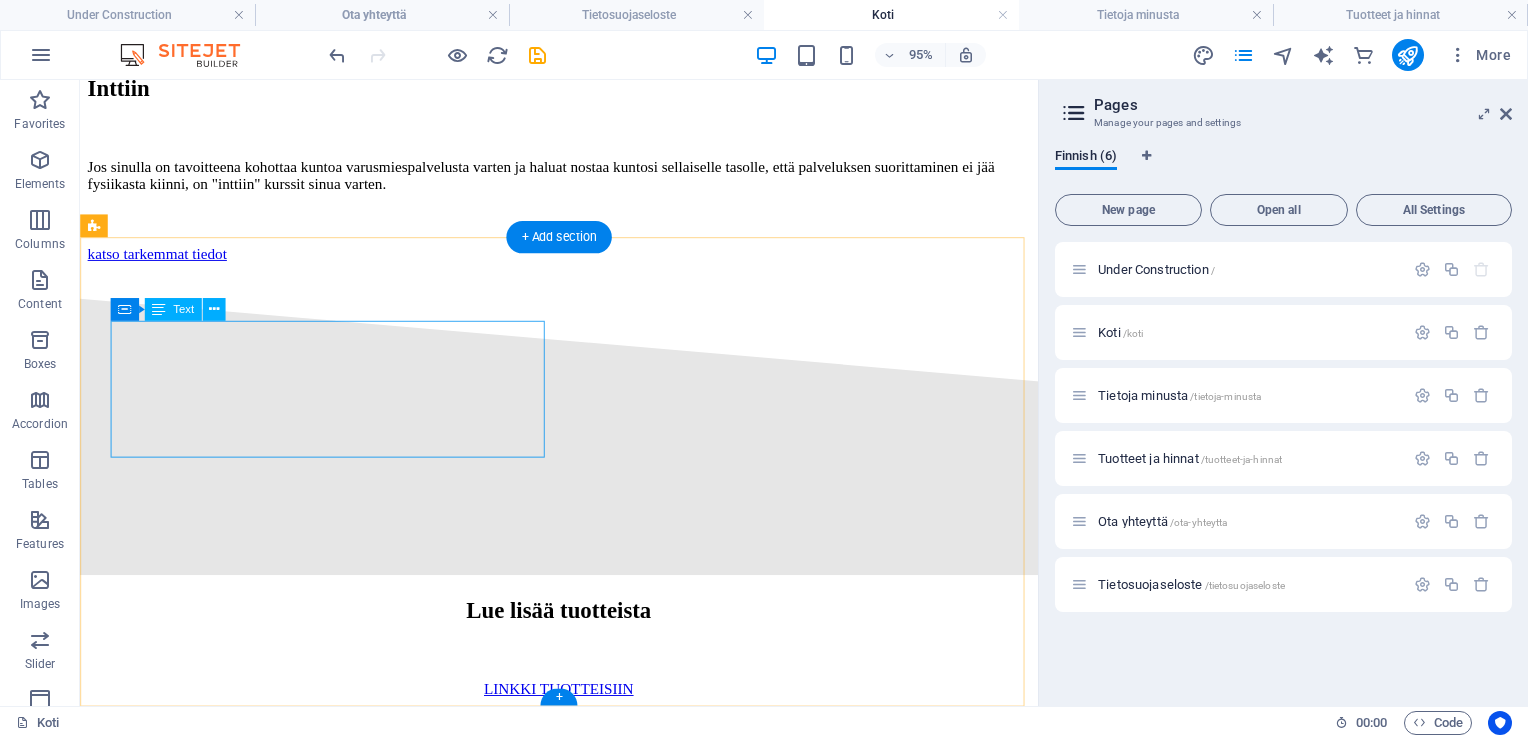 click on "Vie osaamisesti seuraavalle tasolle laadukkaalla ja asian tuntevalla nettivalmennuksella. Ota seuraavat askeleet kohti parempaa suorituskykyä ja hyvinvointia." at bounding box center [584, 994] 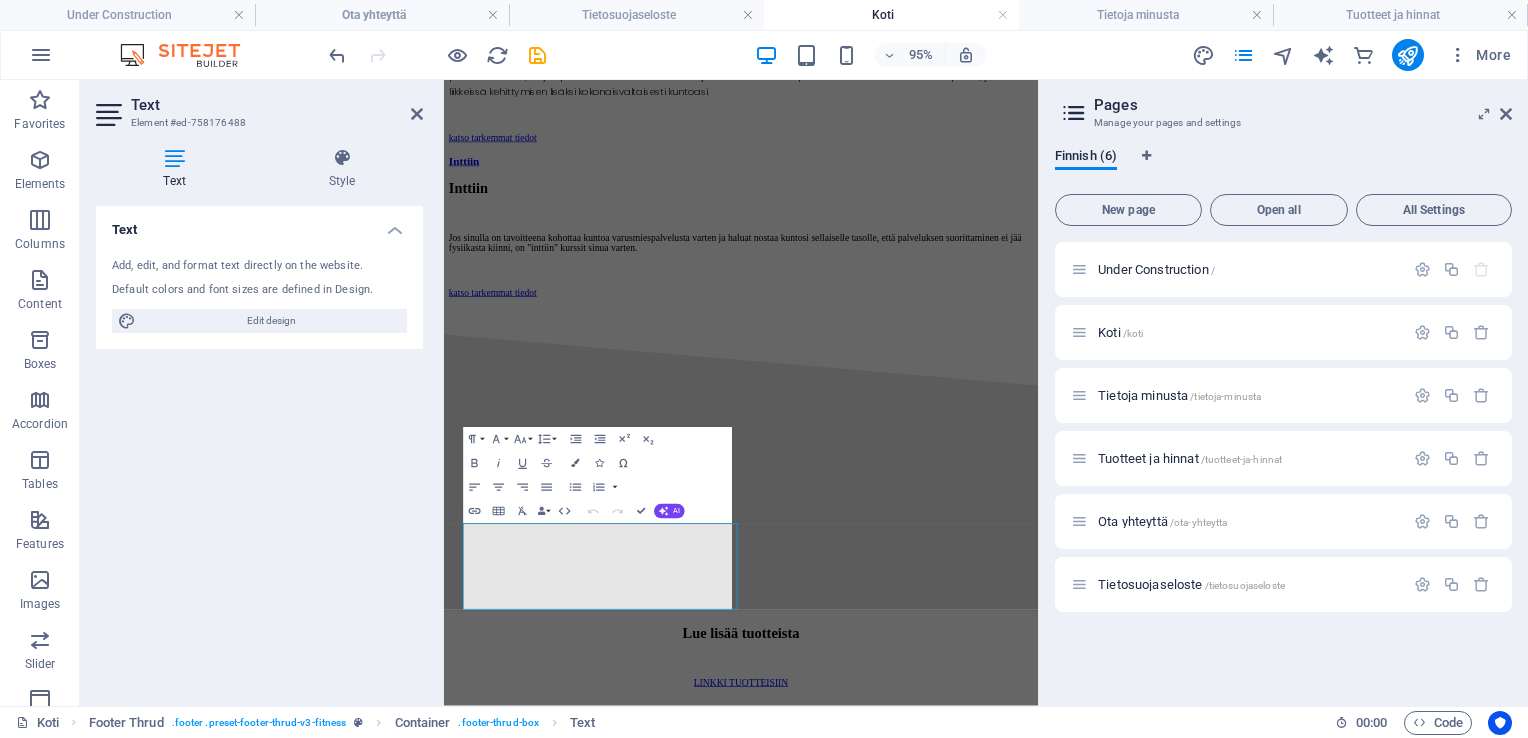 scroll, scrollTop: 2207, scrollLeft: 0, axis: vertical 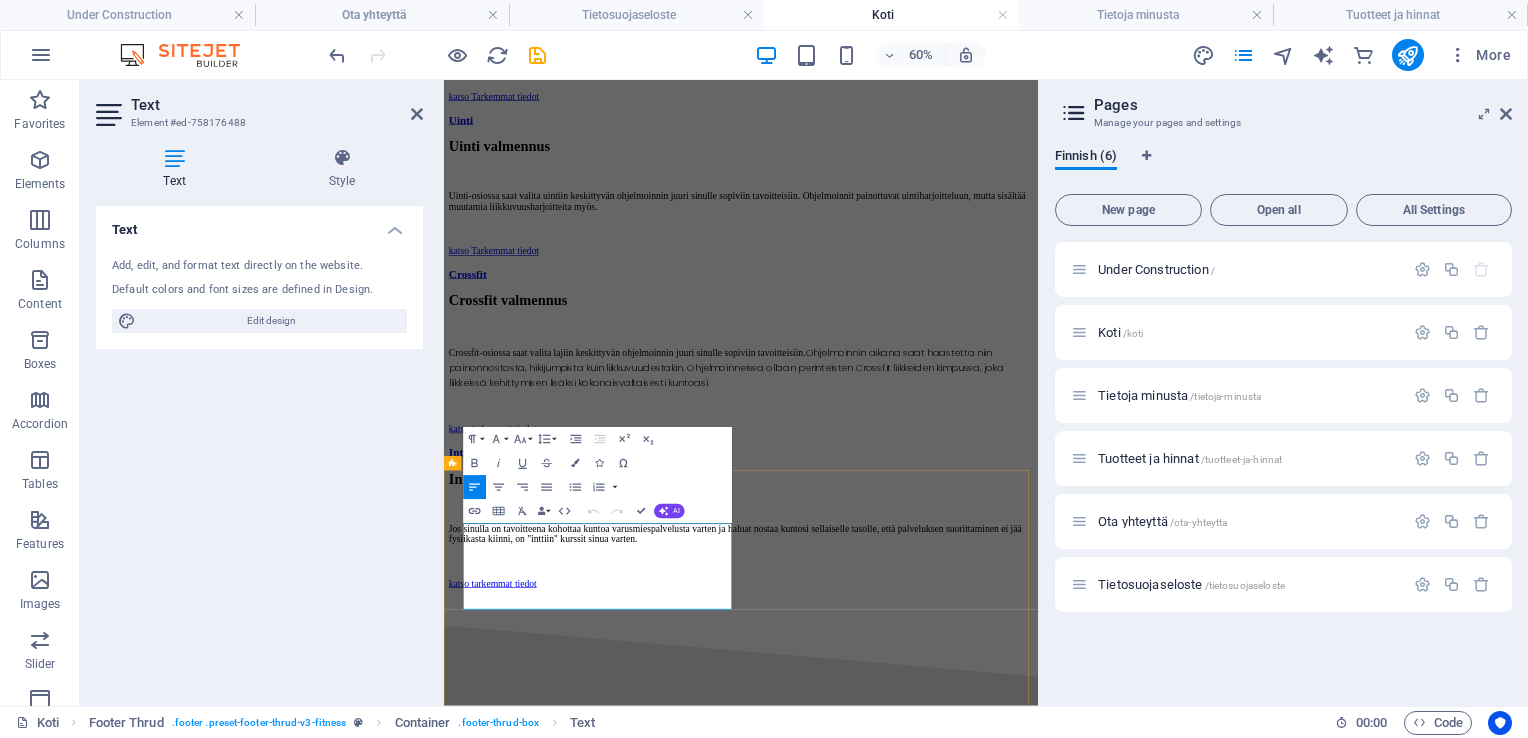 click on "Vie osaamisesti seuraavalle tasolle laadukkaalla ja asian tuntevalla nettivalmennuksella." at bounding box center (939, 1810) 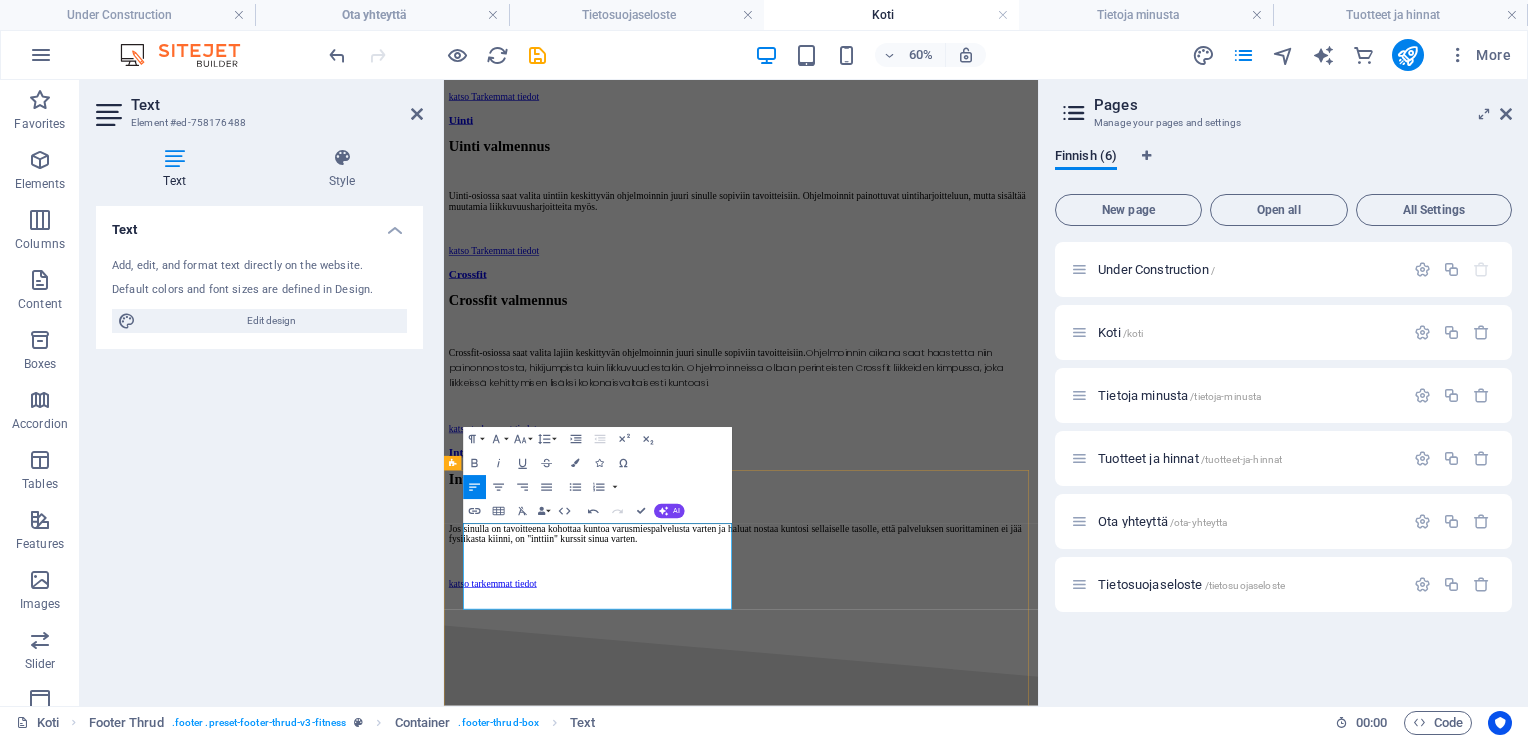 type 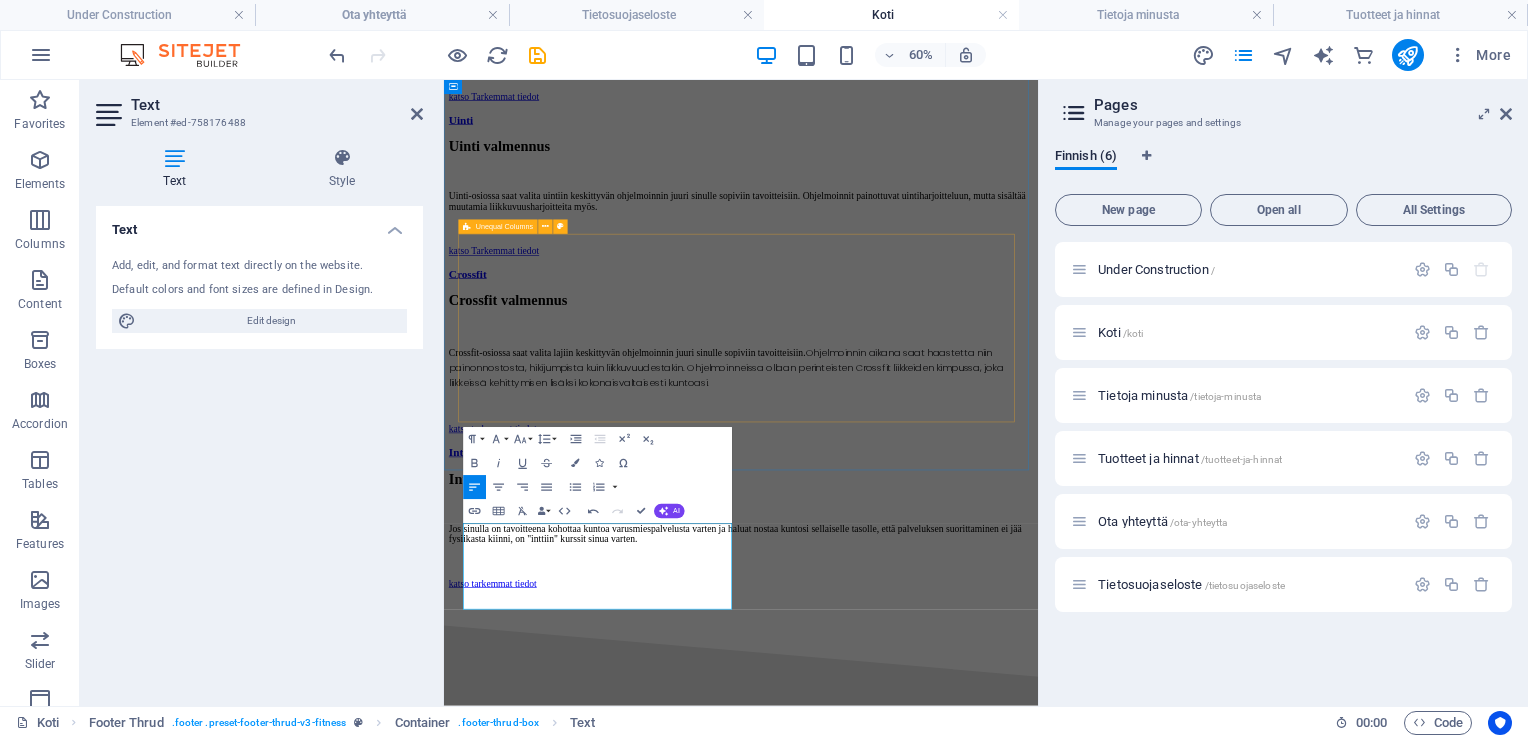click on "Urheilua ilon kautta kohti omia tavoitteita! OTA YHTEYTTÄ" at bounding box center (939, 1740) 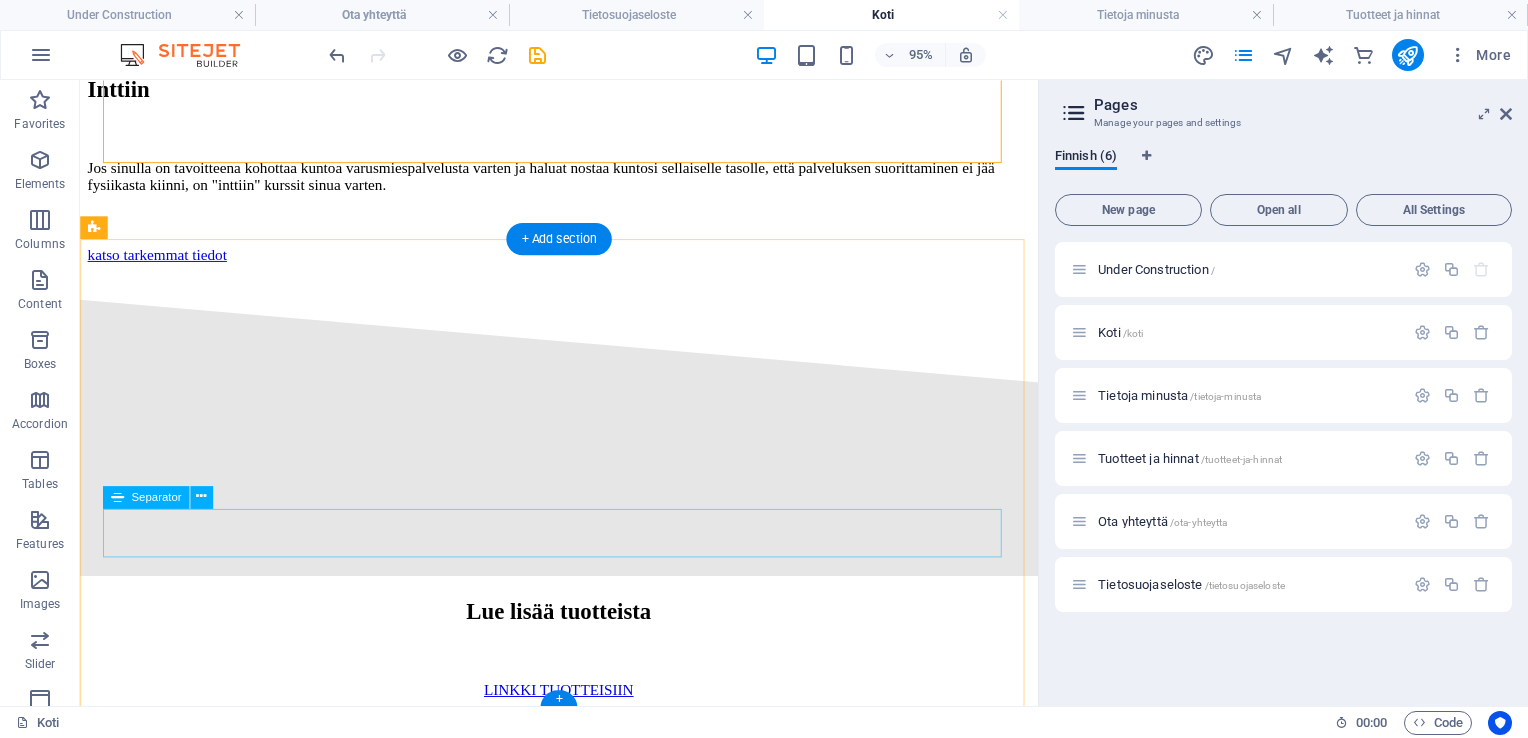 scroll, scrollTop: 2692, scrollLeft: 0, axis: vertical 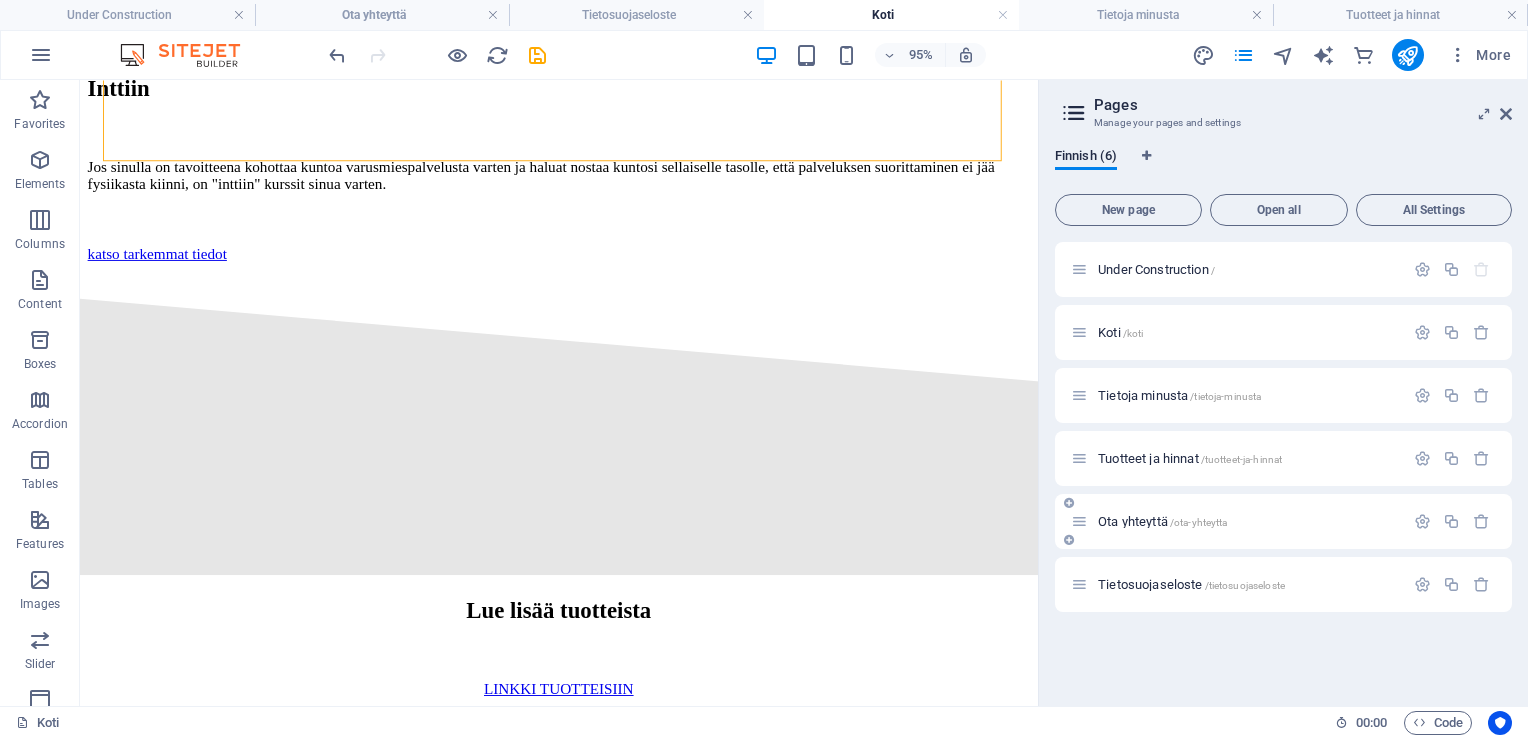 click on "Ota yhteyttä /ota-yhteytta" at bounding box center [1162, 521] 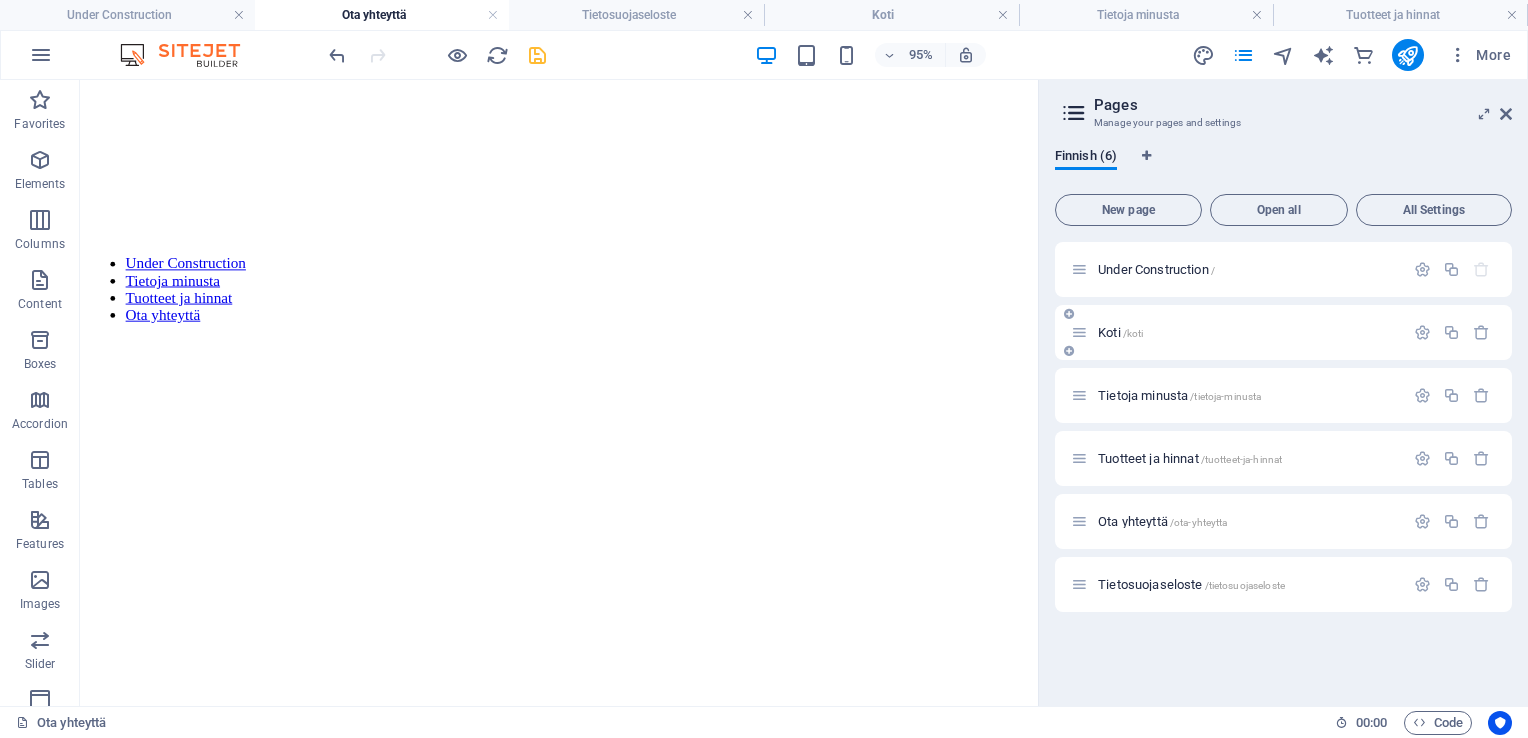 click on "Koti /koti" at bounding box center (1237, 332) 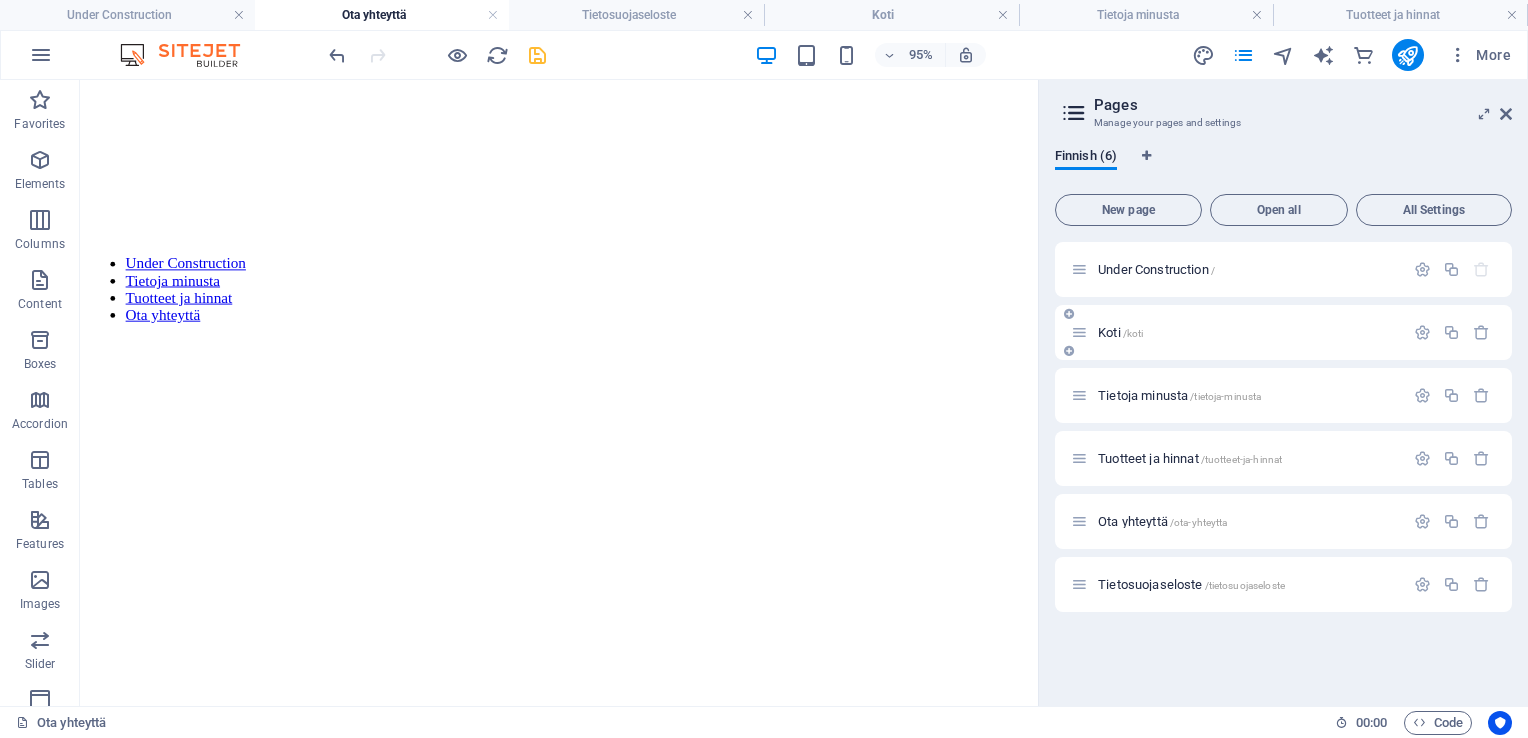 click on "Koti /koti" at bounding box center (1120, 332) 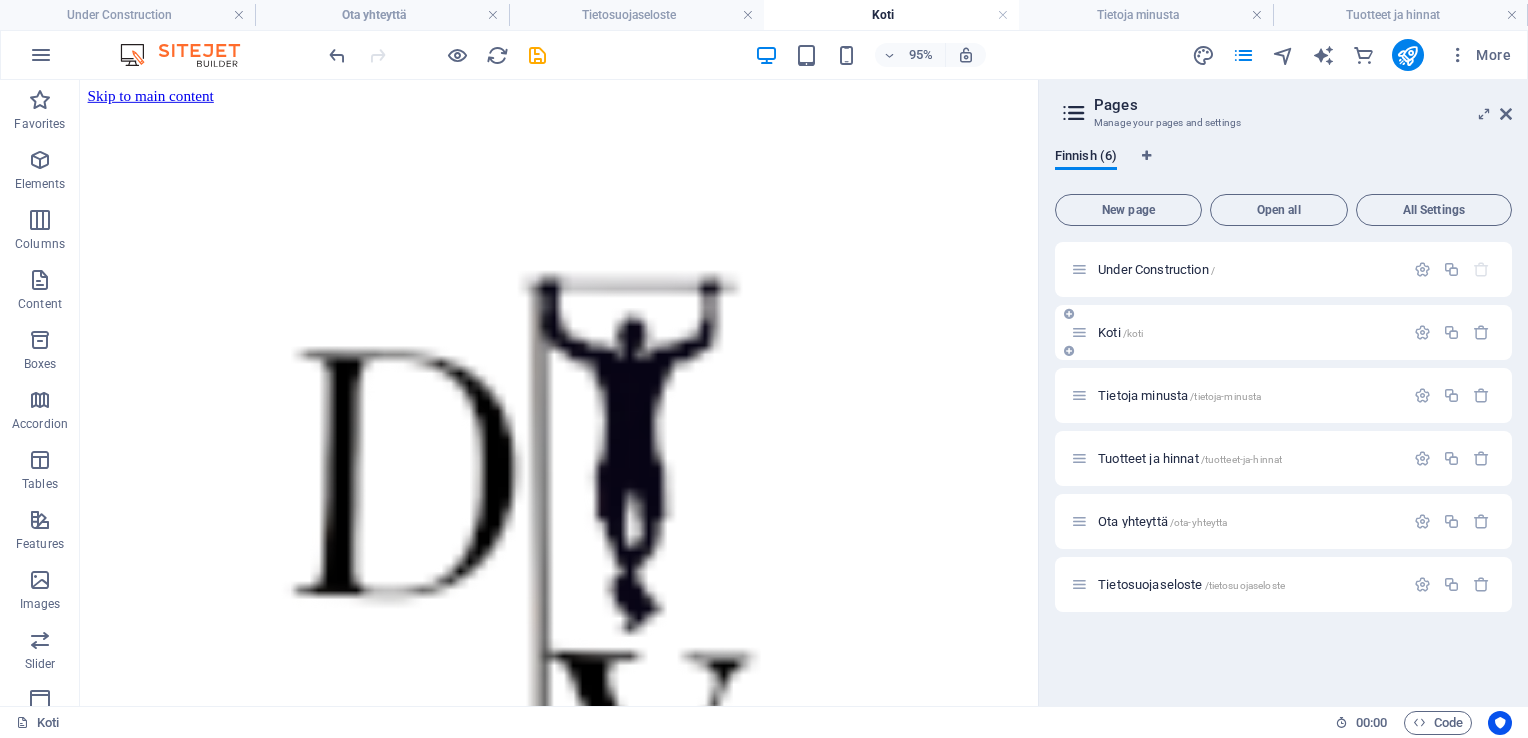 scroll, scrollTop: 2692, scrollLeft: 0, axis: vertical 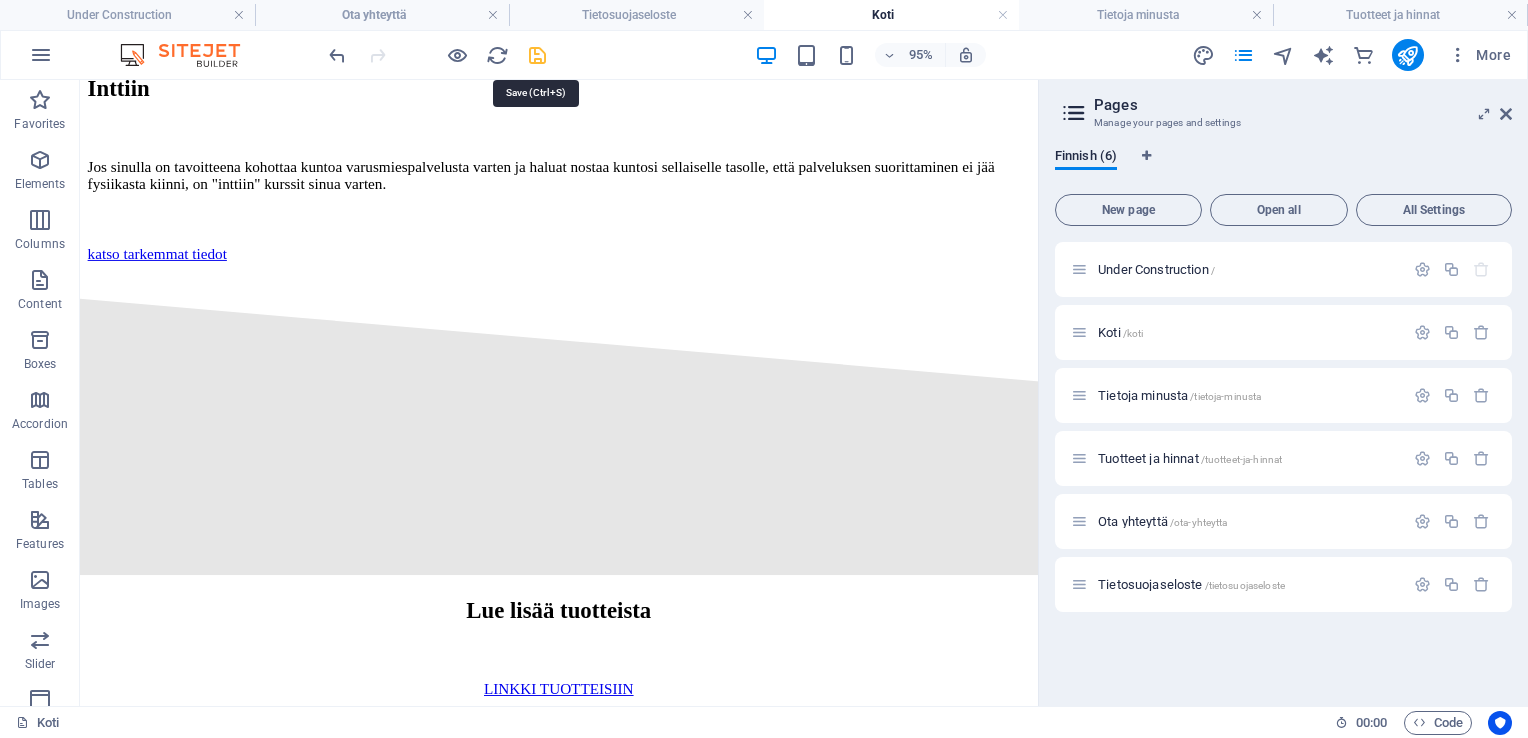 click at bounding box center (537, 55) 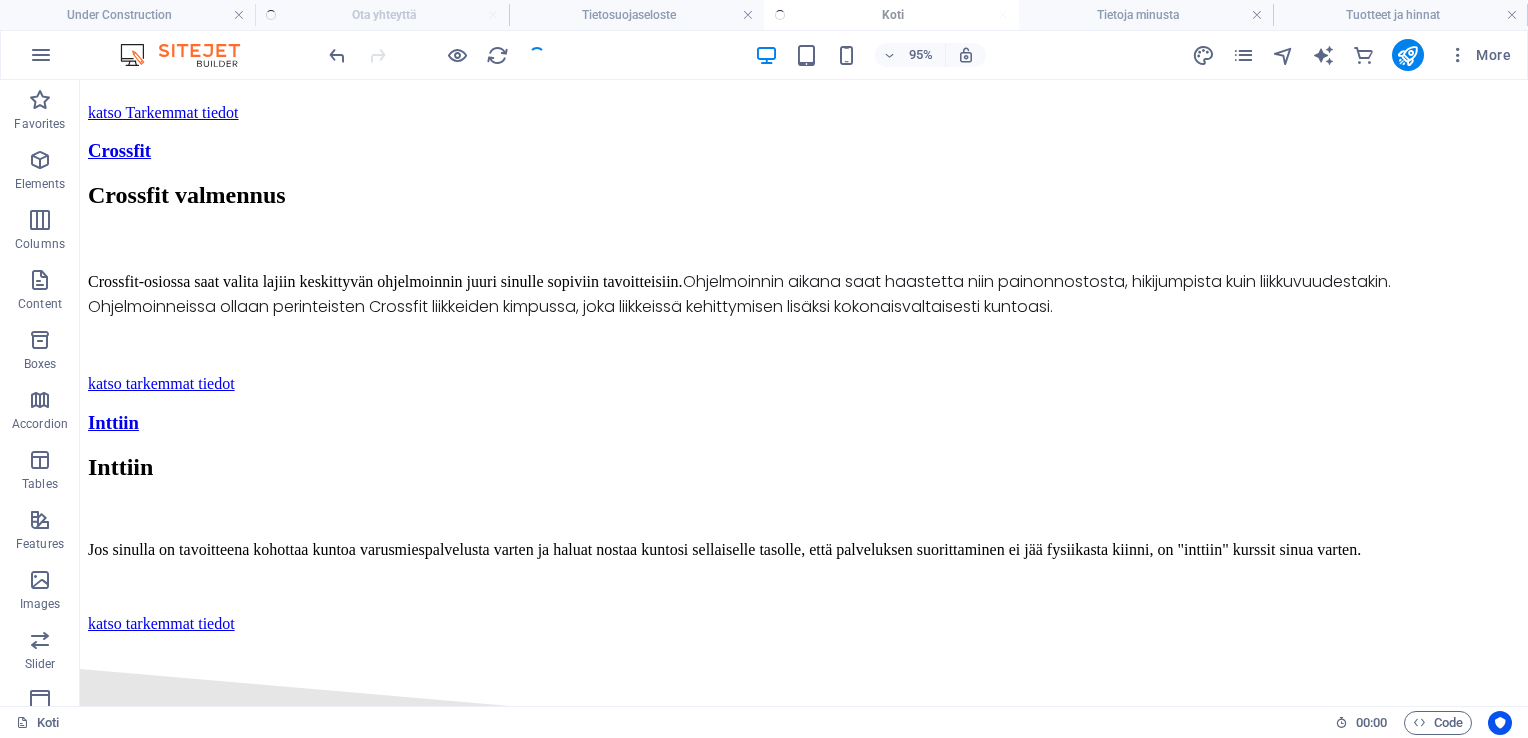 scroll, scrollTop: 2389, scrollLeft: 0, axis: vertical 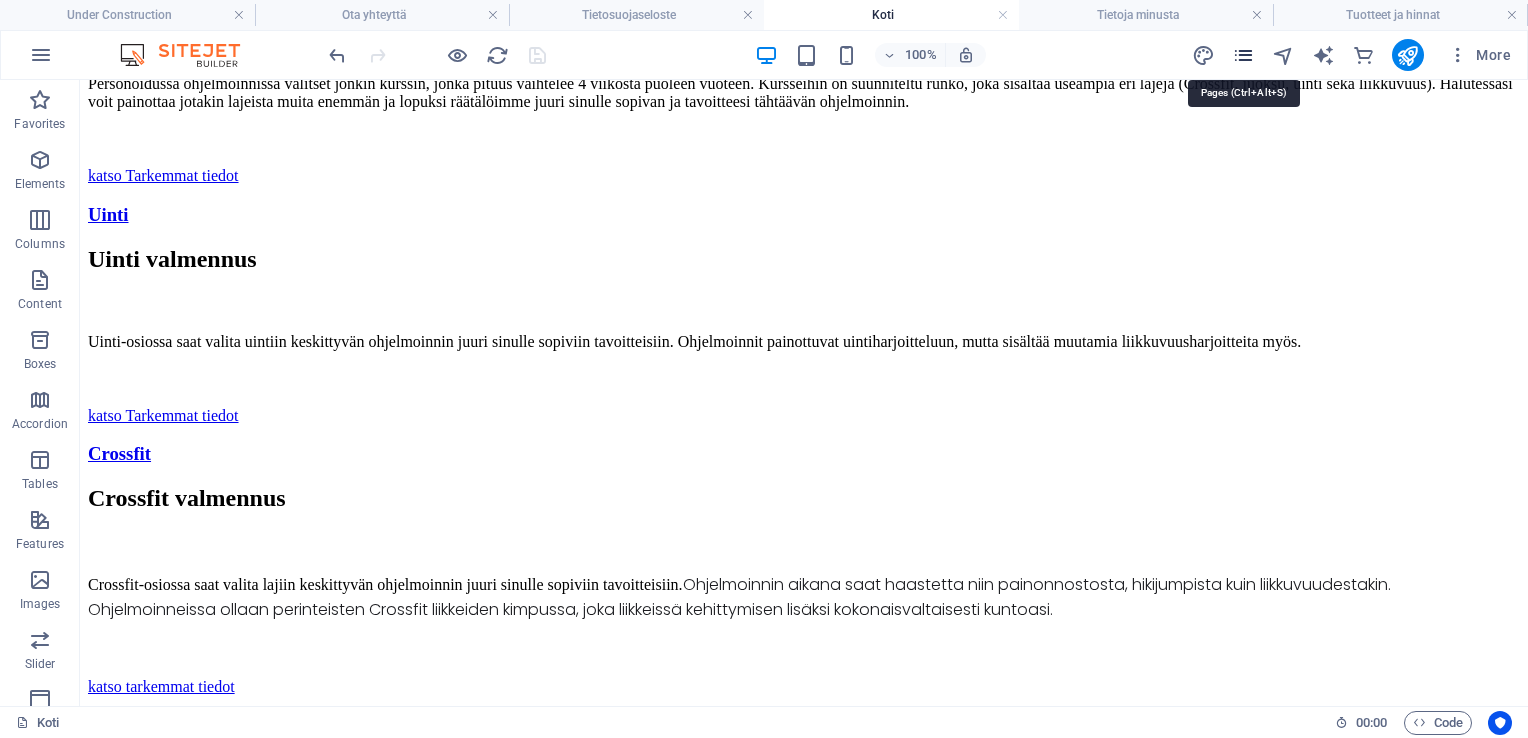 click at bounding box center (1243, 55) 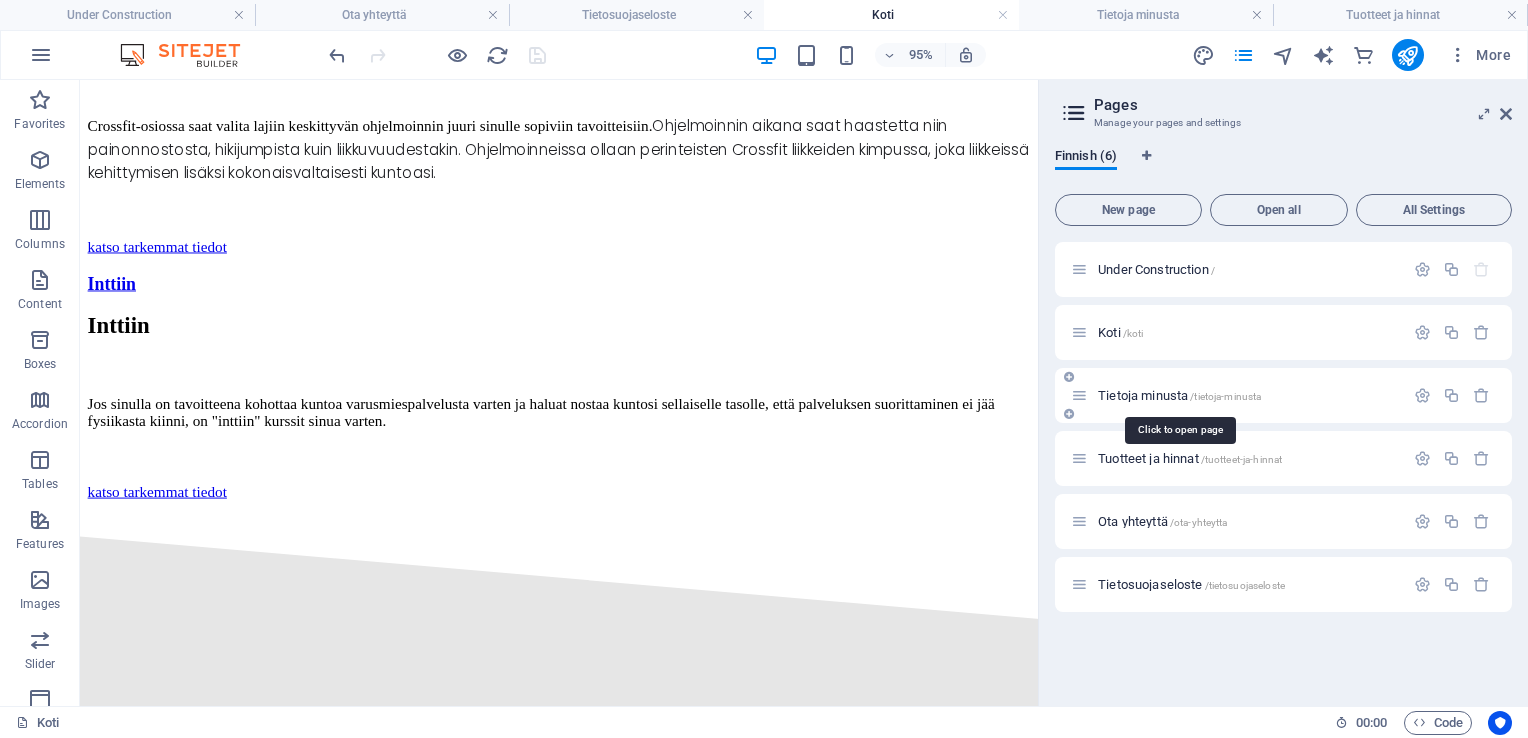 click on "Tietoja minusta /tietoja-minusta" at bounding box center (1179, 395) 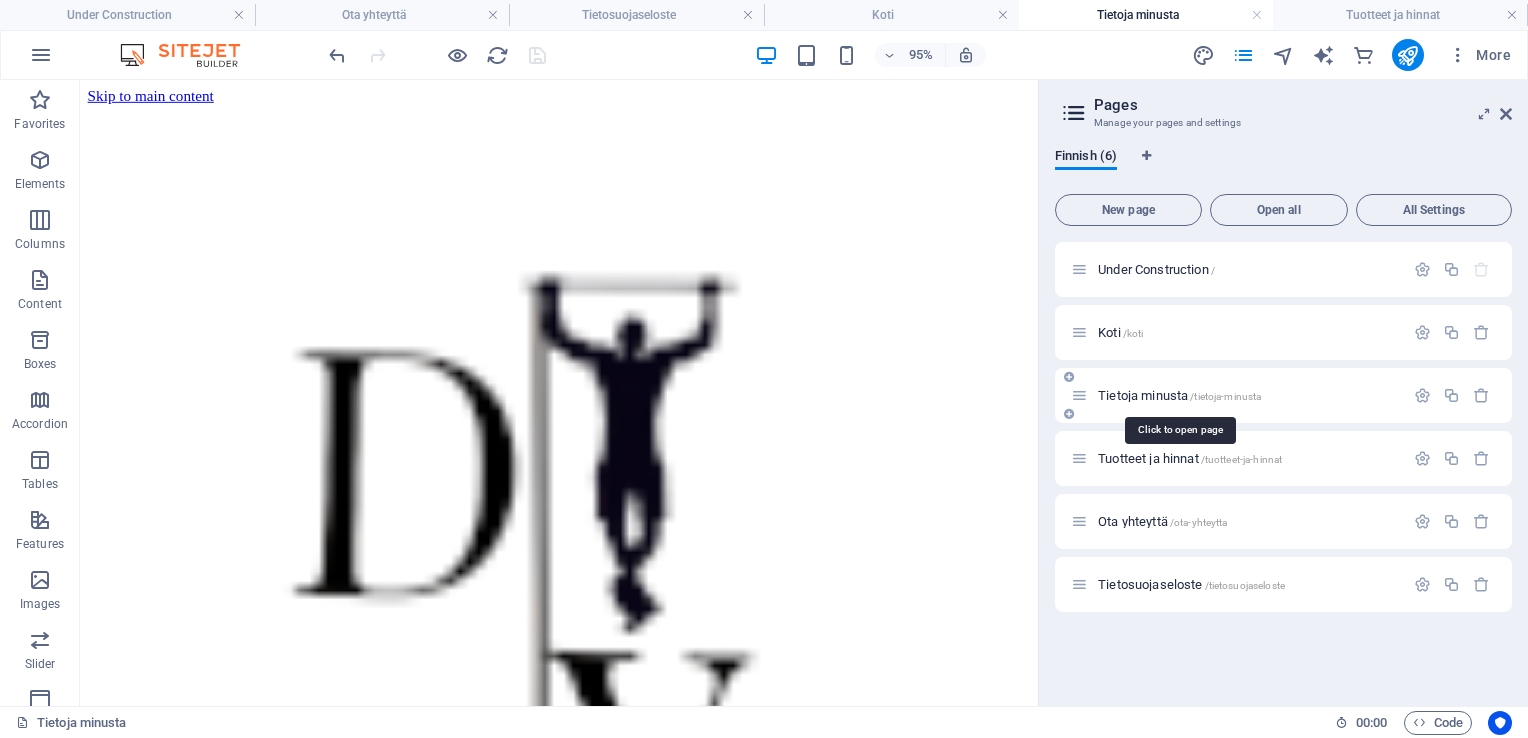 scroll, scrollTop: 3758, scrollLeft: 0, axis: vertical 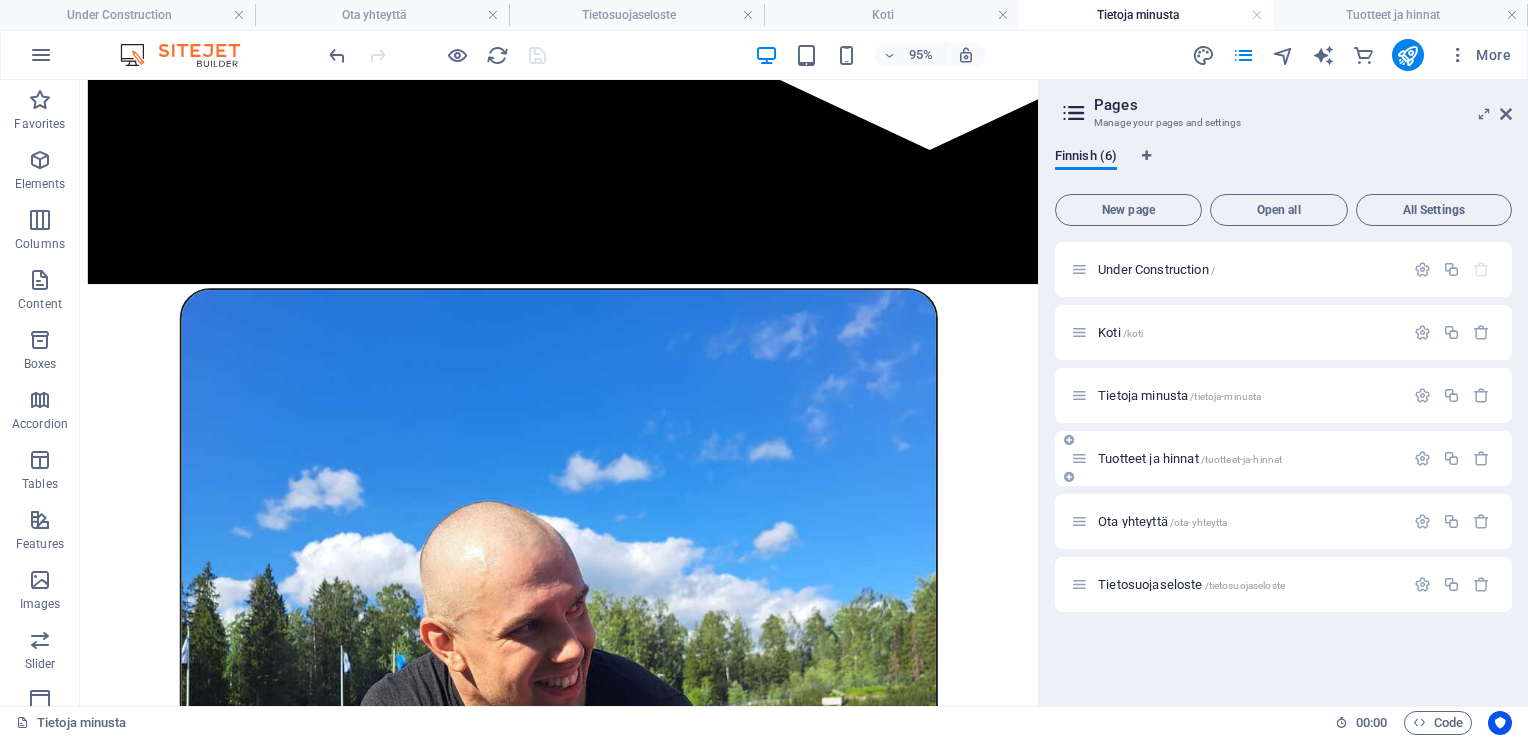 click on "Tuotteet ja hinnat /tuotteet-ja-hinnat" at bounding box center [1190, 458] 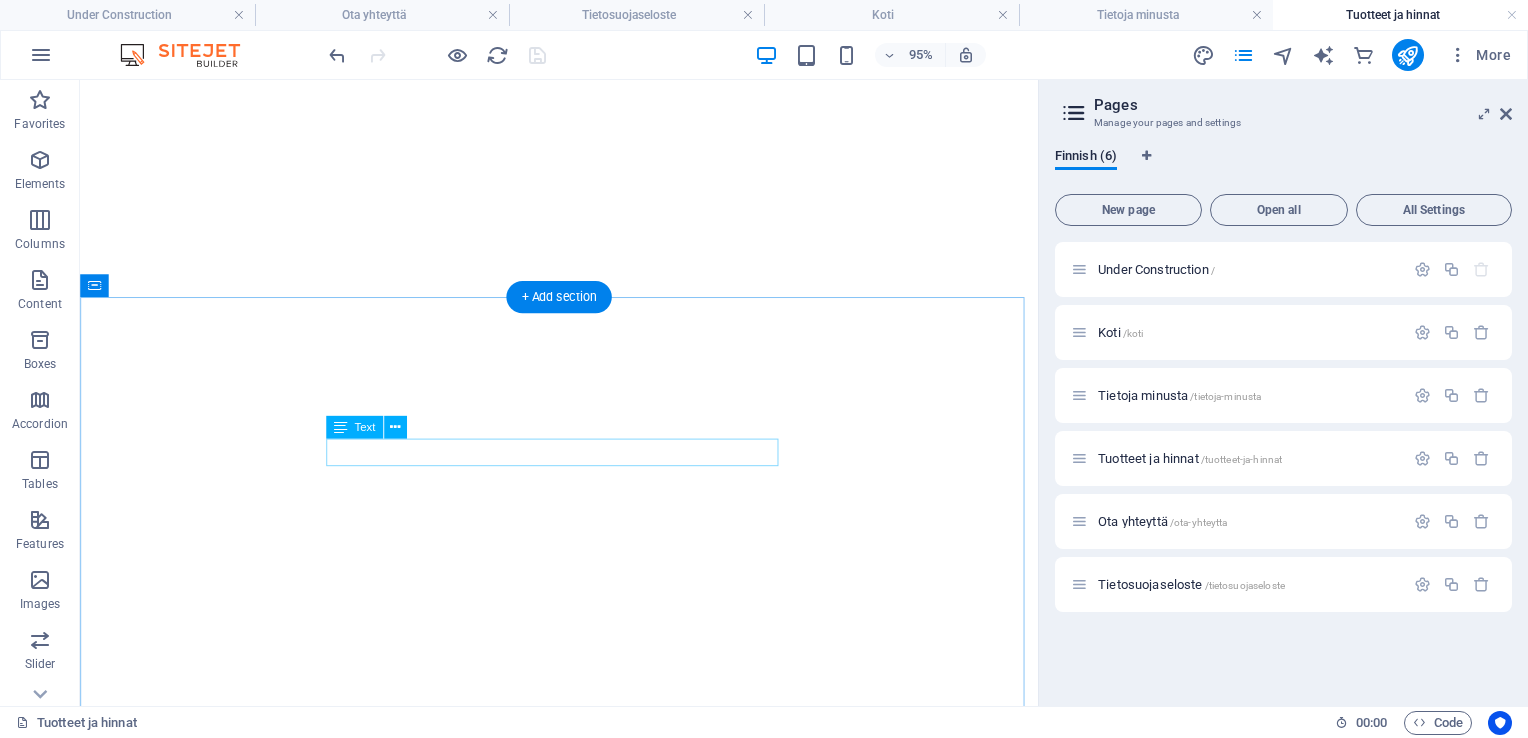 scroll, scrollTop: 8333, scrollLeft: 0, axis: vertical 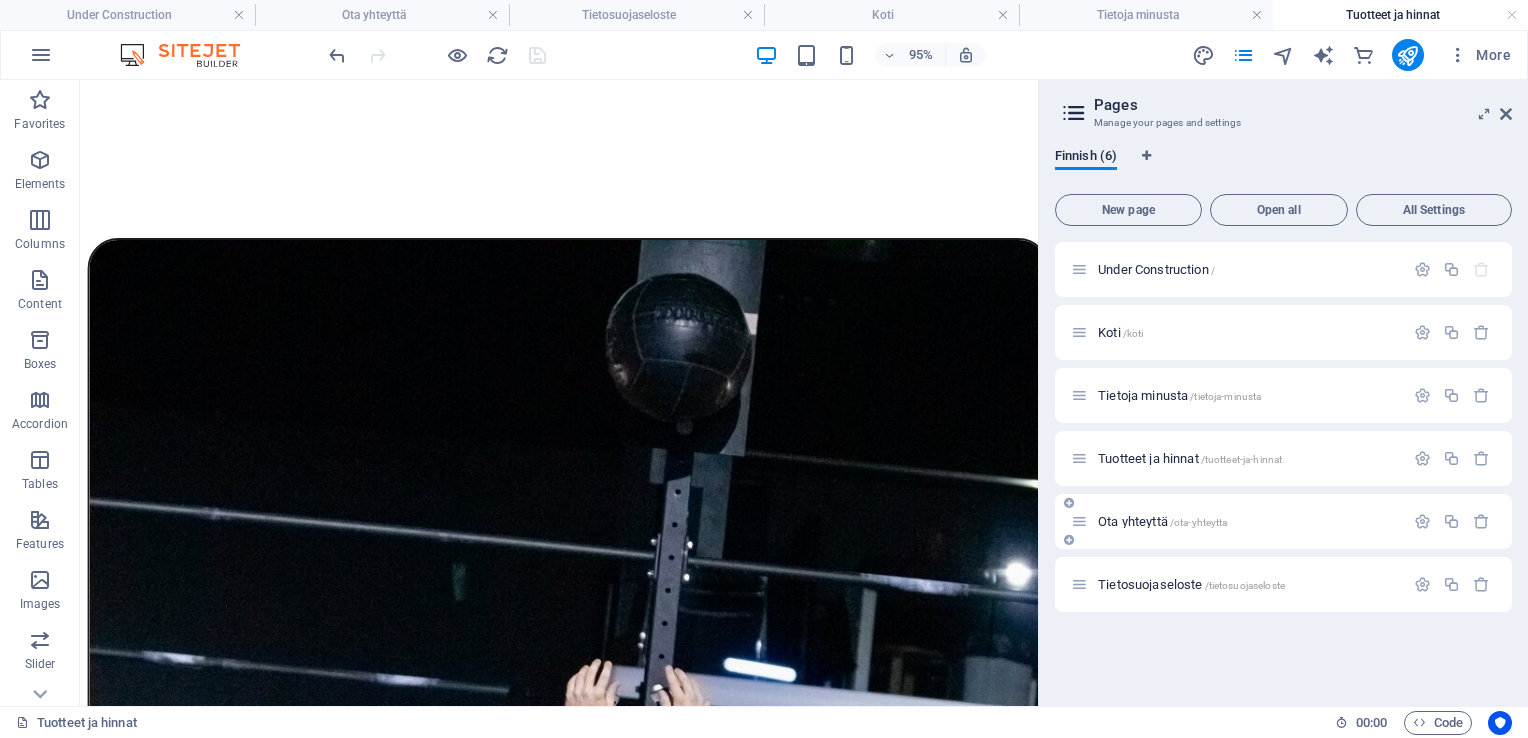 click on "Ota yhteyttä /ota-yhteytta" at bounding box center [1162, 521] 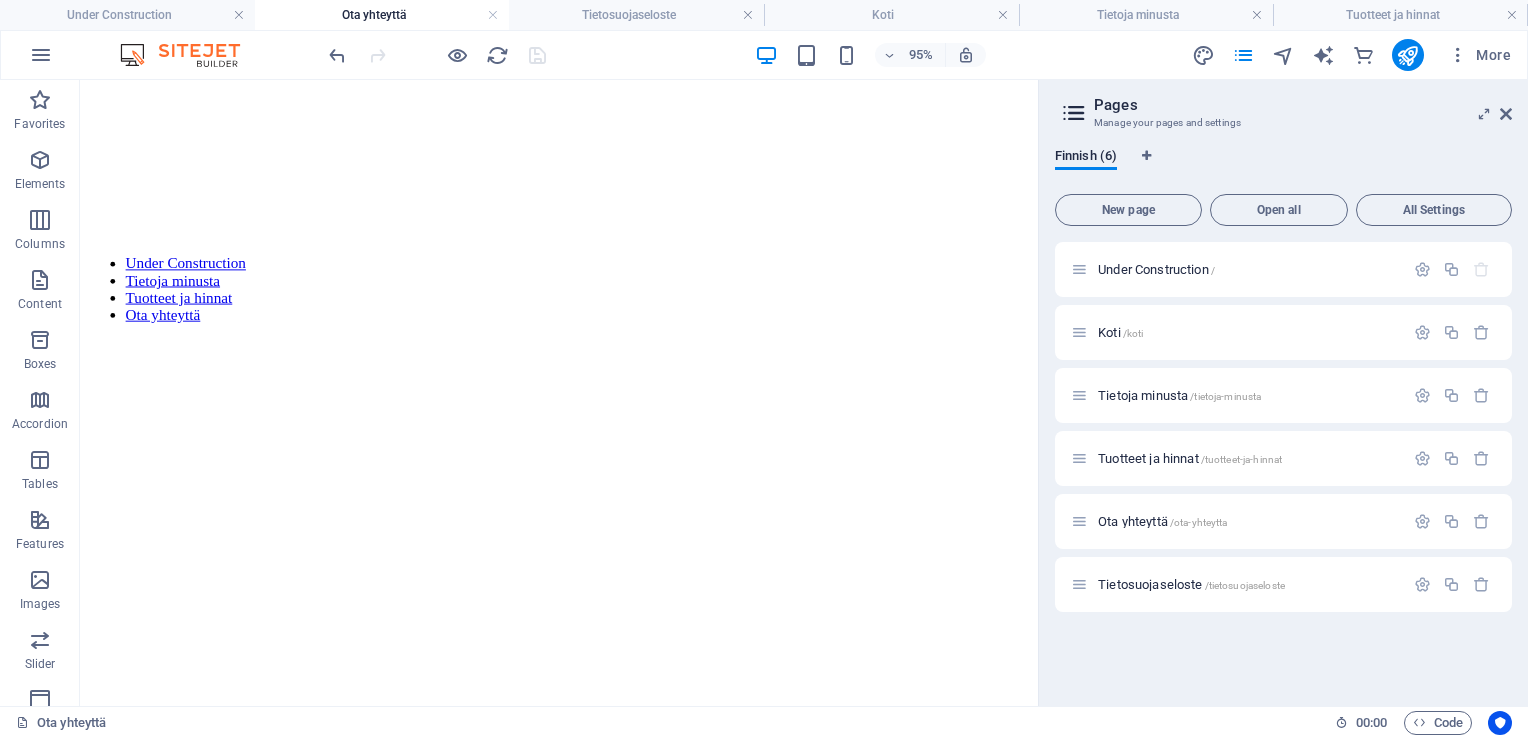 scroll, scrollTop: 0, scrollLeft: 0, axis: both 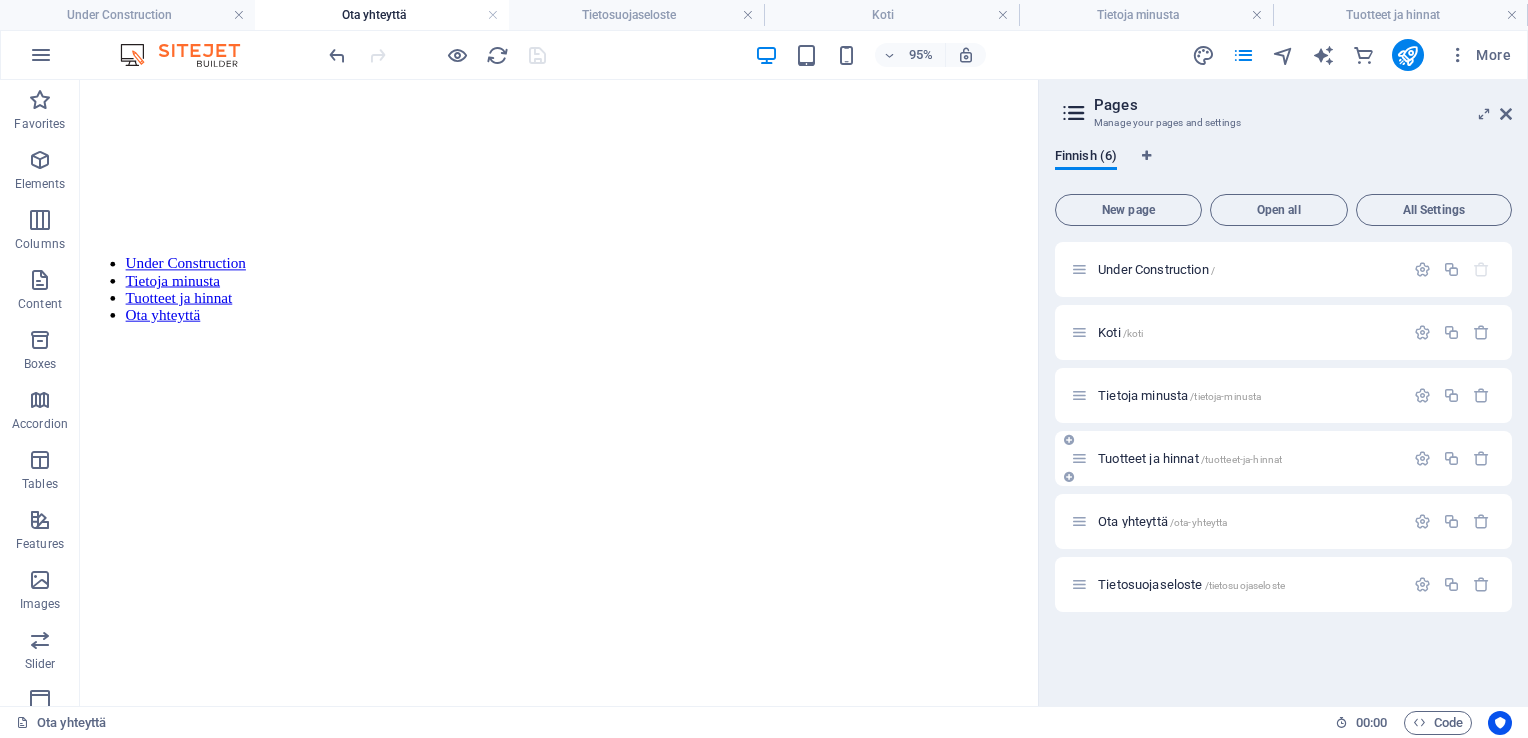click on "Tuotteet ja hinnat /tuotteet-ja-hinnat" at bounding box center (1283, 458) 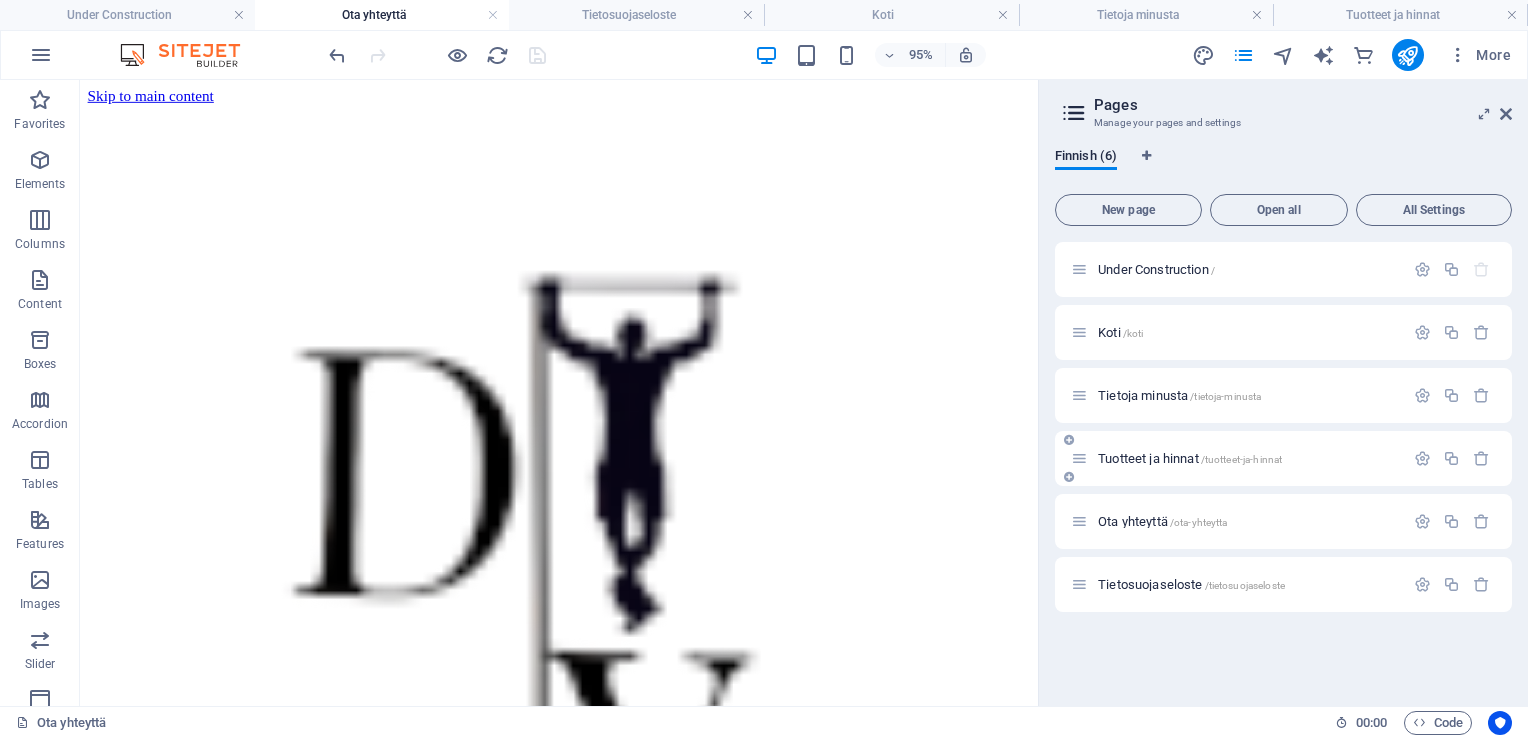 scroll, scrollTop: 8333, scrollLeft: 0, axis: vertical 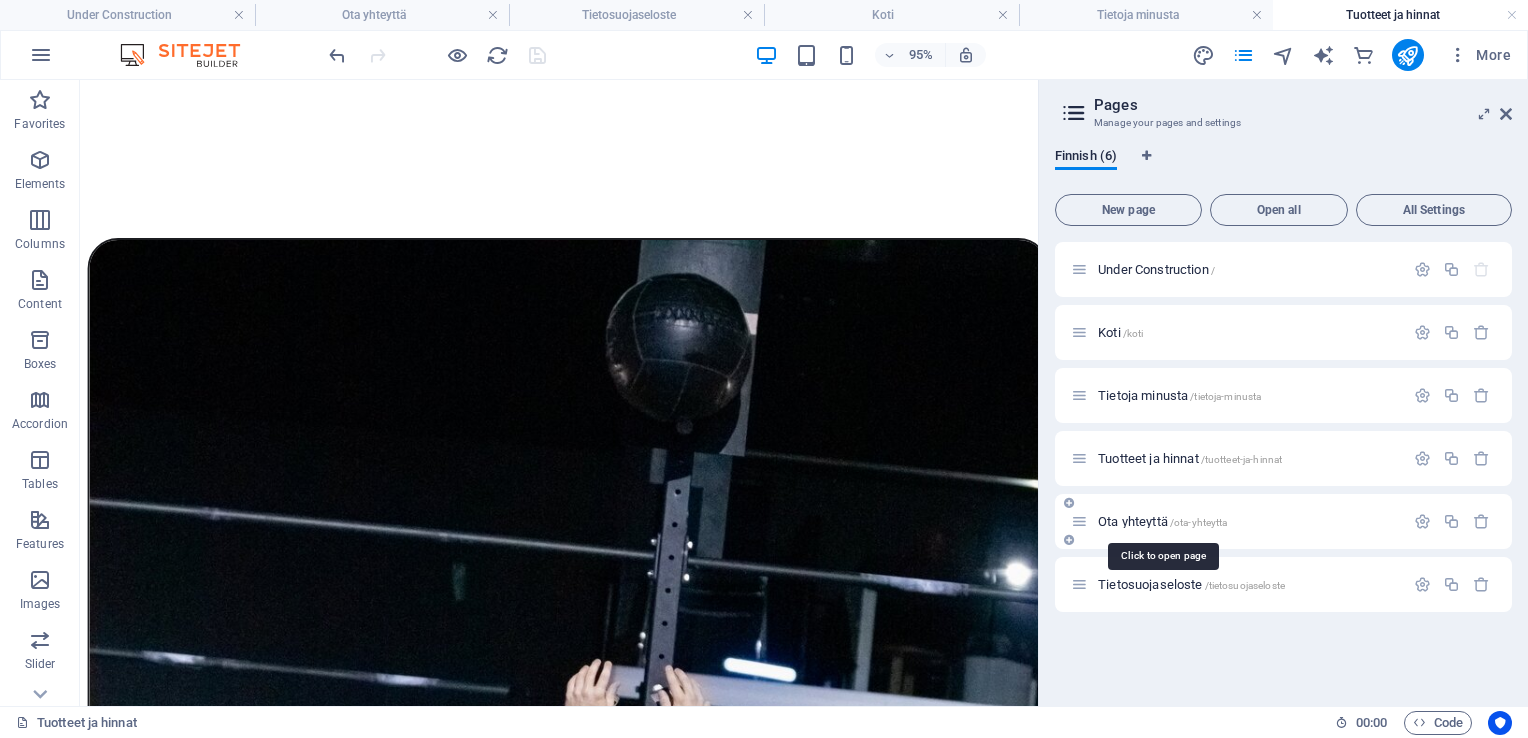 click on "Ota yhteyttä /ota-yhteytta" at bounding box center (1162, 521) 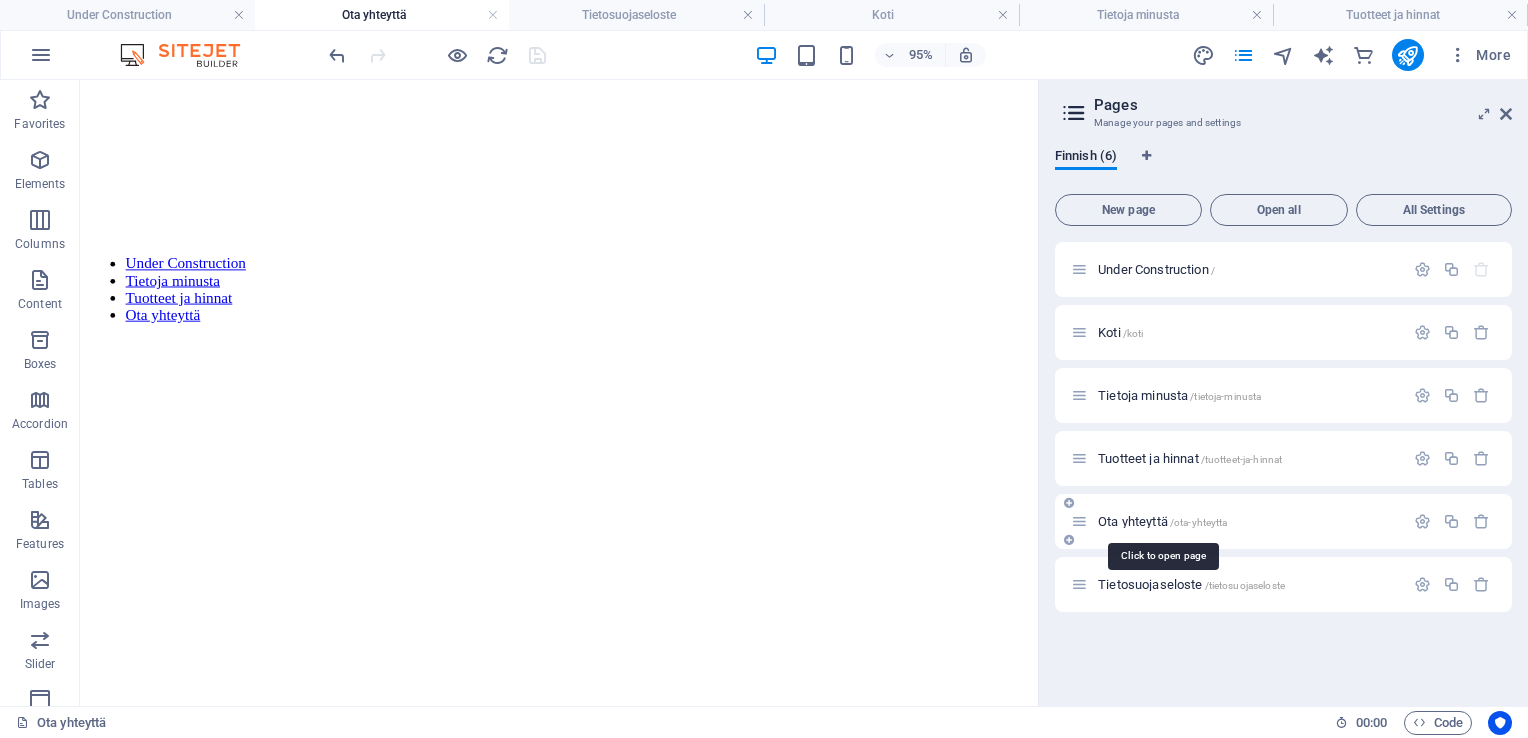 scroll, scrollTop: 0, scrollLeft: 0, axis: both 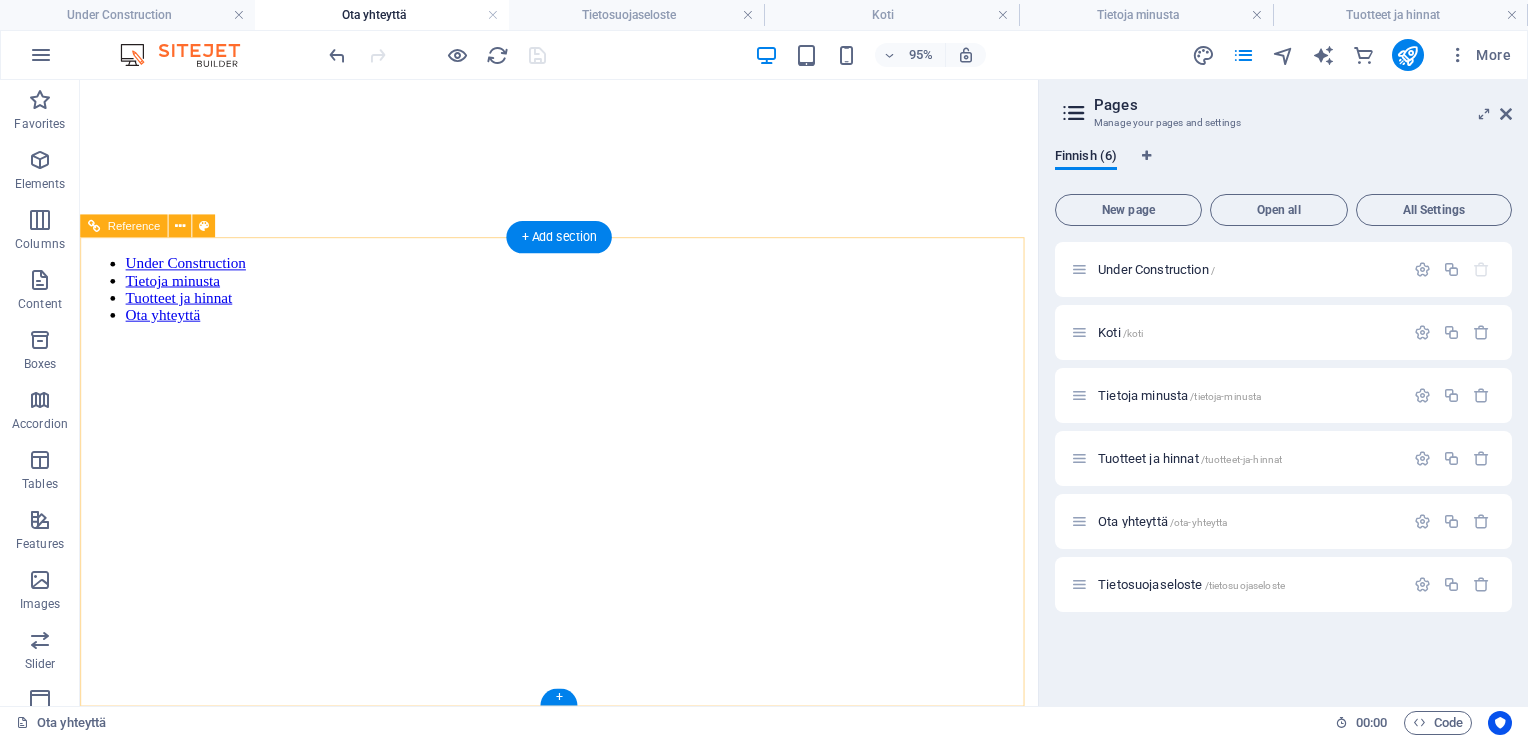 click on "Vie osaamisesti seuraavalle tasolle laadukkaalla ja asian tuntevalla nettivalmennuksella. Ota seuraavat askeleet kohti parempaa suorituskykyä ja hyvinvointia." at bounding box center (584, 1532) 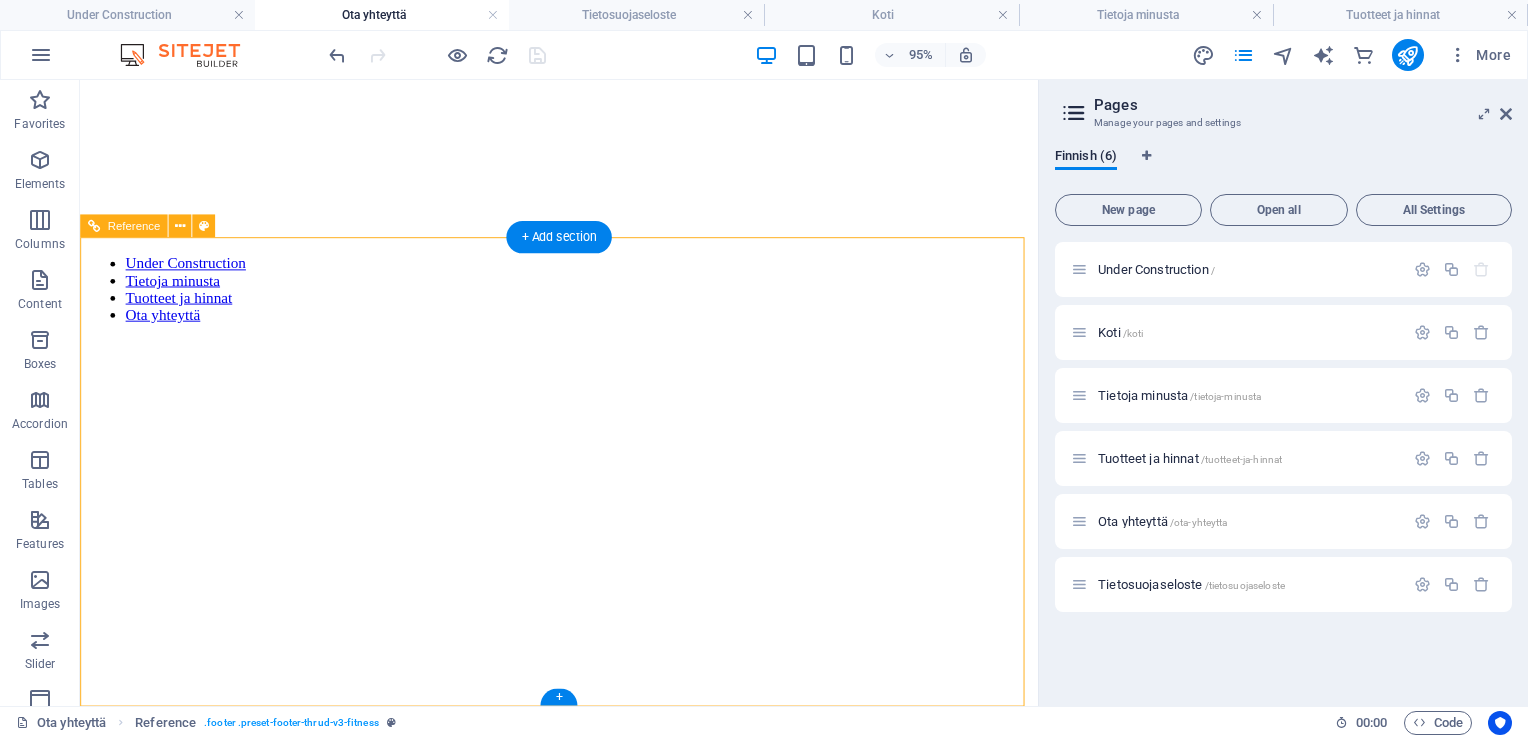 click on "Vie osaamisesti seuraavalle tasolle laadukkaalla ja asian tuntevalla nettivalmennuksella. Ota seuraavat askeleet kohti parempaa suorituskykyä ja hyvinvointia." at bounding box center (584, 1532) 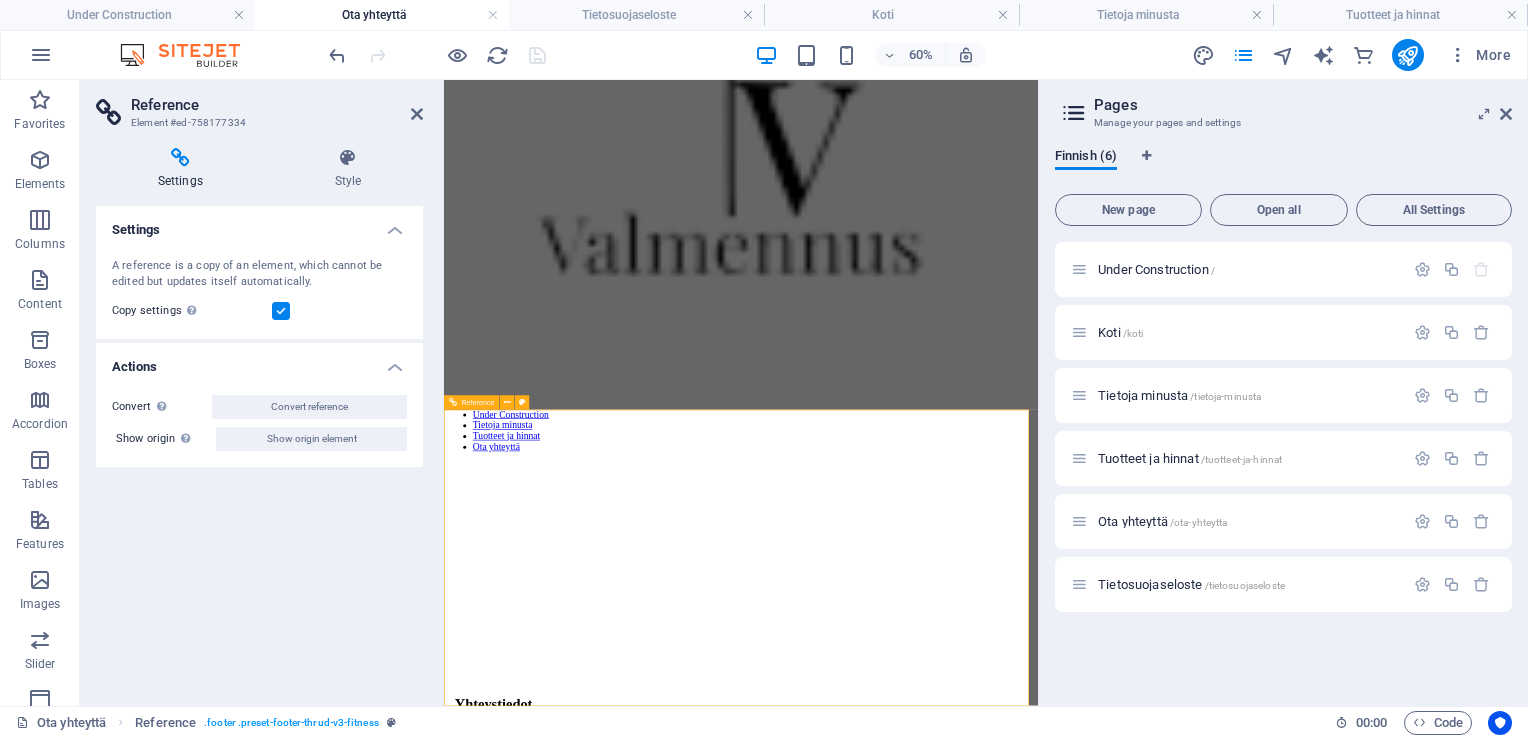 click on "Vie osaamisesti seuraavalle tasolle laadukkaalla ja asian tuntevalla nettivalmennuksella. Ota seuraavat askeleet kohti parempaa suorituskykyä ja hyvinvointia." at bounding box center [939, 1897] 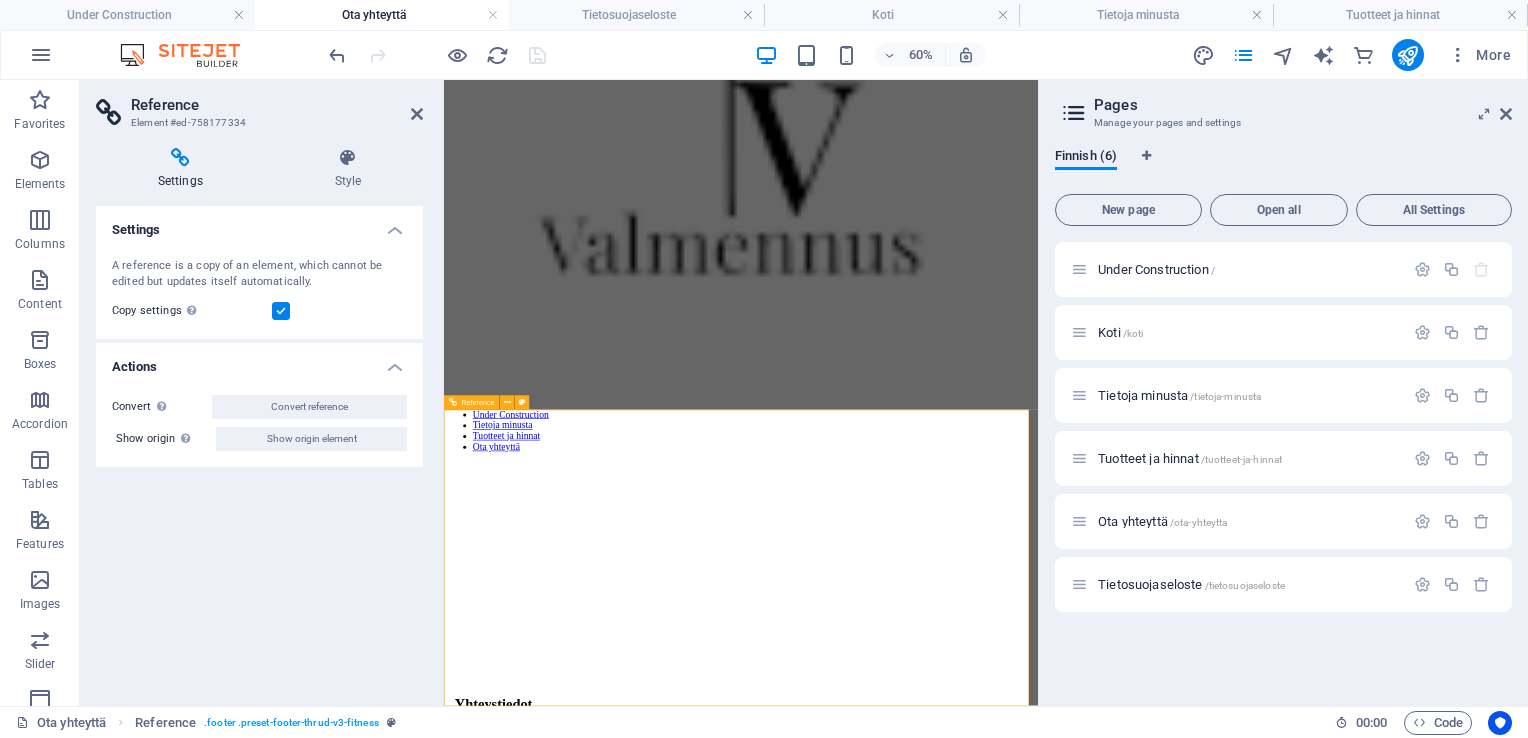 click on "Vie osaamisesti seuraavalle tasolle laadukkaalla ja asian tuntevalla nettivalmennuksella. Ota seuraavat askeleet kohti parempaa suorituskykyä ja hyvinvointia." at bounding box center [939, 1897] 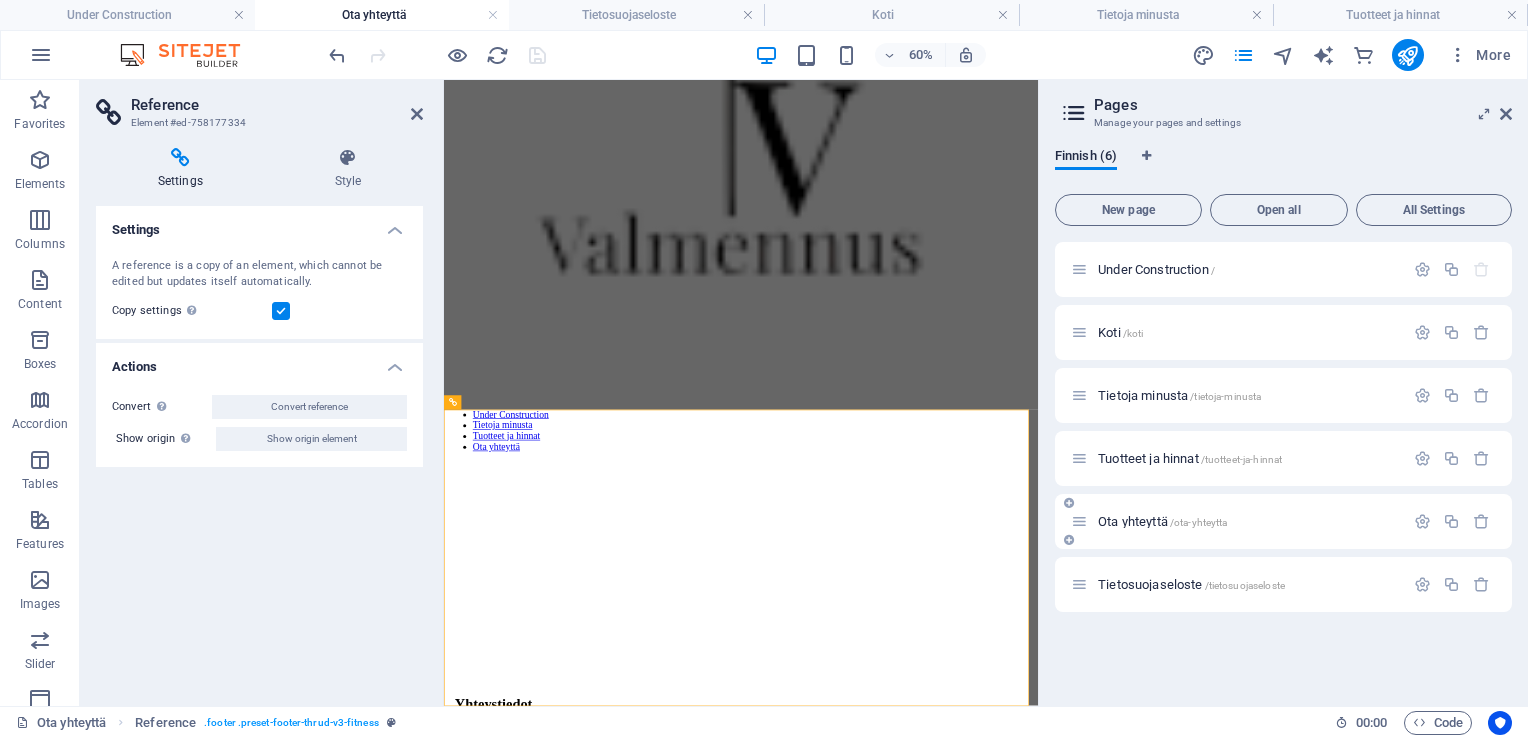 click on "Ota yhteyttä /ota-yhteytta" at bounding box center (1162, 521) 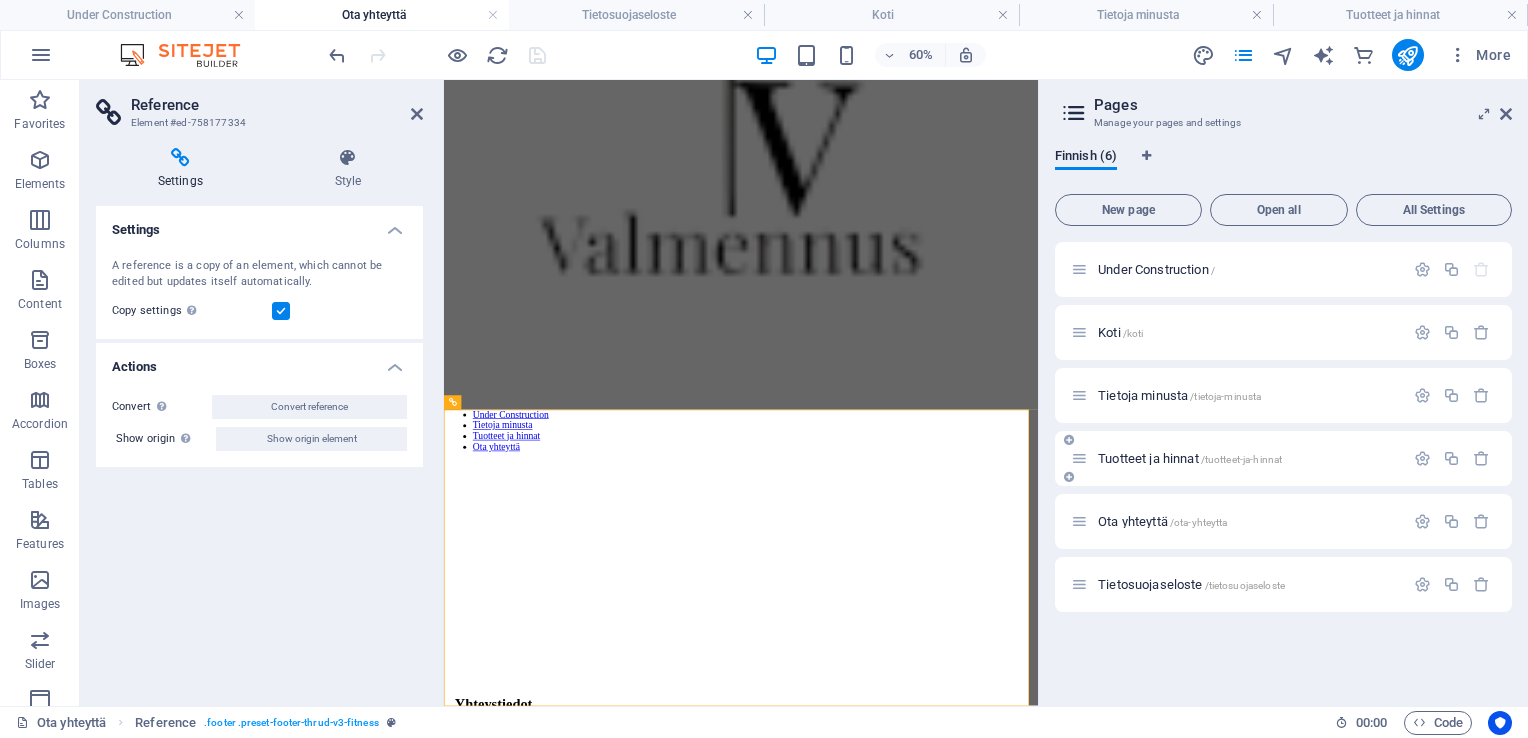 click on "Tuotteet ja hinnat /tuotteet-ja-hinnat" at bounding box center (1190, 458) 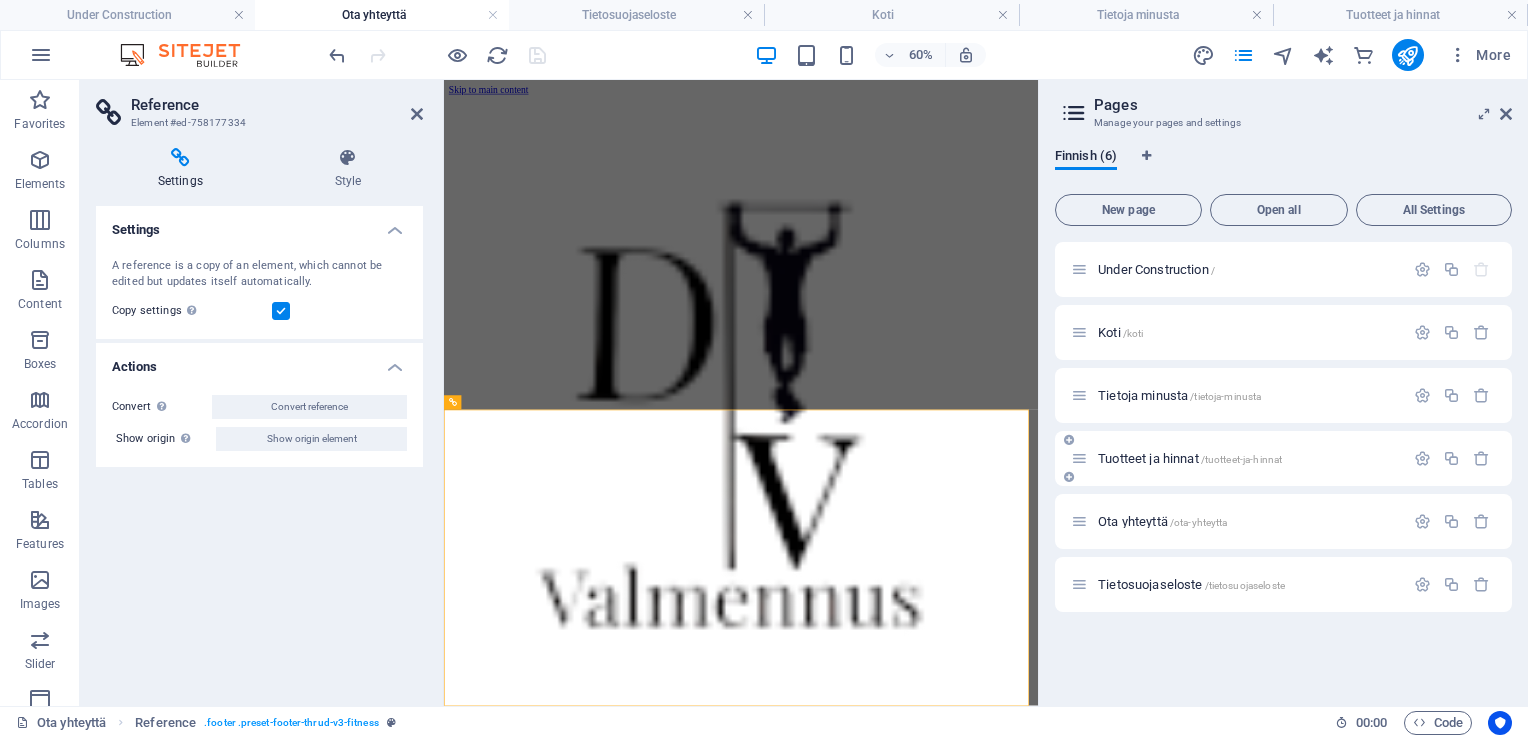 scroll, scrollTop: 8333, scrollLeft: 0, axis: vertical 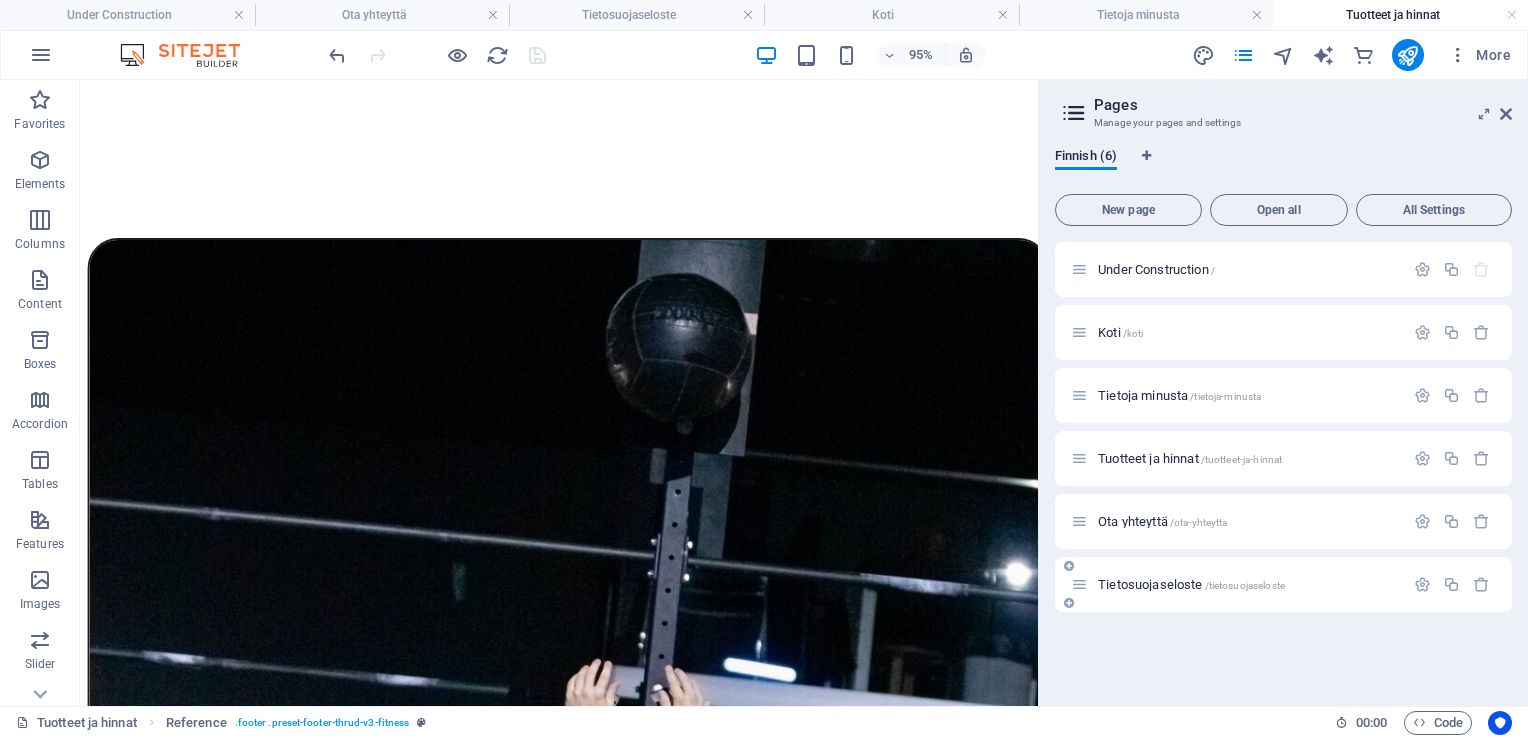 click on "Tietosuojaseloste /tietosuojaseloste" at bounding box center (1191, 584) 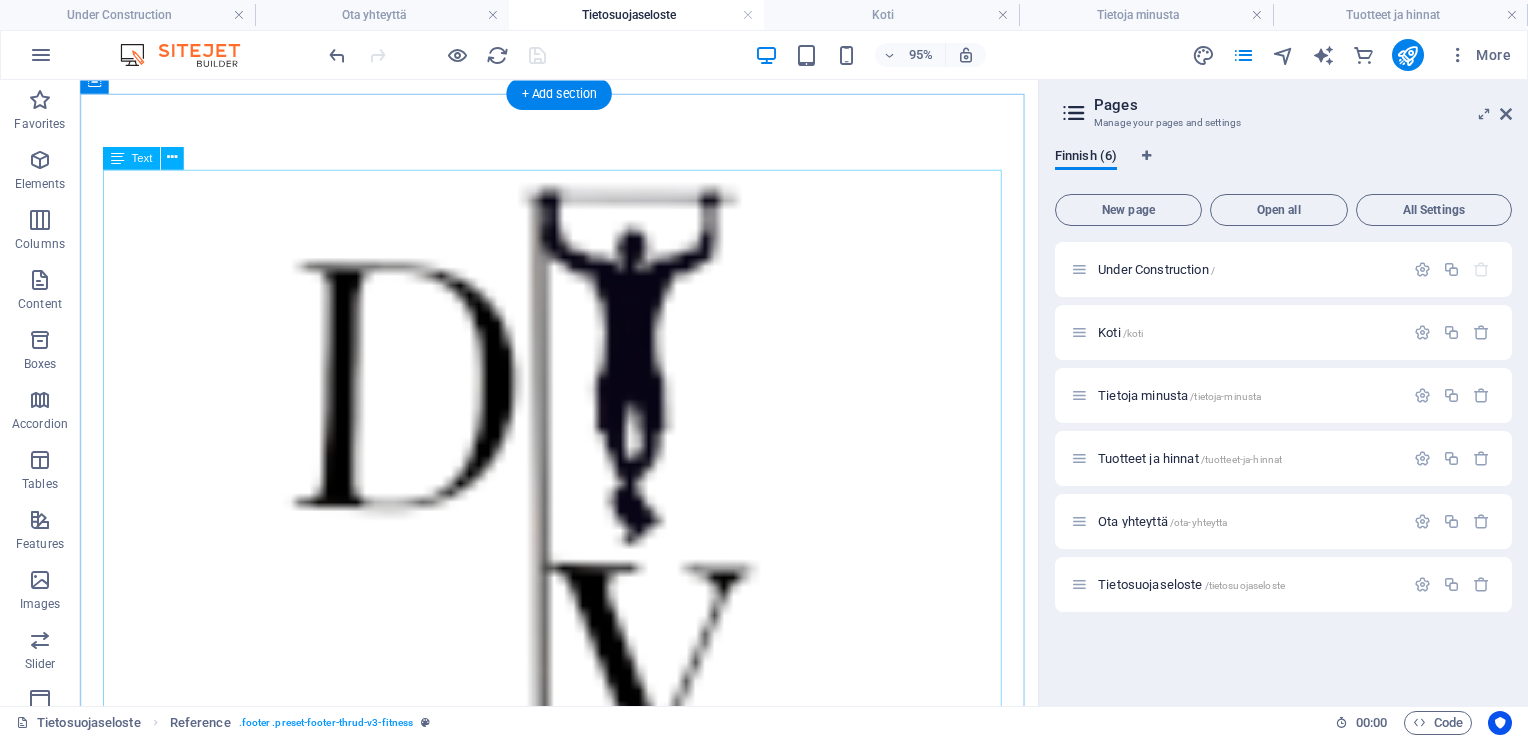 scroll, scrollTop: 0, scrollLeft: 0, axis: both 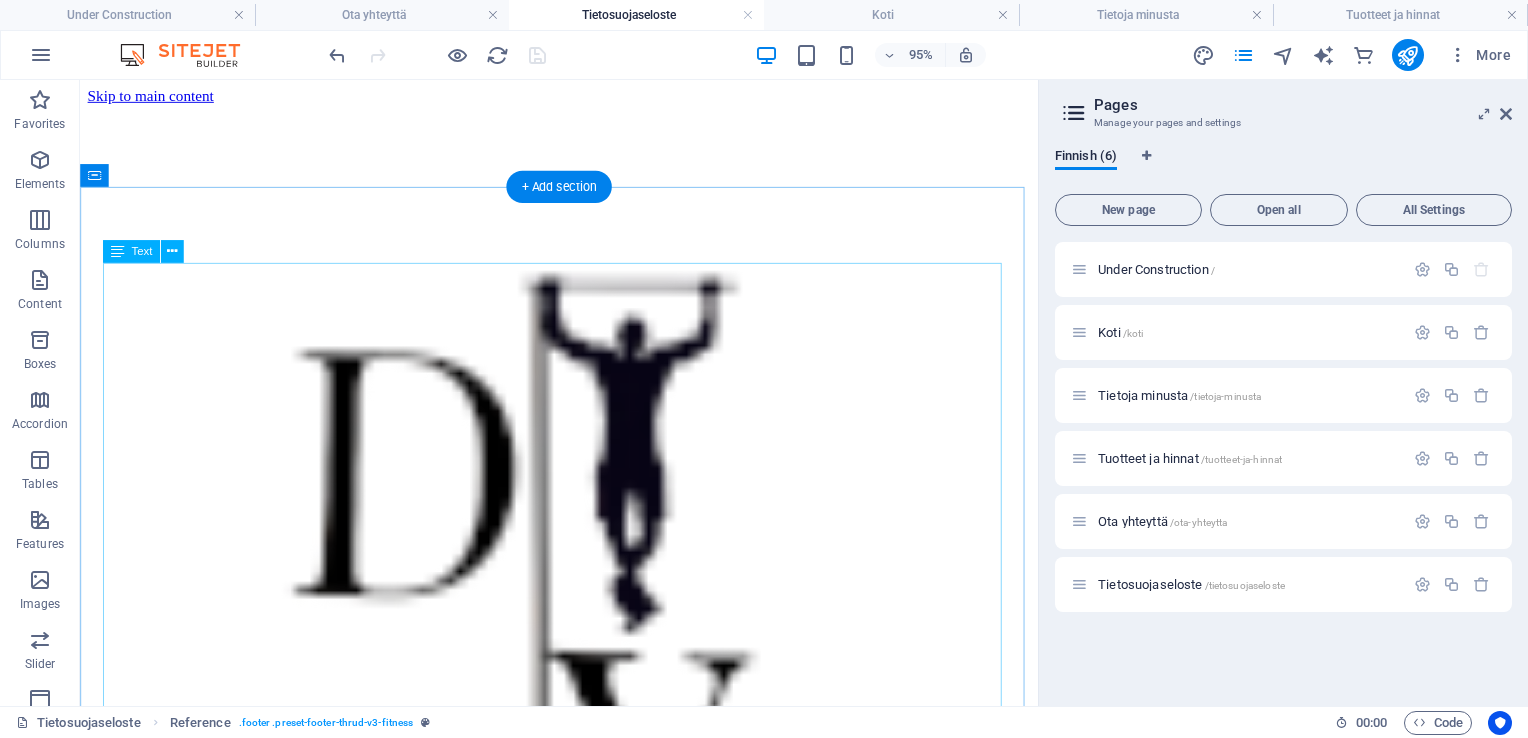 click on "Tietosuojaseloste Päivitetty: [MONTH] [DAY],[YEAR] Rekisterinpitäjä: DVvalmennus [FIRST] [LAST], [POSTAL_CODE] [CITY] [EMAIL] Mitä tietoja kerään ja miksi? Kerään henkilötietoja seuraaviin tarkoituksiin: Asiakassuhteen hoitaminen (tilausten käsittely, laskutus) Markkinointi ja asiakasviestintä (uutiskirjeet, tiedotteet) Verkkosivujen toiminnan ja analytiikan kehittäminen (kts. Statistiikan keräys alempaa) Tietojen käsittelyn perusteena on oikeutettu etu, lakisääteinen velvoite tai käyttäjän suostumus. Henkilötietojen säilytysajat: Sähköpostiarkistossa 7 vuotta (kirjanpidollinen syy) Markkinointirekisterissä, kunnes käyttäjä peruuttaa suostumuksen Verkkosivujen analytiikkatiedot 26 kuukautta Evästeiden käyttö: Sivustolla ei käytetä evästeitä. Statistiikan keräys: Sivusto analysoi palvelinlokeja käyttäen apuna AWStats-lisäosaa, joka on avoimen lähdekoodin työkalu. Voit lukea lisää työkalusta ja sen käytöstä osoitteesta https://awstats.sourceforge.io/" at bounding box center [584, 1826] 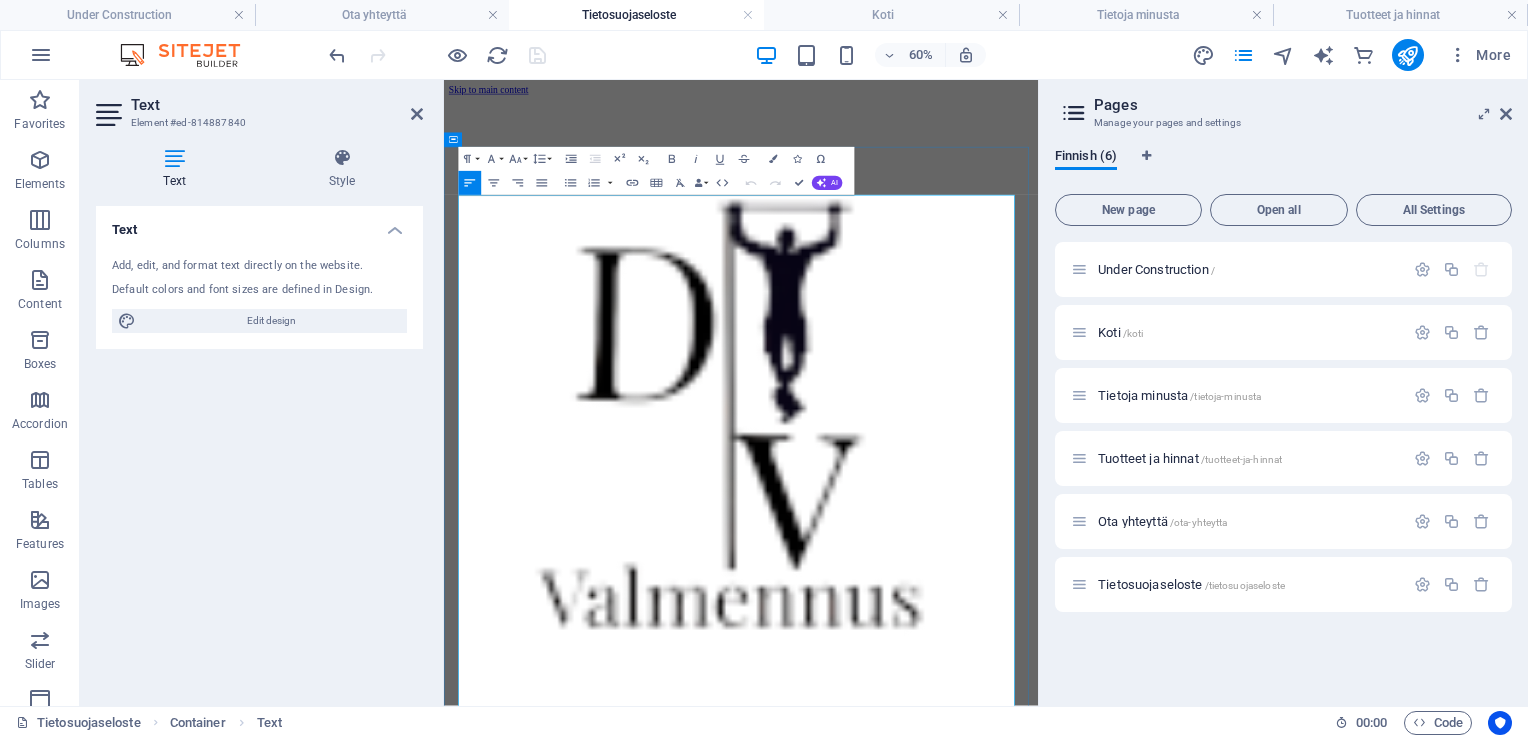 click on "[FIRST] [LAST], [POSTAL_CODE] [CITY]" at bounding box center (939, 1471) 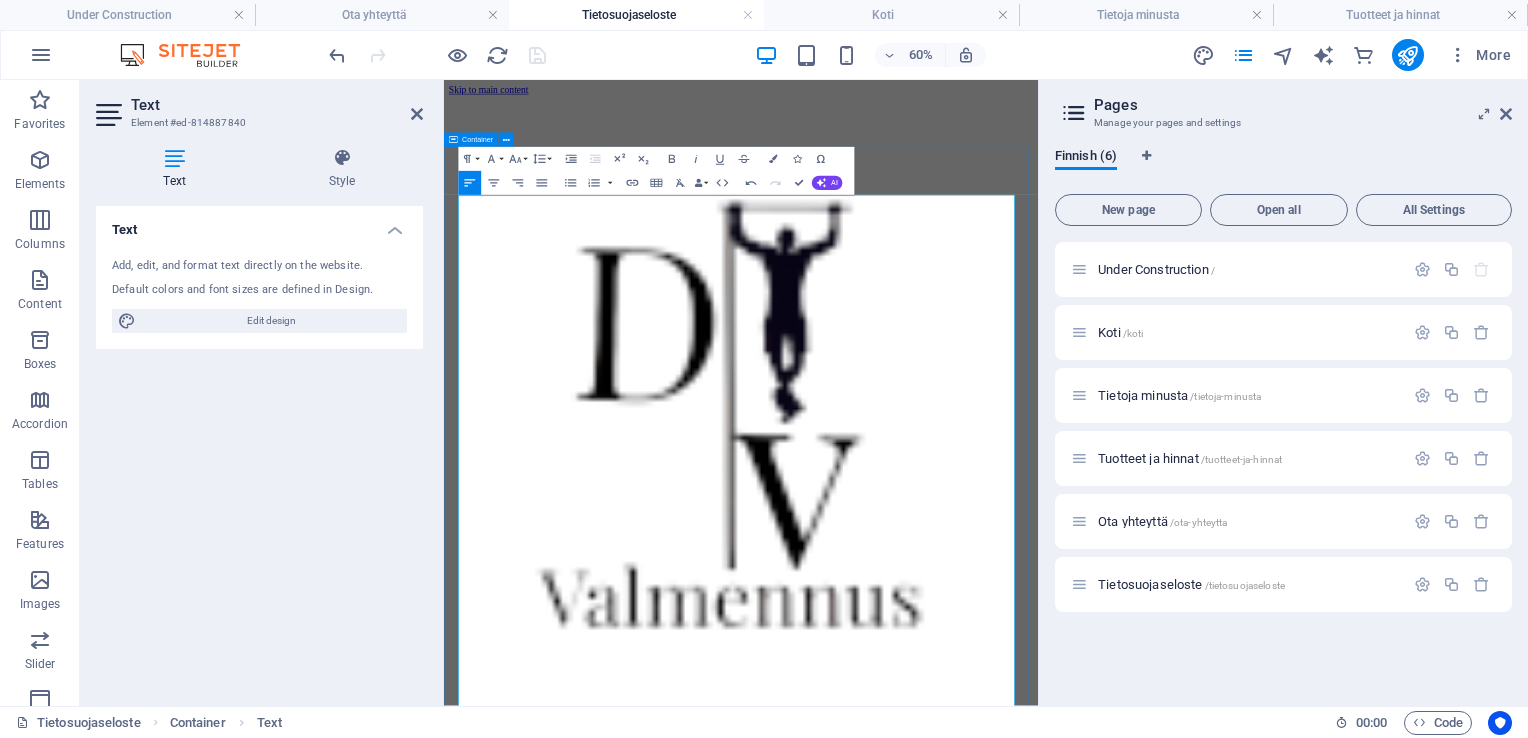 drag, startPoint x: 1292, startPoint y: 231, endPoint x: 1339, endPoint y: 157, distance: 87.66413 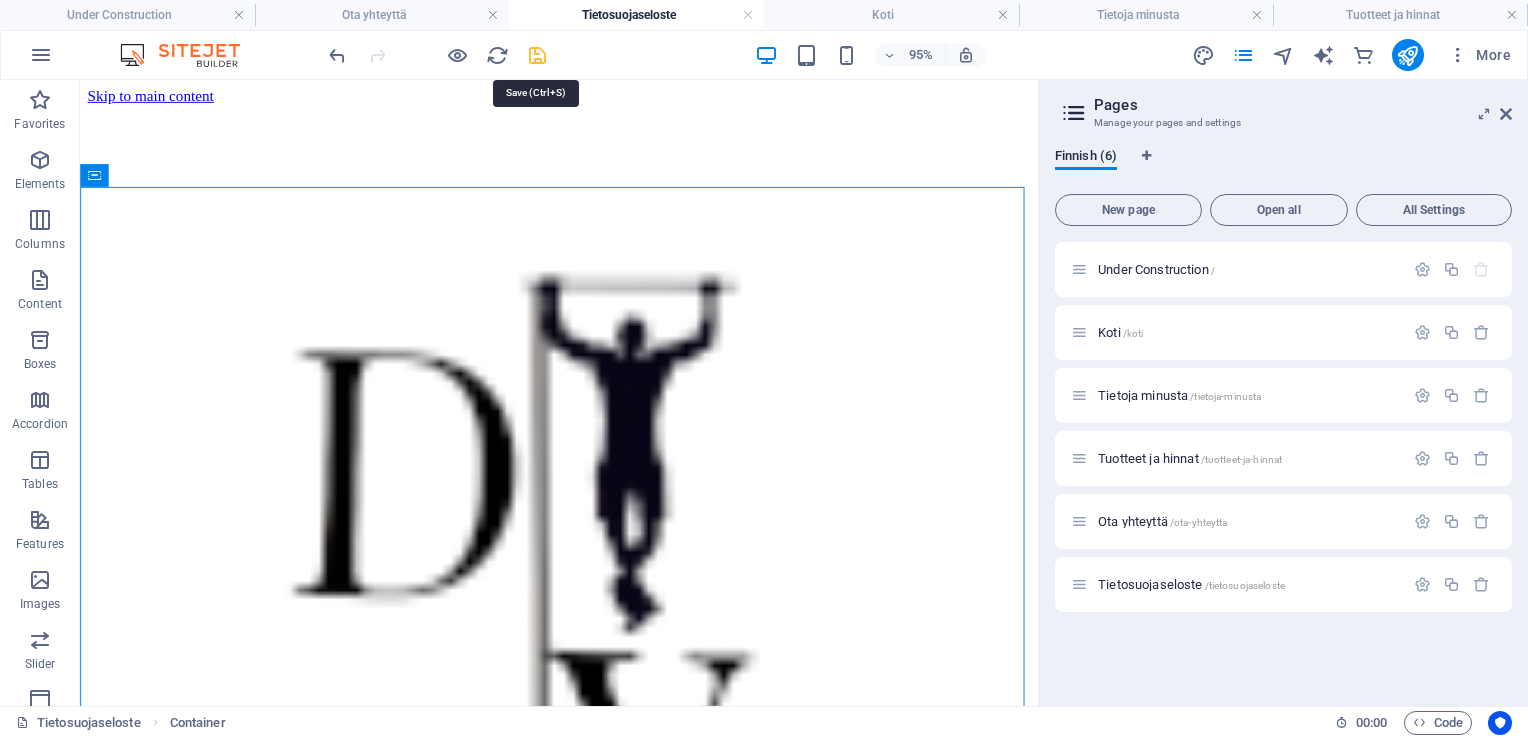 drag, startPoint x: 537, startPoint y: 58, endPoint x: 501, endPoint y: 231, distance: 176.70596 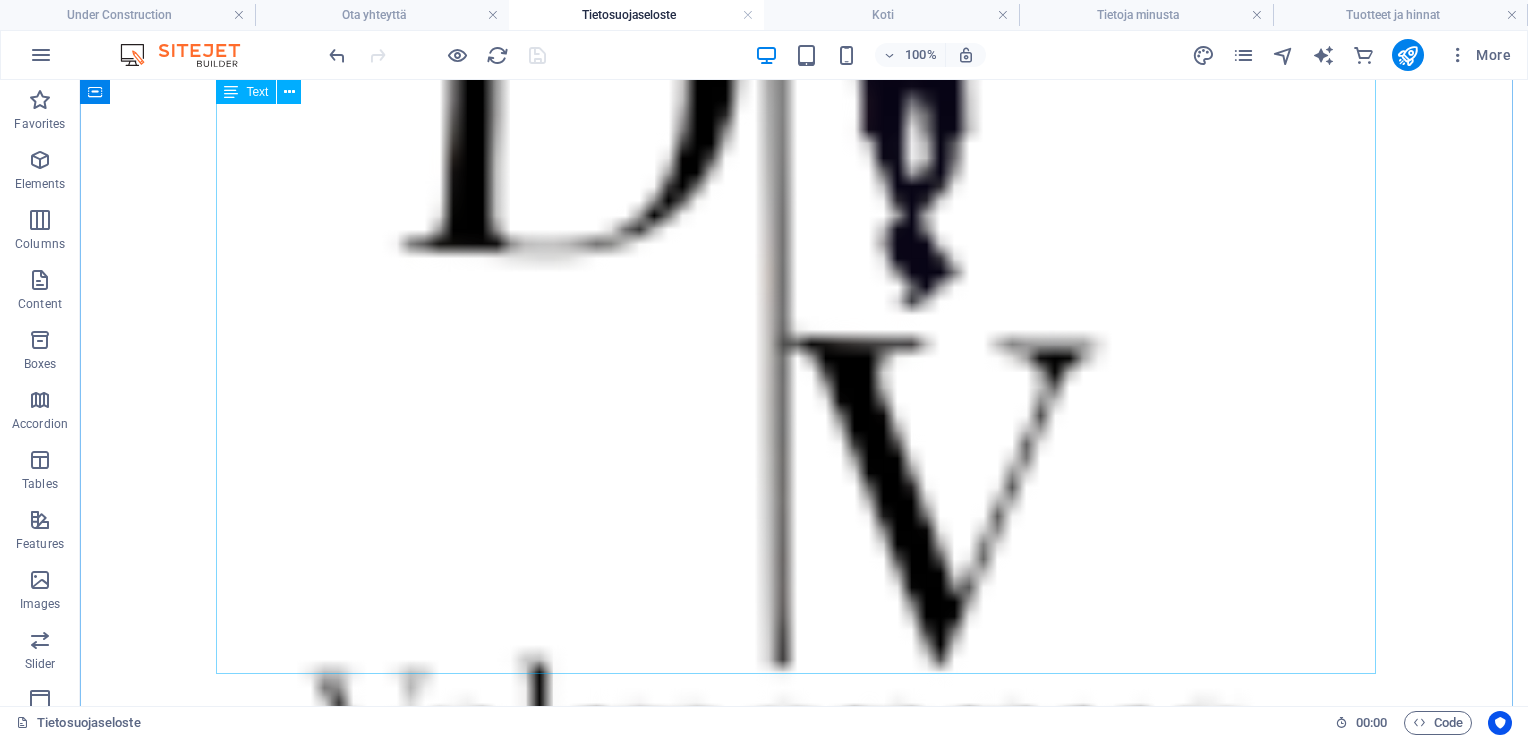 scroll, scrollTop: 700, scrollLeft: 0, axis: vertical 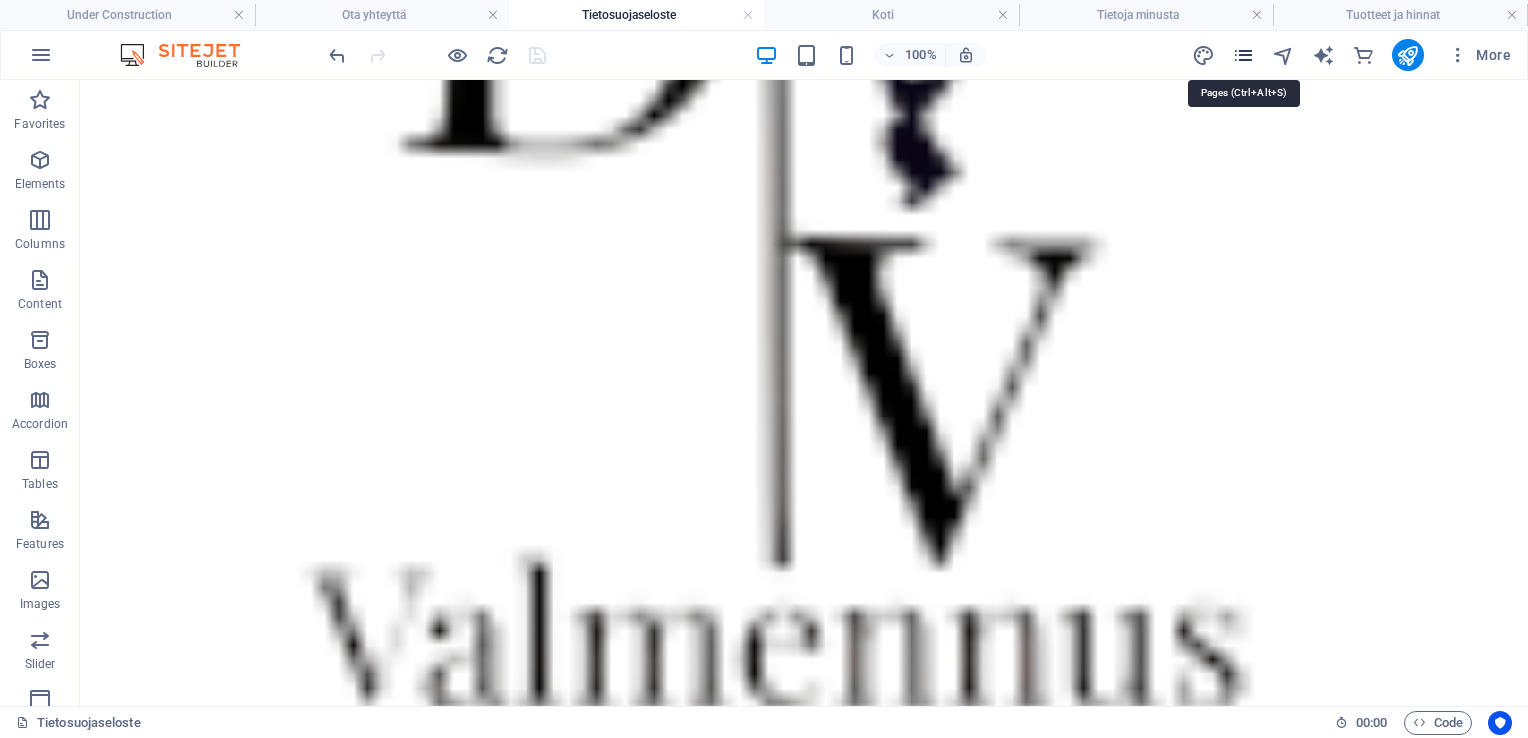 click at bounding box center [1243, 55] 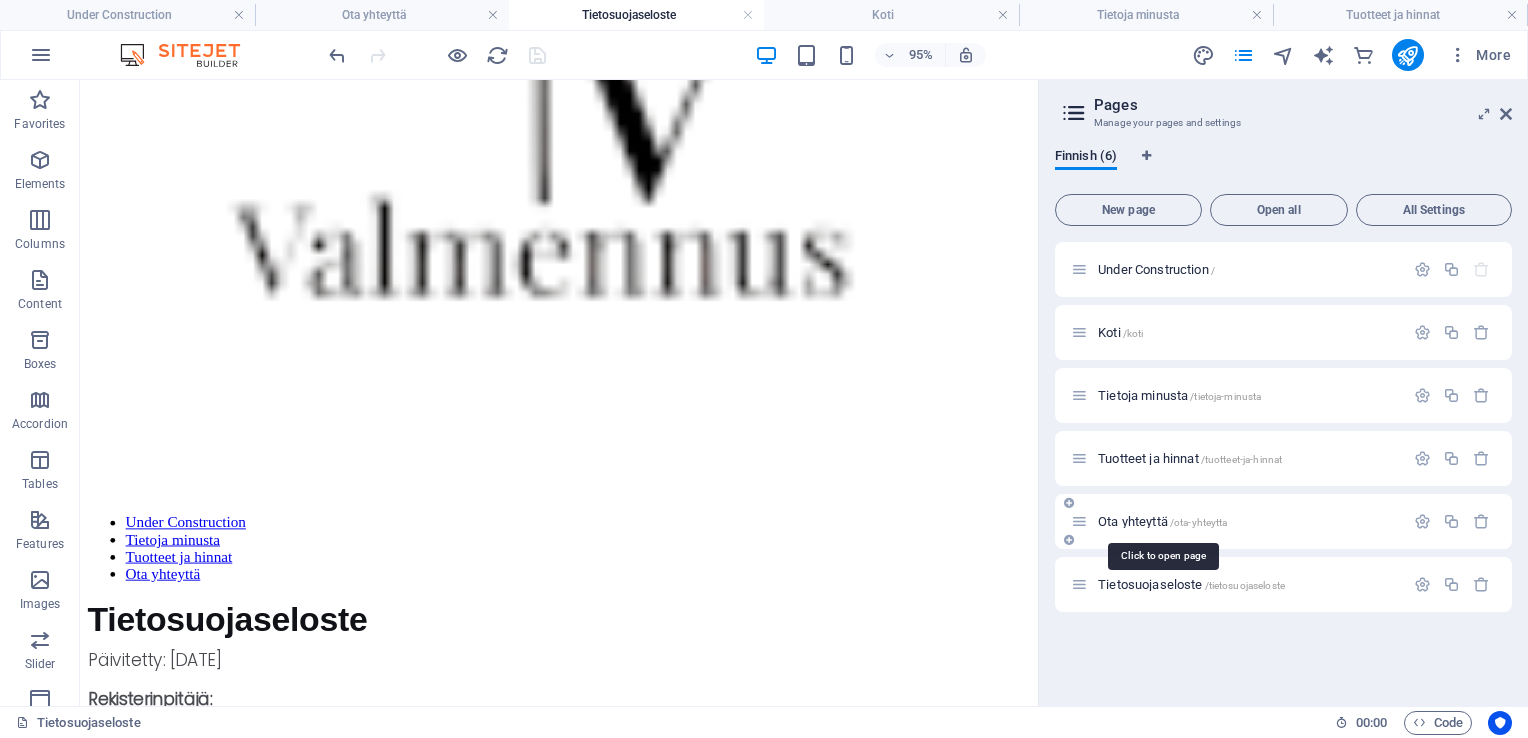 click on "Ota yhteyttä /ota-yhteytta" at bounding box center [1162, 521] 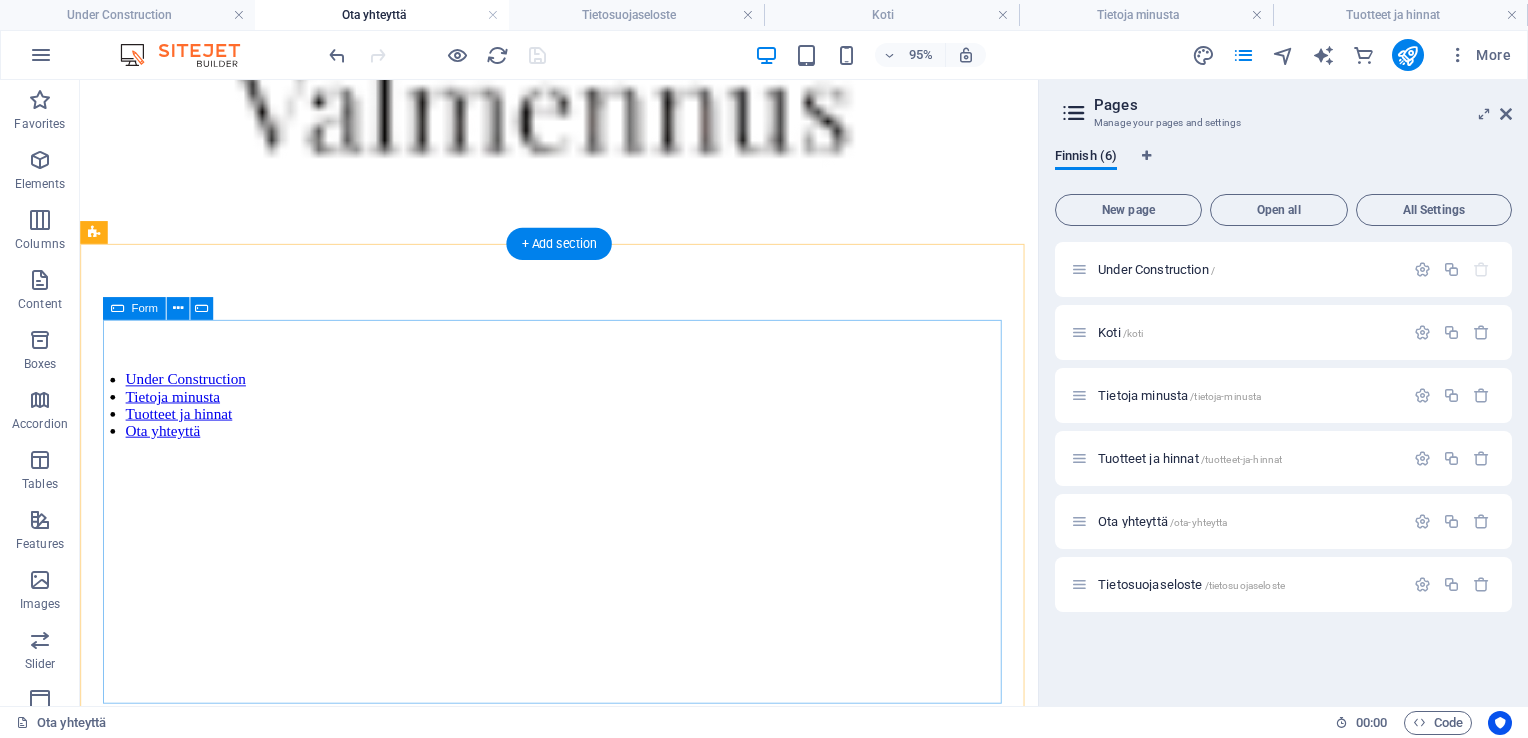 scroll, scrollTop: 900, scrollLeft: 0, axis: vertical 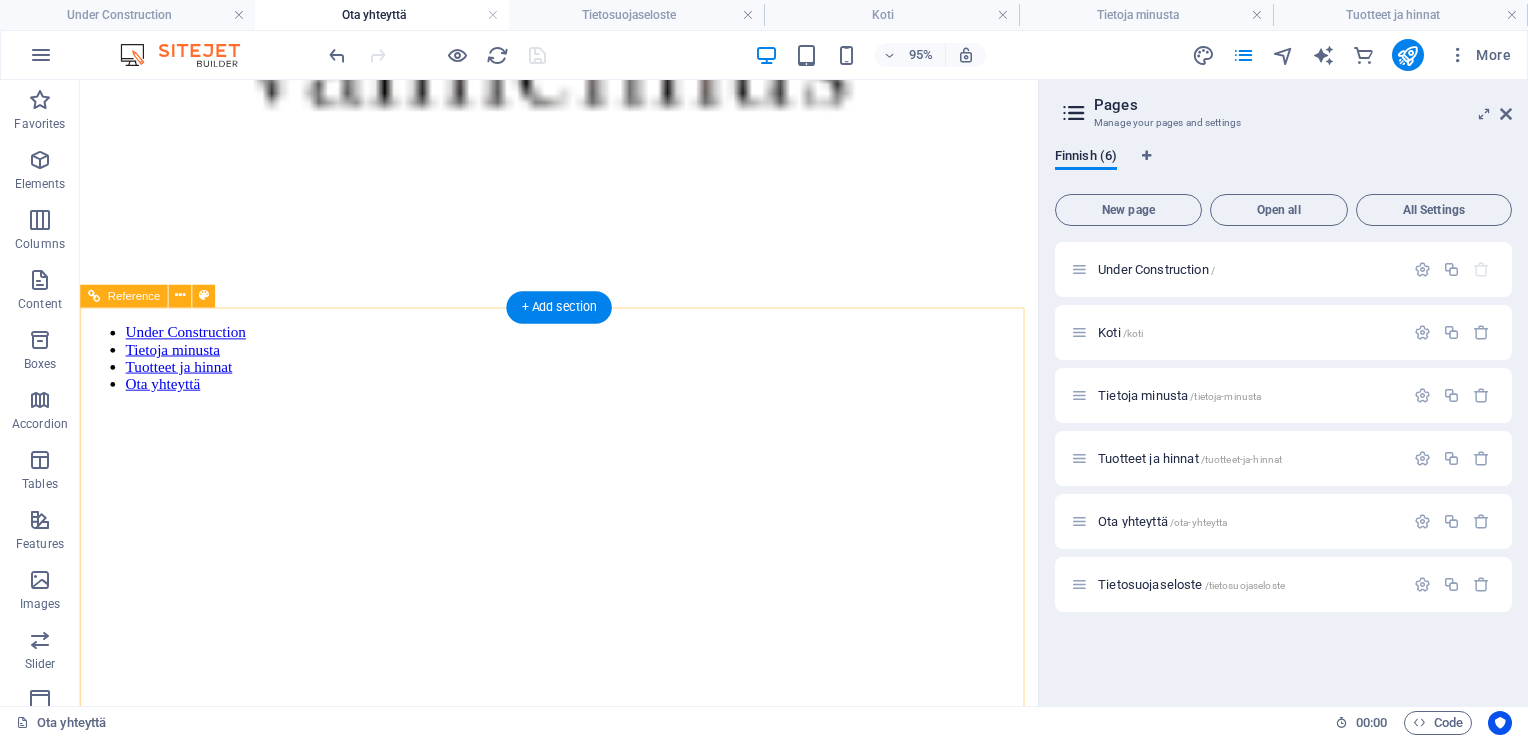 click on "Vie osaamisesti seuraavalle tasolle laadukkaalla ja asian tuntevalla nettivalmennuksella. Ota seuraavat askeleet kohti parempaa suorituskykyä ja hyvinvointia." at bounding box center (584, 1605) 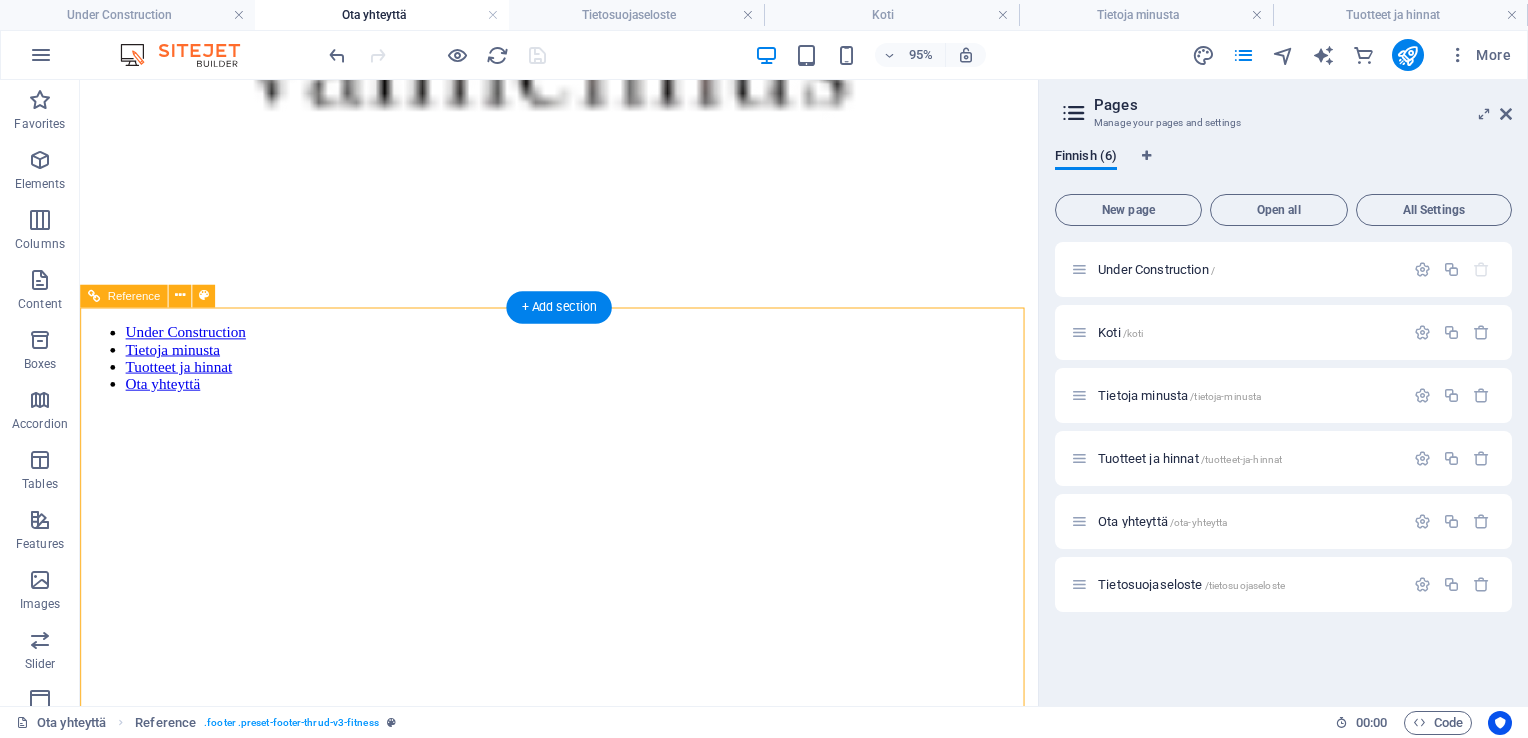 click on "Vie osaamisesti seuraavalle tasolle laadukkaalla ja asian tuntevalla nettivalmennuksella. Ota seuraavat askeleet kohti parempaa suorituskykyä ja hyvinvointia." at bounding box center [584, 1605] 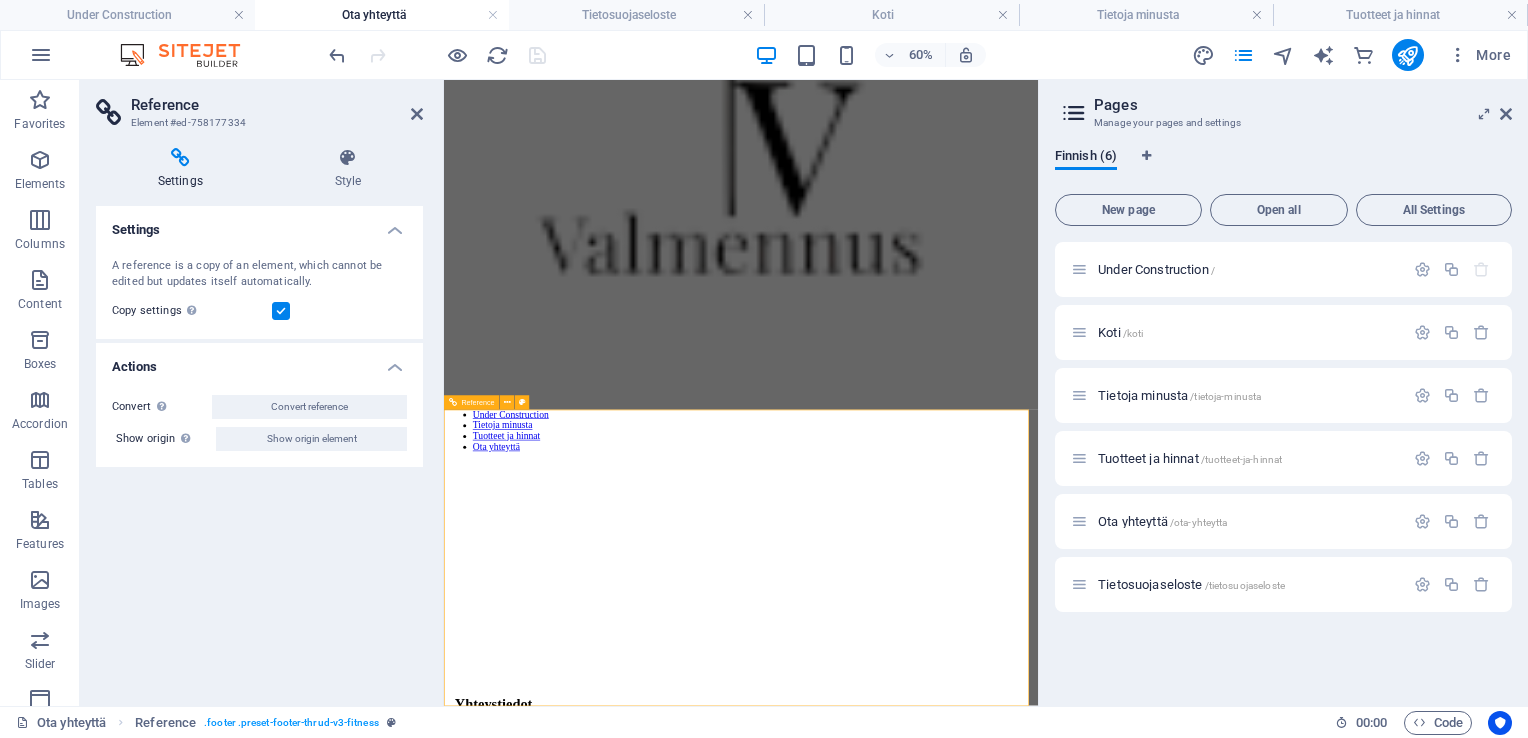 click on "Vie osaamisesti seuraavalle tasolle laadukkaalla ja asian tuntevalla nettivalmennuksella. Ota seuraavat askeleet kohti parempaa suorituskykyä ja hyvinvointia." at bounding box center (939, 1897) 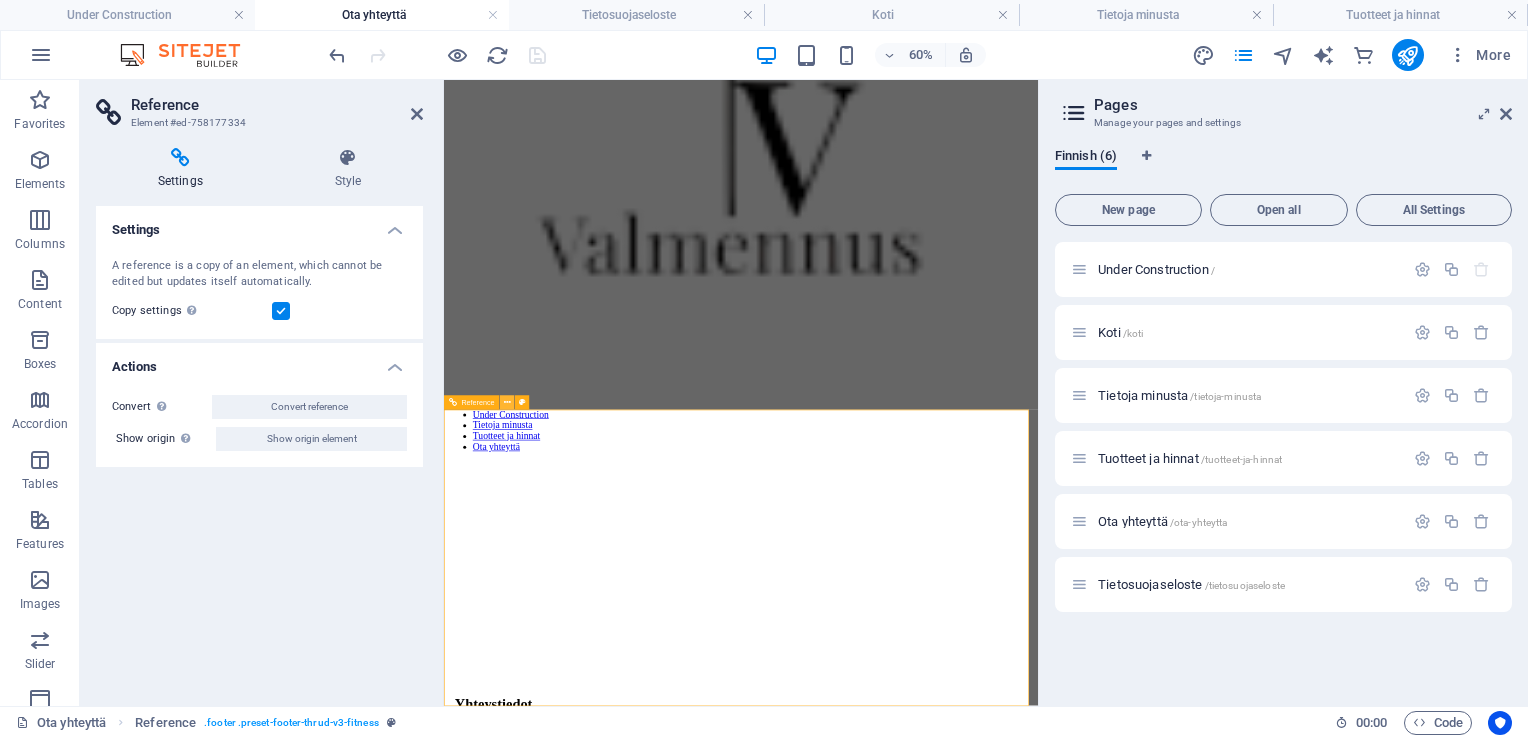 click at bounding box center (507, 403) 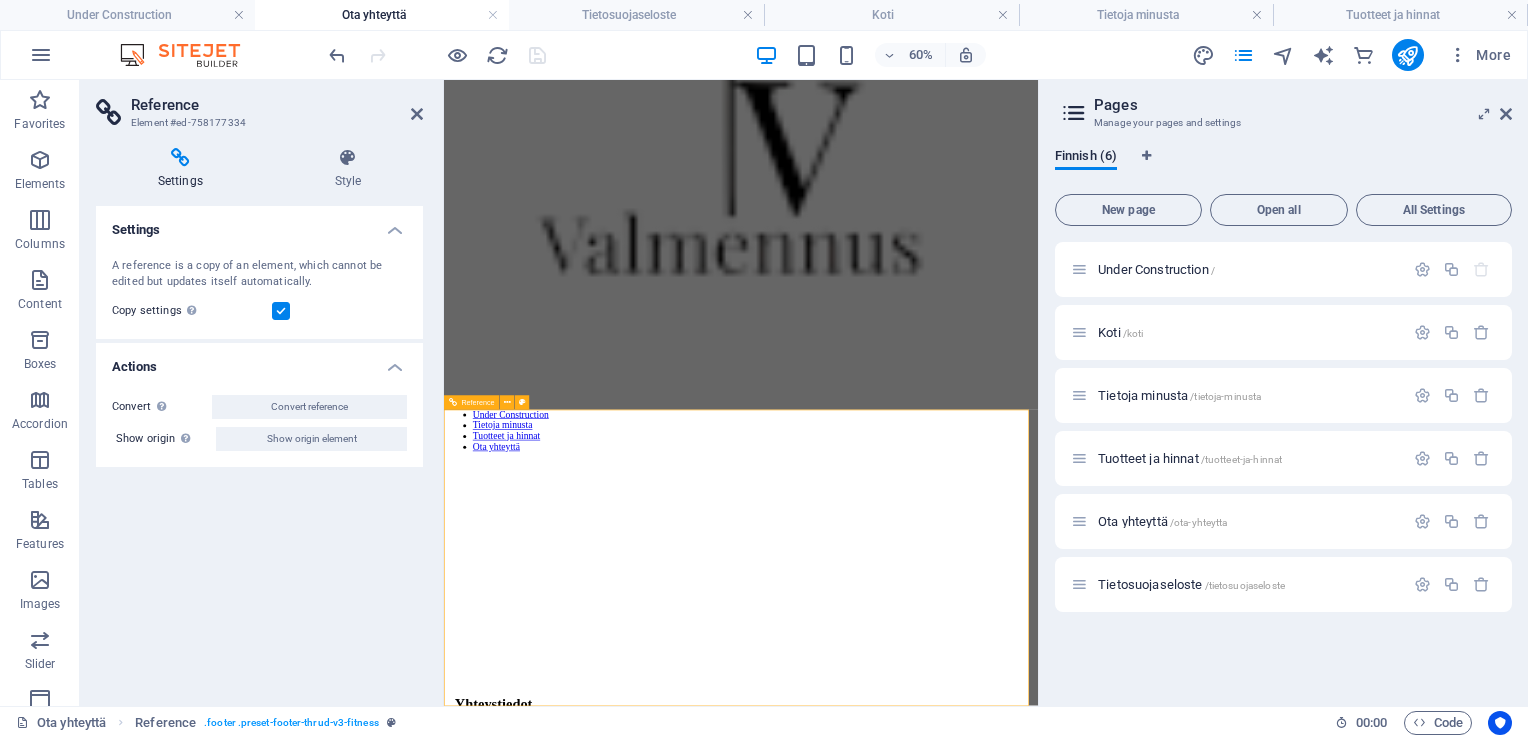 click on "Vie osaamisesti seuraavalle tasolle laadukkaalla ja asian tuntevalla nettivalmennuksella. Ota seuraavat askeleet kohti parempaa suorituskykyä ja hyvinvointia." at bounding box center [939, 1897] 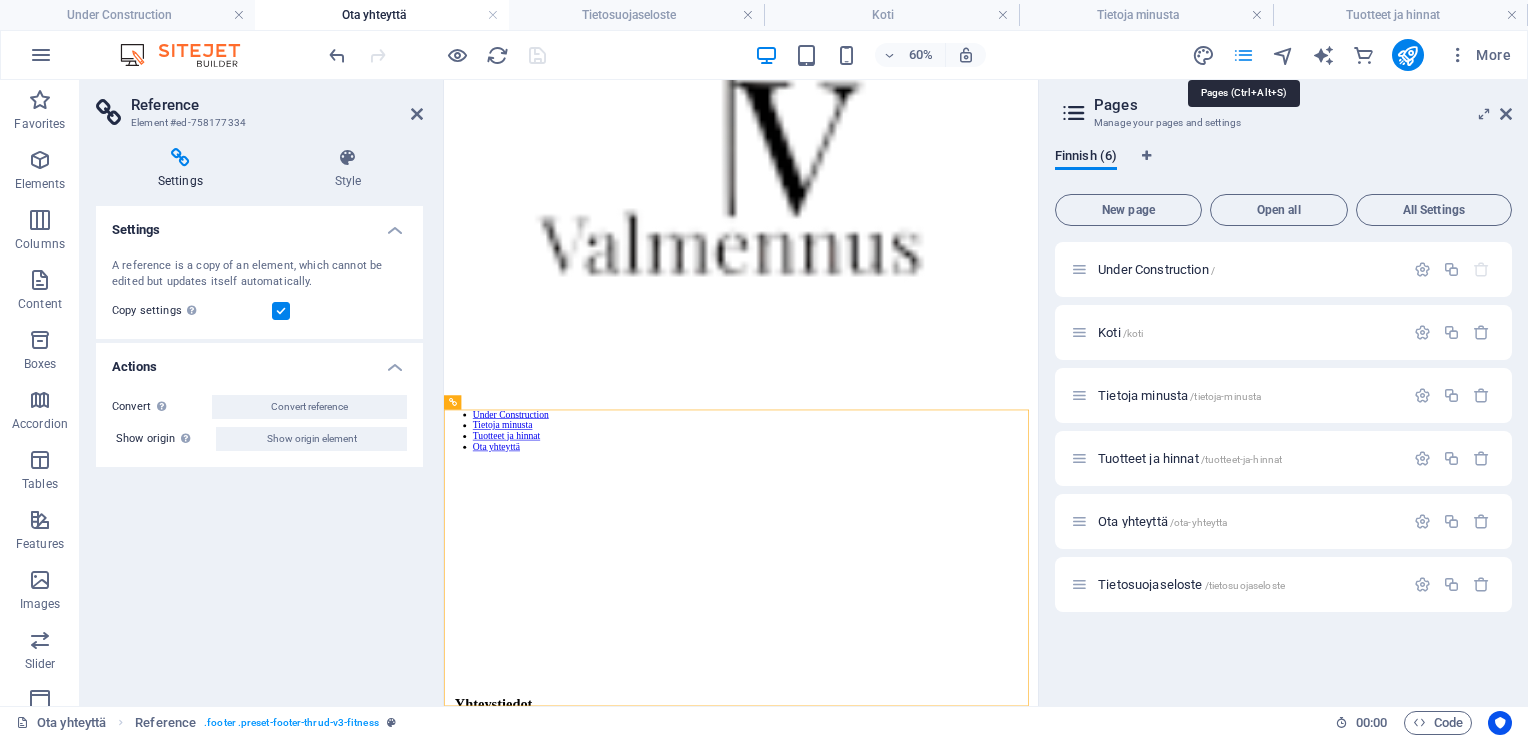 click at bounding box center (1243, 55) 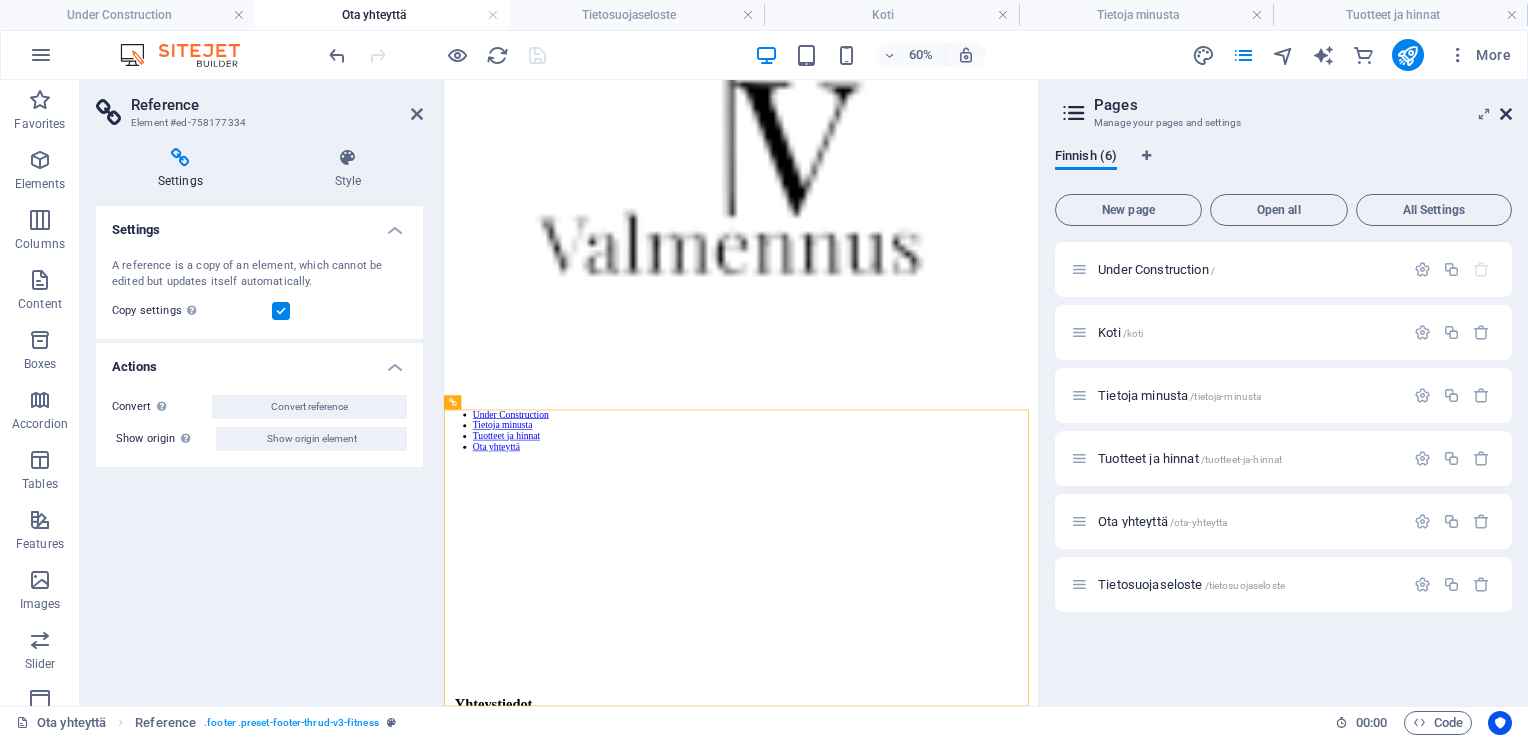 drag, startPoint x: 1508, startPoint y: 117, endPoint x: 716, endPoint y: 213, distance: 797.797 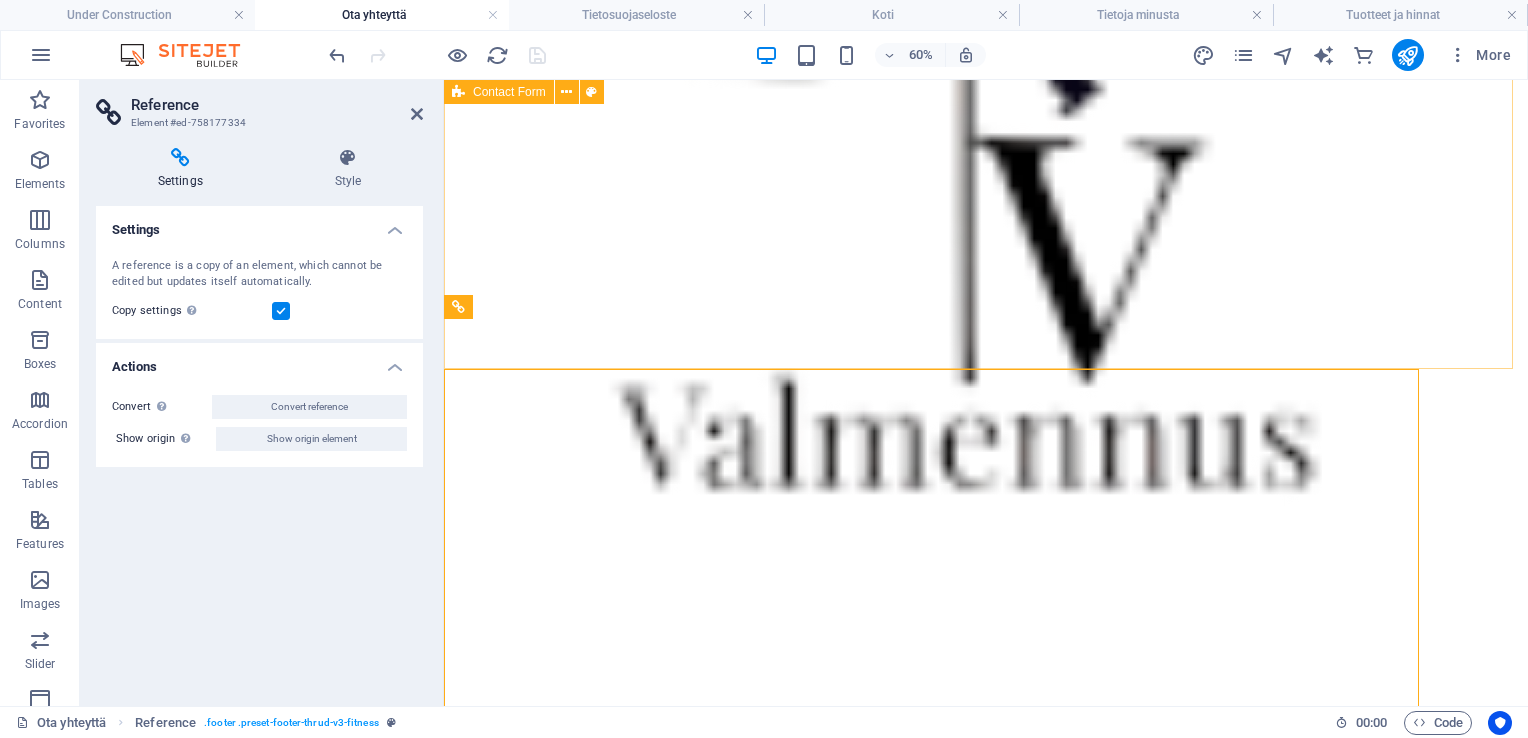 scroll, scrollTop: 849, scrollLeft: 0, axis: vertical 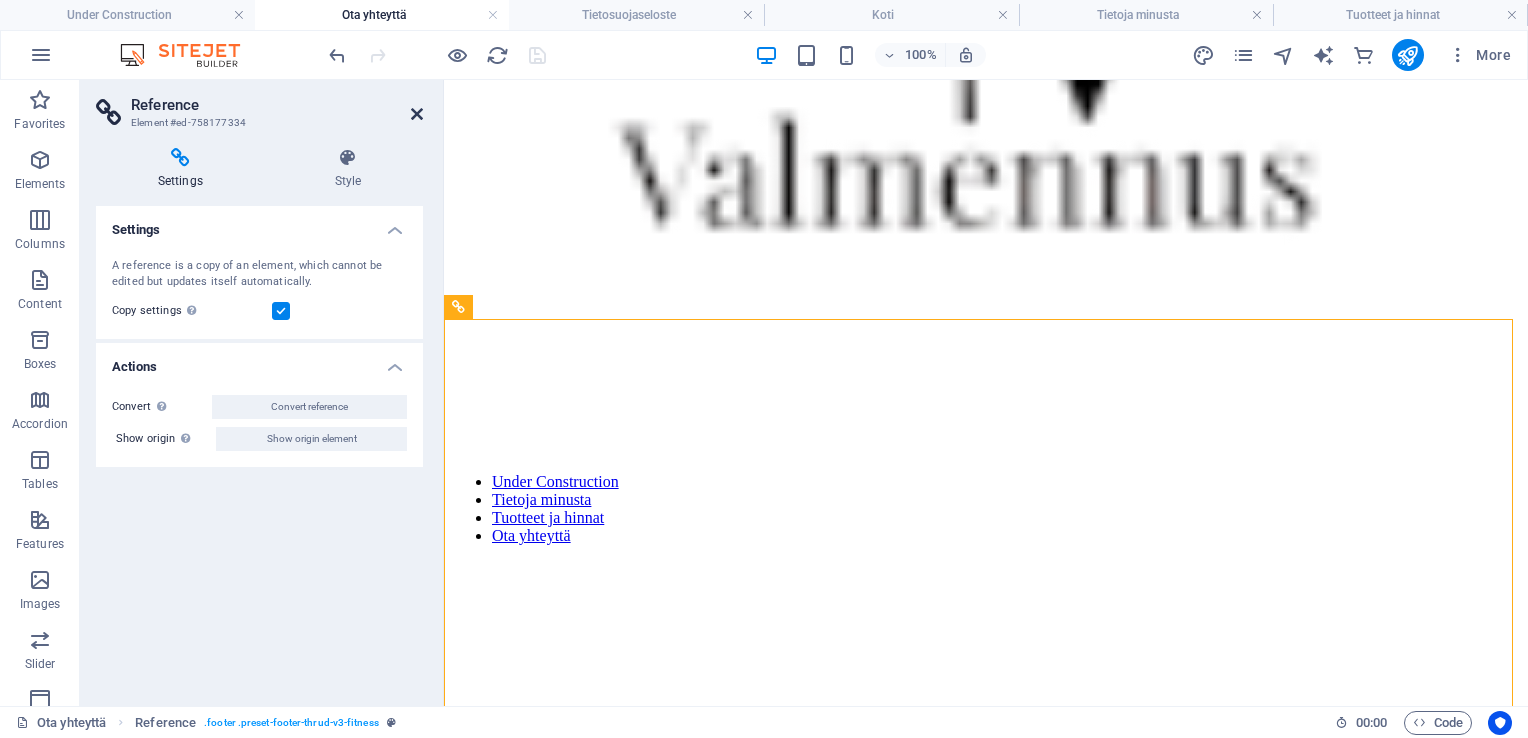 click at bounding box center [417, 114] 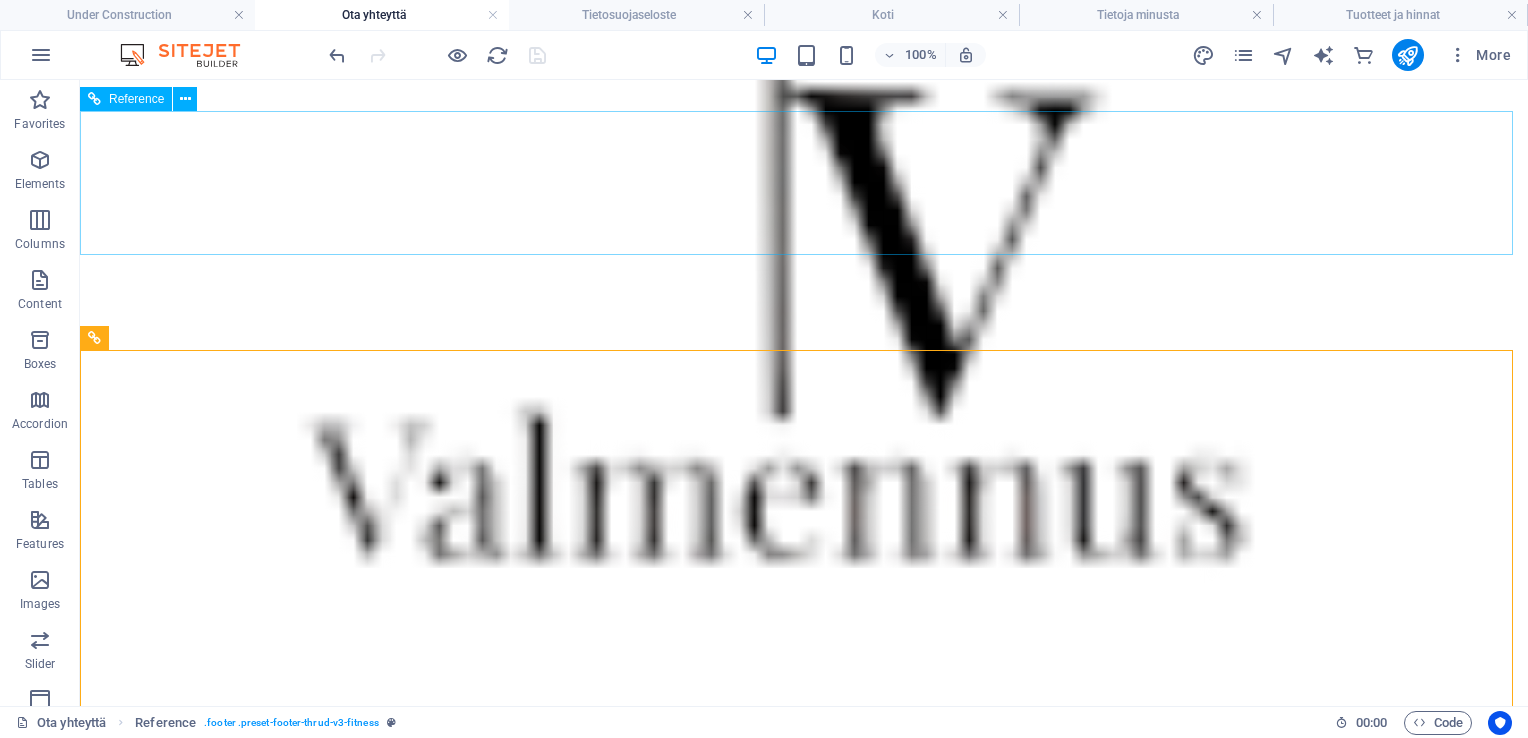 scroll, scrollTop: 749, scrollLeft: 0, axis: vertical 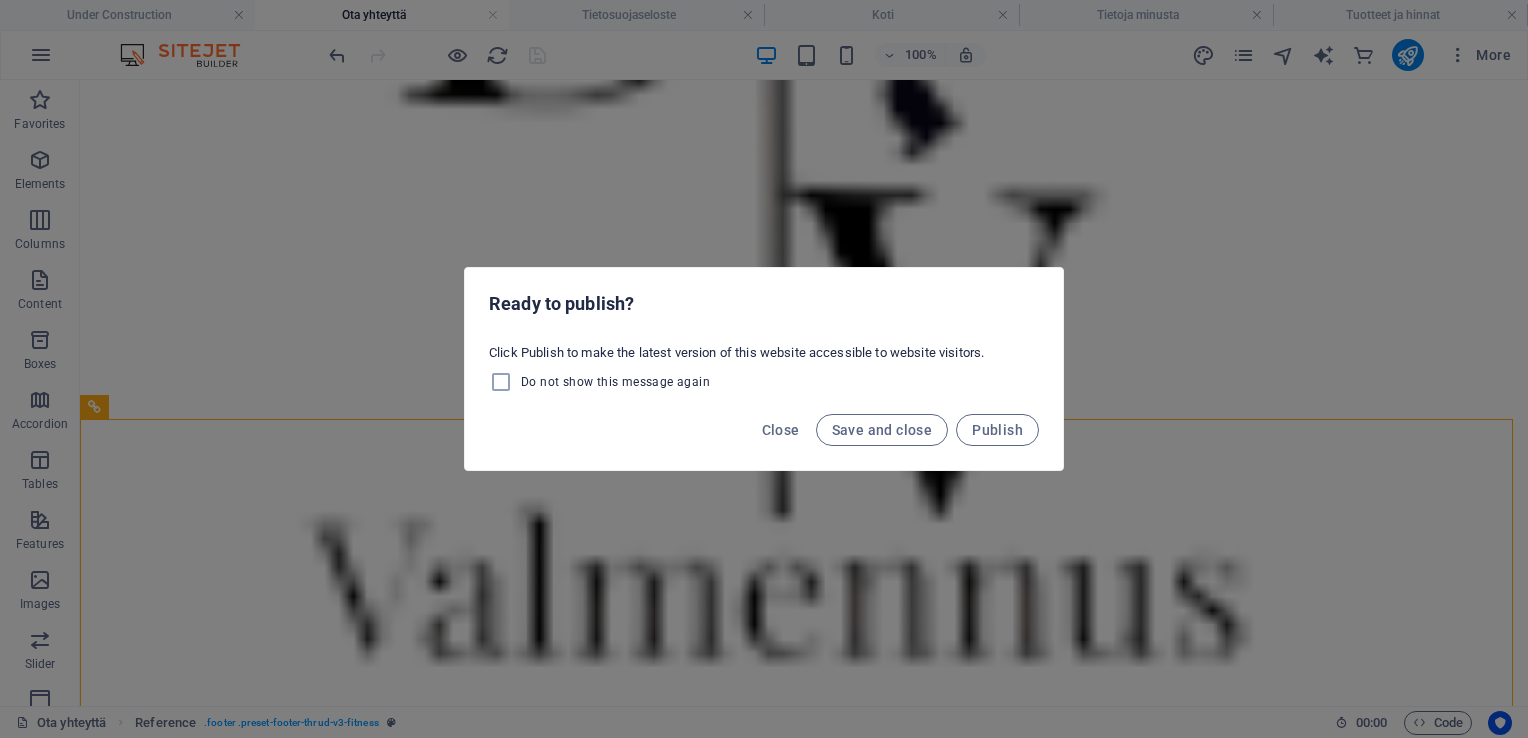click on "Ready to publish? Click Publish to make the latest version of this website accessible to website visitors. Do not show this message again Close Save and close Publish" at bounding box center [764, 369] 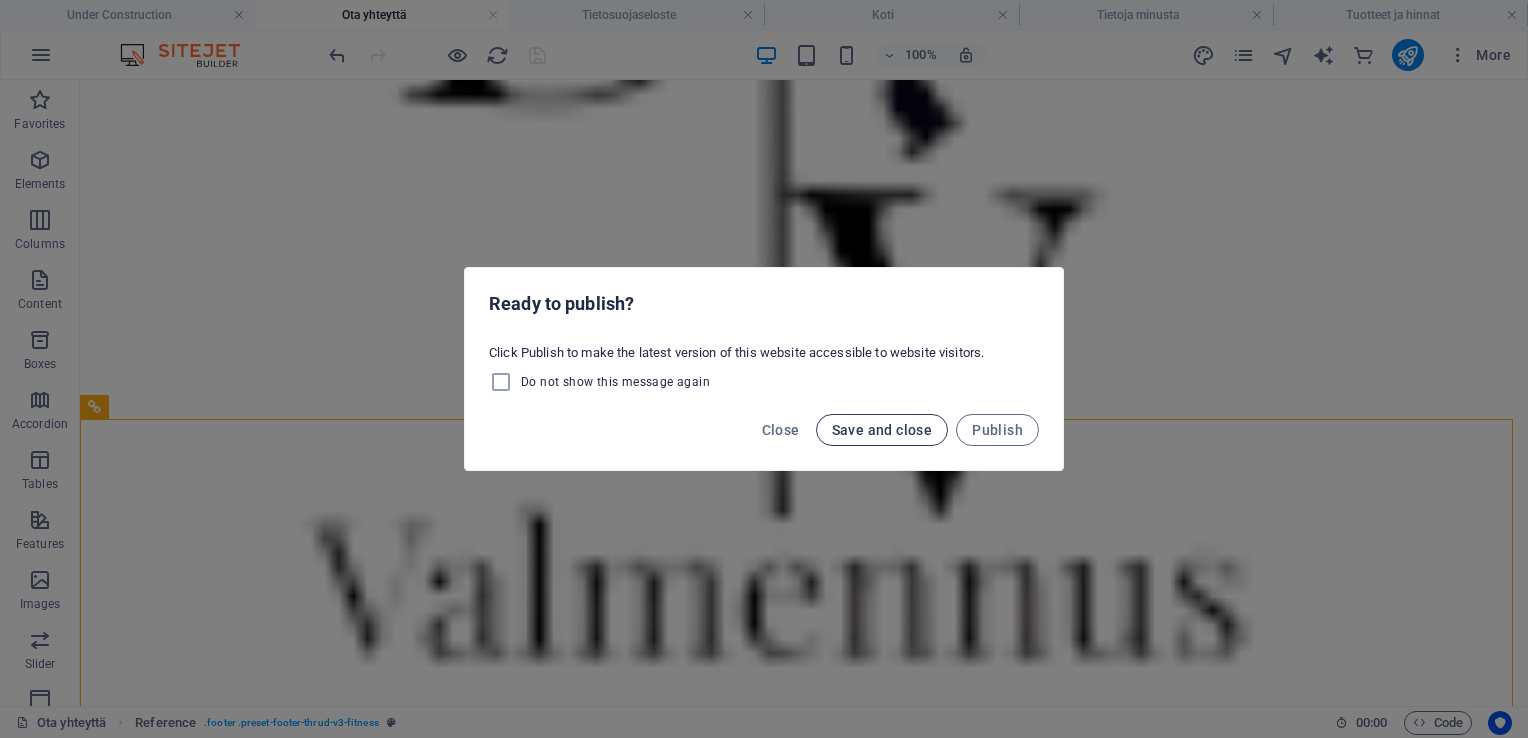 click on "Save and close" at bounding box center [882, 430] 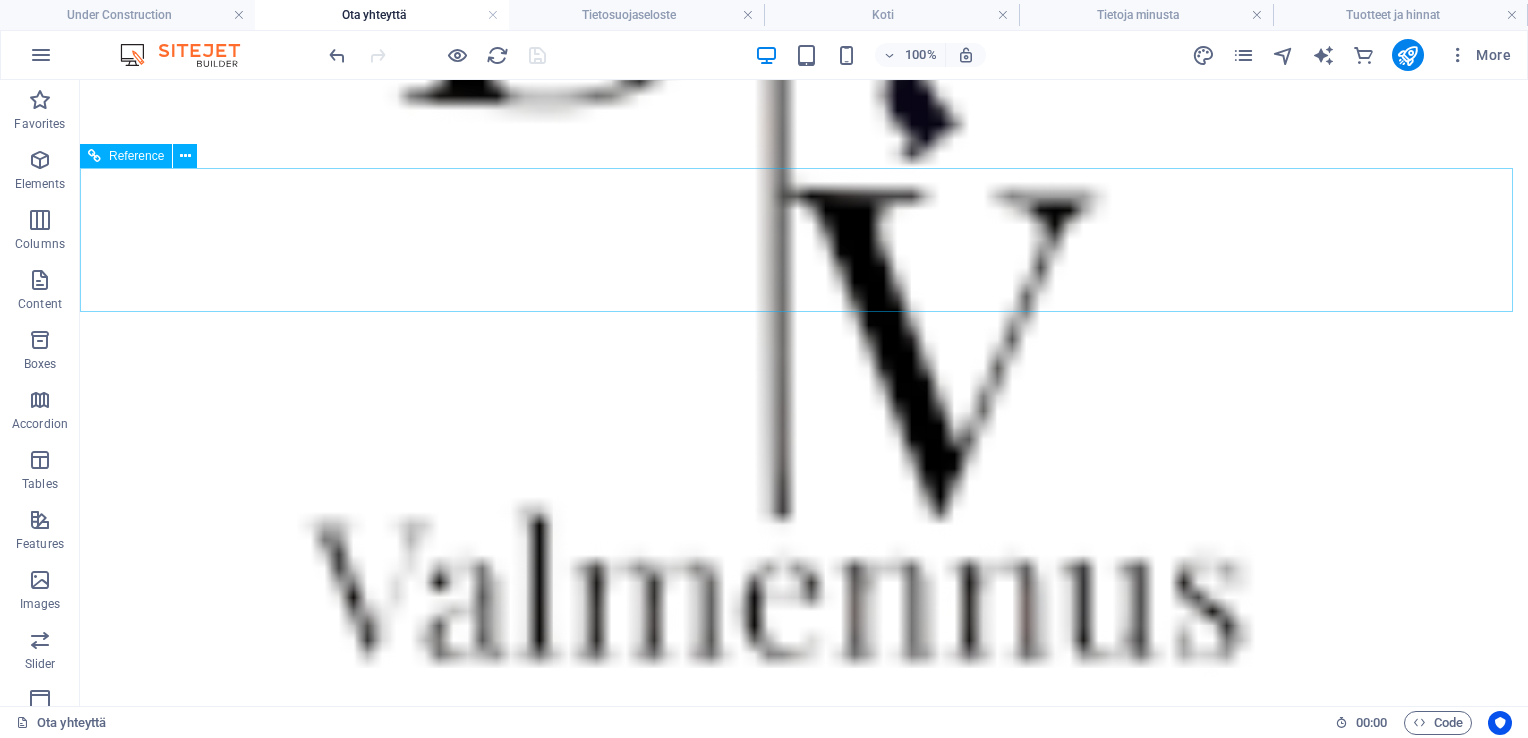 scroll, scrollTop: 349, scrollLeft: 0, axis: vertical 